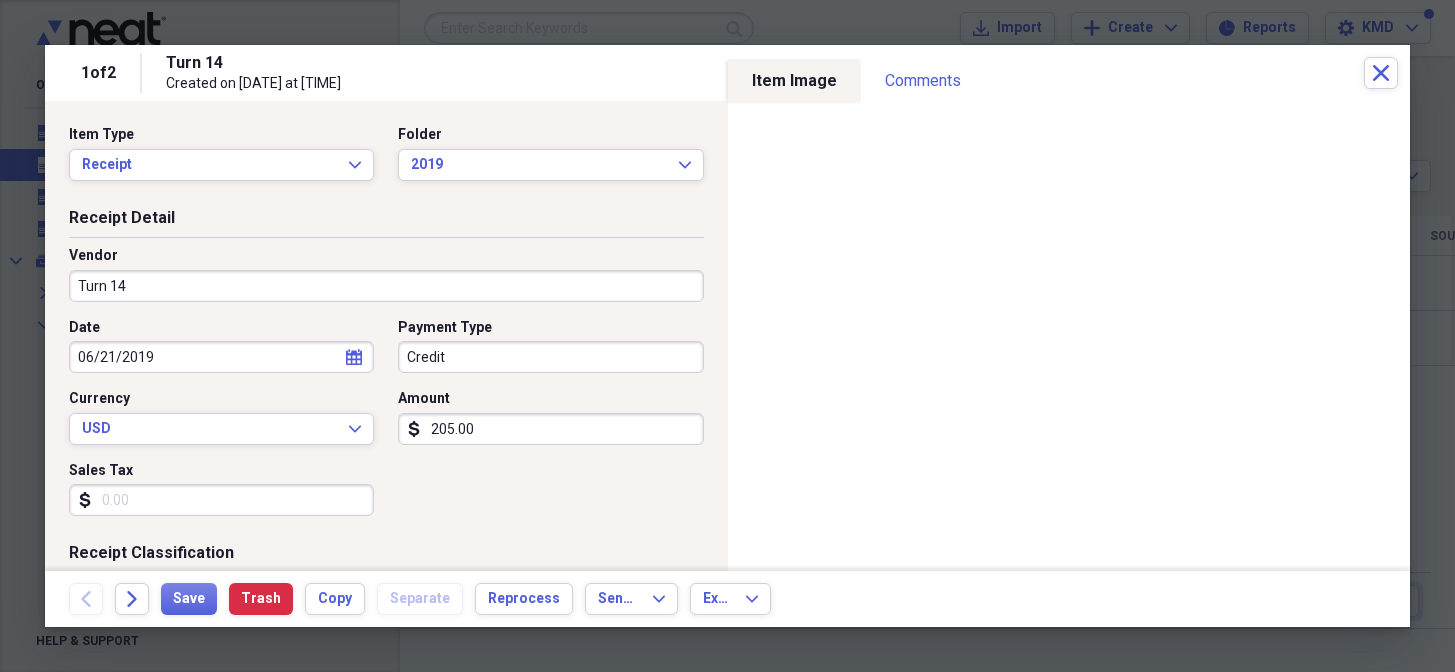 scroll, scrollTop: 0, scrollLeft: 0, axis: both 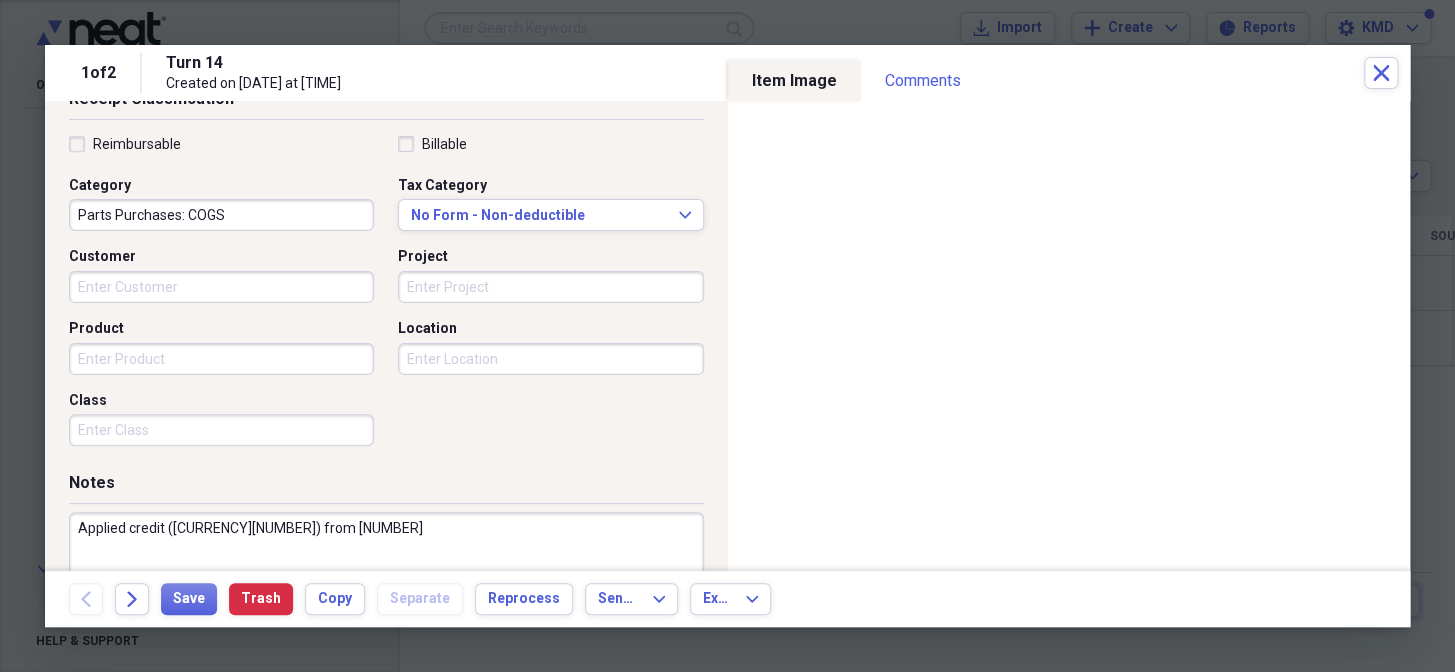 click on "Project" at bounding box center [550, 287] 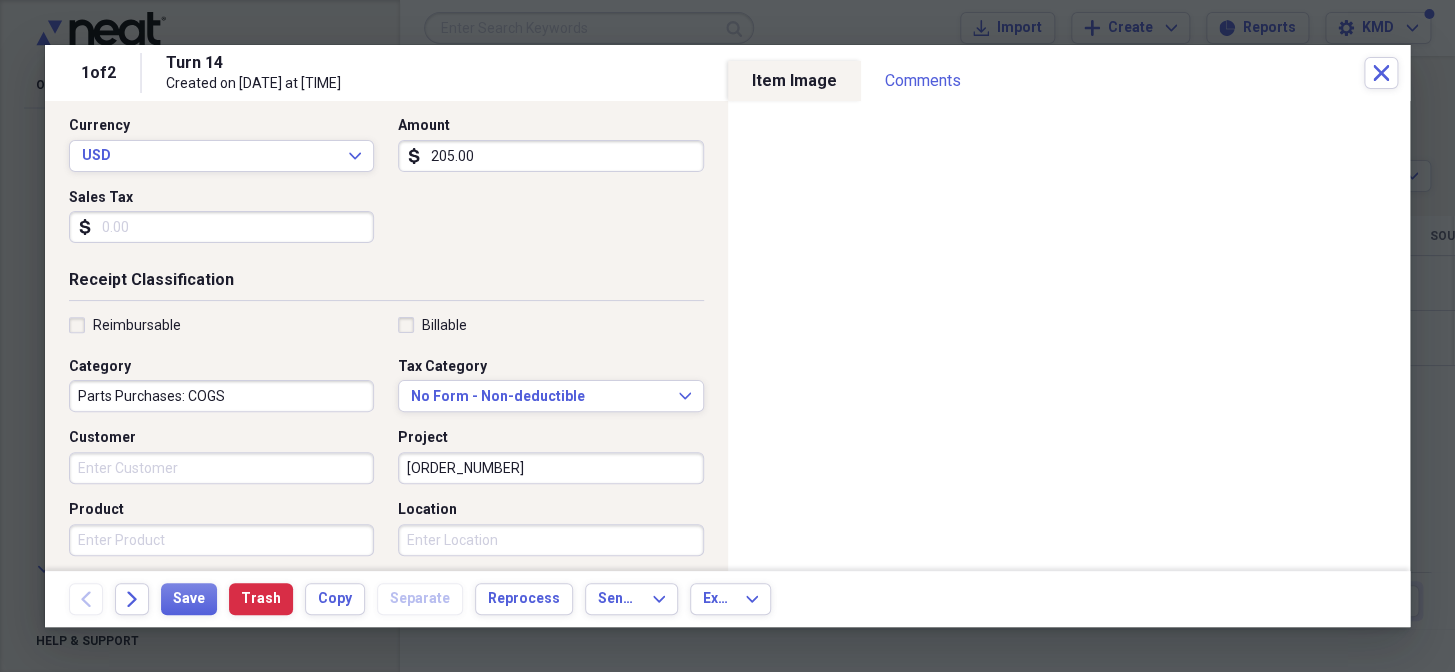 scroll, scrollTop: 90, scrollLeft: 0, axis: vertical 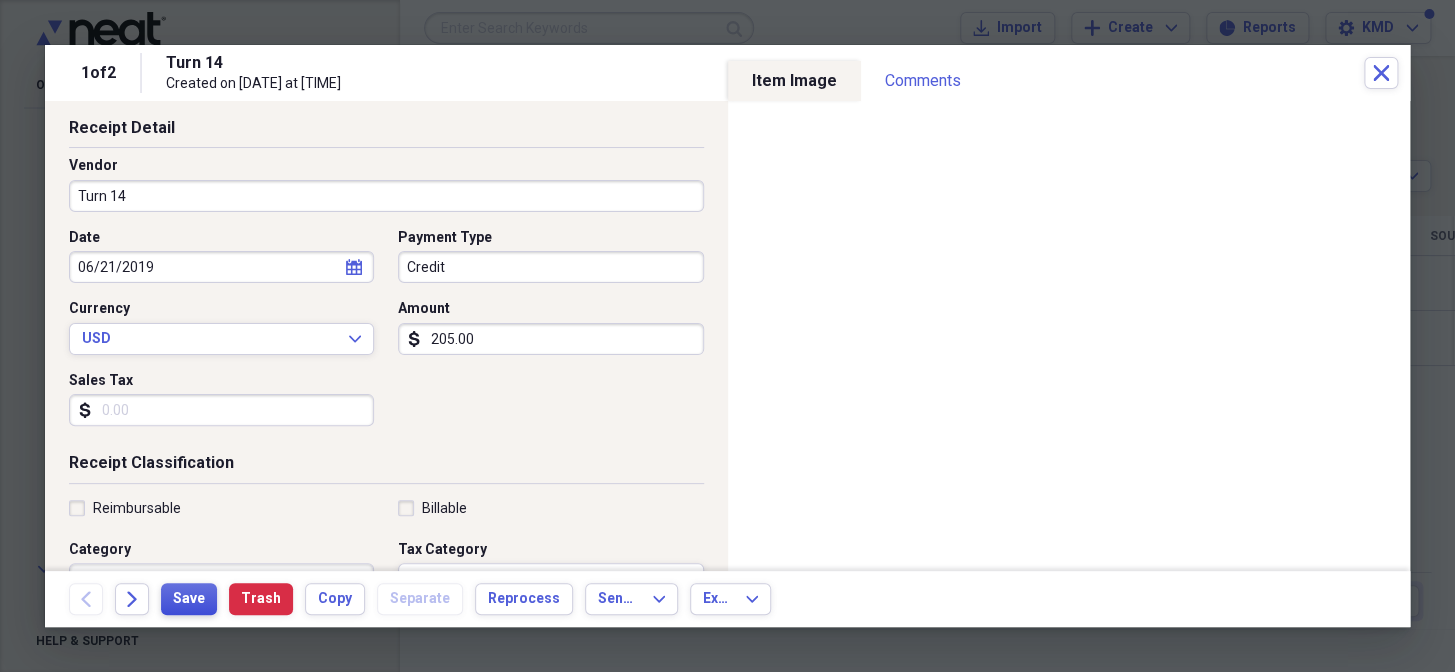 type on "[NUMBER]" 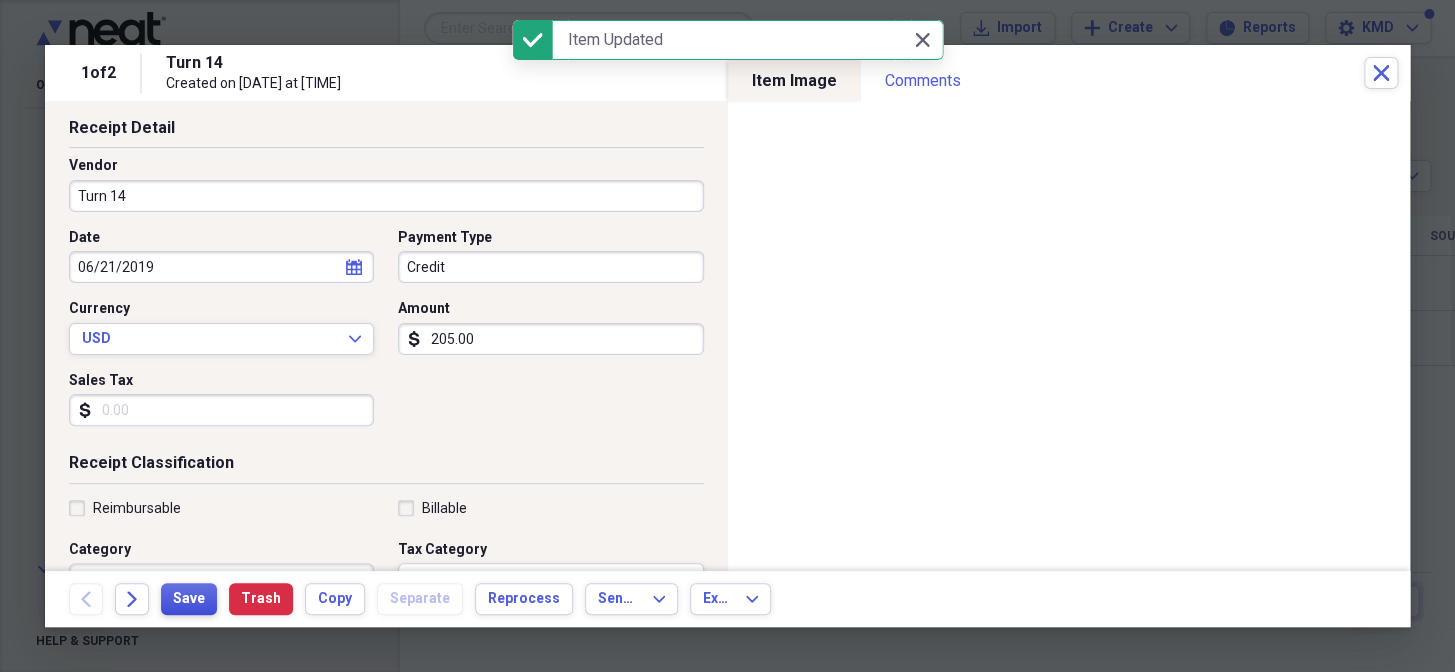 scroll, scrollTop: 181, scrollLeft: 0, axis: vertical 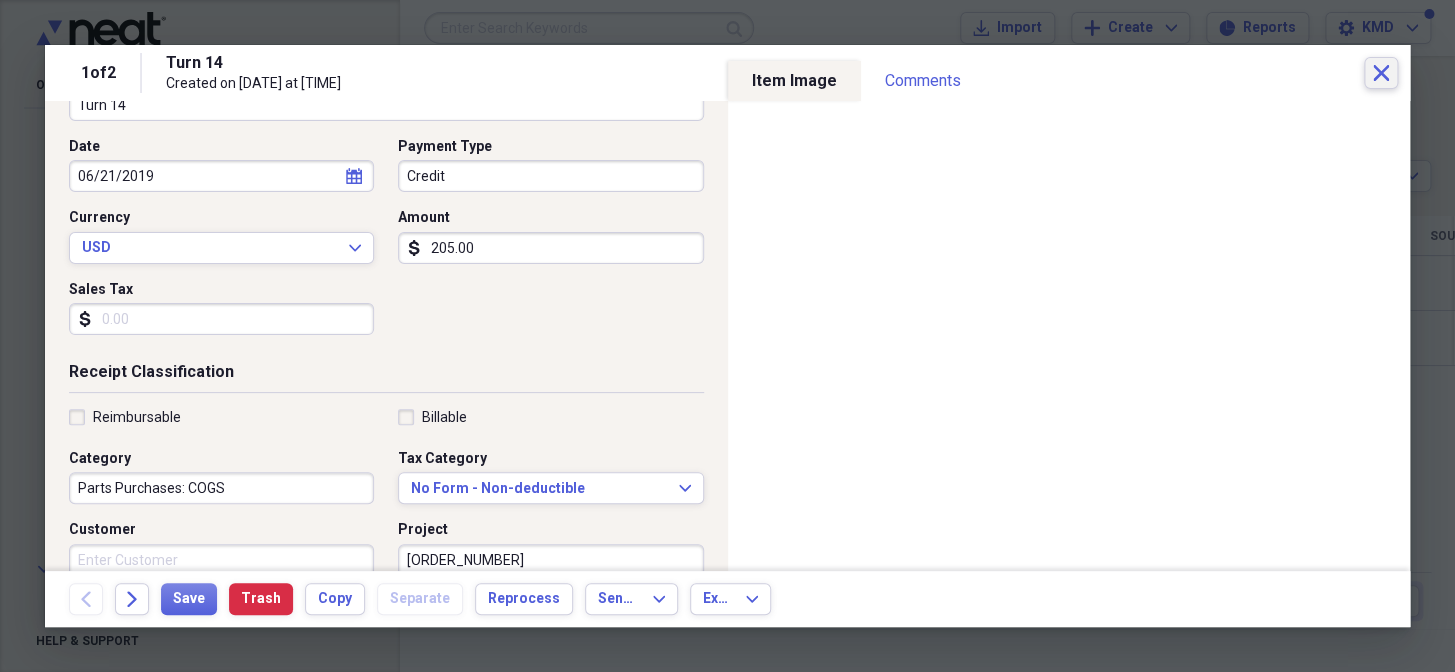 click 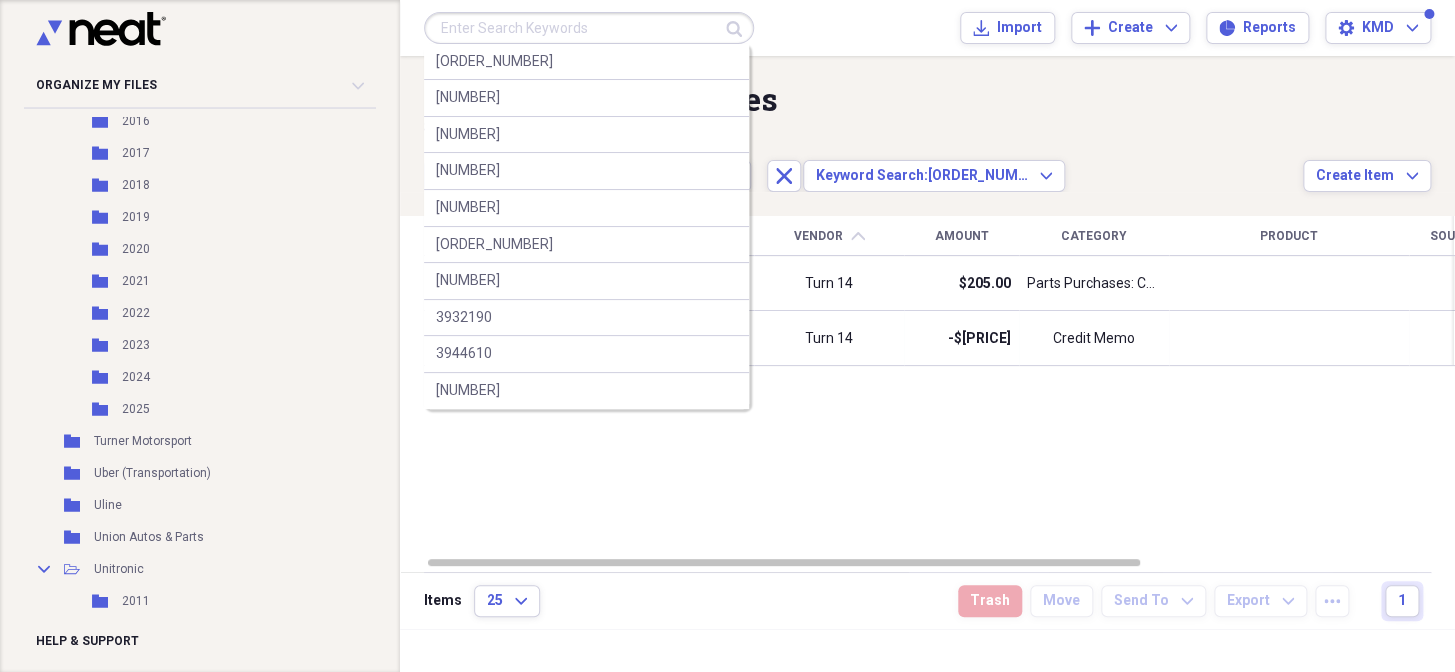 click at bounding box center (589, 28) 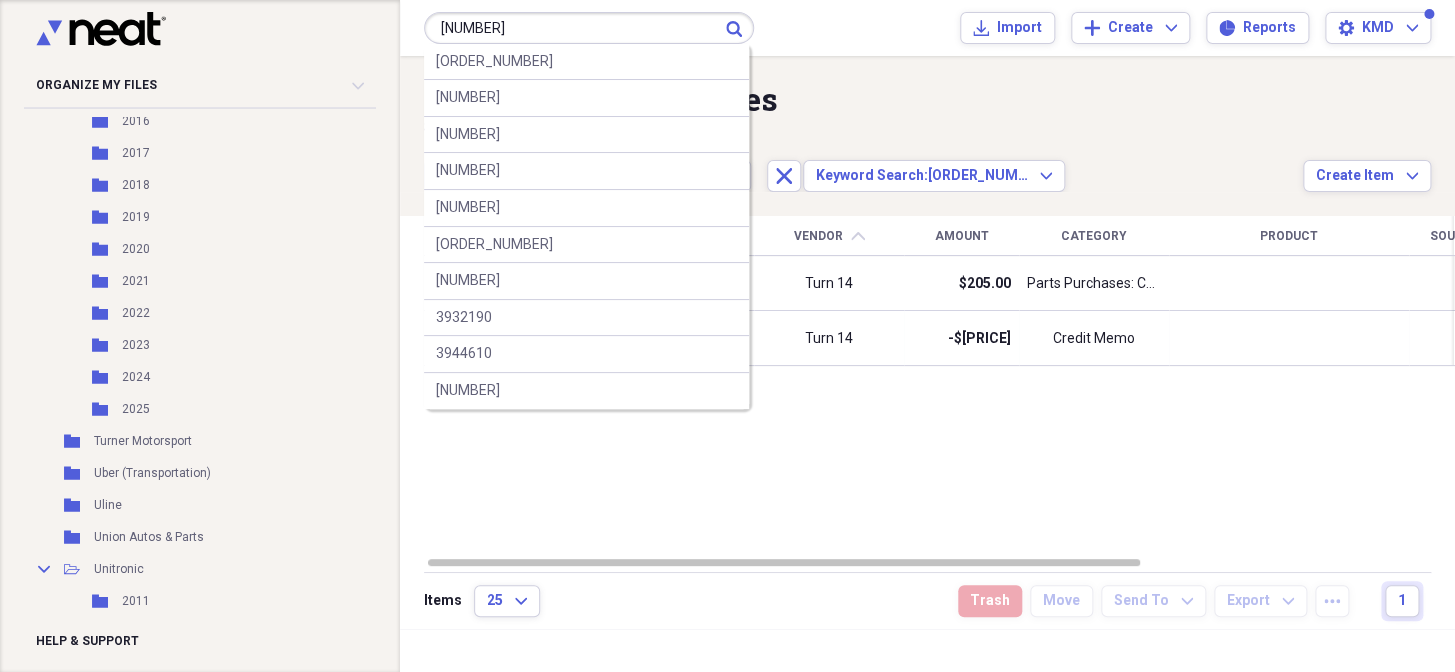 type on "[NUMBER]" 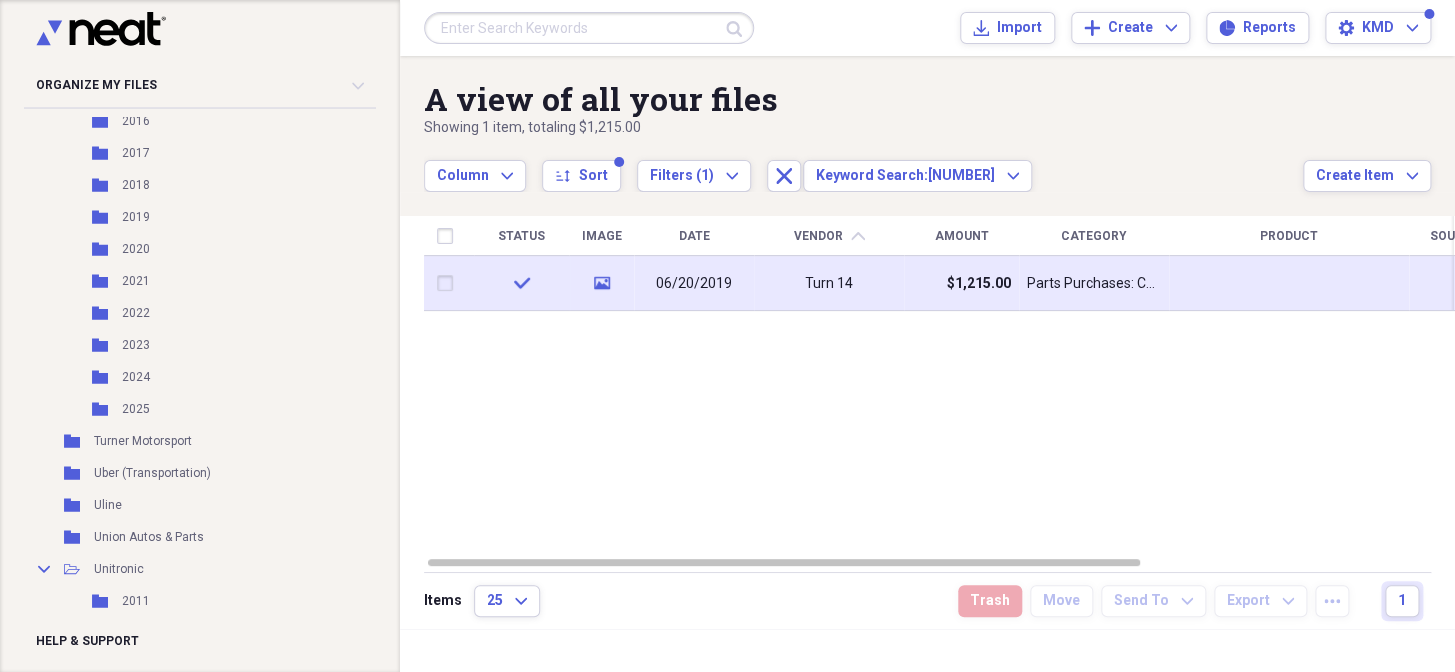 click on "$1,215.00" at bounding box center [961, 283] 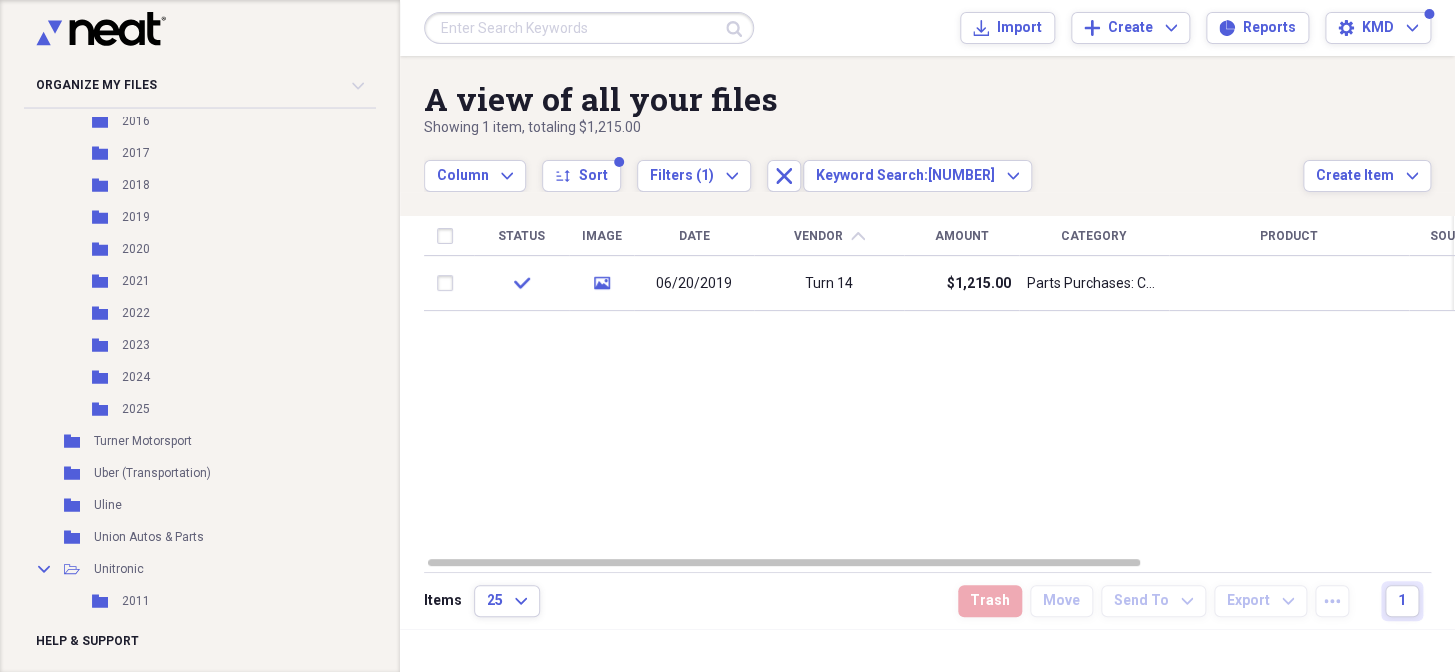 click on "$1,215.00" at bounding box center [961, 283] 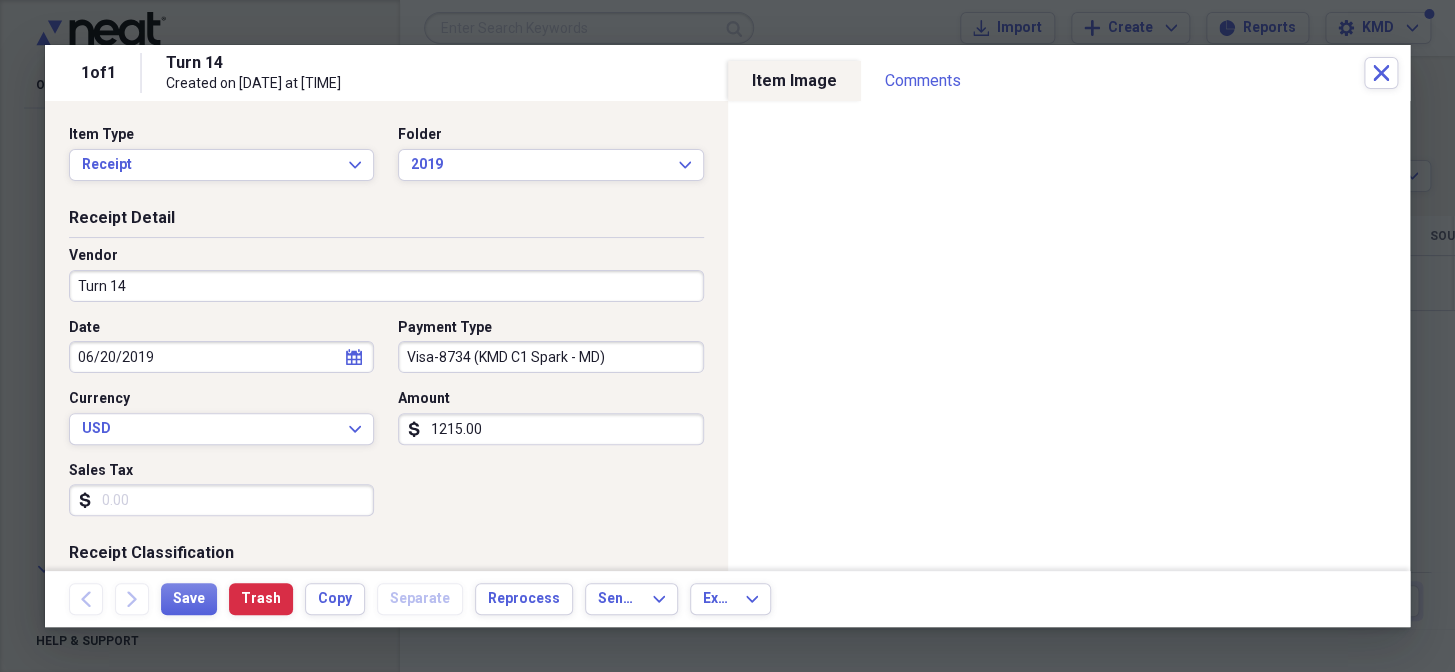 scroll, scrollTop: 379, scrollLeft: 0, axis: vertical 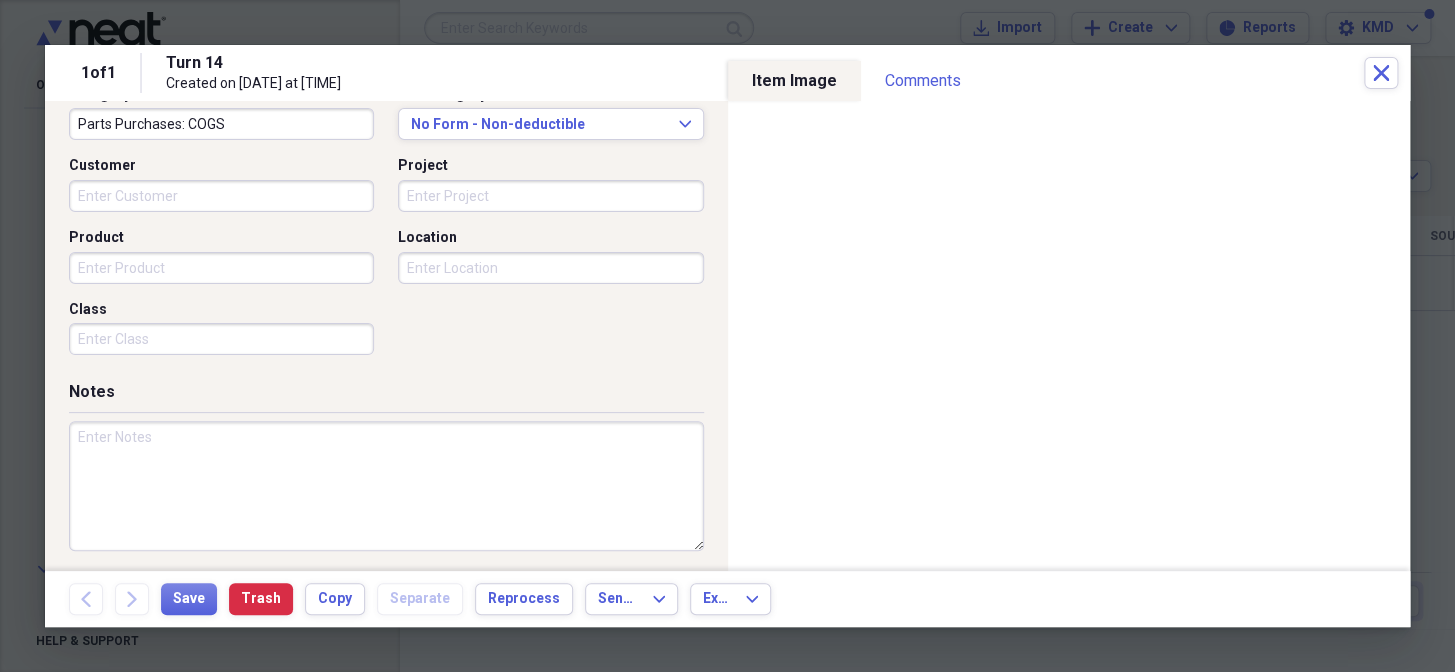 click on "Project" at bounding box center [550, 196] 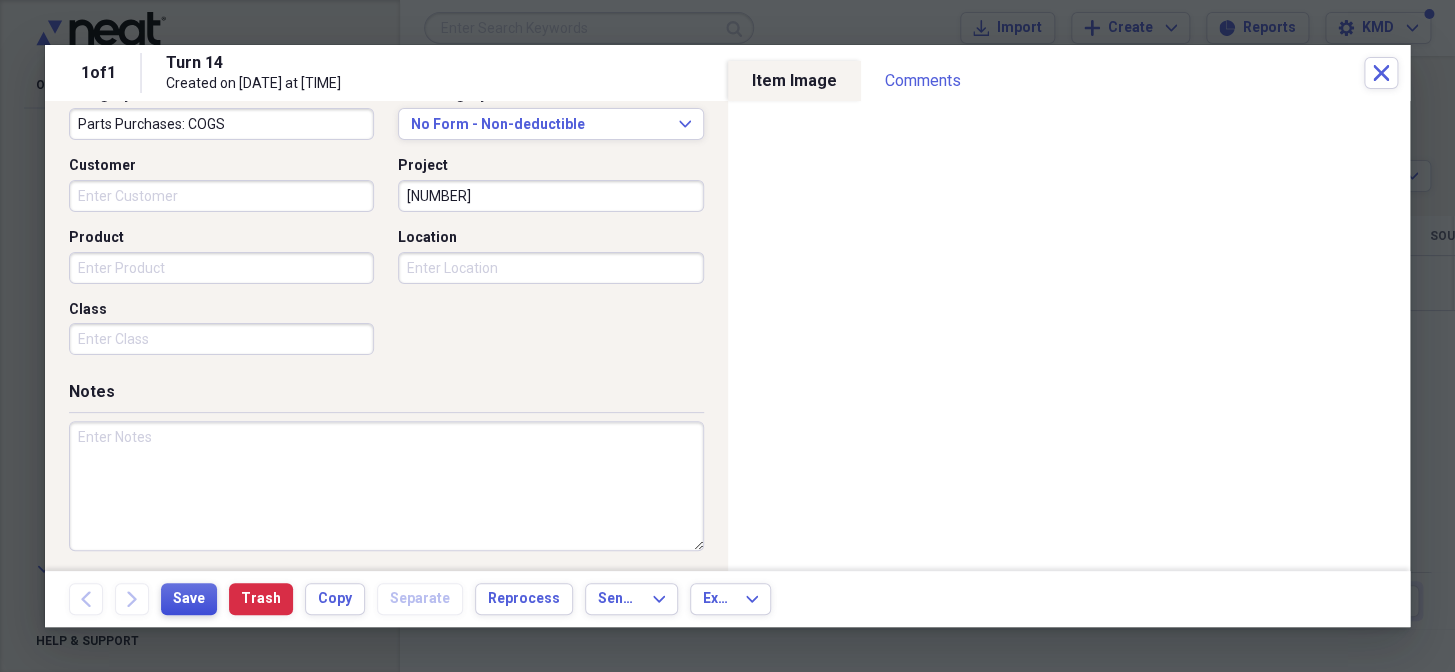 type on "[NUMBER]" 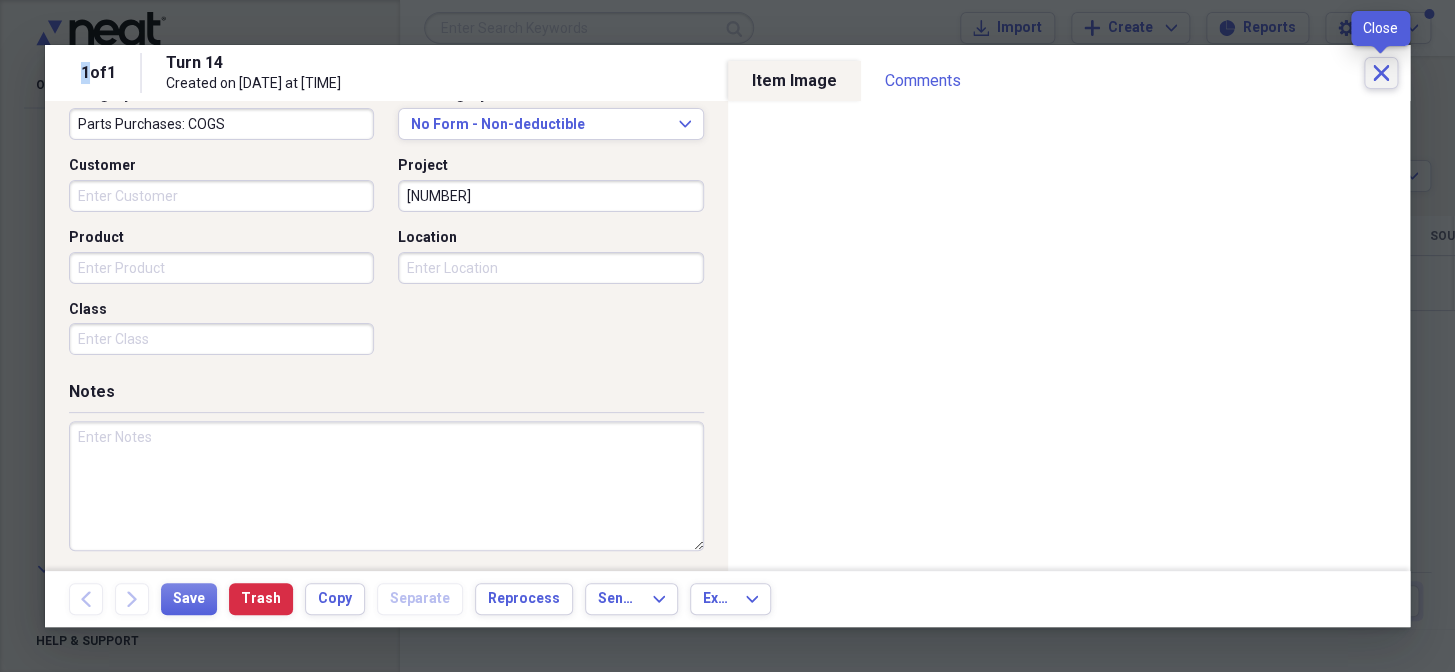 click 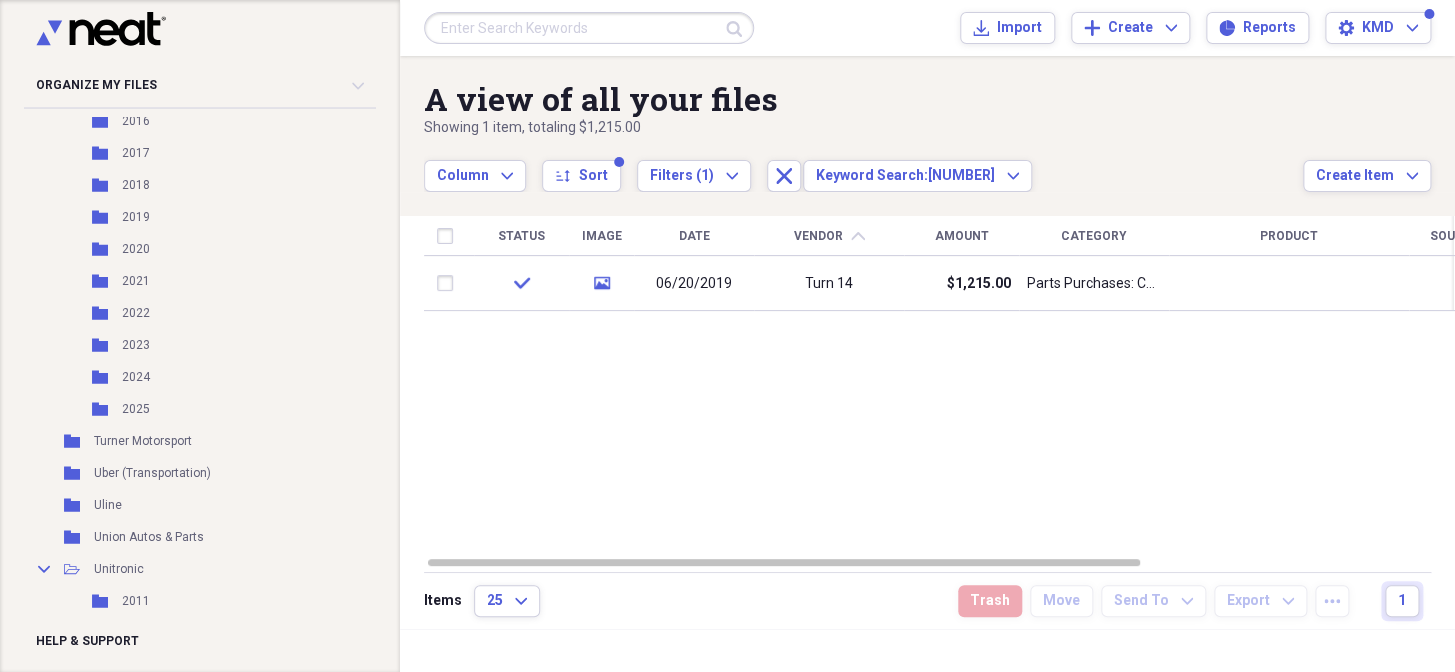 click at bounding box center (589, 28) 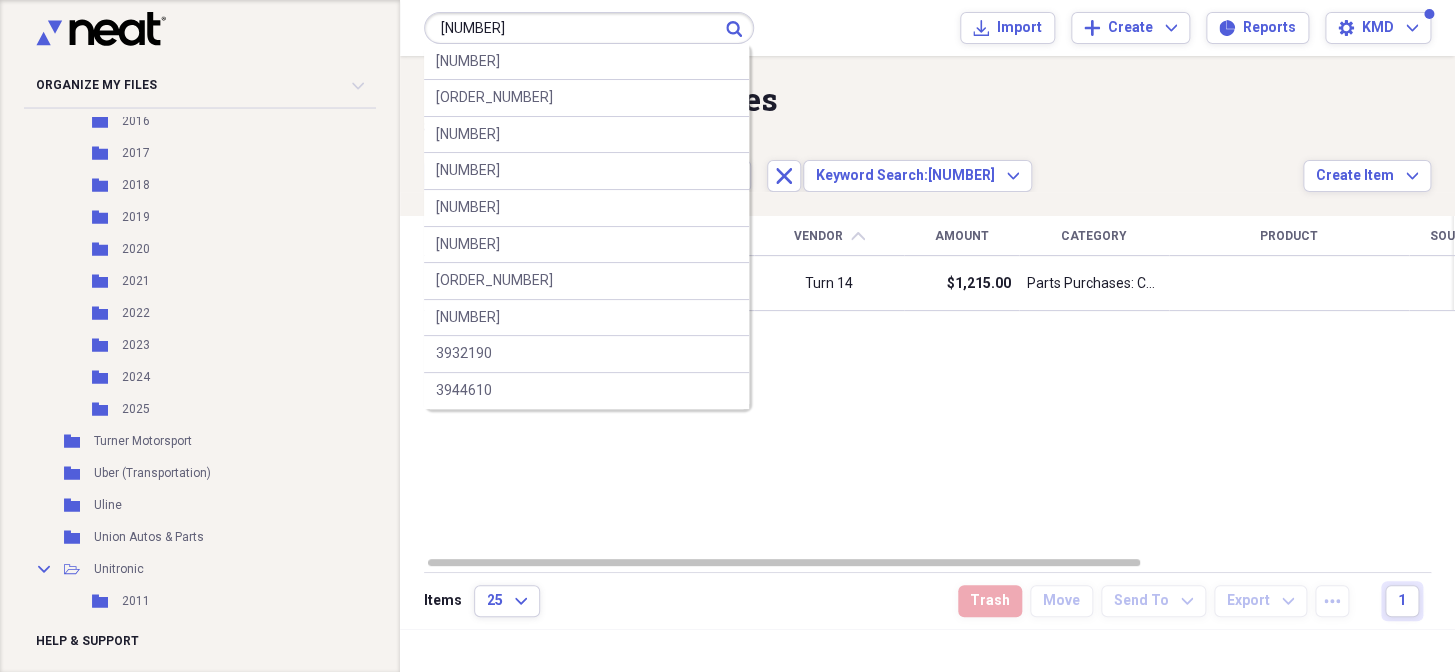 type on "348054" 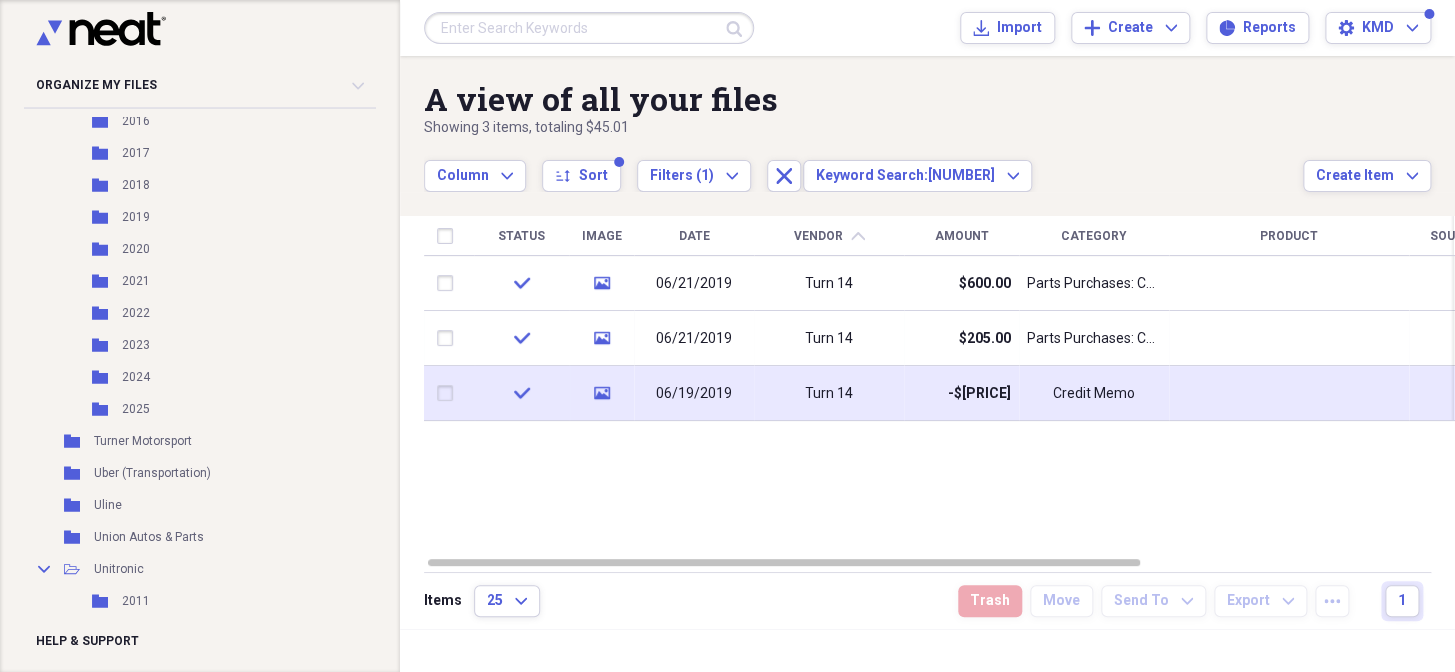 click on "Turn 14" at bounding box center [829, 393] 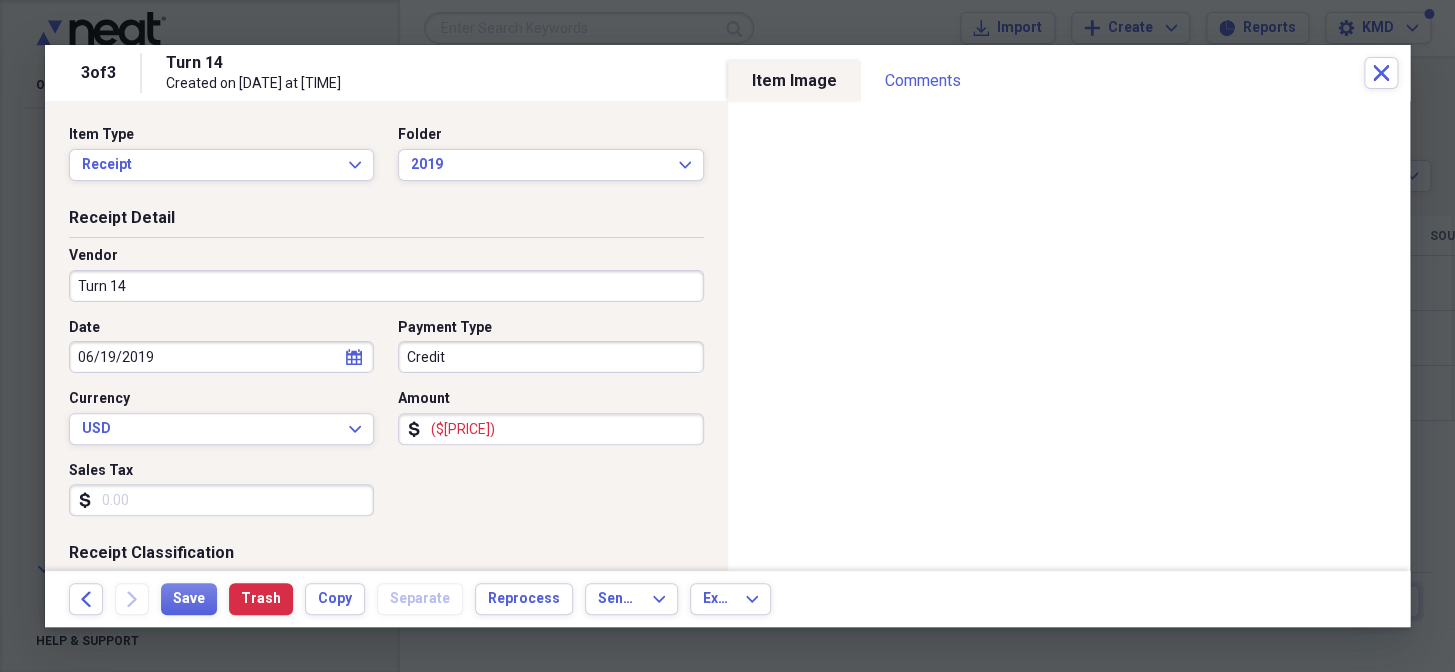 scroll, scrollTop: 227, scrollLeft: 0, axis: vertical 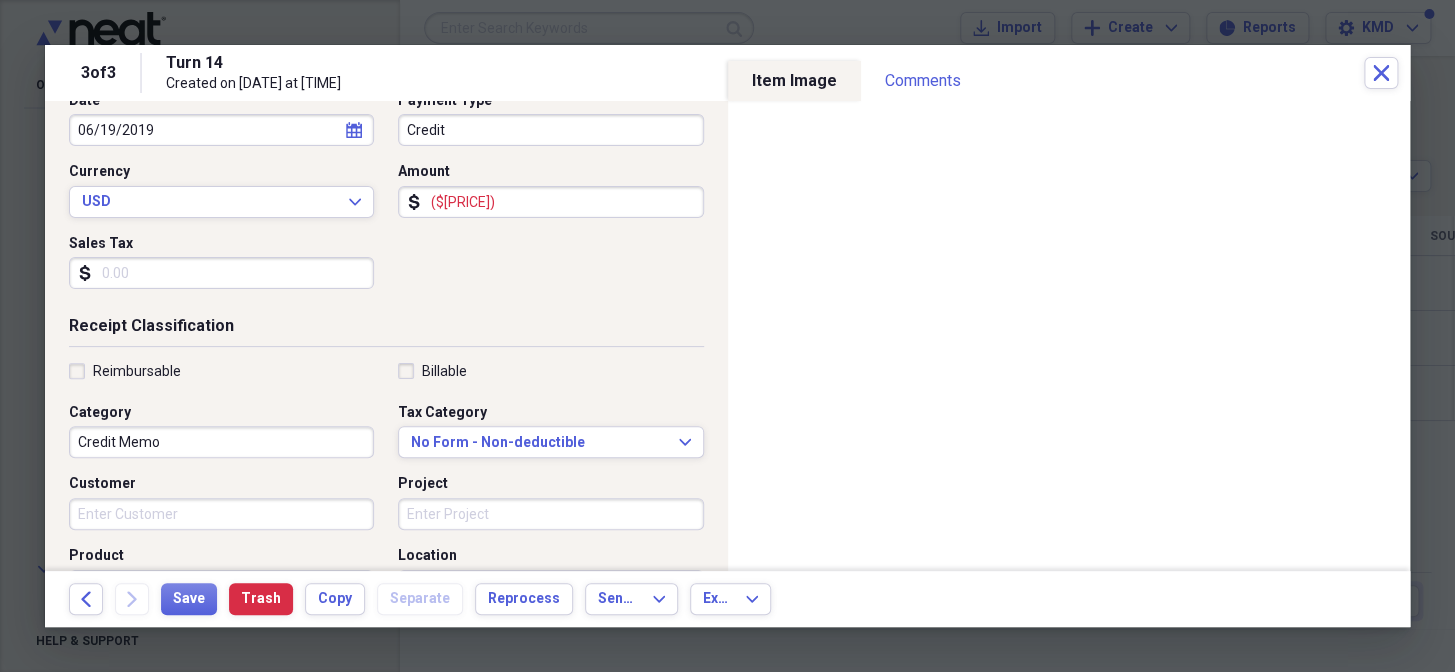 click on "Project" at bounding box center (550, 514) 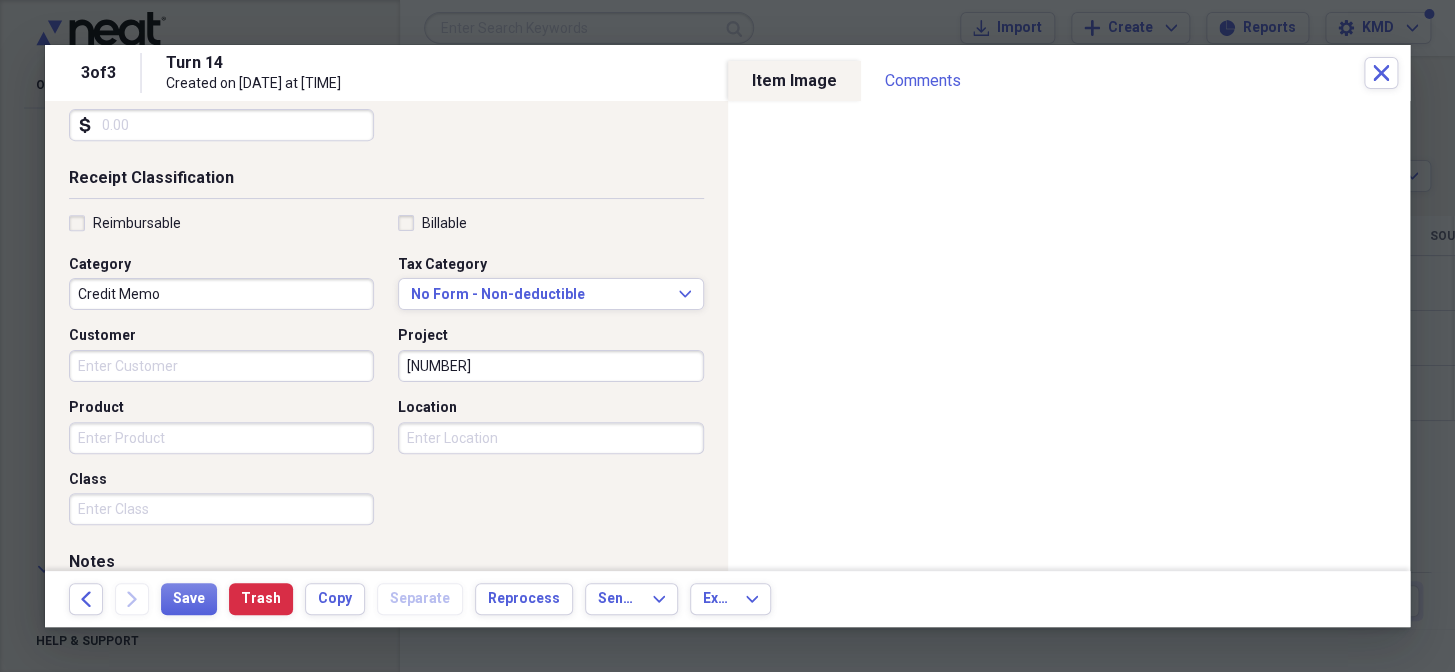 scroll, scrollTop: 454, scrollLeft: 0, axis: vertical 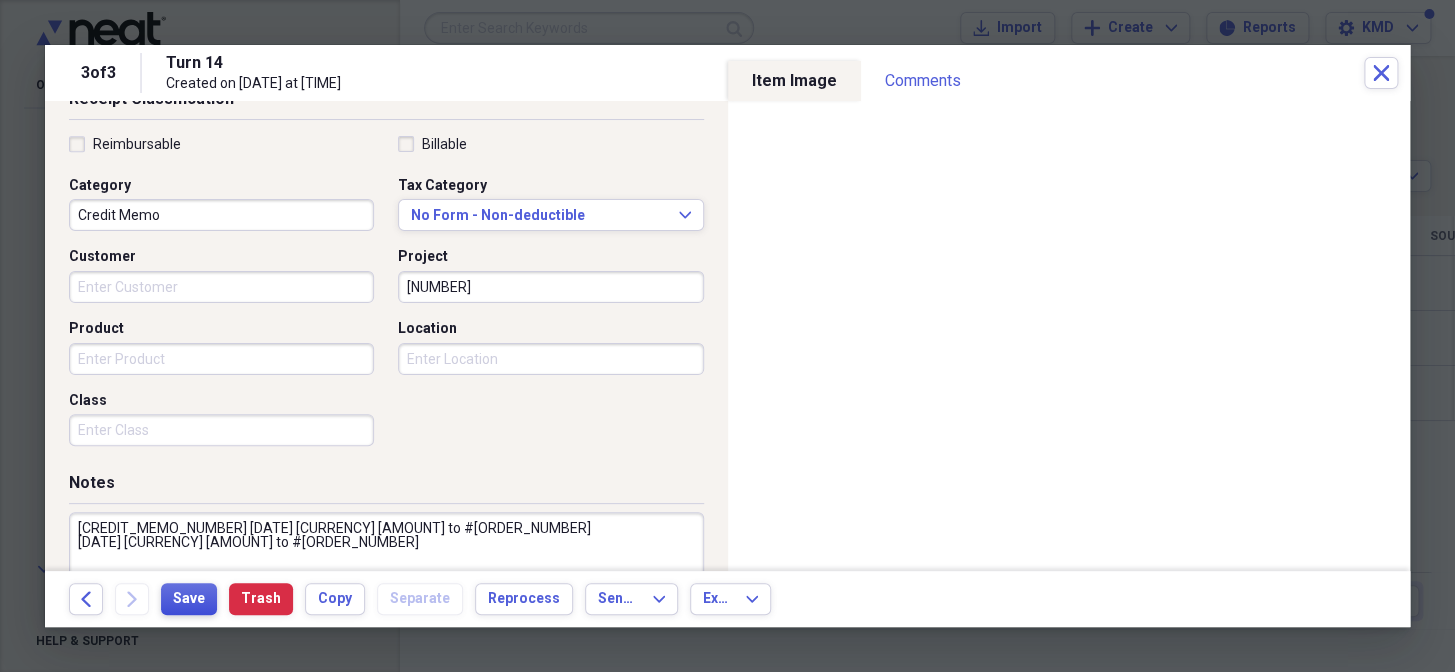 type on "[COMMUNICATION_ID]" 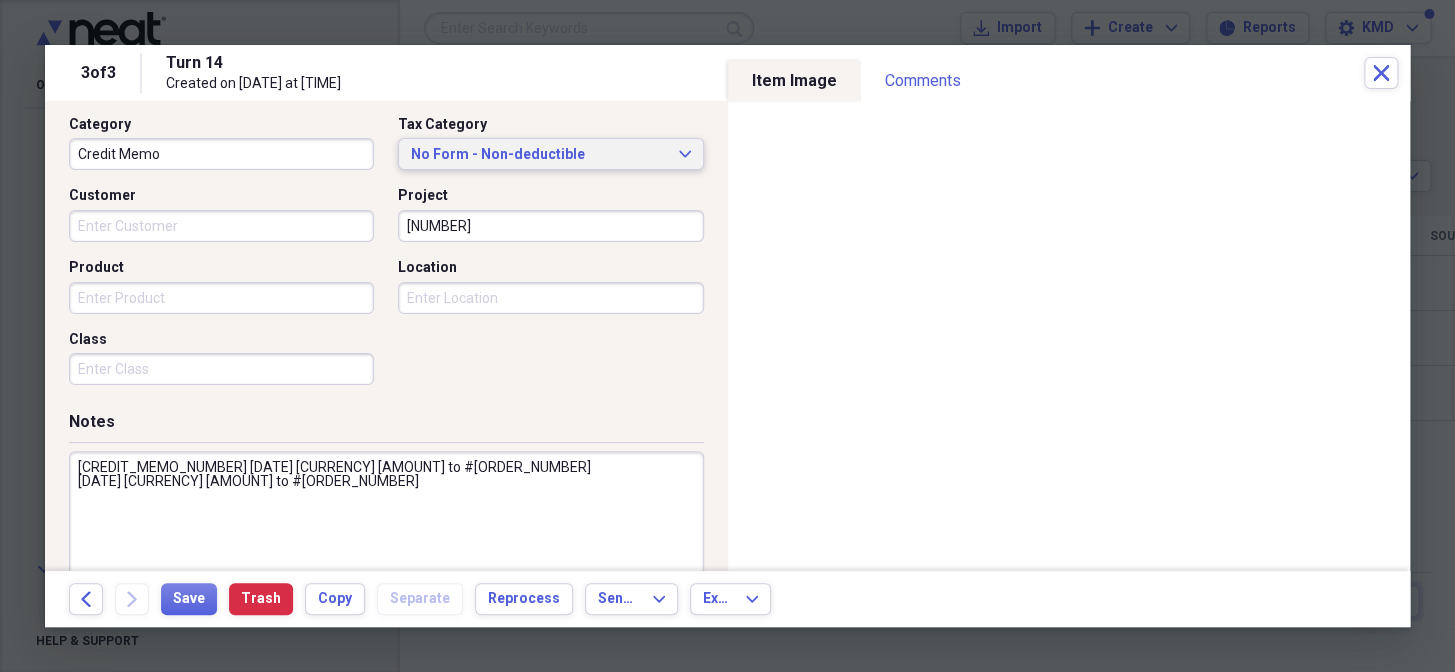 scroll, scrollTop: 545, scrollLeft: 0, axis: vertical 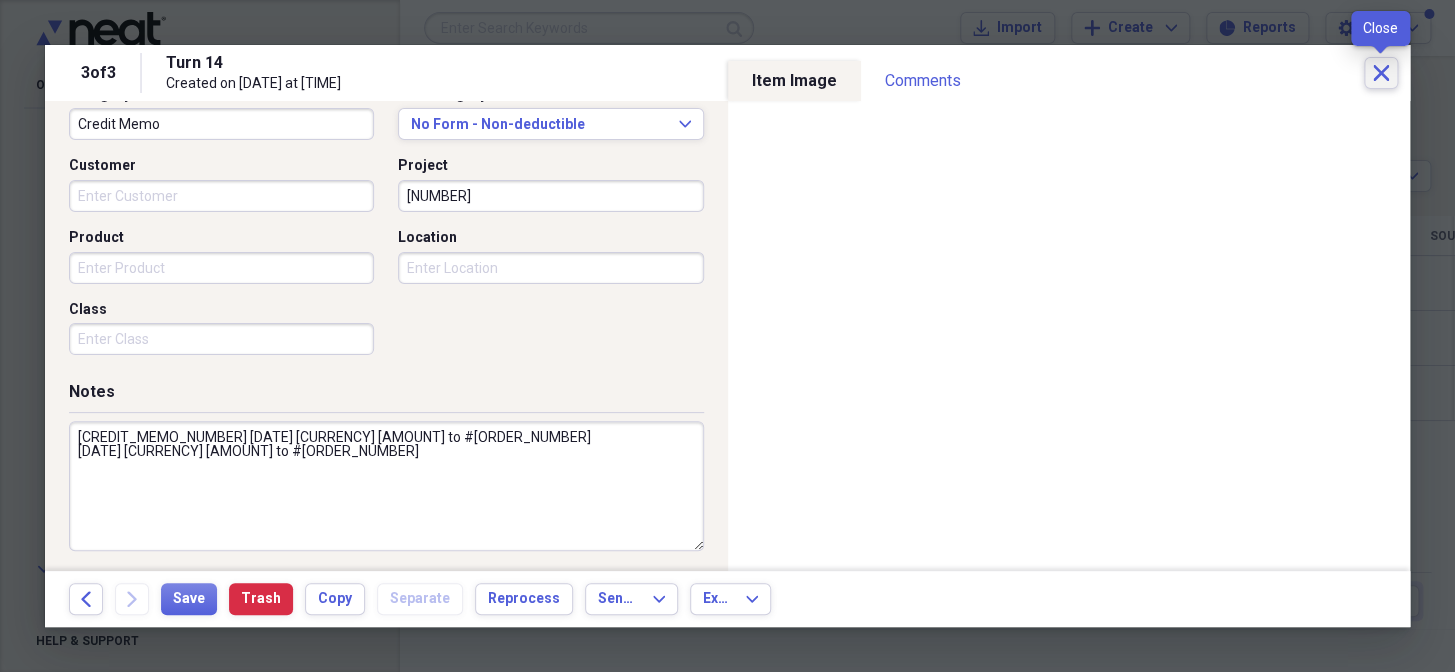 click 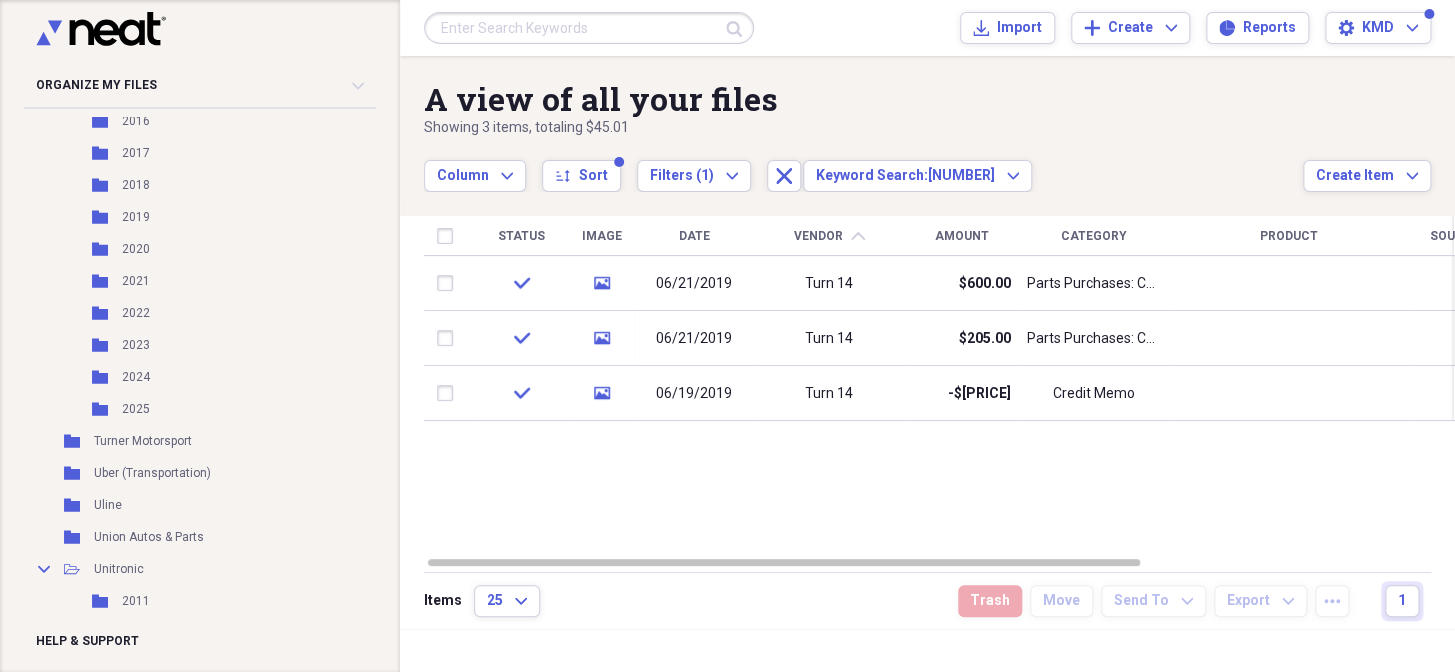 click at bounding box center (589, 28) 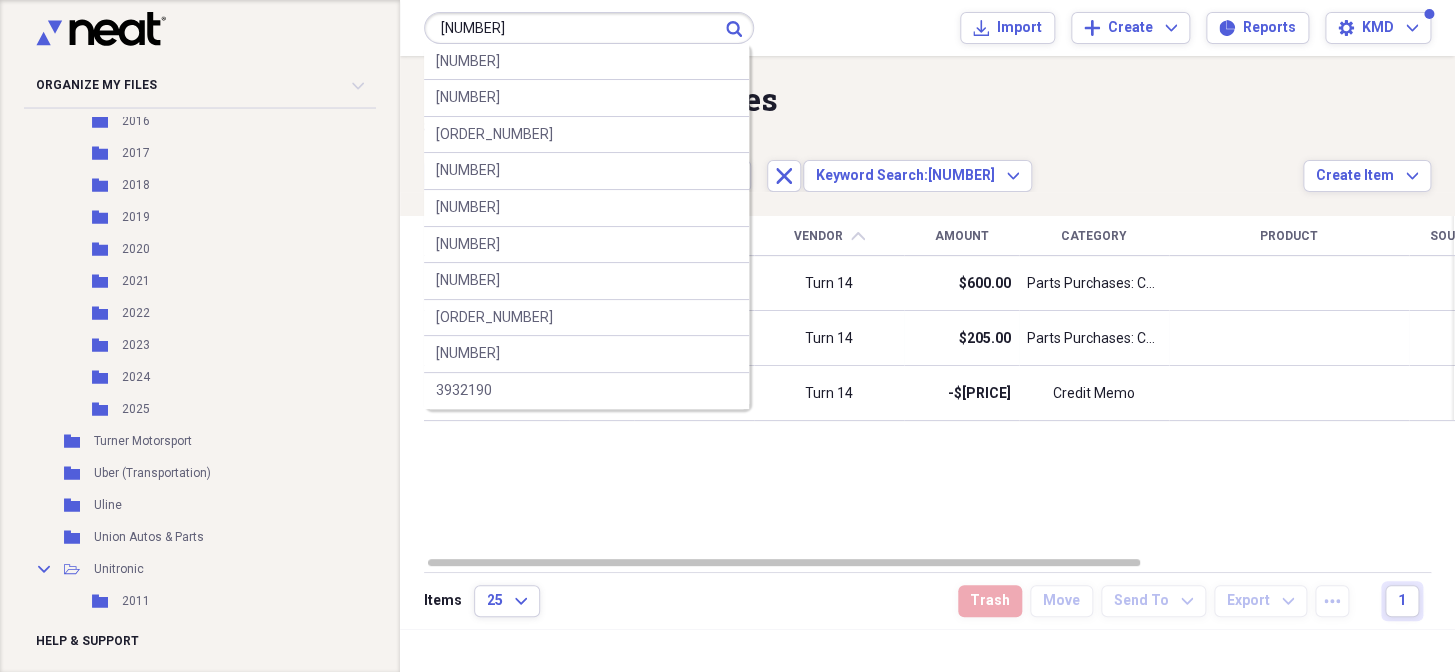 type on "[NUMBER]" 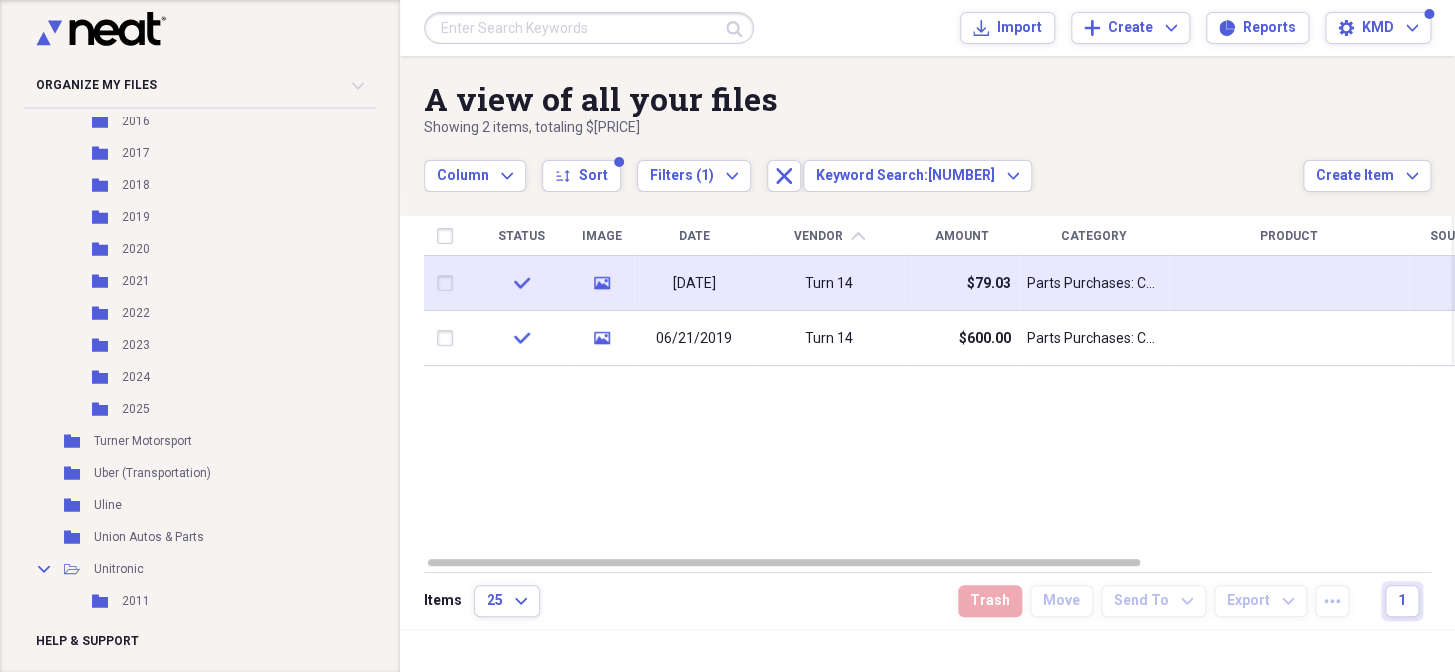 click on "$79.03" at bounding box center (961, 283) 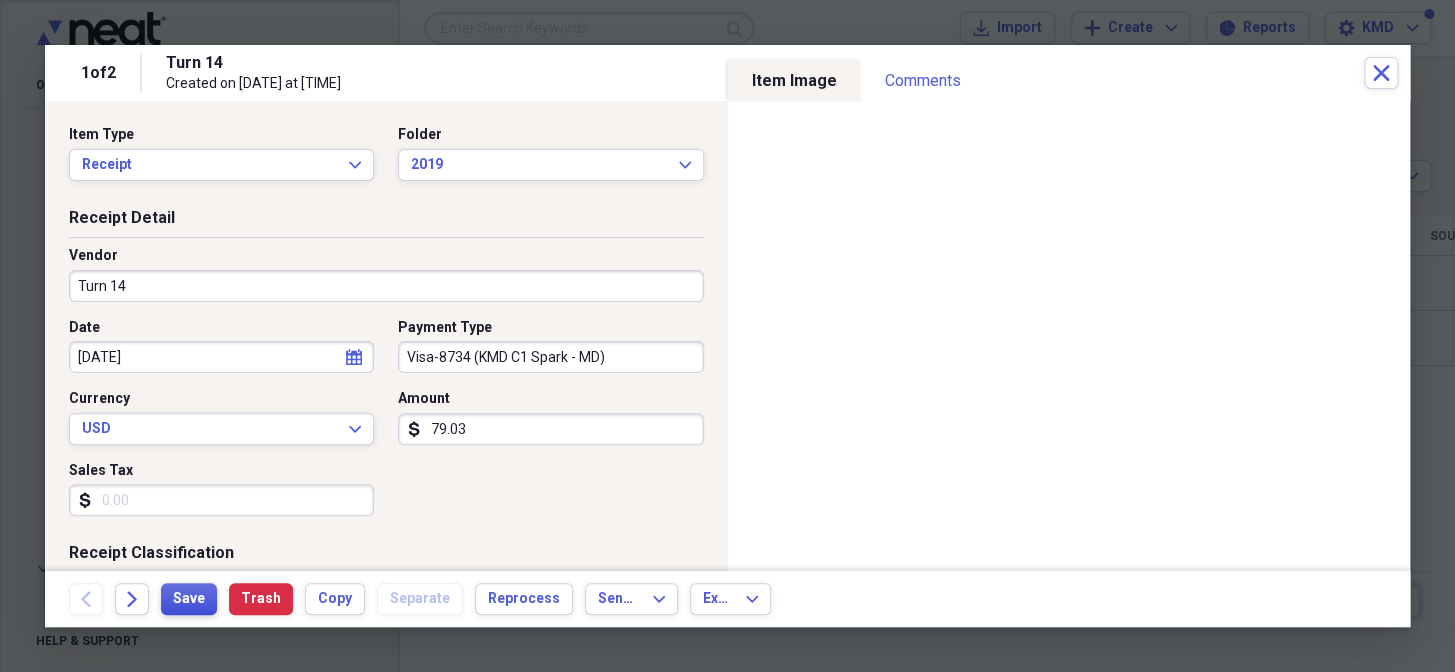 drag, startPoint x: 410, startPoint y: 182, endPoint x: 193, endPoint y: 599, distance: 470.08298 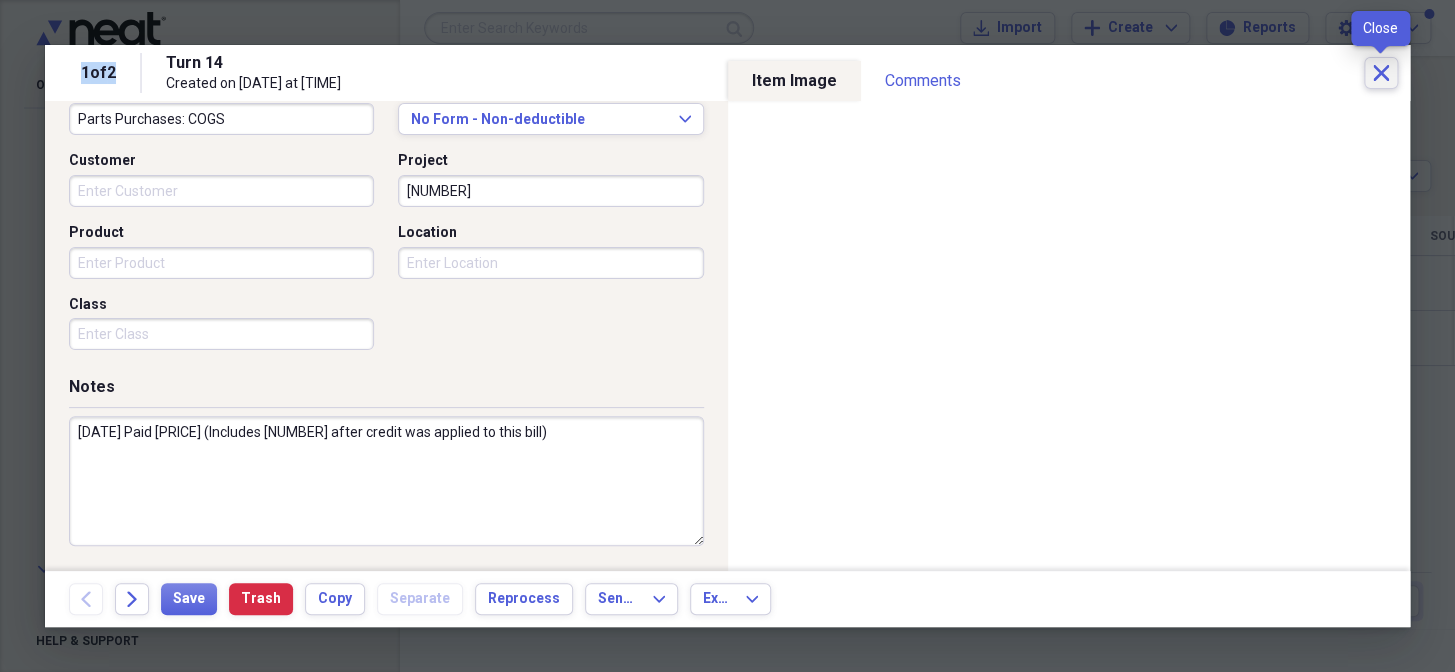 click on "Close" 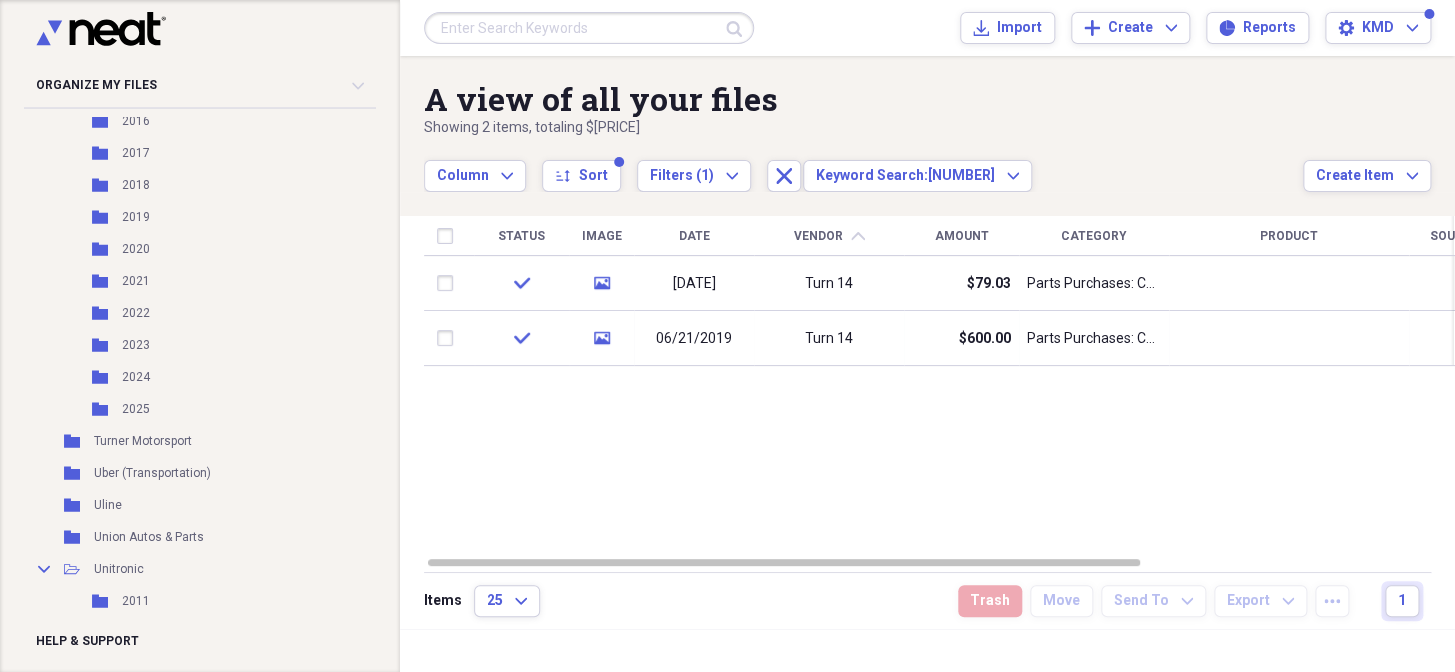 click at bounding box center (589, 28) 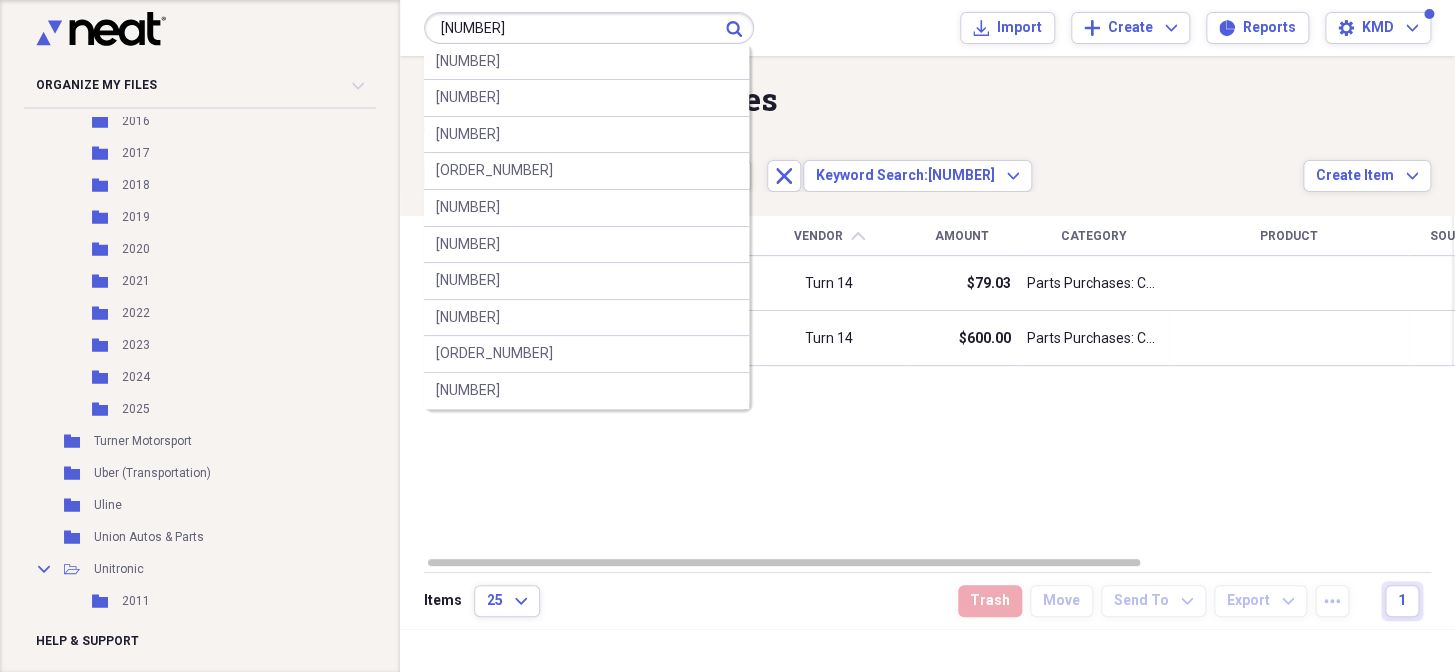 type on "[NUMBER]" 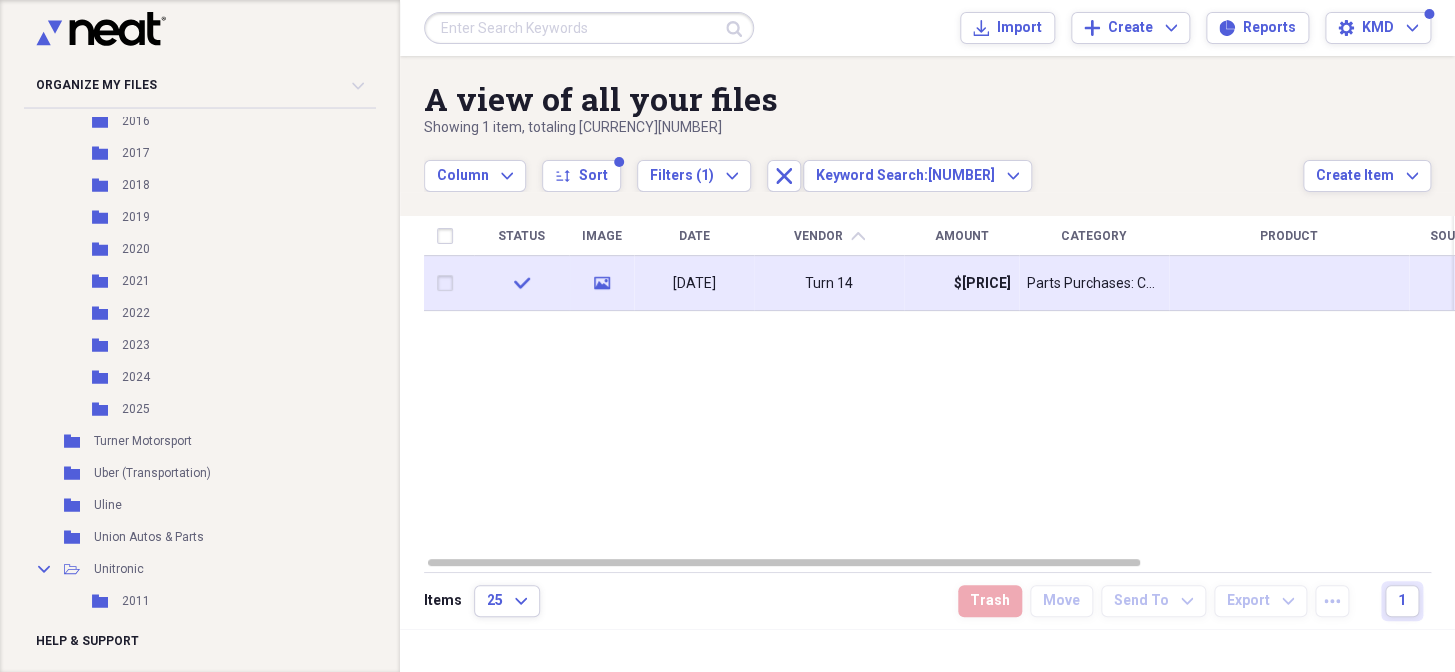 click on "Turn 14" at bounding box center (829, 284) 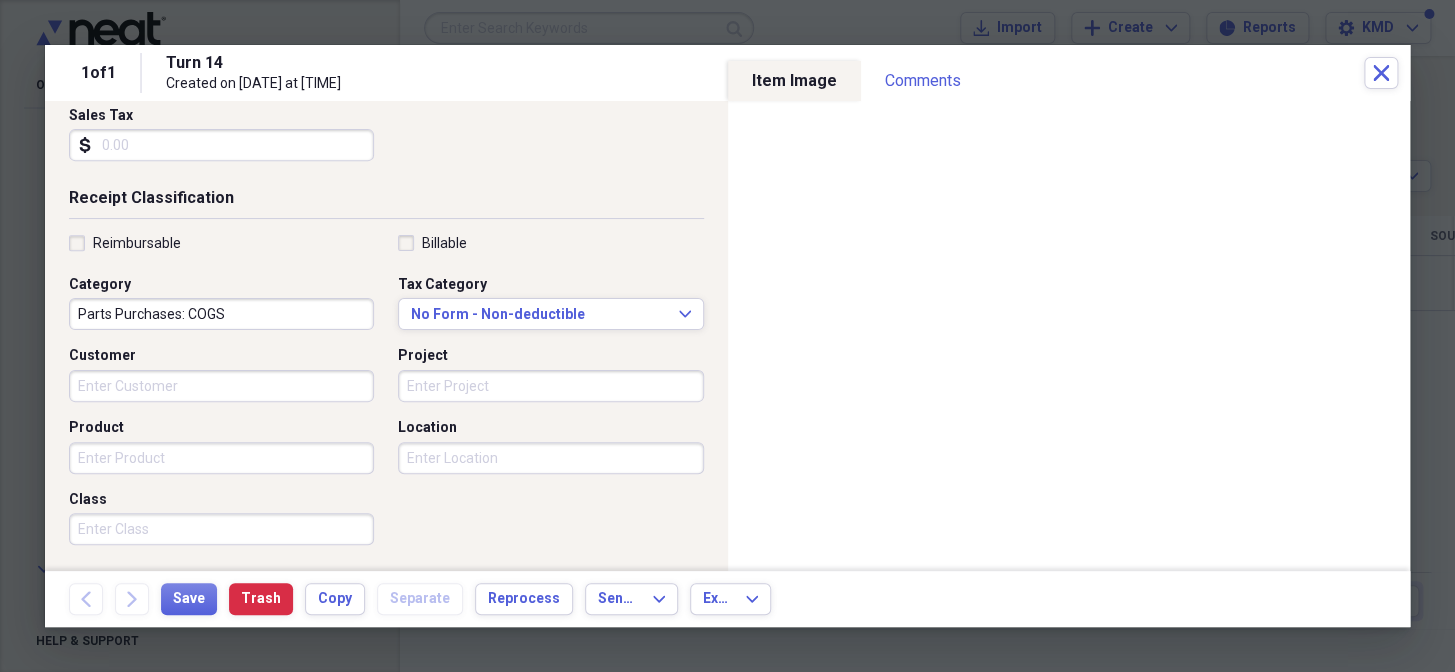 scroll, scrollTop: 363, scrollLeft: 0, axis: vertical 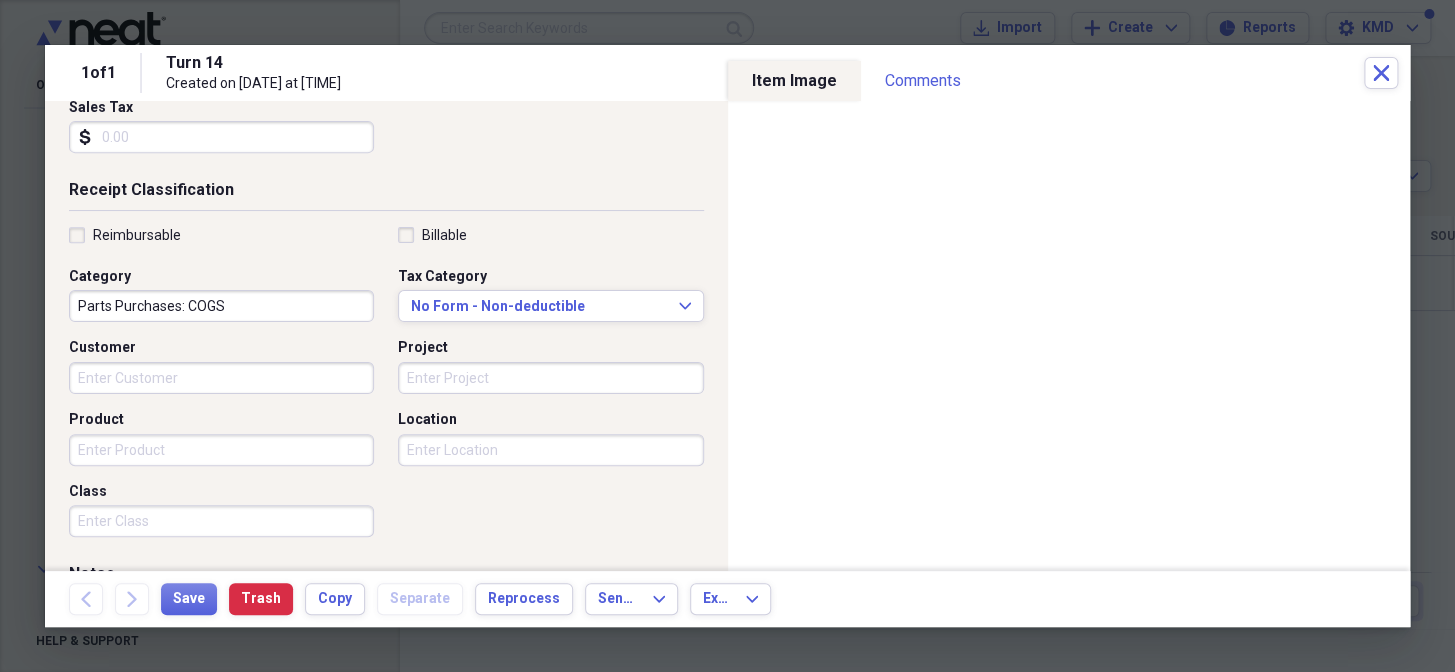 click on "Project" at bounding box center [550, 378] 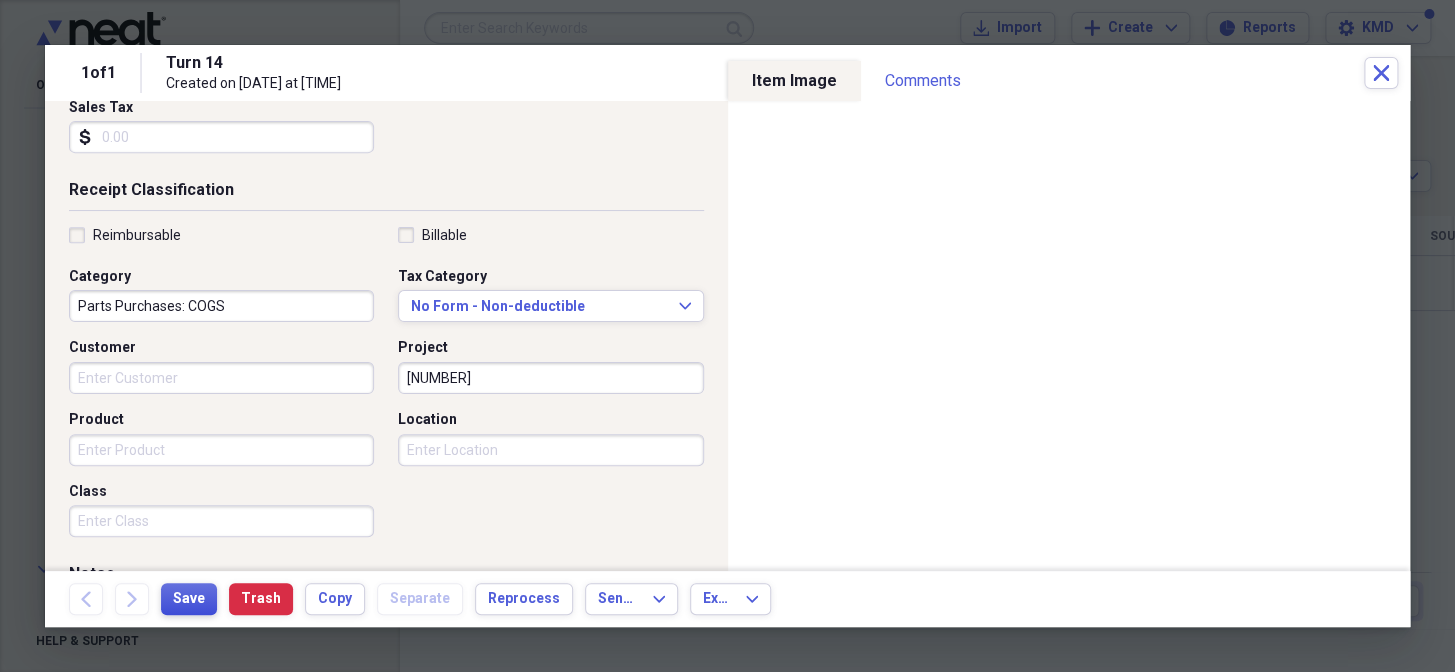 type on "[NUMBER]" 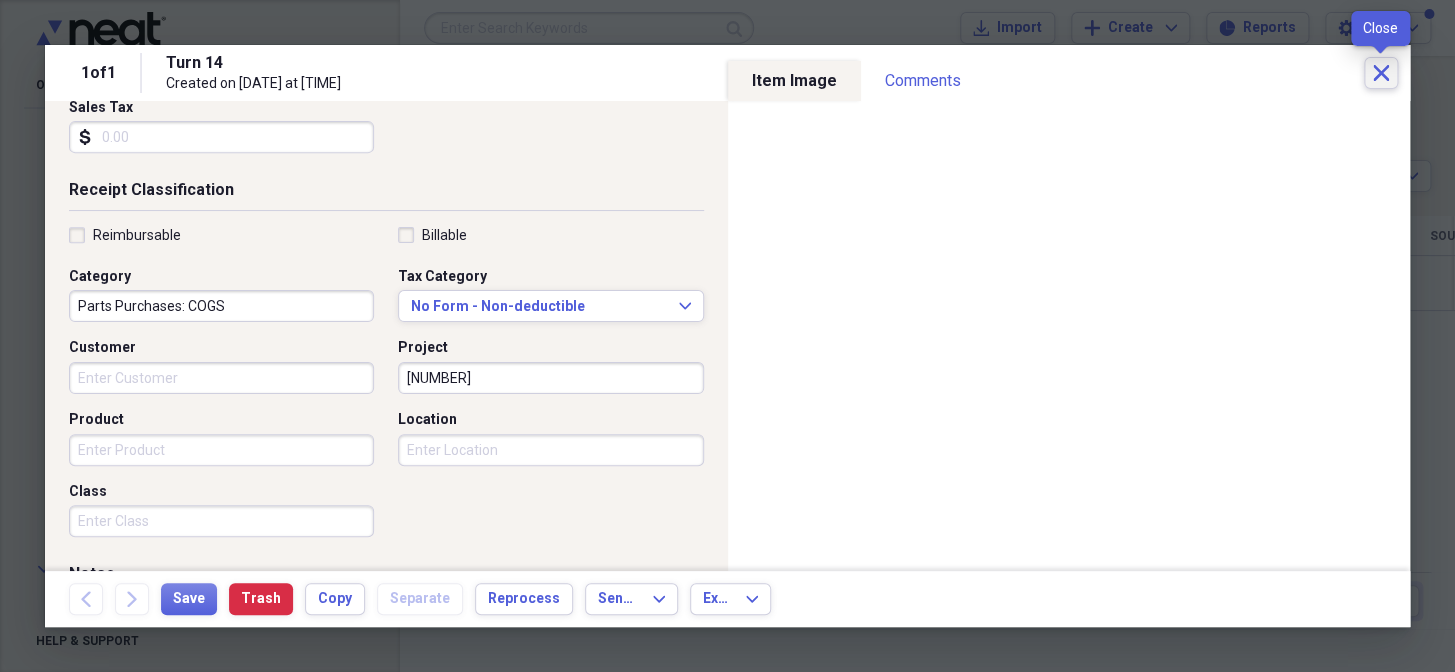 click 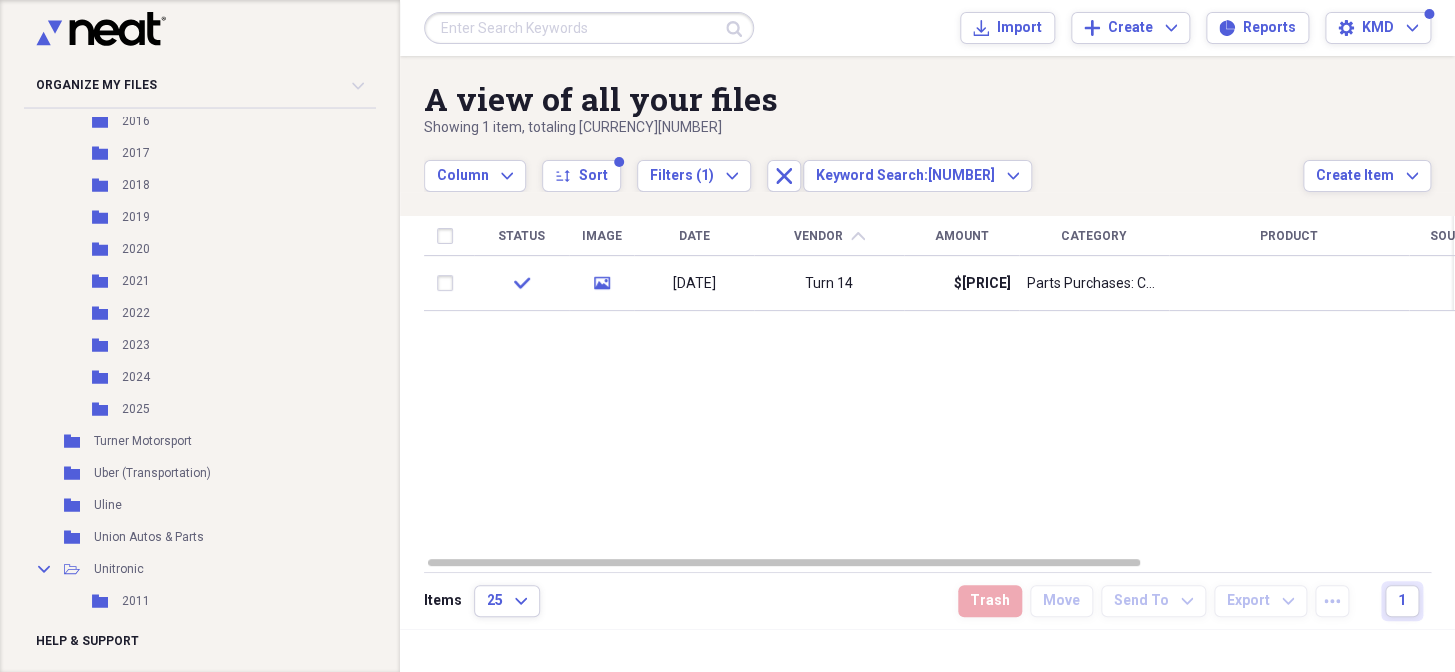 click at bounding box center (589, 28) 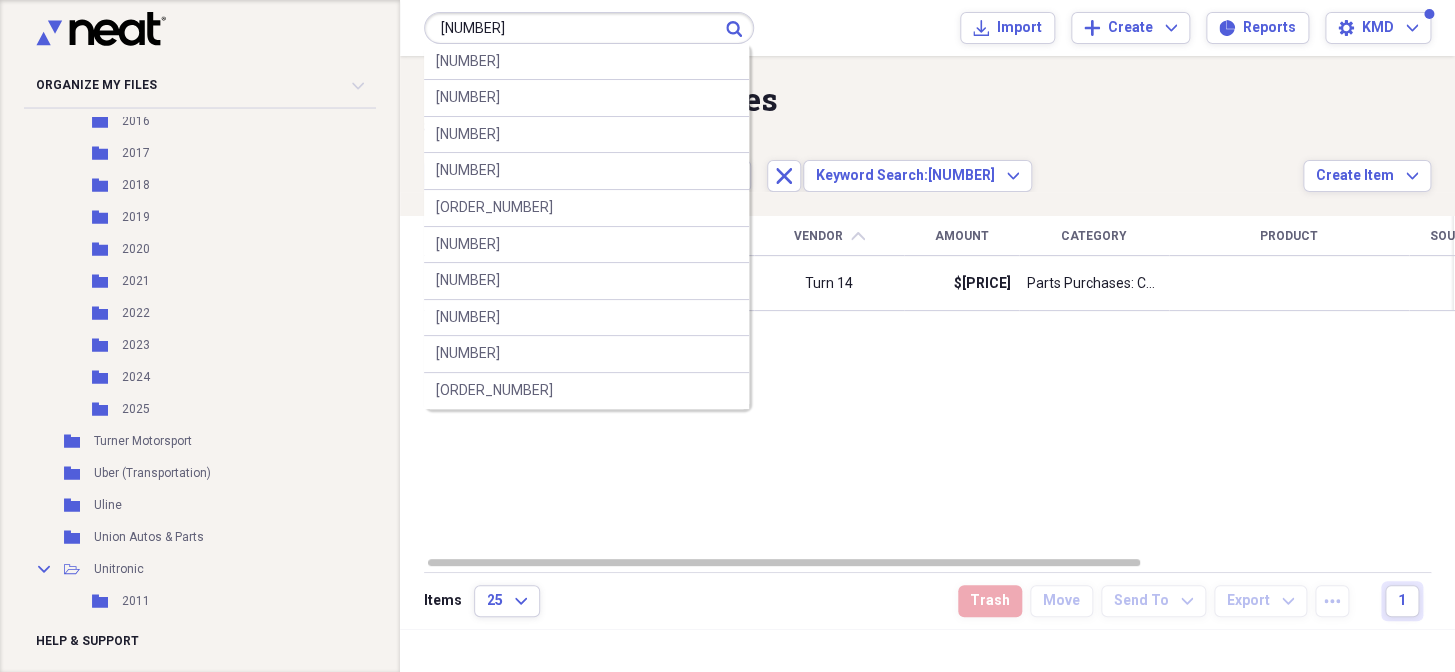 type on "346211" 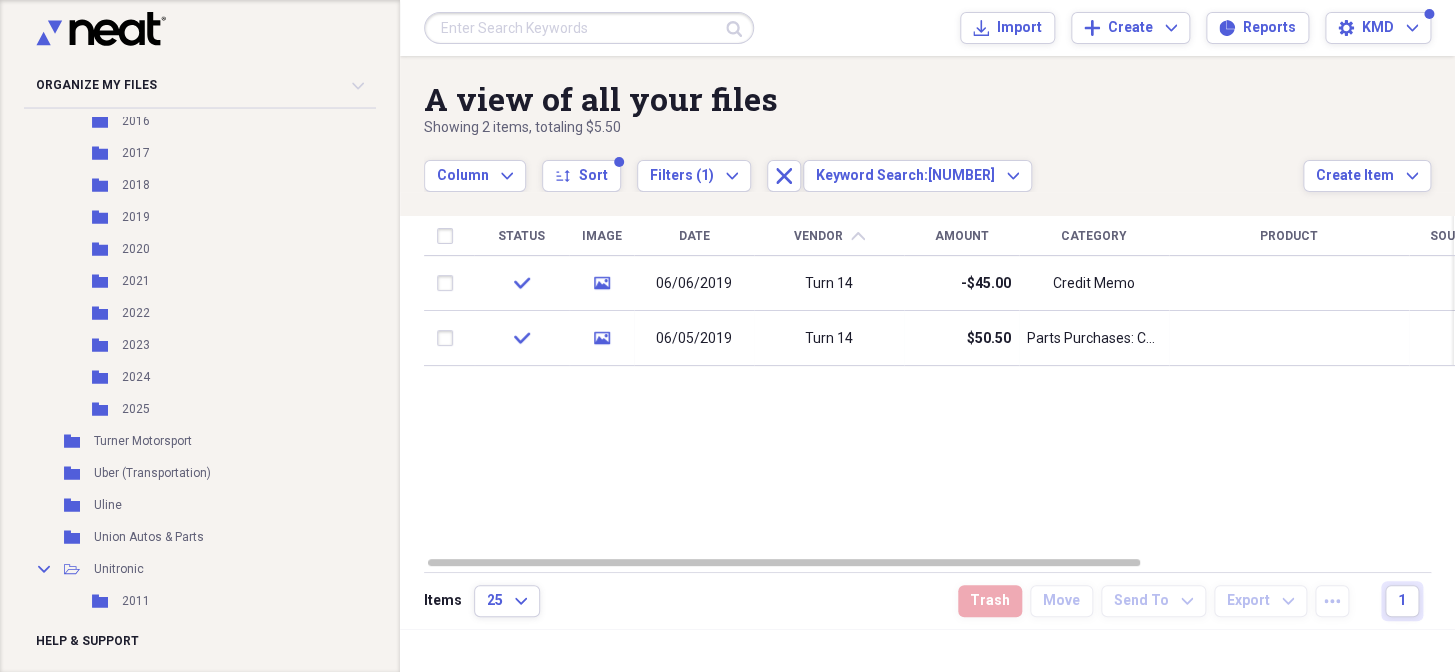 drag, startPoint x: 839, startPoint y: 283, endPoint x: 1122, endPoint y: 497, distance: 354.80276 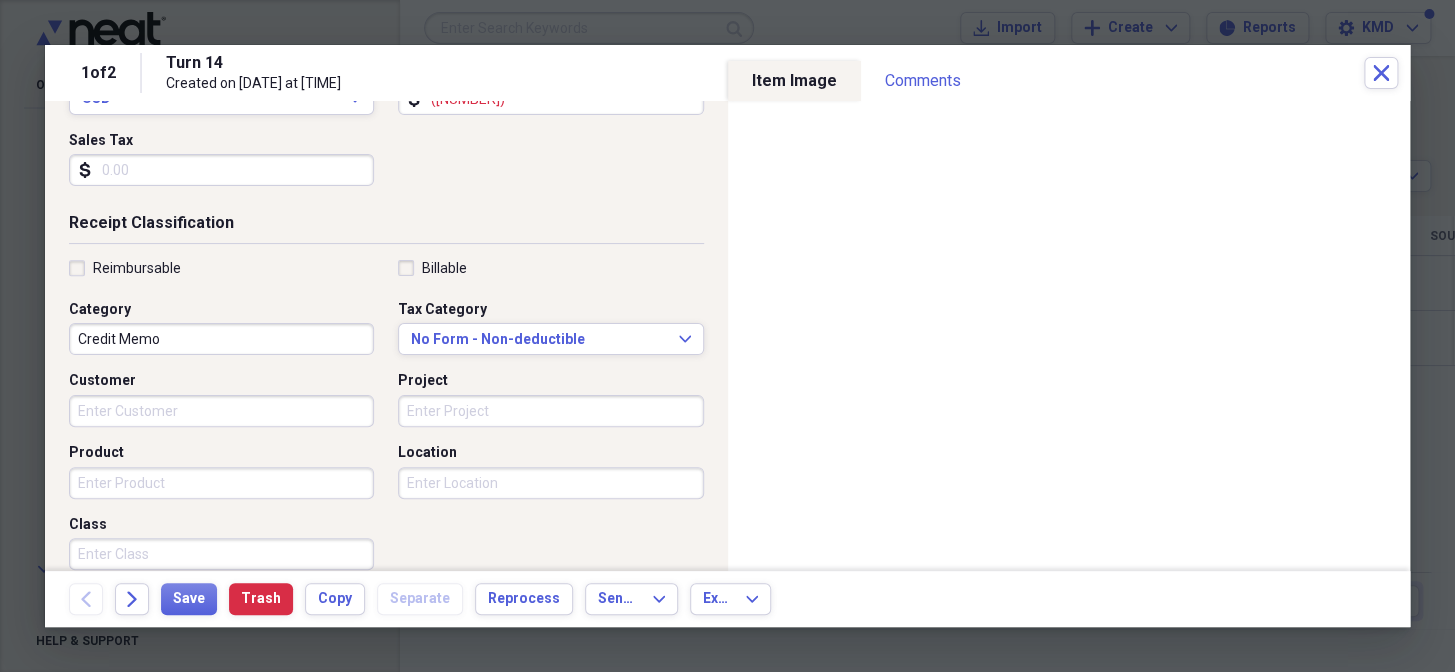 scroll, scrollTop: 363, scrollLeft: 0, axis: vertical 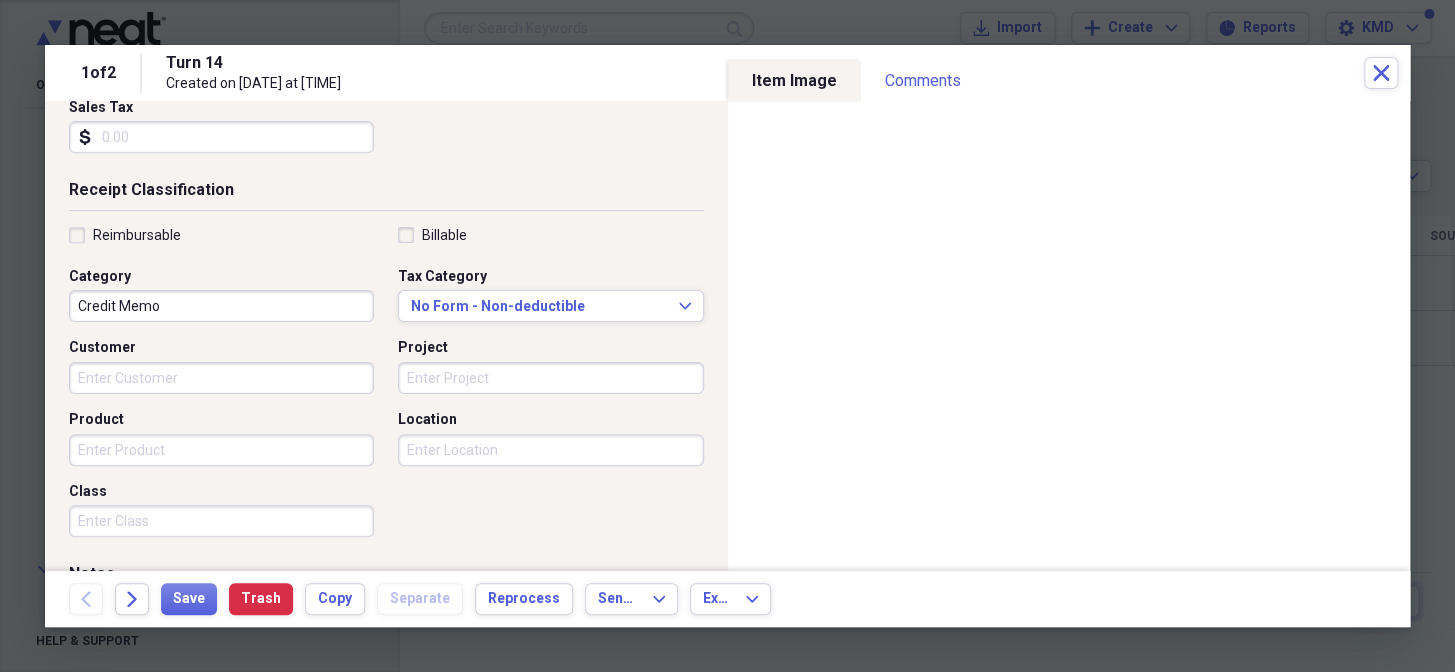 click on "Project" at bounding box center [550, 378] 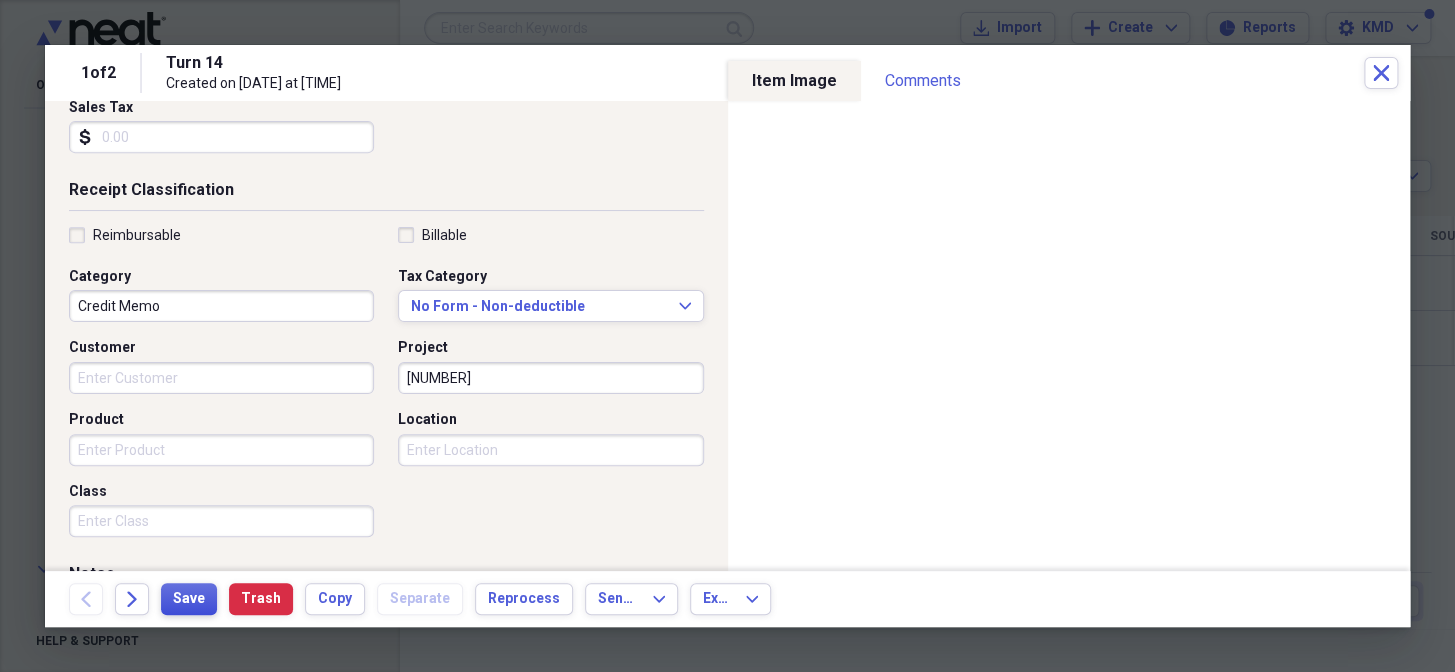 type on "[COMMUNICATION_ID]" 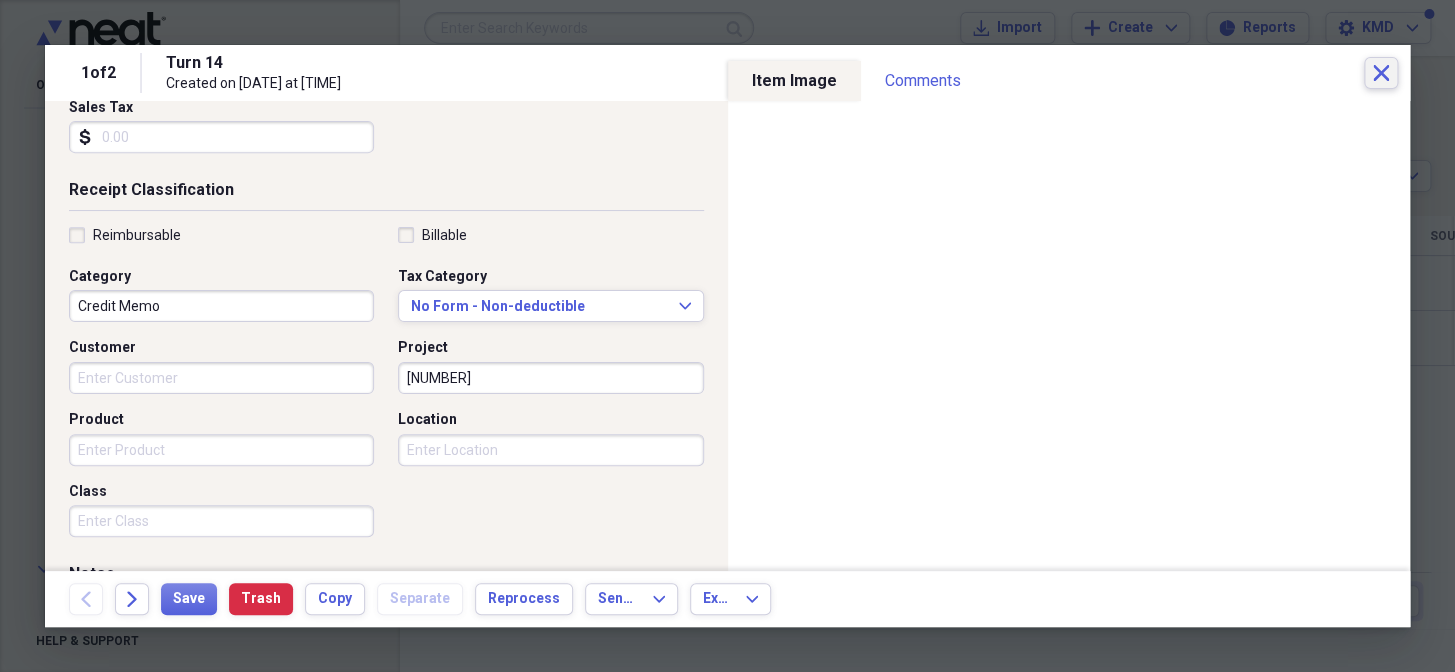 click on "Close" at bounding box center [1381, 73] 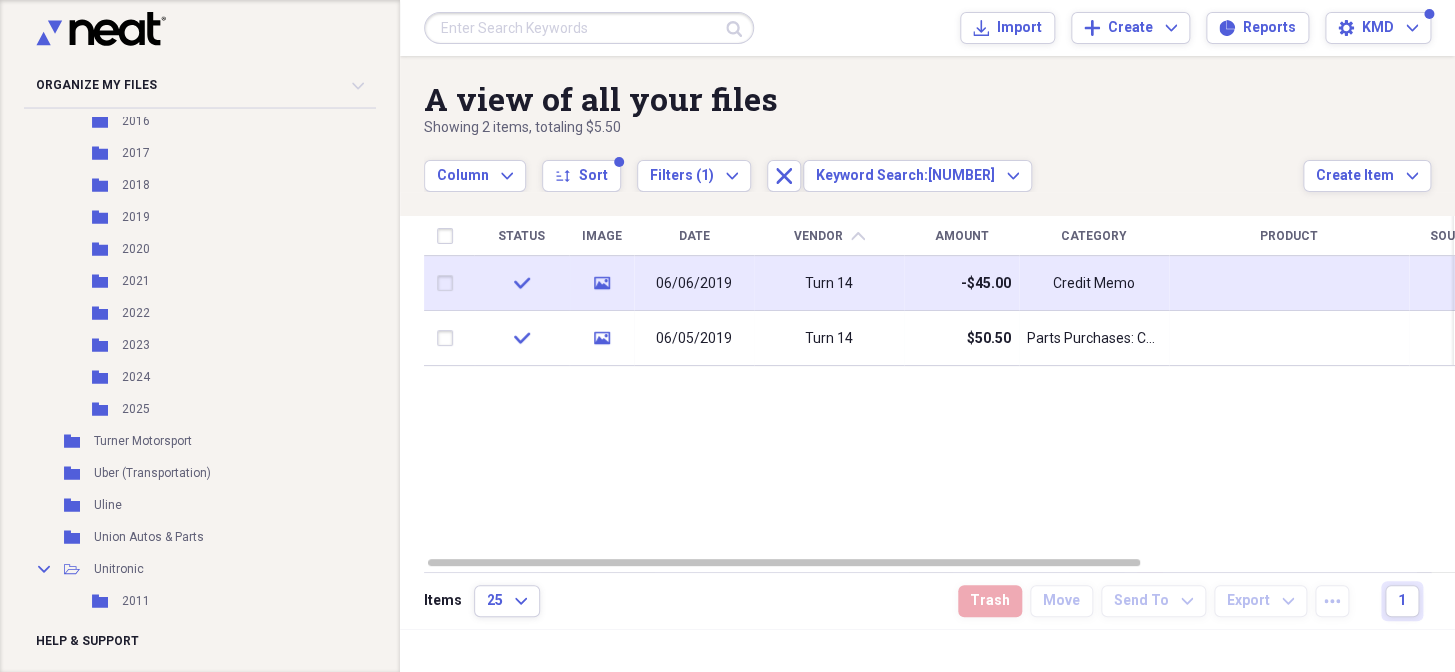 click on "Turn 14" at bounding box center [829, 338] 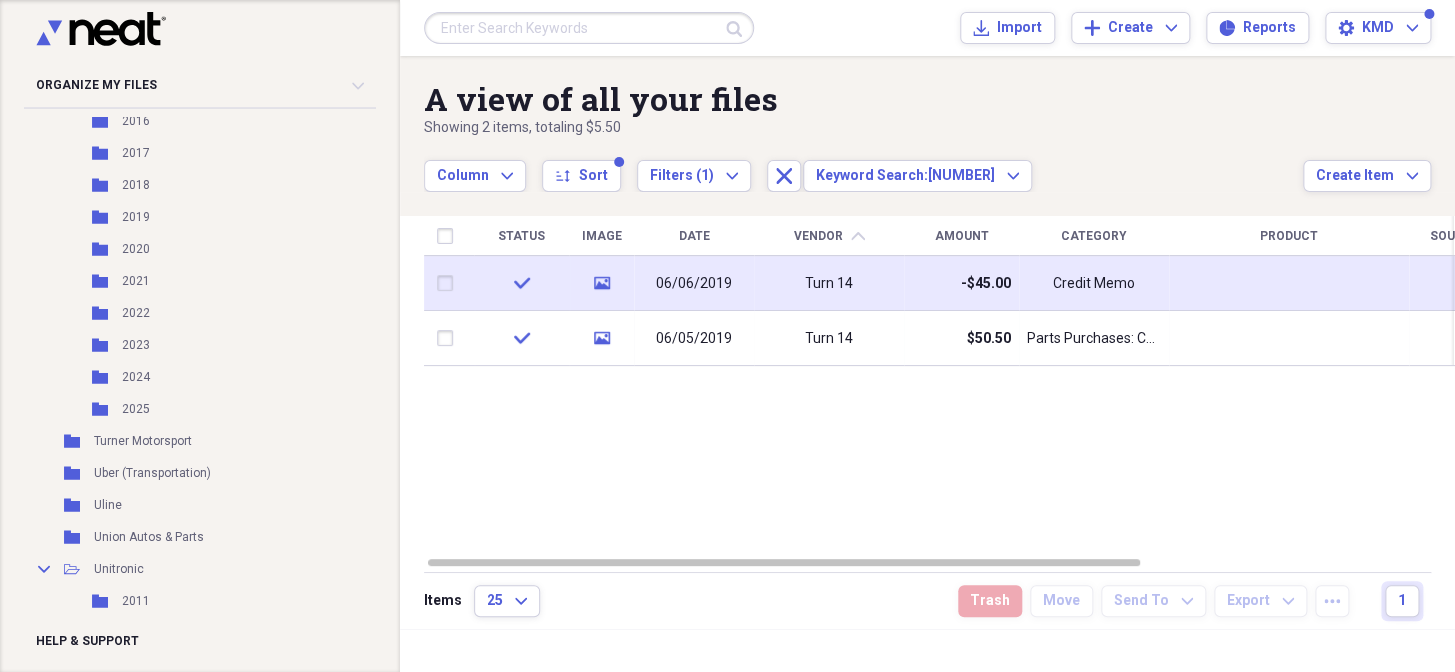 click on "Turn 14" at bounding box center (829, 338) 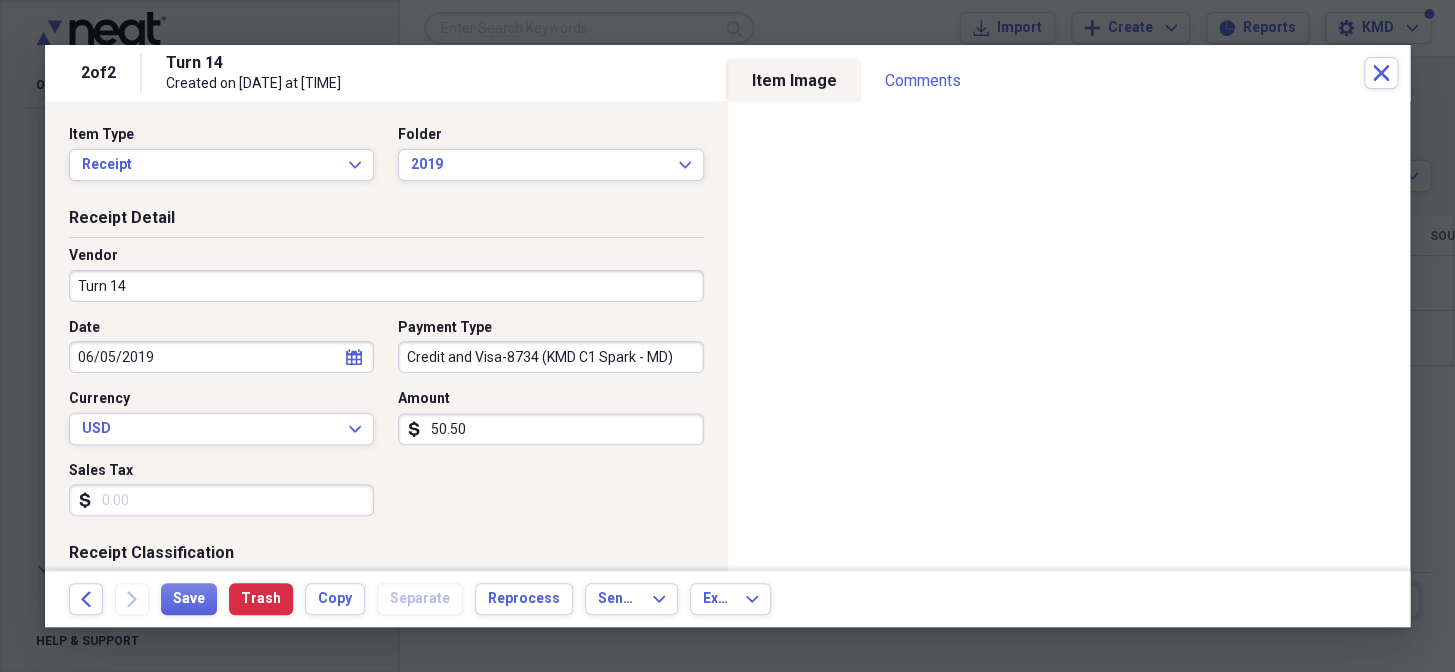 click on "Project" at bounding box center (550, 741) 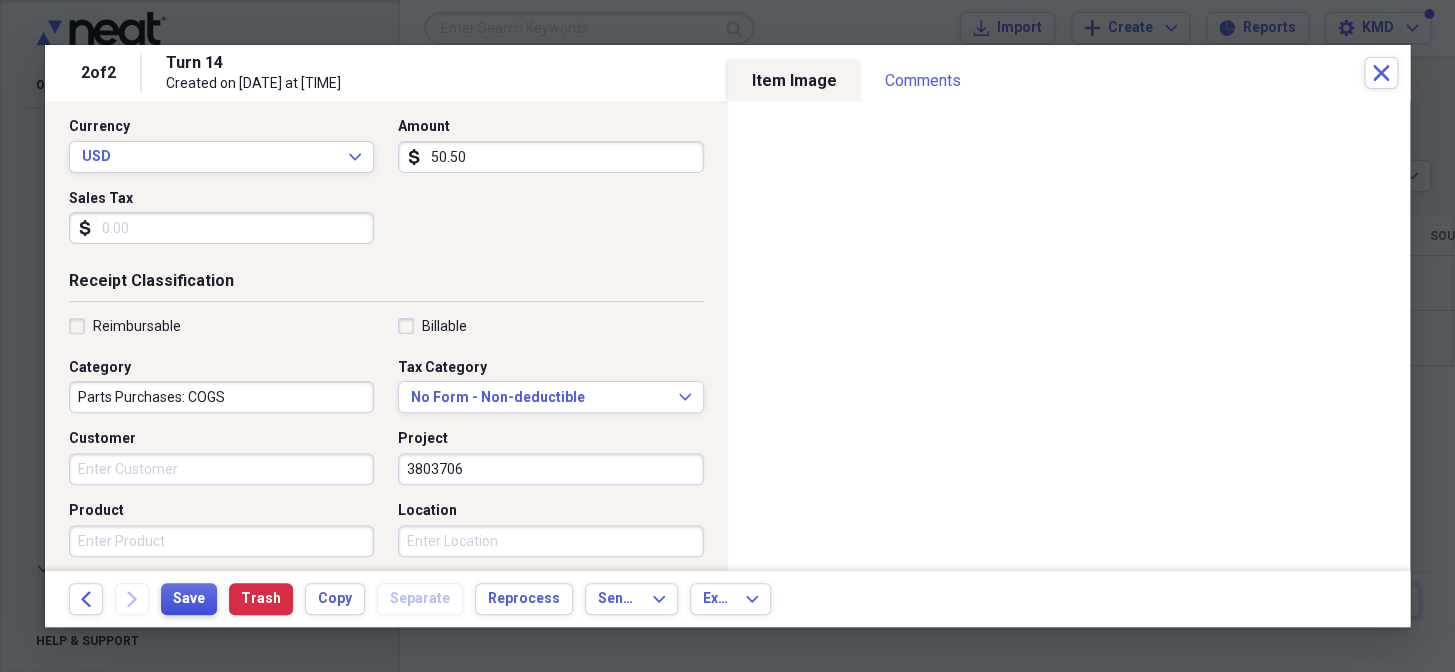 type on "3803706" 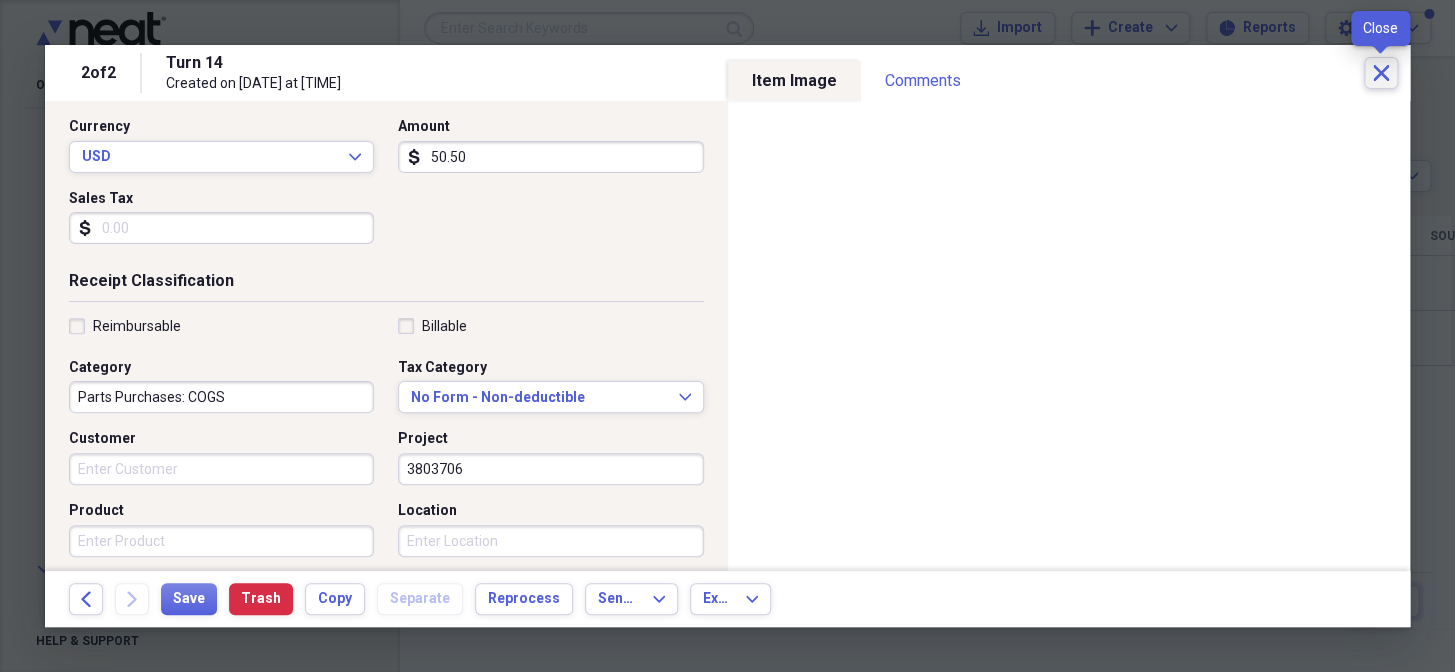 click on "Close" at bounding box center [1381, 73] 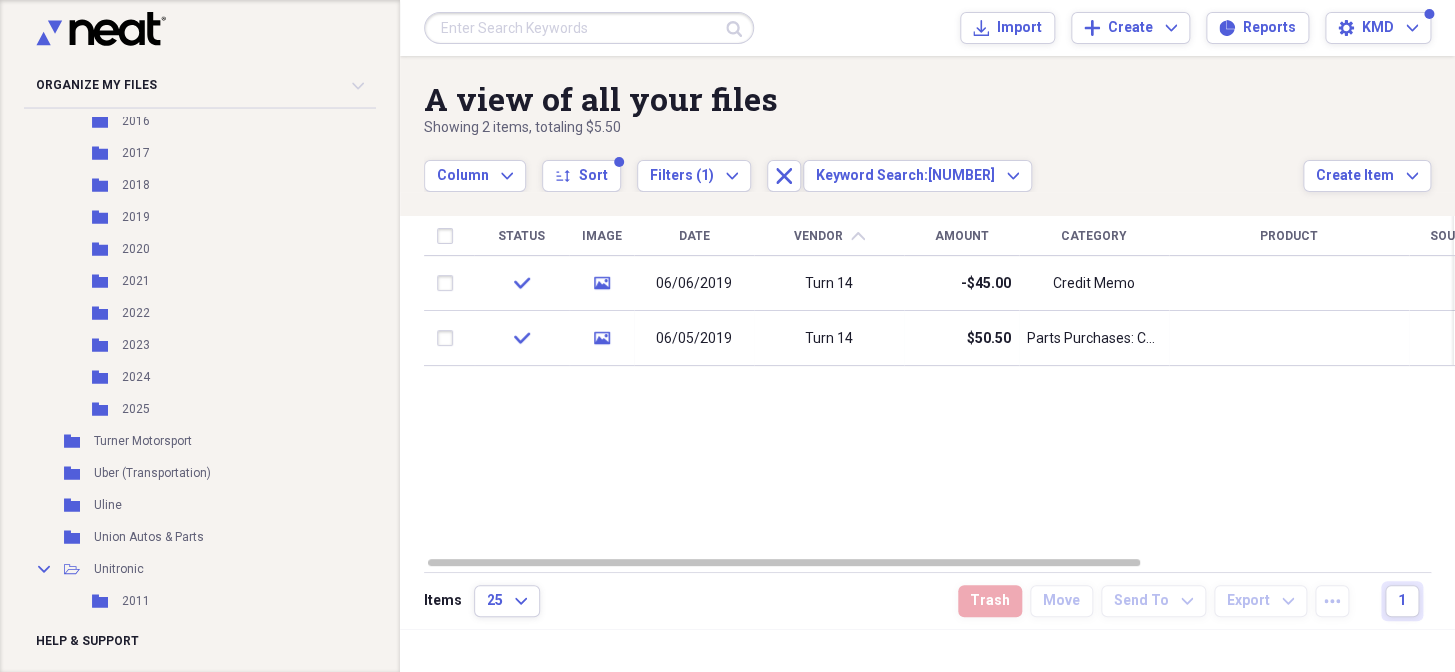 click at bounding box center [589, 28] 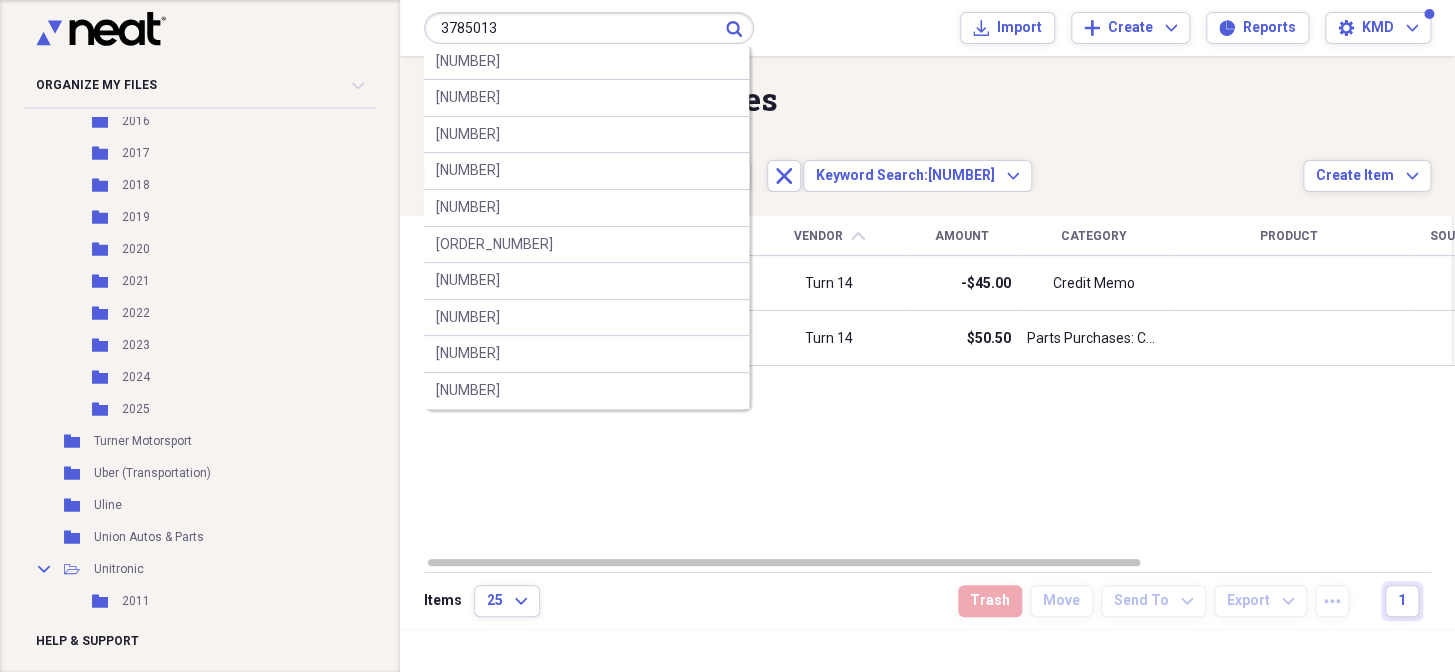 type on "3785013" 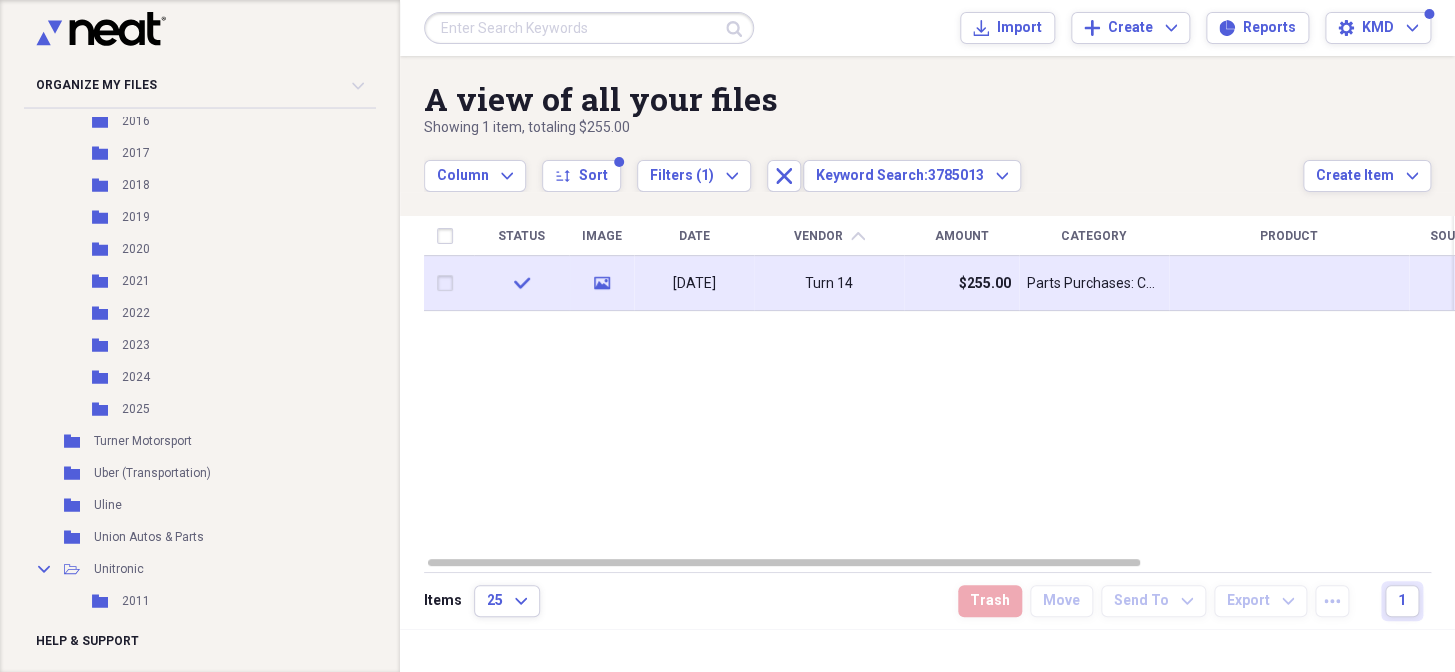 click on "Turn 14" at bounding box center (829, 283) 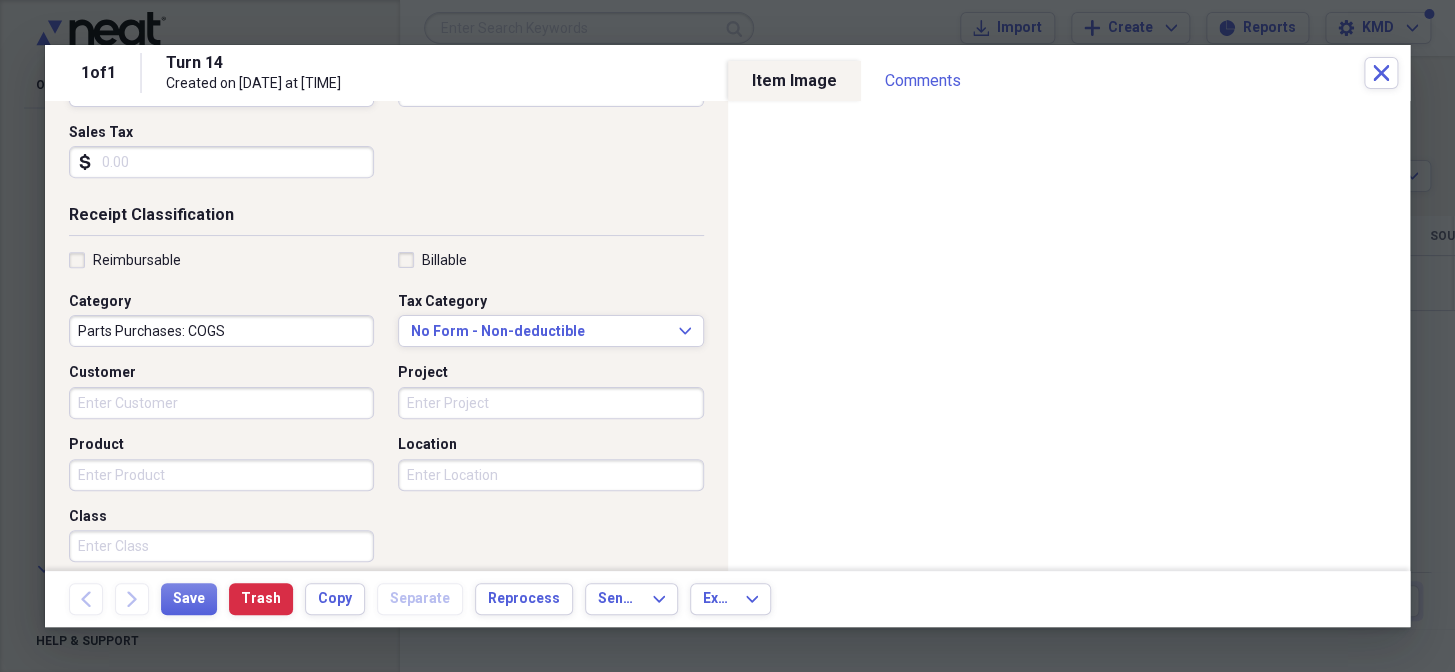 scroll, scrollTop: 454, scrollLeft: 0, axis: vertical 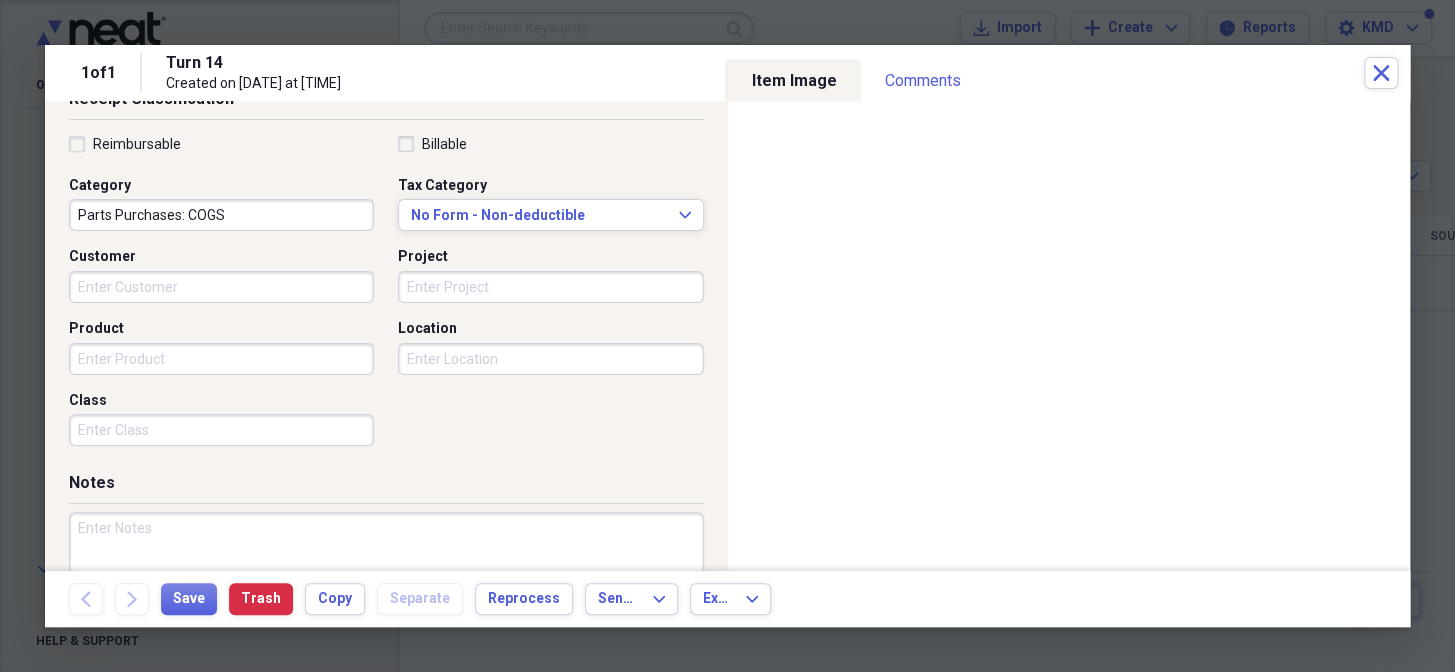 click on "Project" at bounding box center (550, 287) 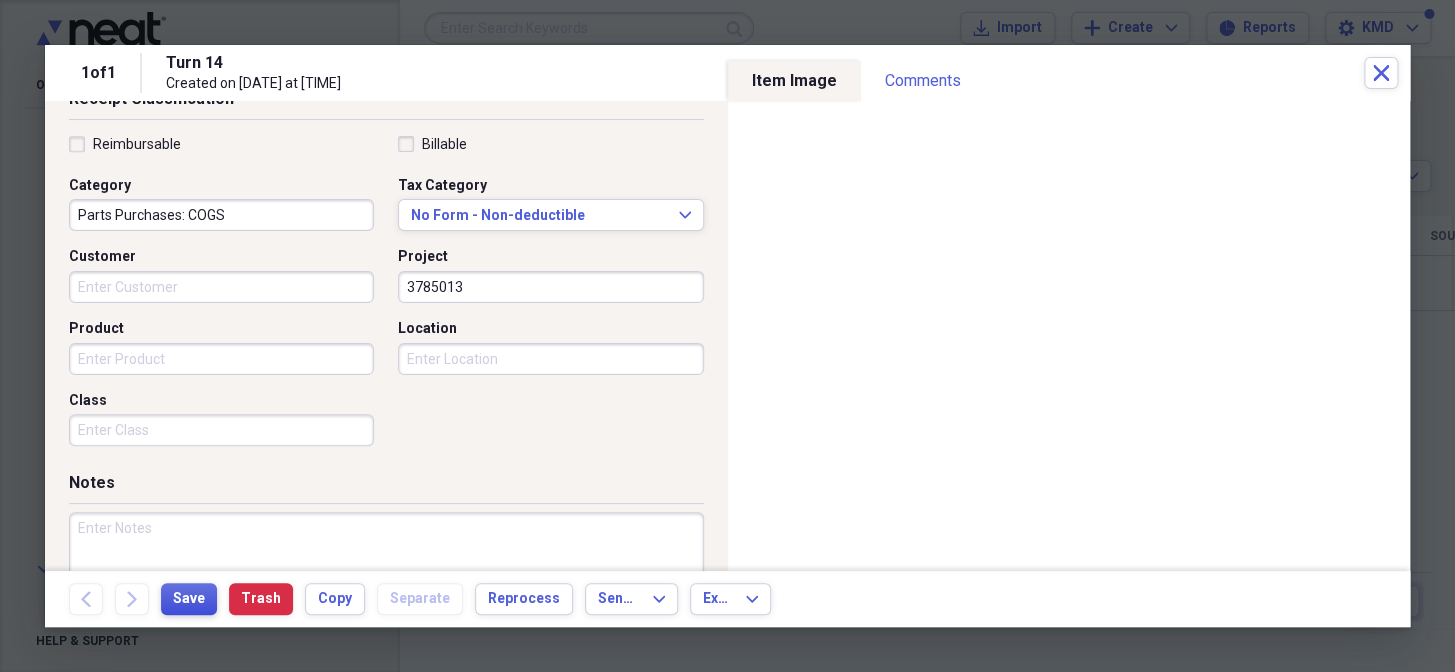 type on "3785013" 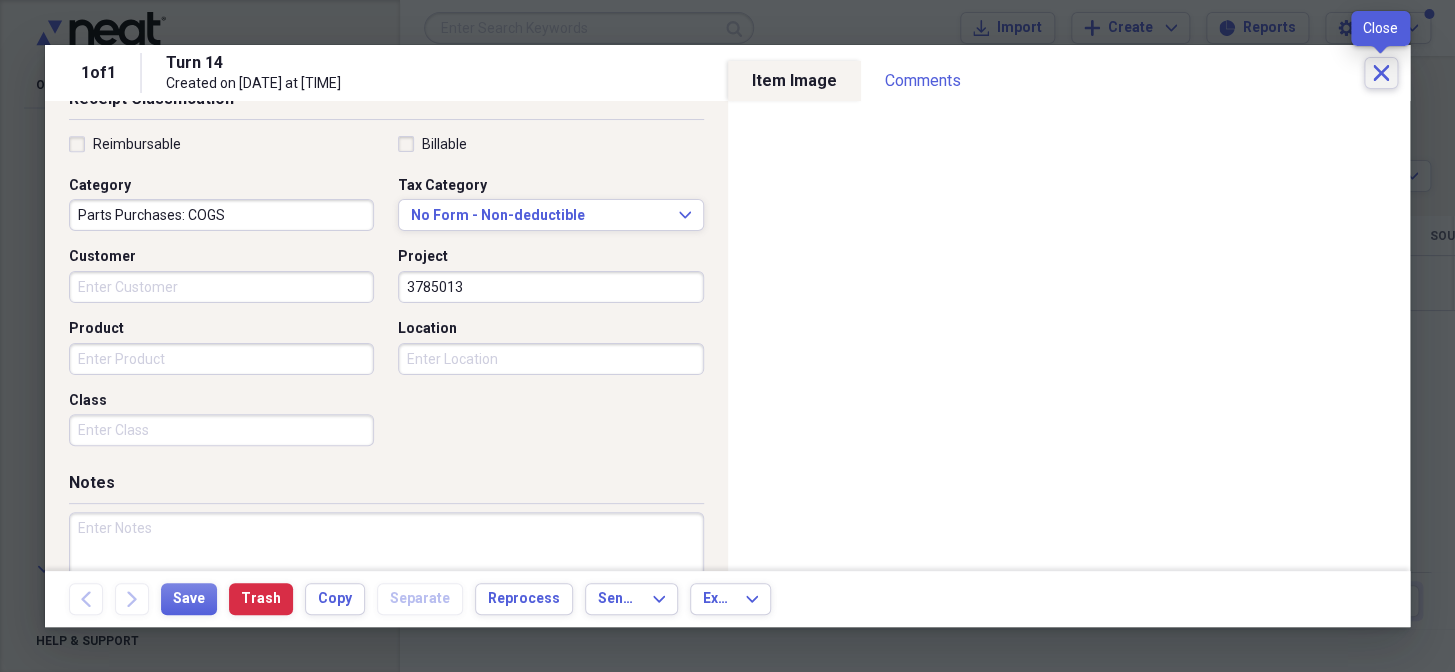 click 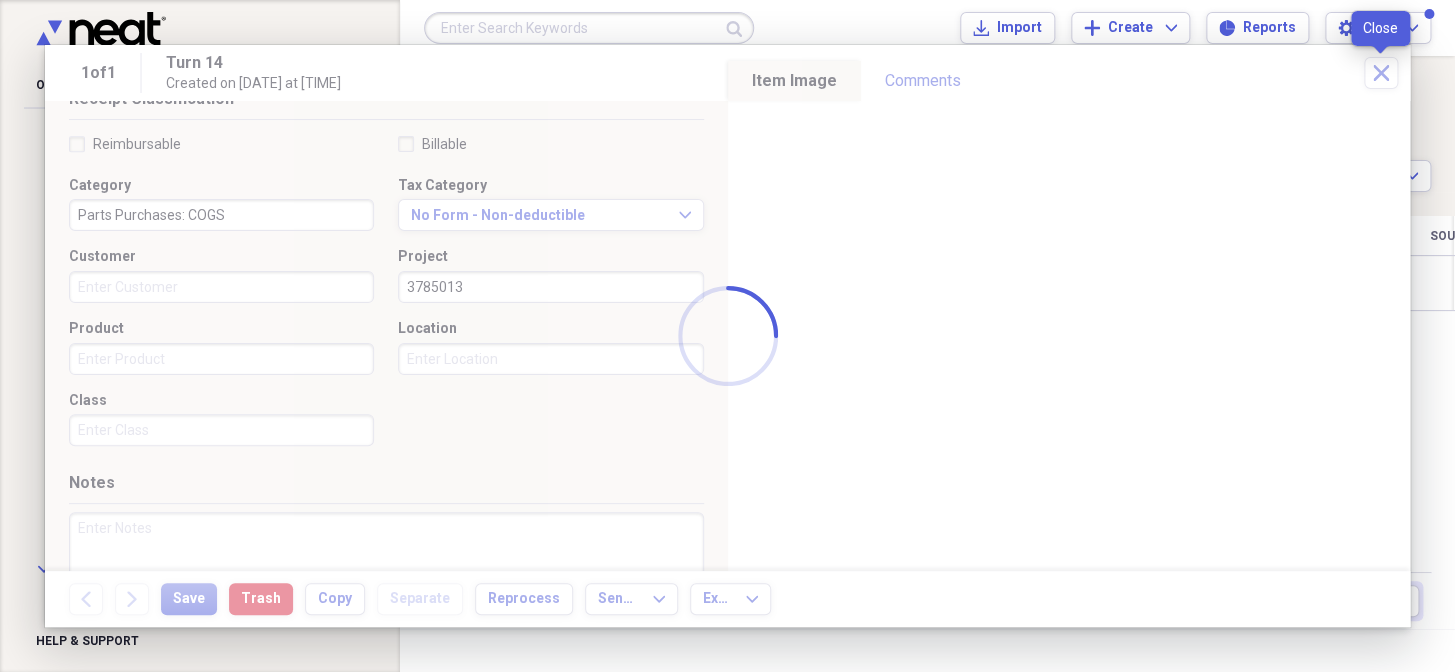 click at bounding box center [589, 28] 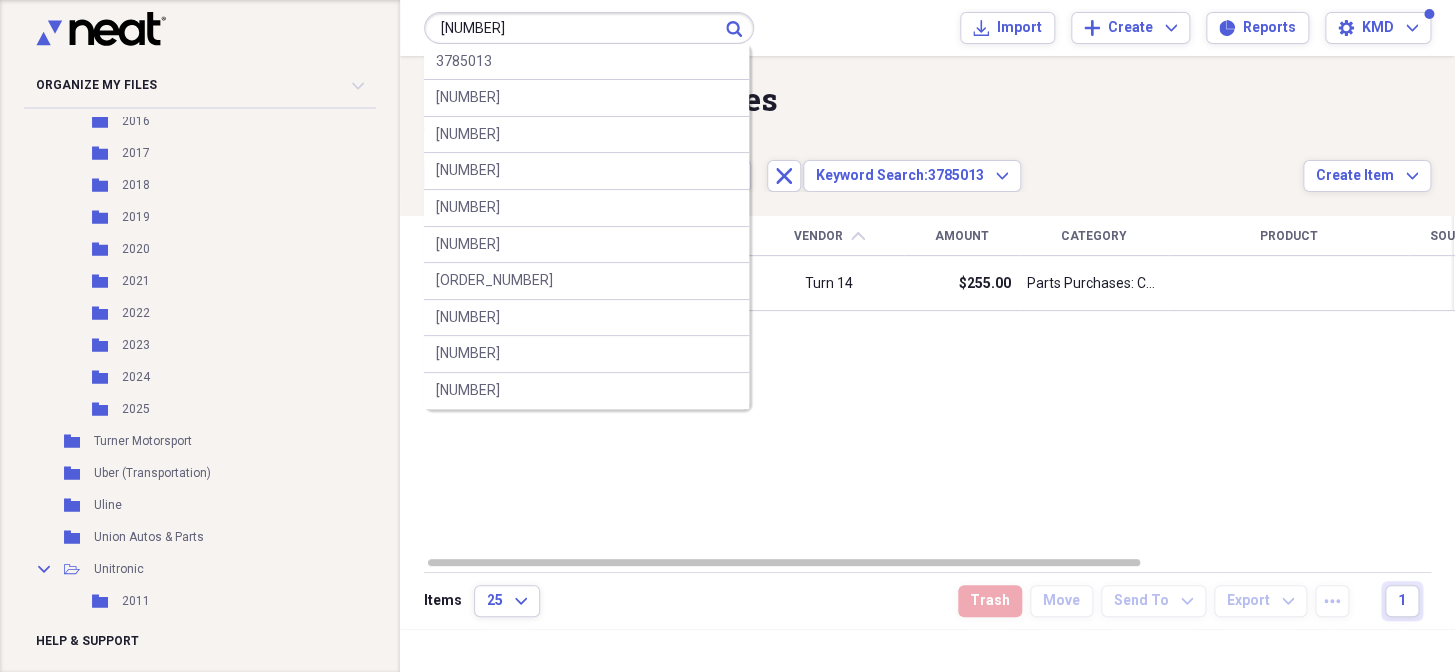 type on "[PHONE]" 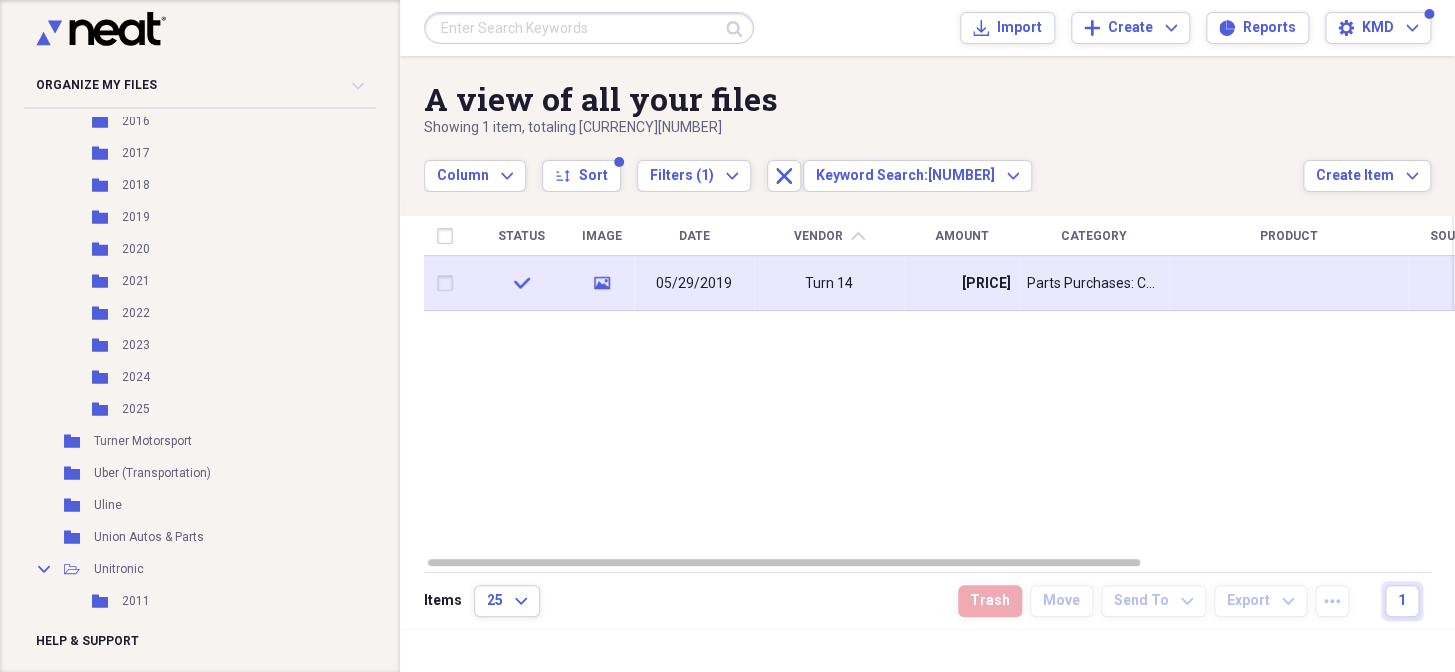 click on "Turn 14" at bounding box center [829, 283] 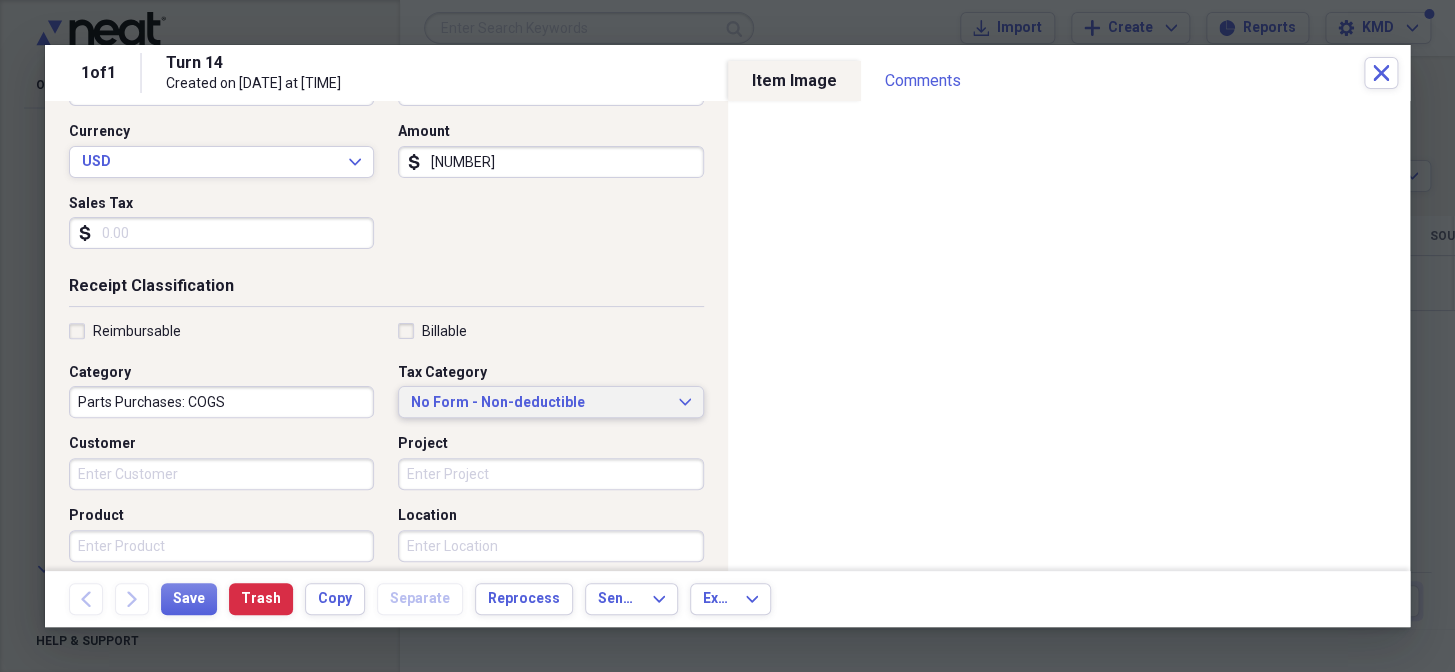 scroll, scrollTop: 272, scrollLeft: 0, axis: vertical 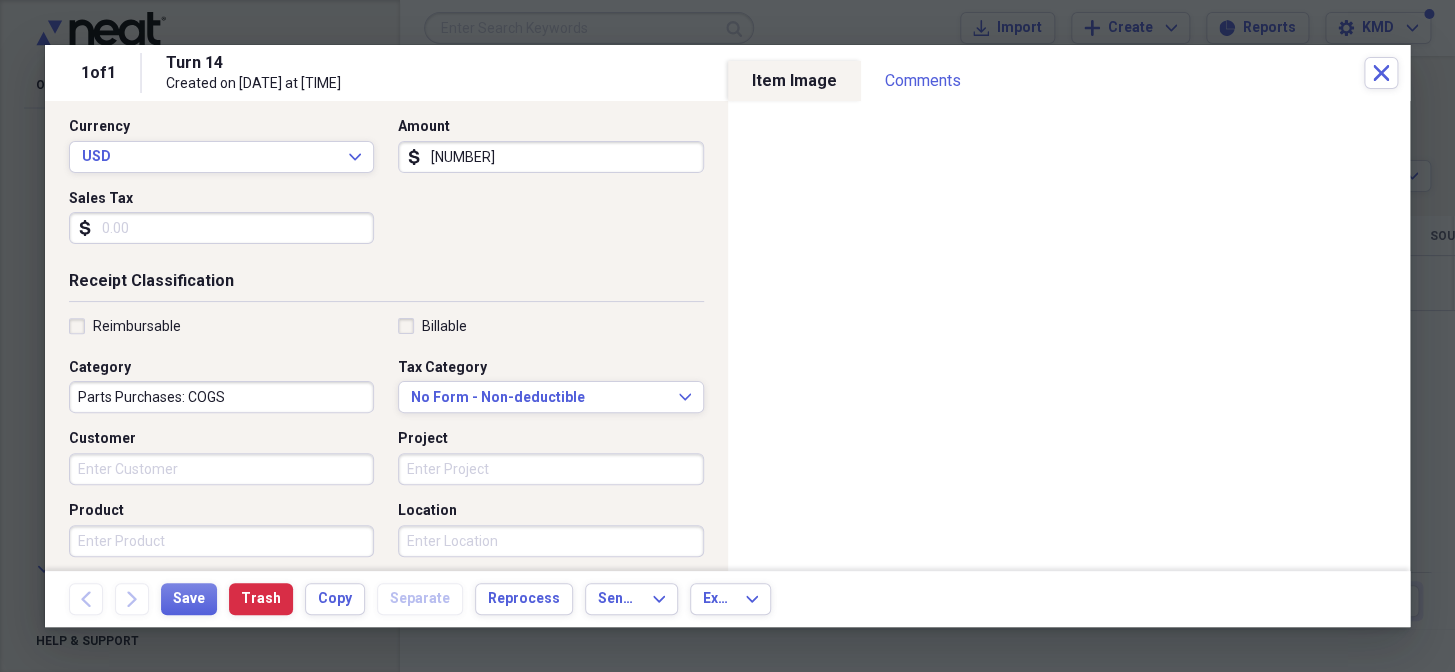 click on "Project" at bounding box center (550, 469) 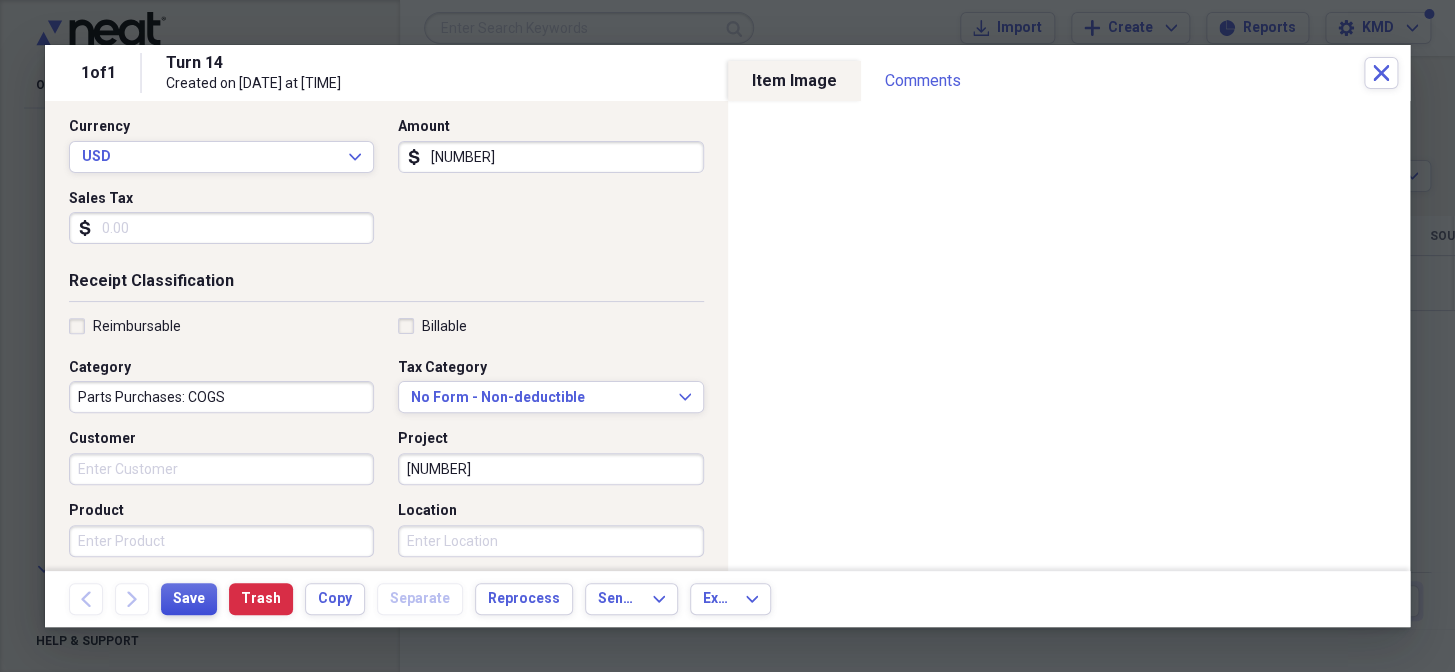 type on "[PHONE]" 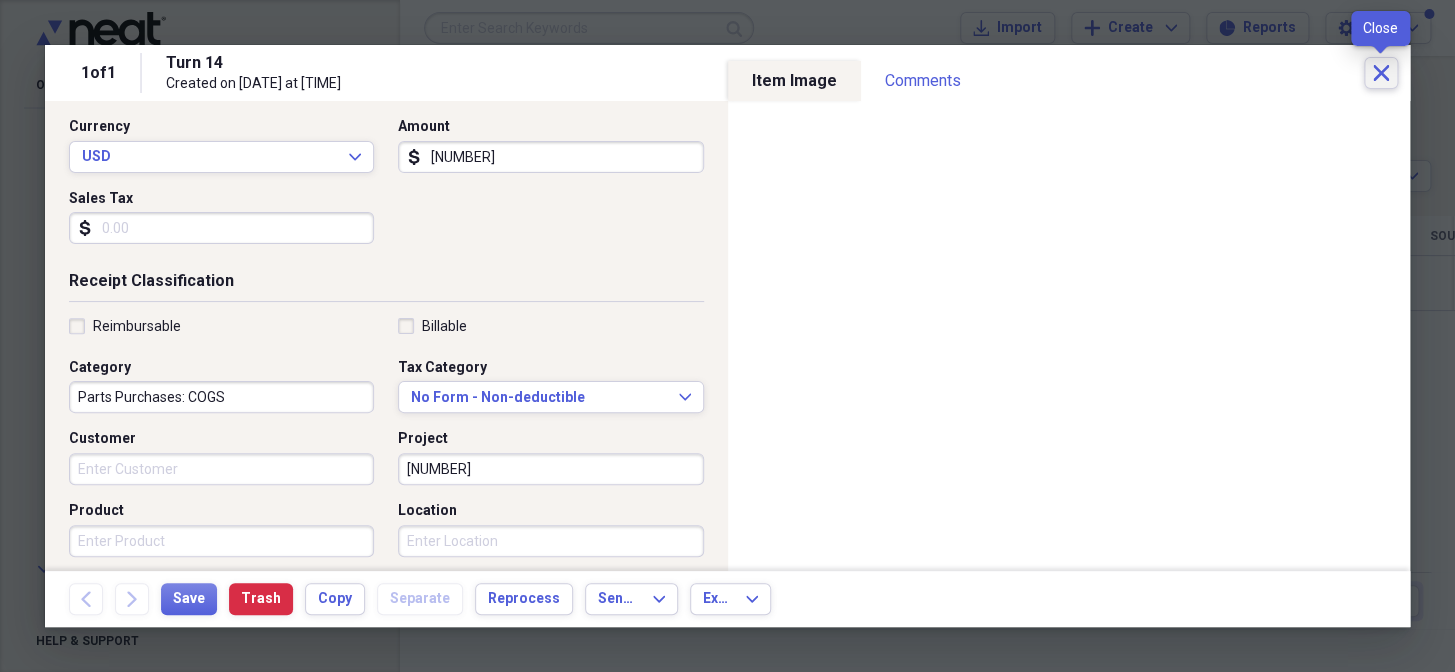click on "Close" 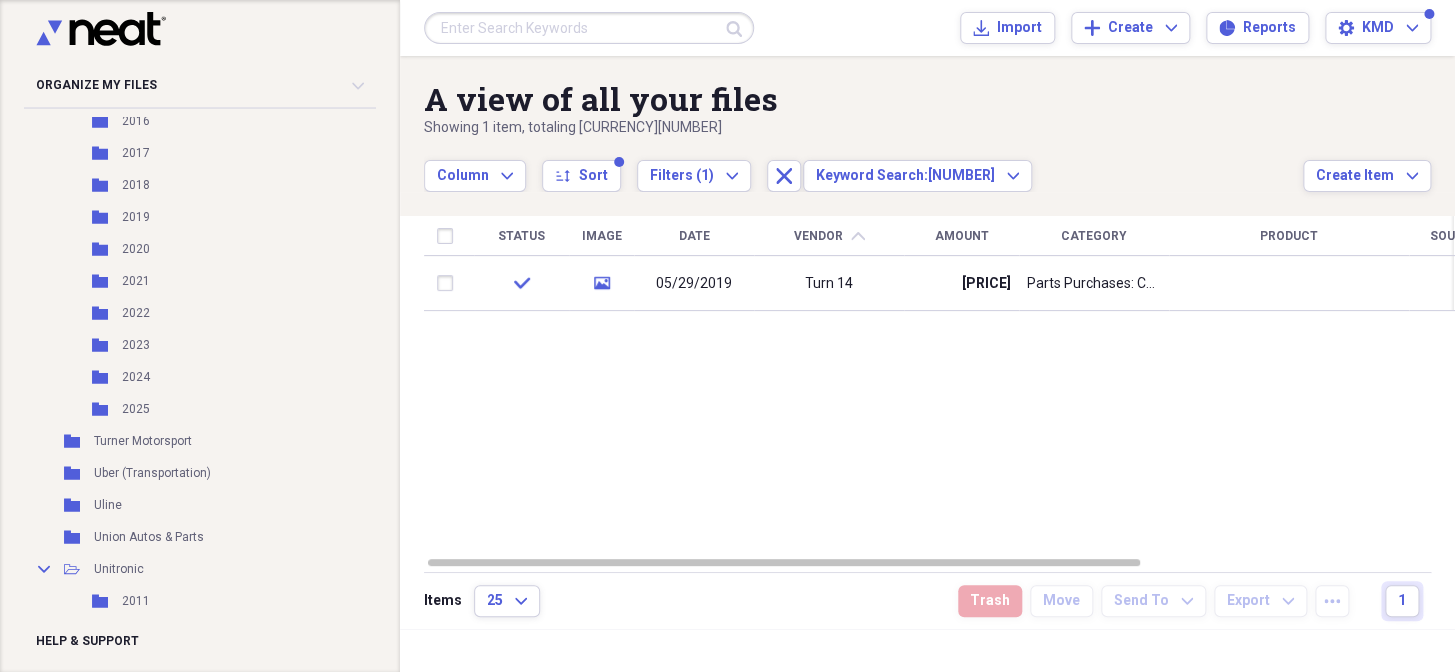 click at bounding box center (589, 28) 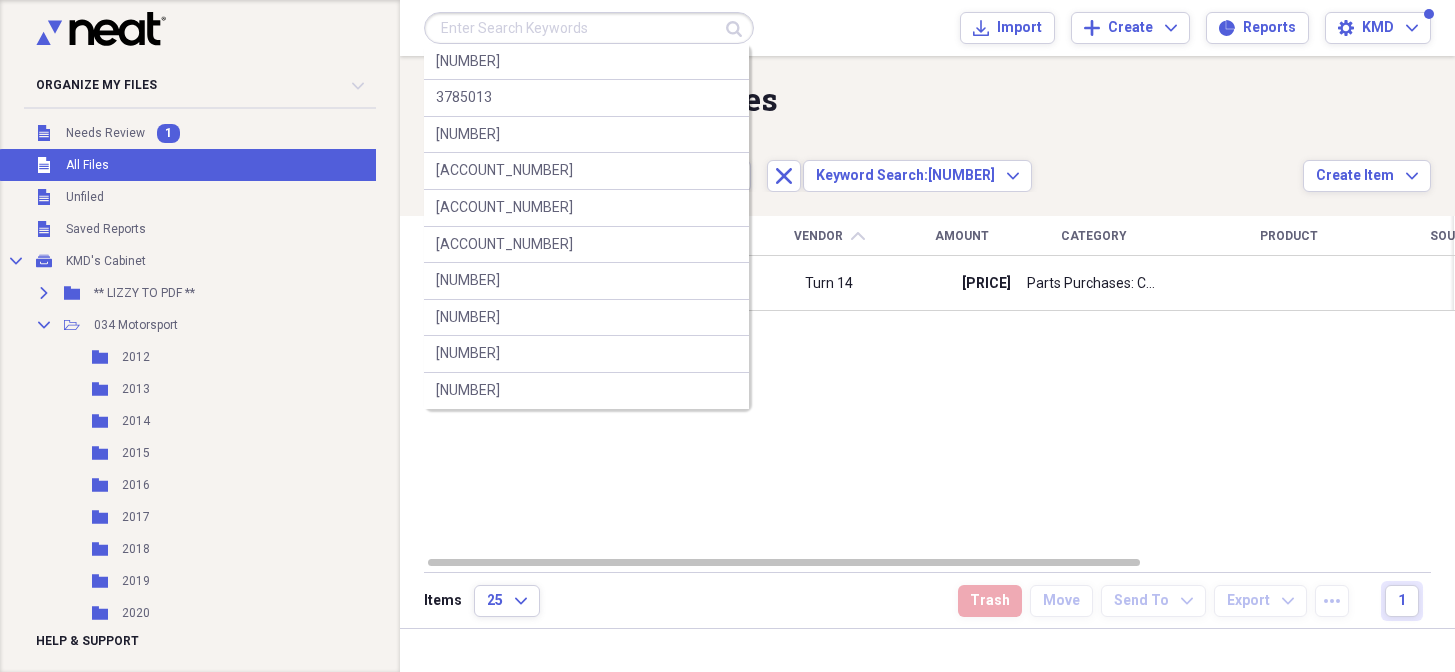 scroll, scrollTop: 0, scrollLeft: 0, axis: both 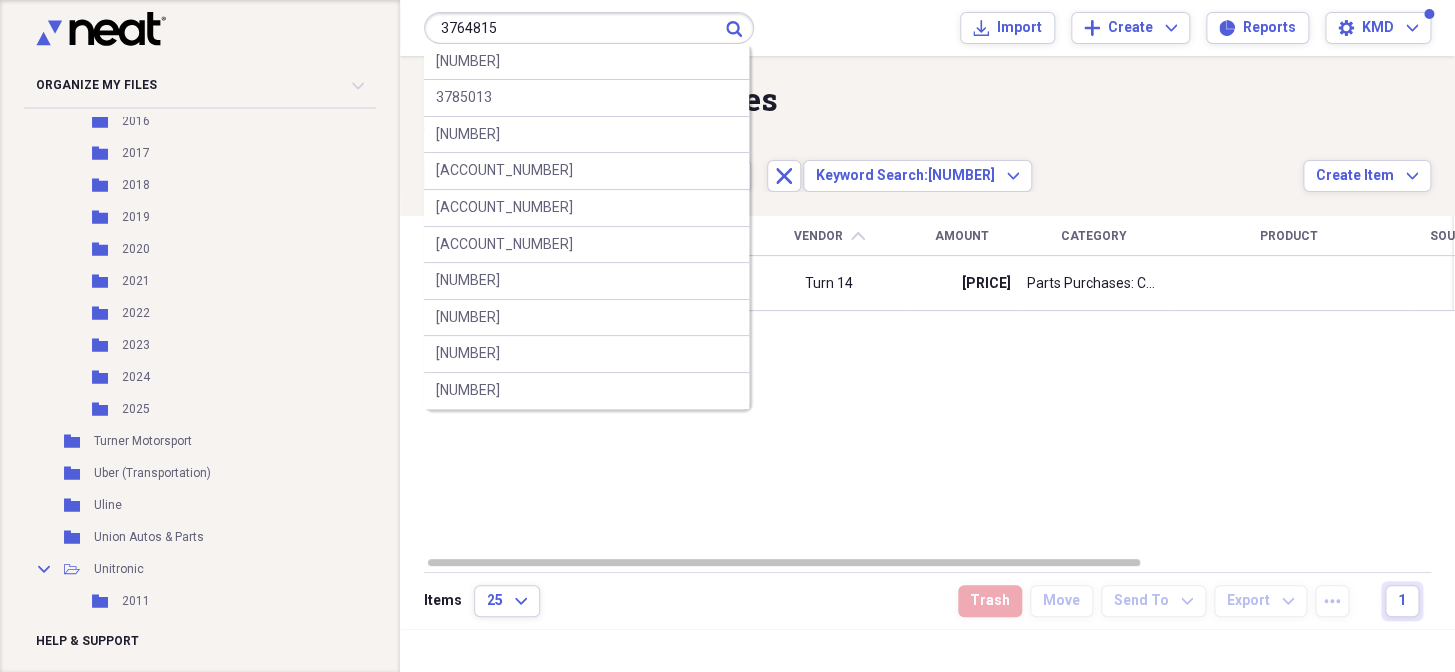type on "3764815" 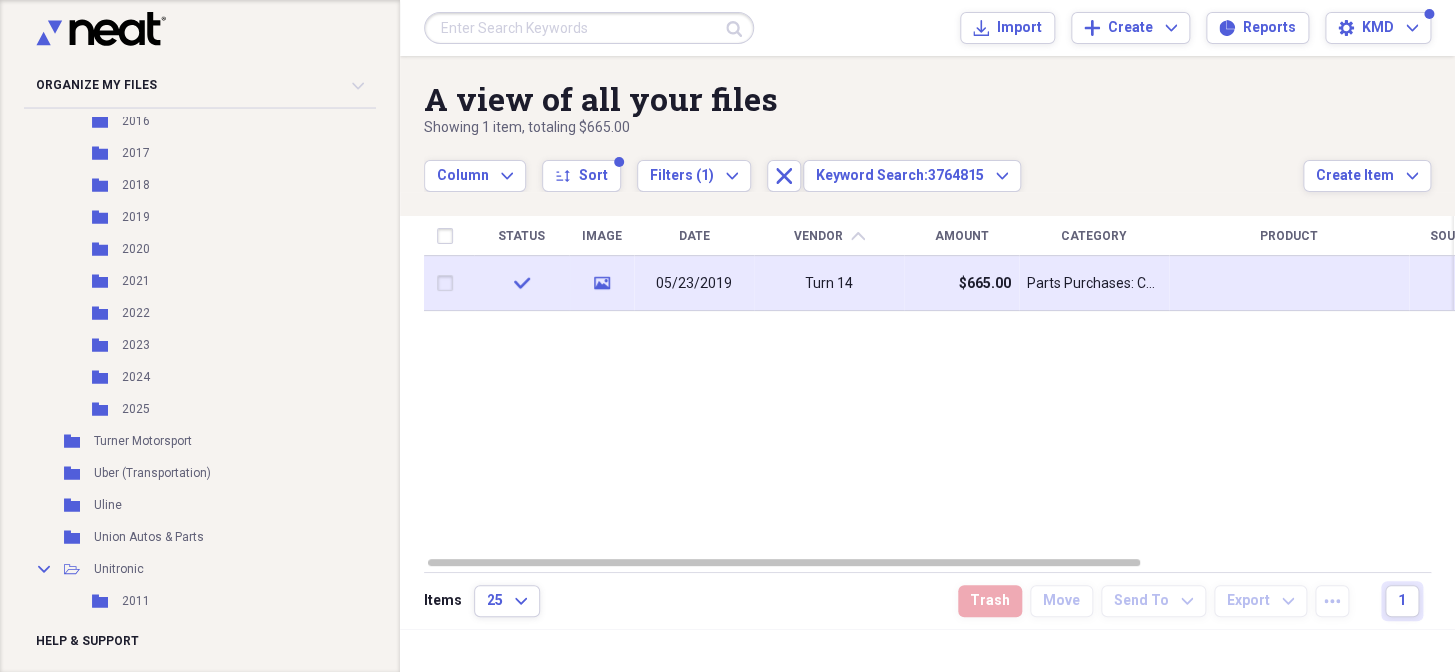 click on "$665.00" at bounding box center [961, 283] 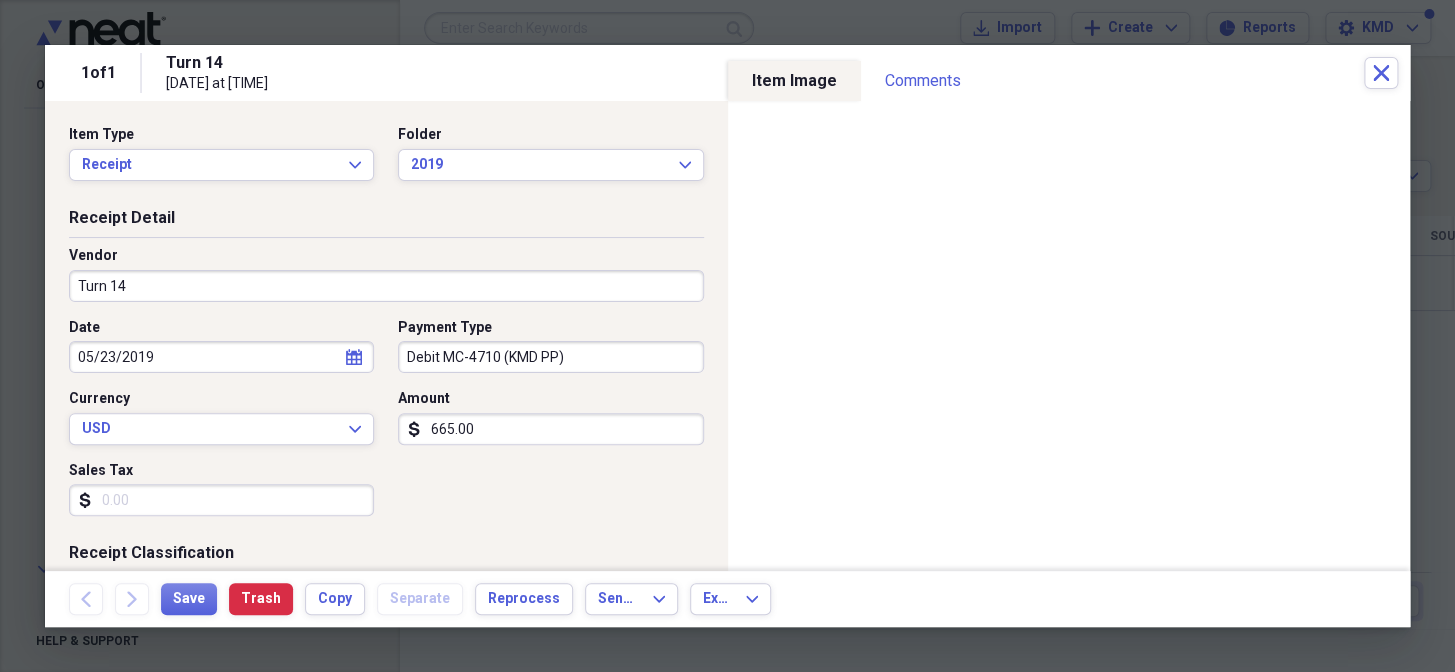 scroll, scrollTop: 550, scrollLeft: 0, axis: vertical 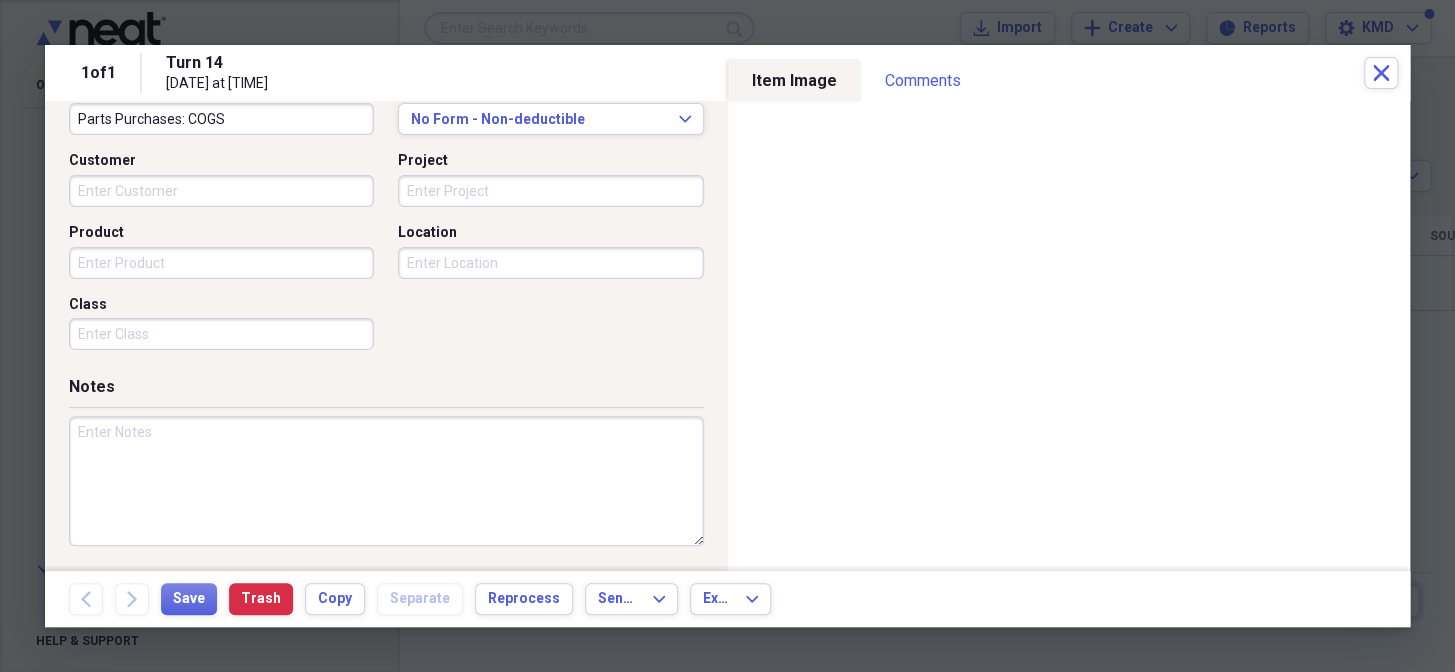 click on "Project" at bounding box center [550, 191] 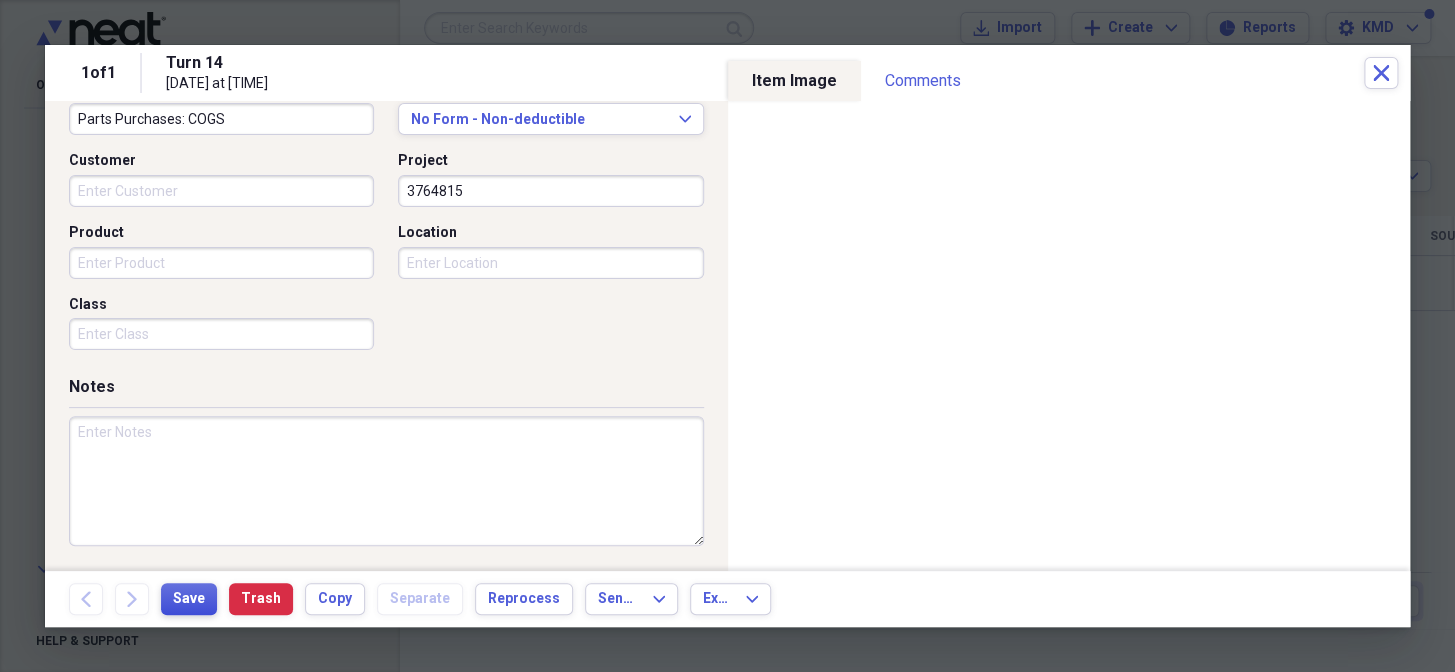 type on "3764815" 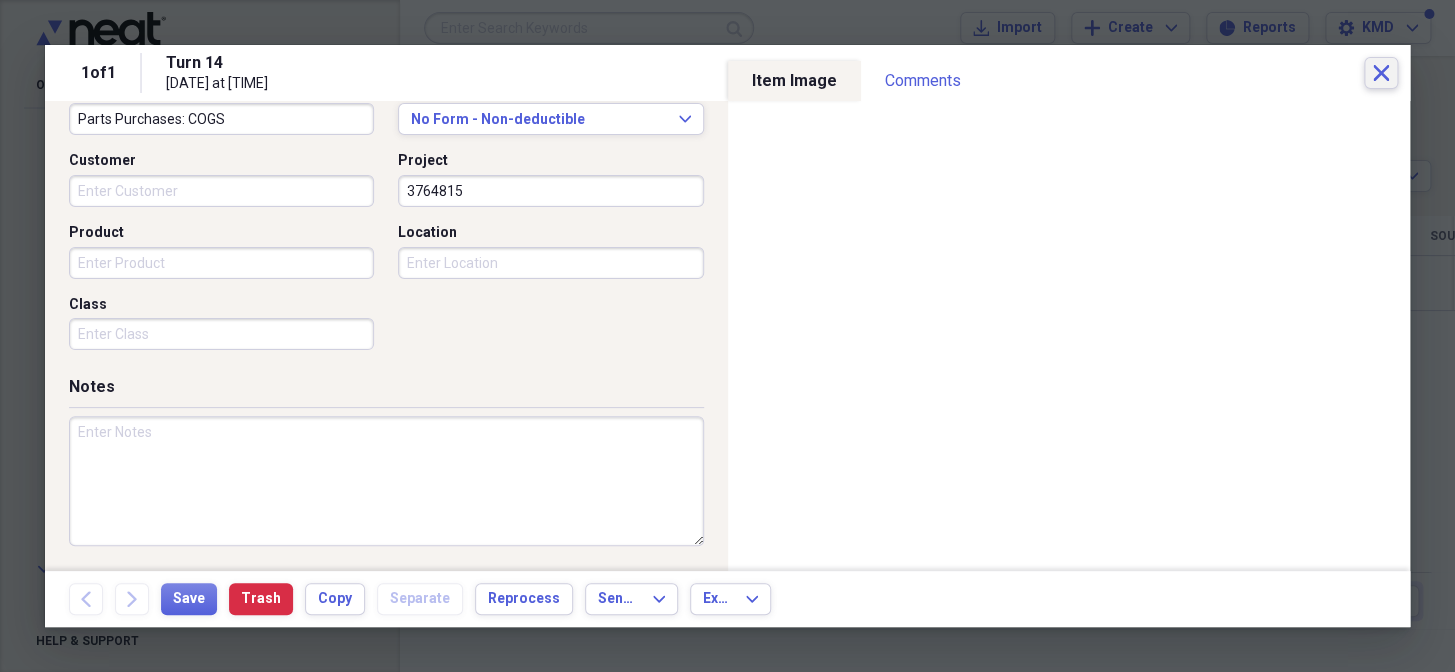 click on "Close" 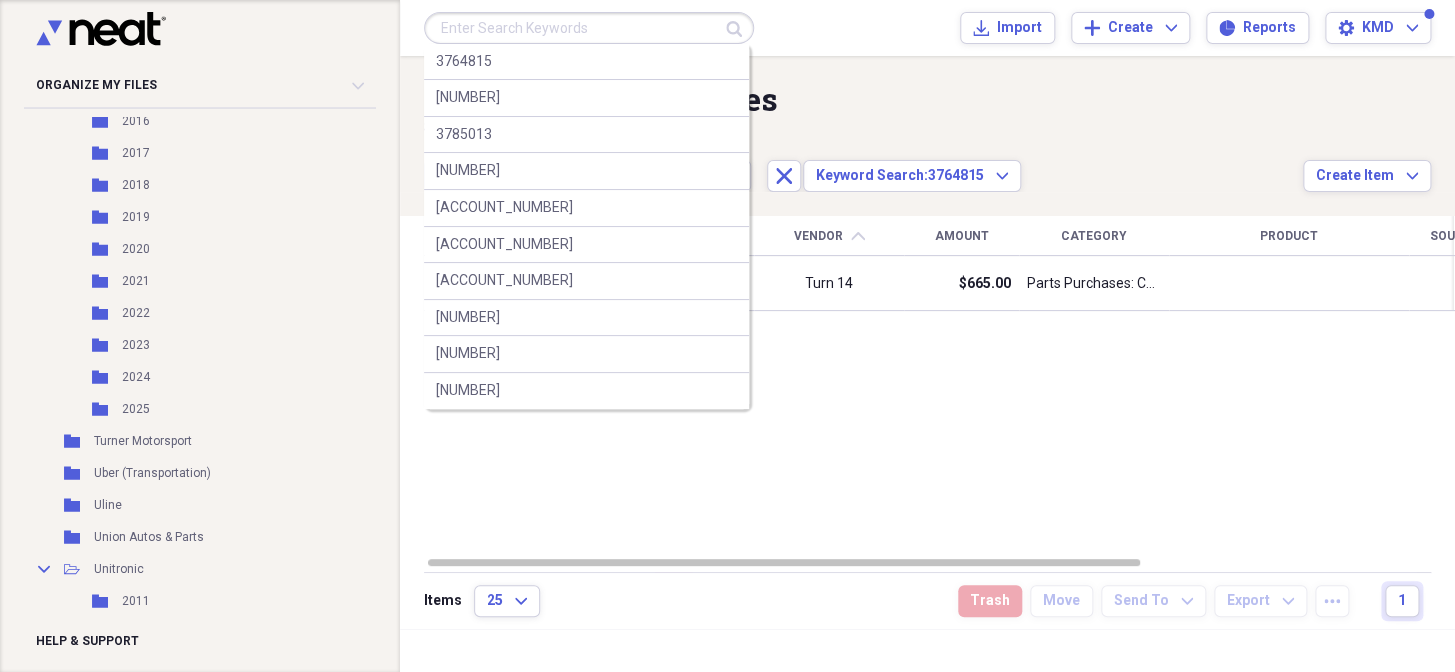 click at bounding box center [589, 28] 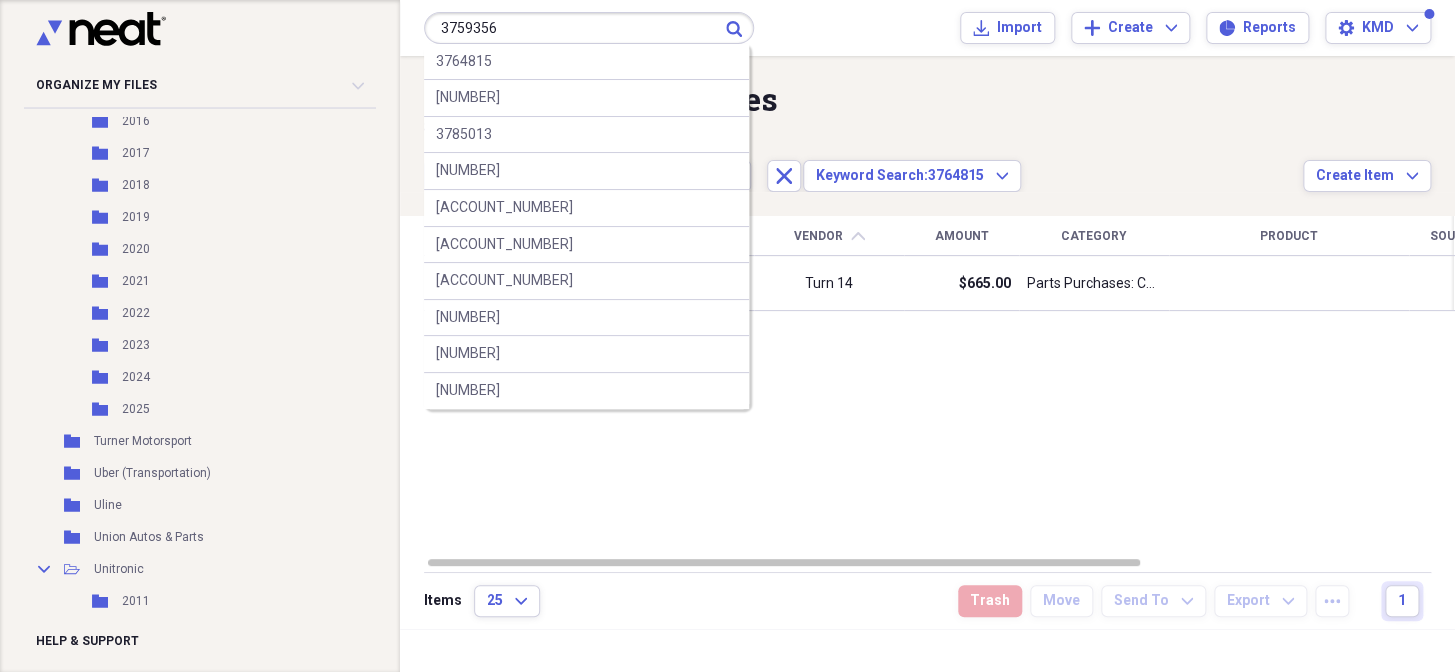type on "3759356" 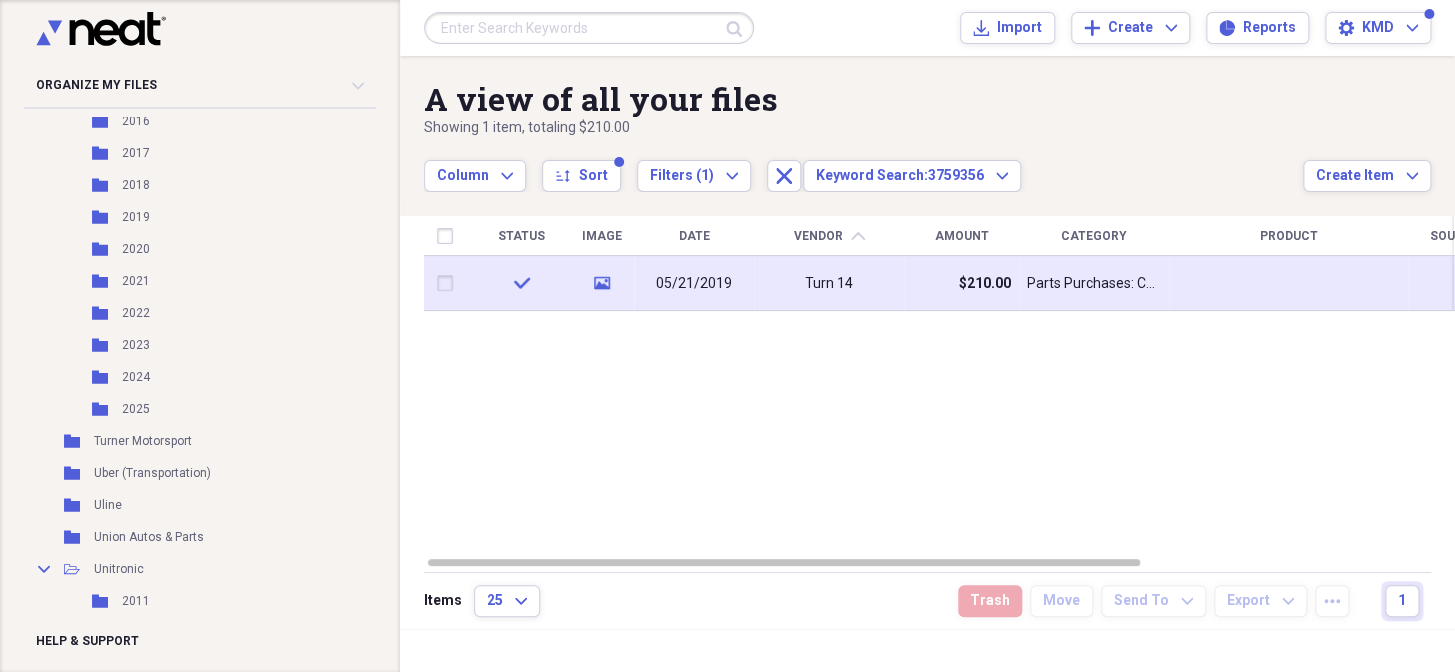 click on "Turn 14" at bounding box center [829, 283] 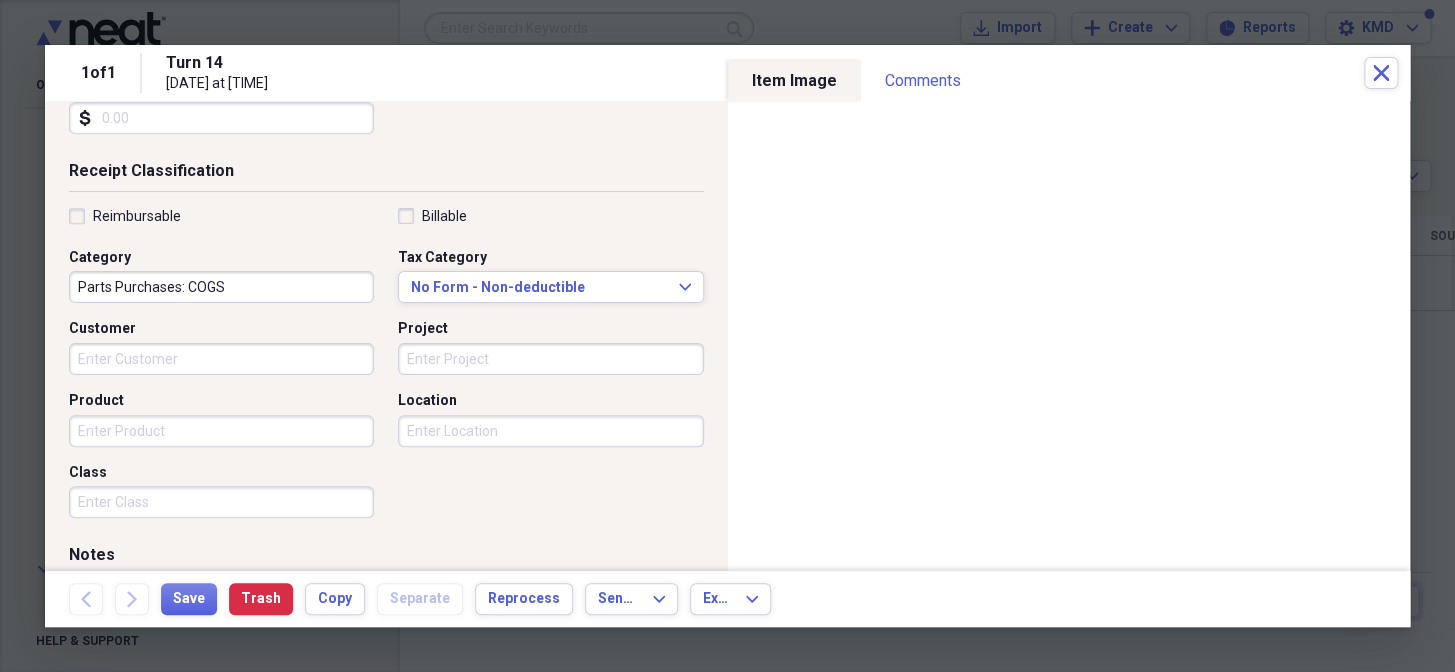scroll, scrollTop: 454, scrollLeft: 0, axis: vertical 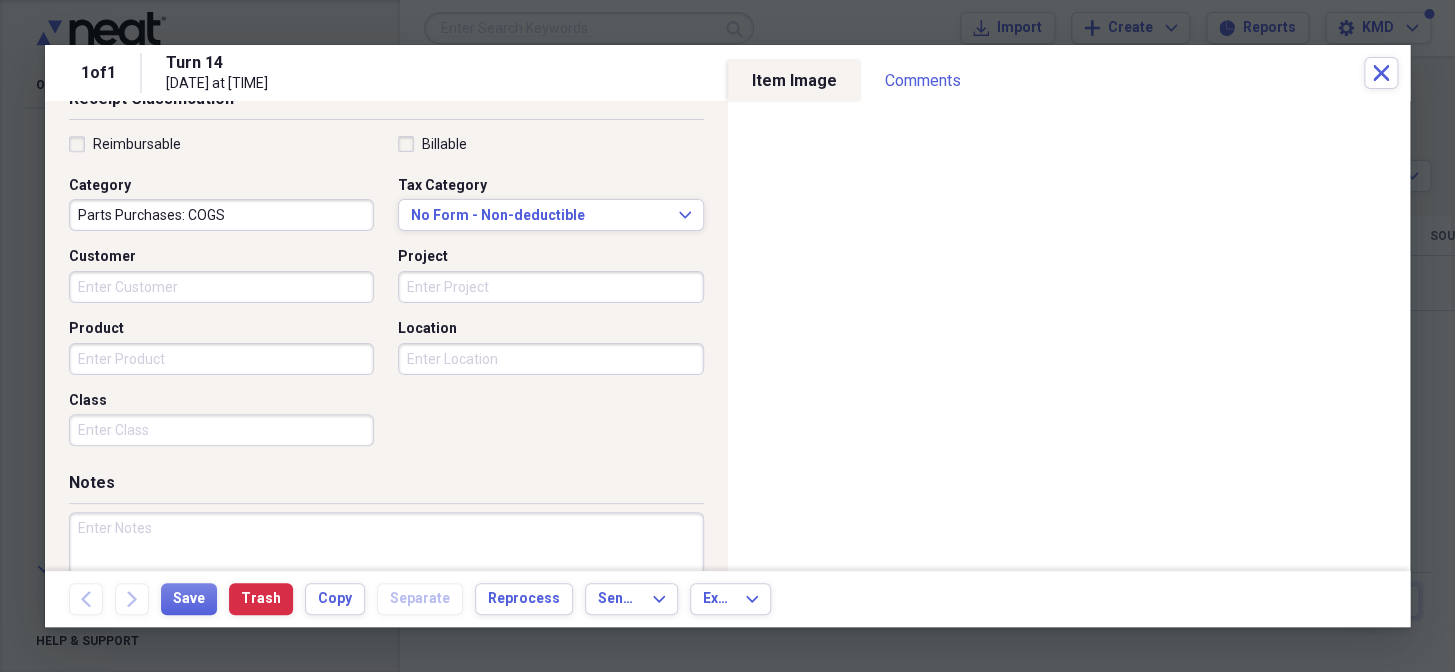 click on "Project" at bounding box center [550, 287] 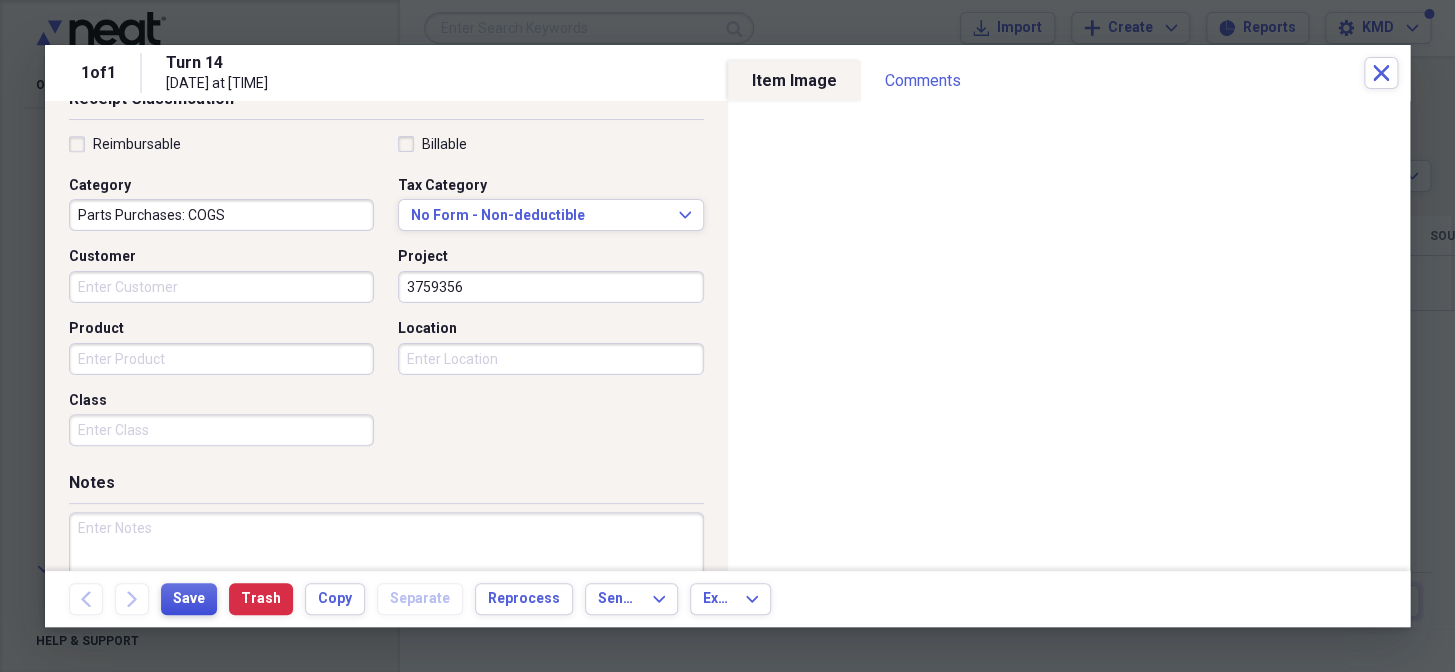 type on "3759356" 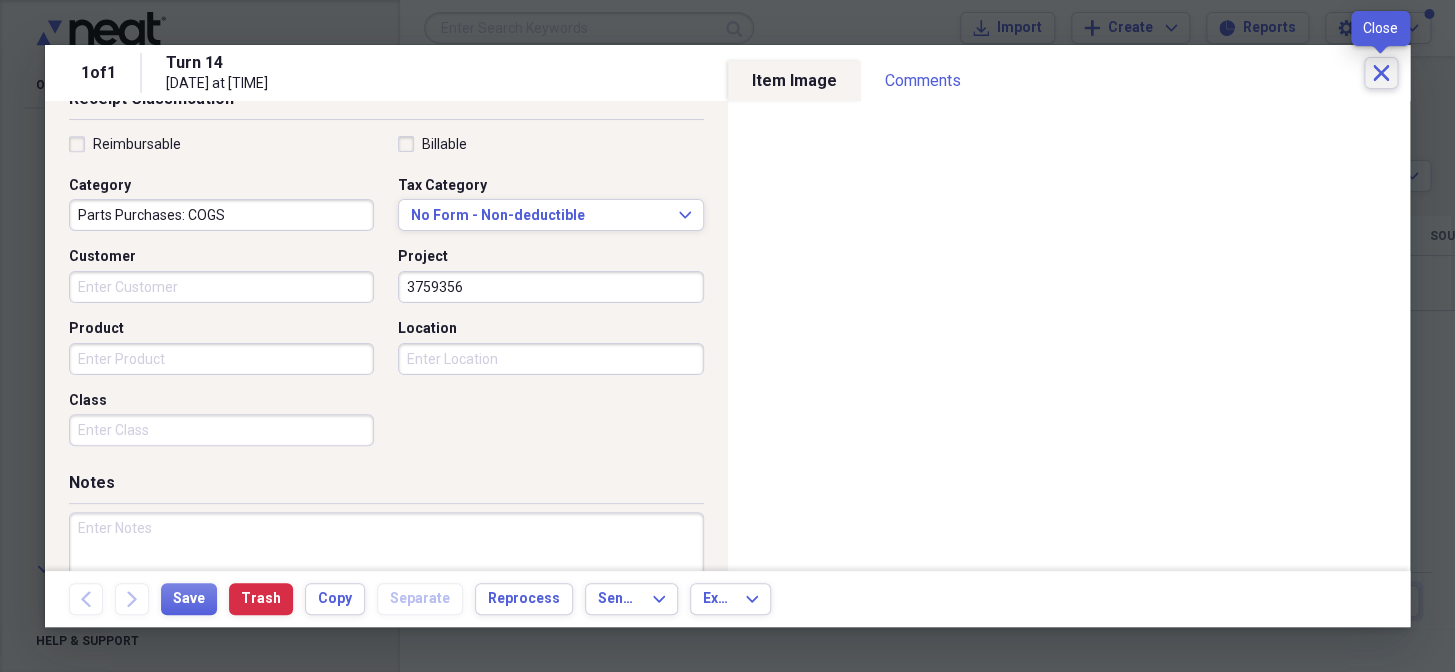 click on "Close" 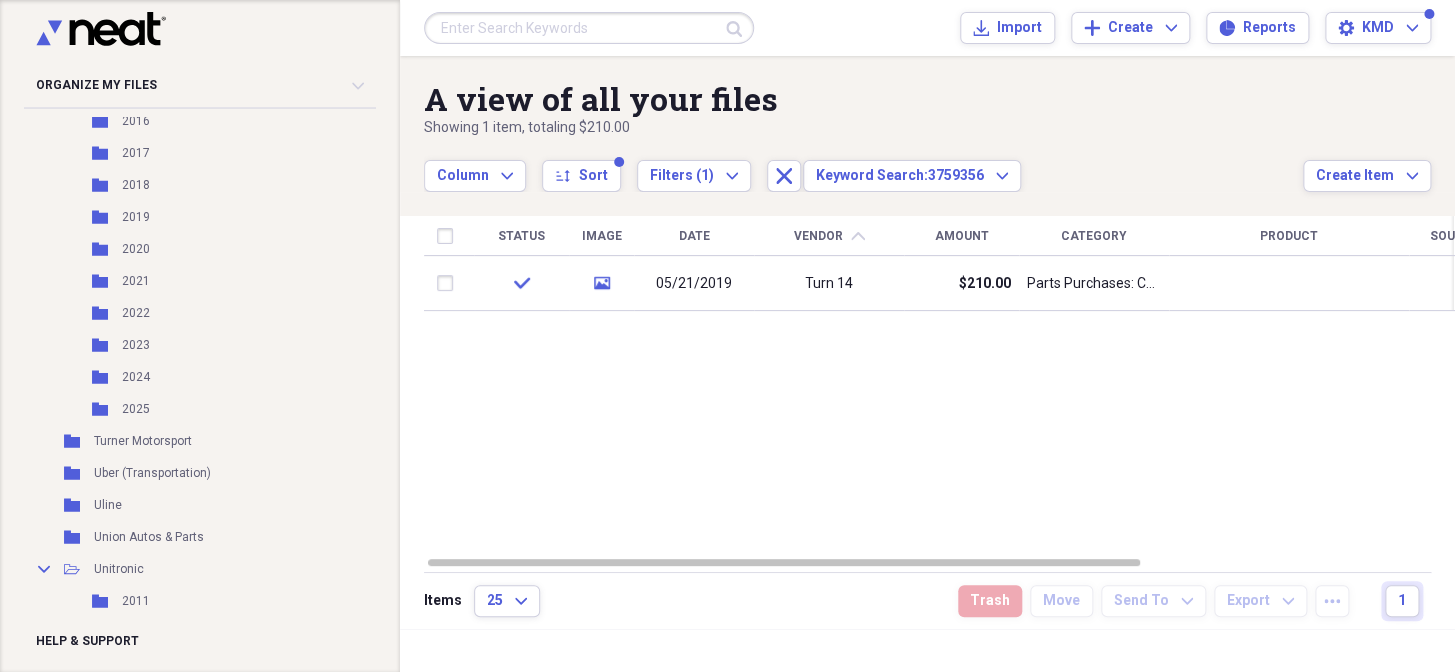 click at bounding box center (589, 28) 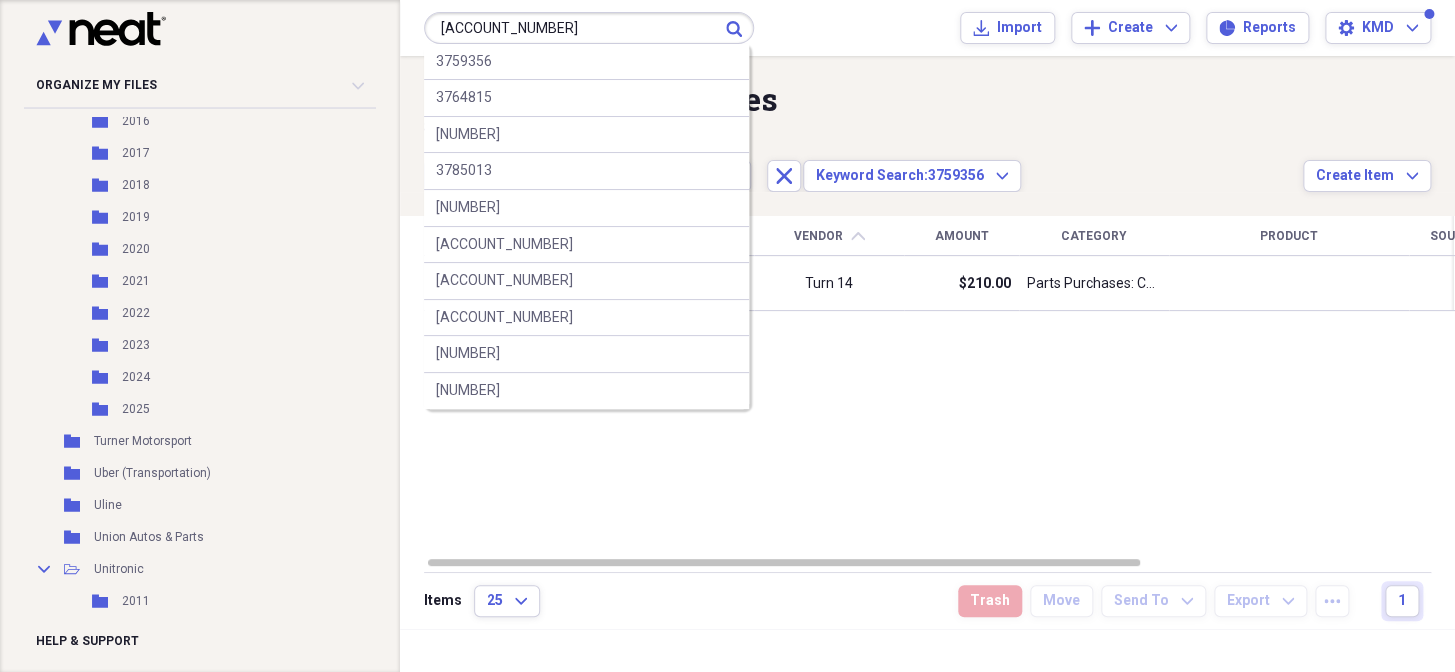 type on "[NUMBER]" 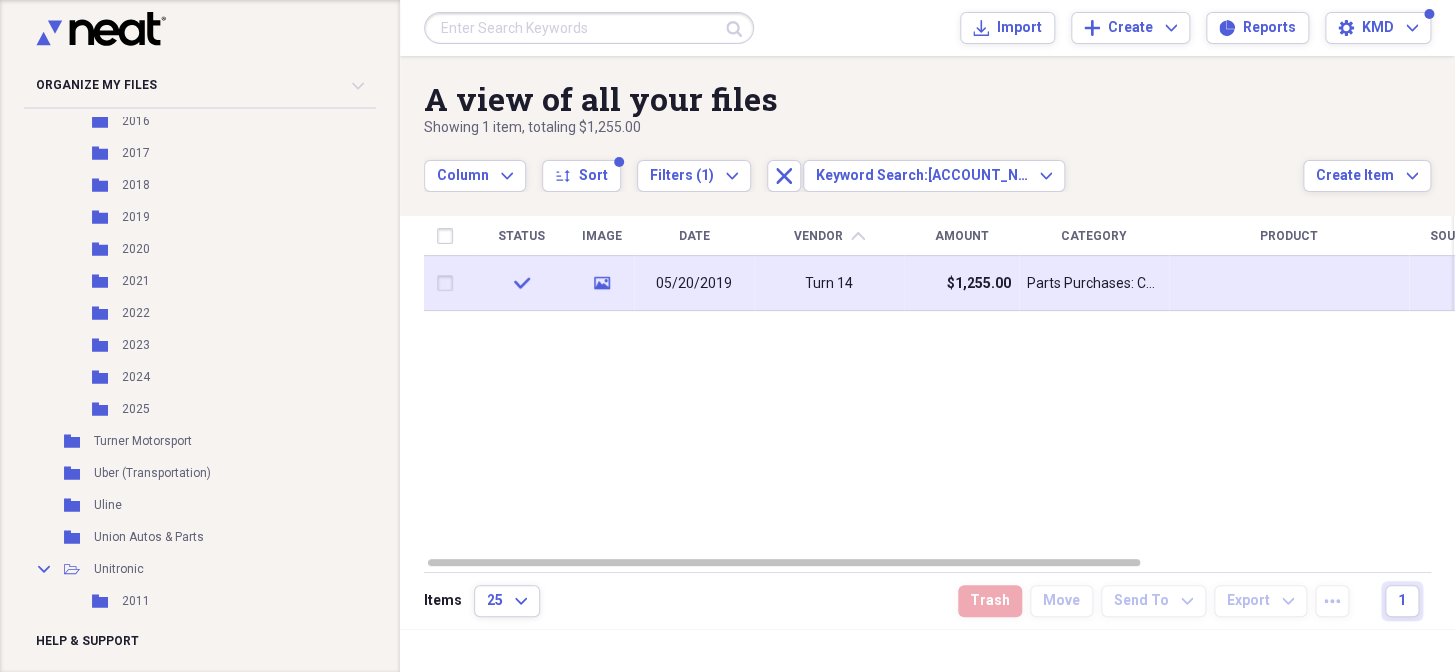 click on "Turn 14" at bounding box center (829, 284) 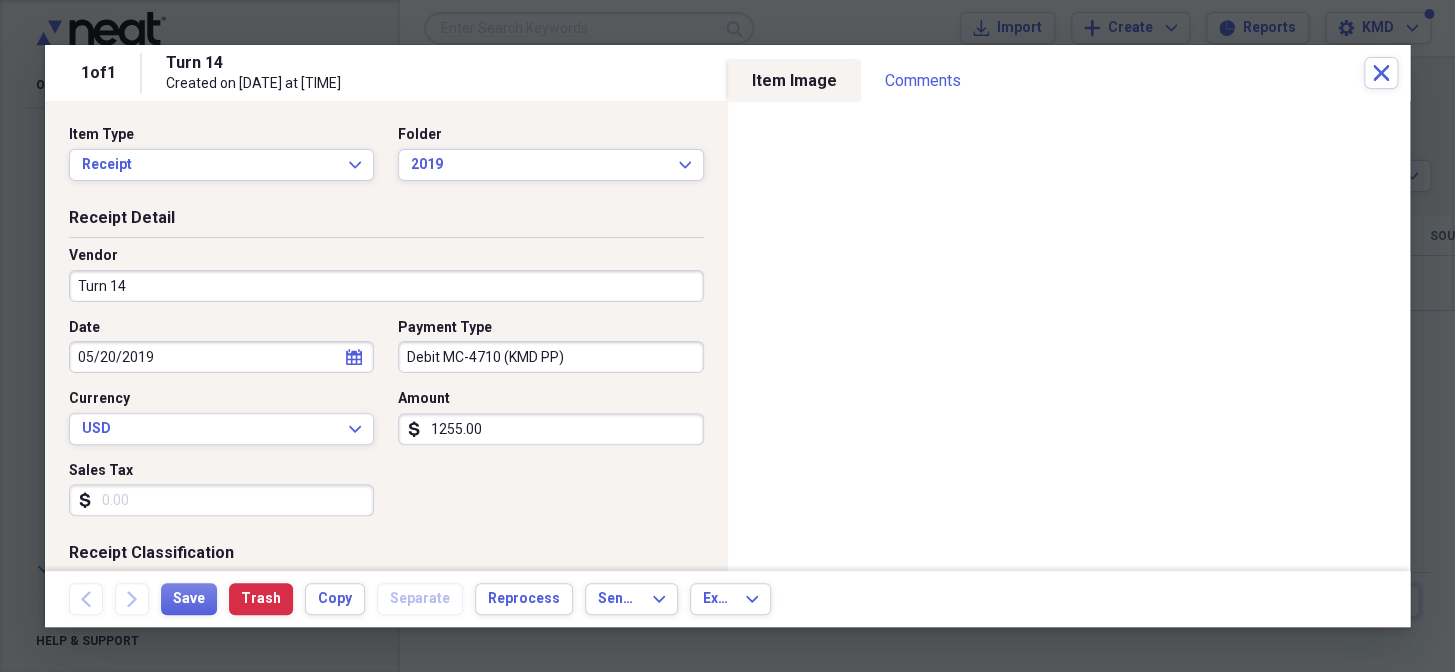 click on "Reimbursable Billable Category Parts Purchases: COGS Tax Category No Form - Non-deductible Expand Customer Project Product Location Class" at bounding box center (386, 749) 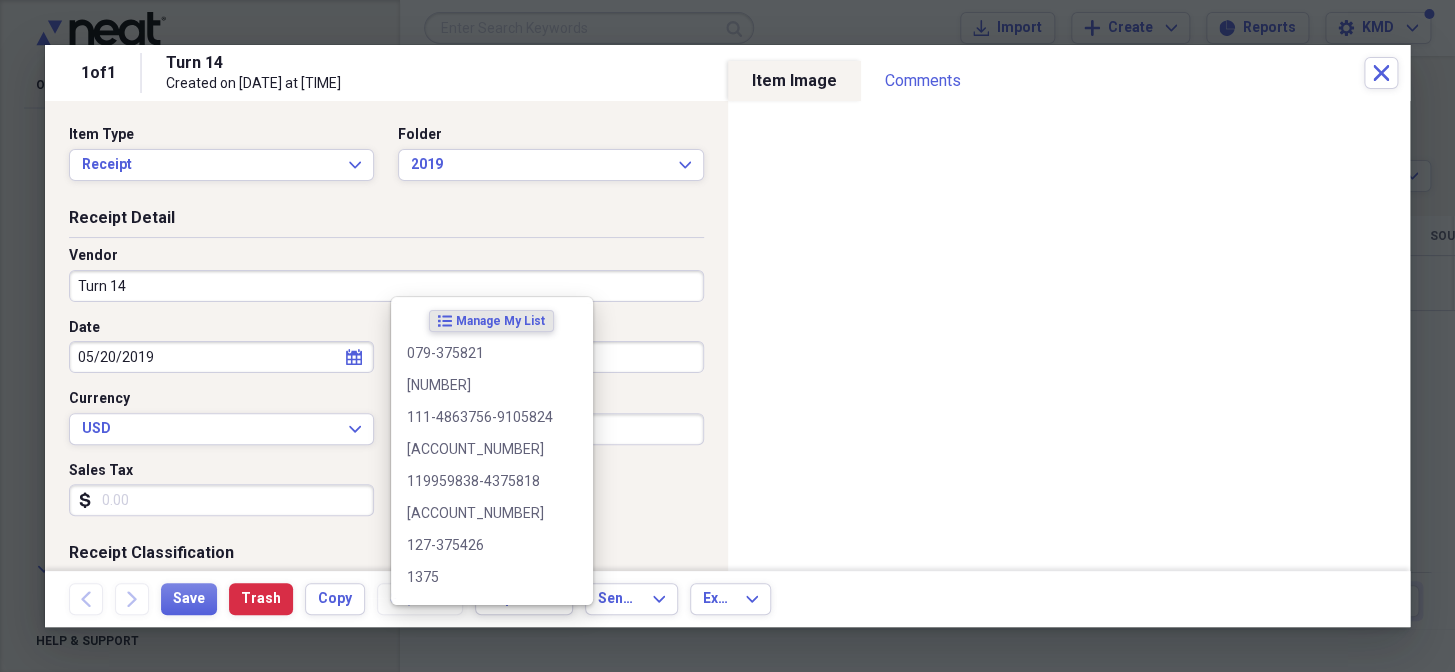 scroll, scrollTop: 459, scrollLeft: 0, axis: vertical 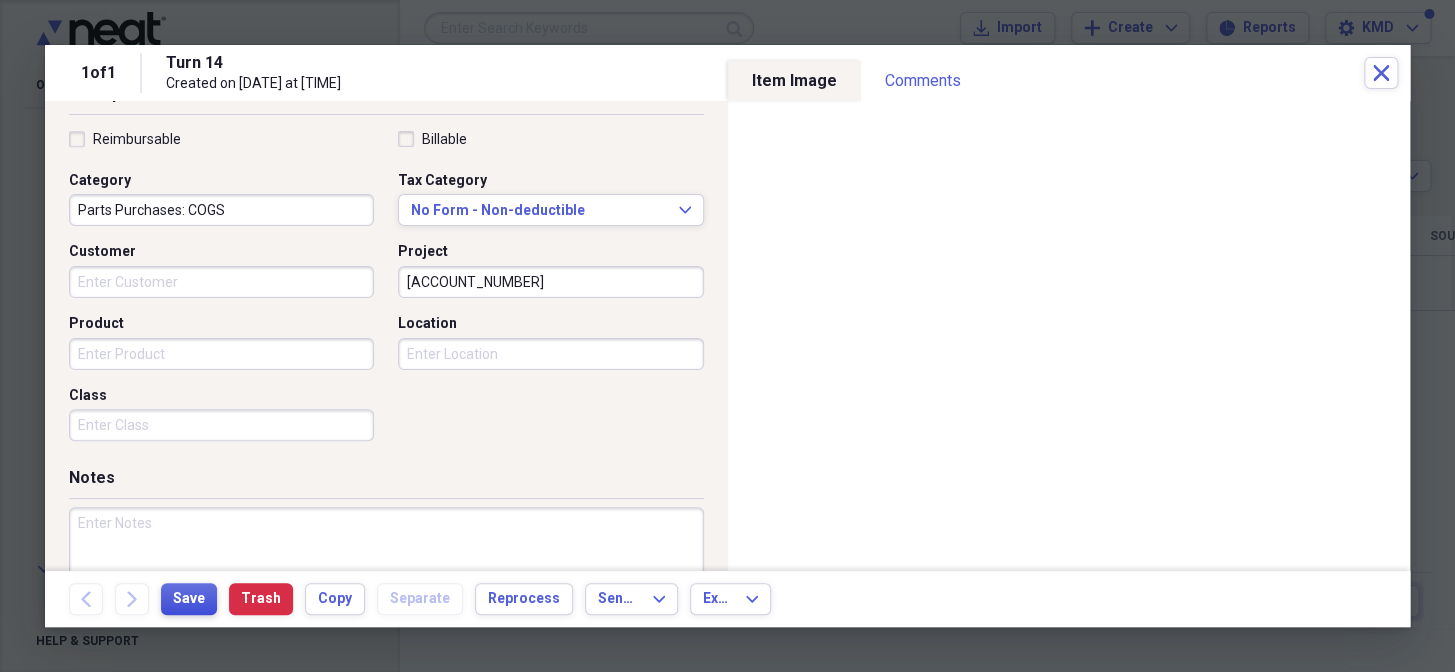 type on "[NUMBER]" 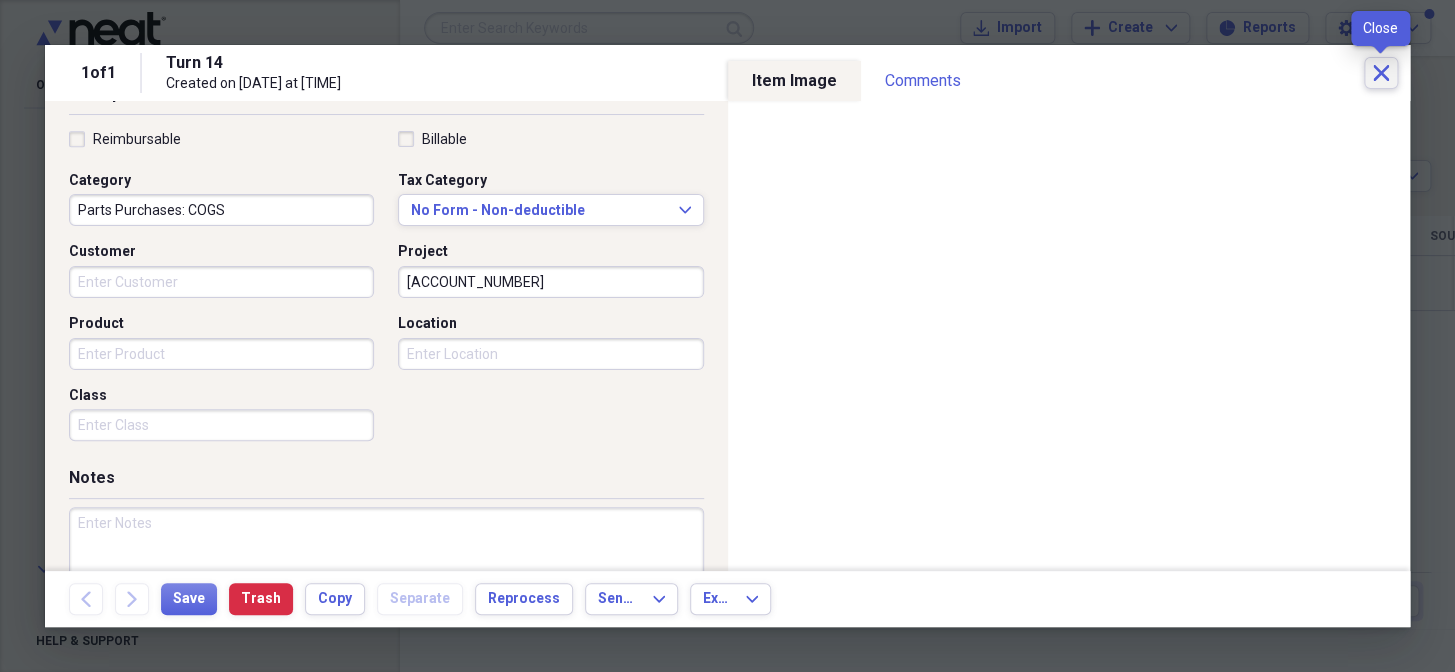 click on "Close" 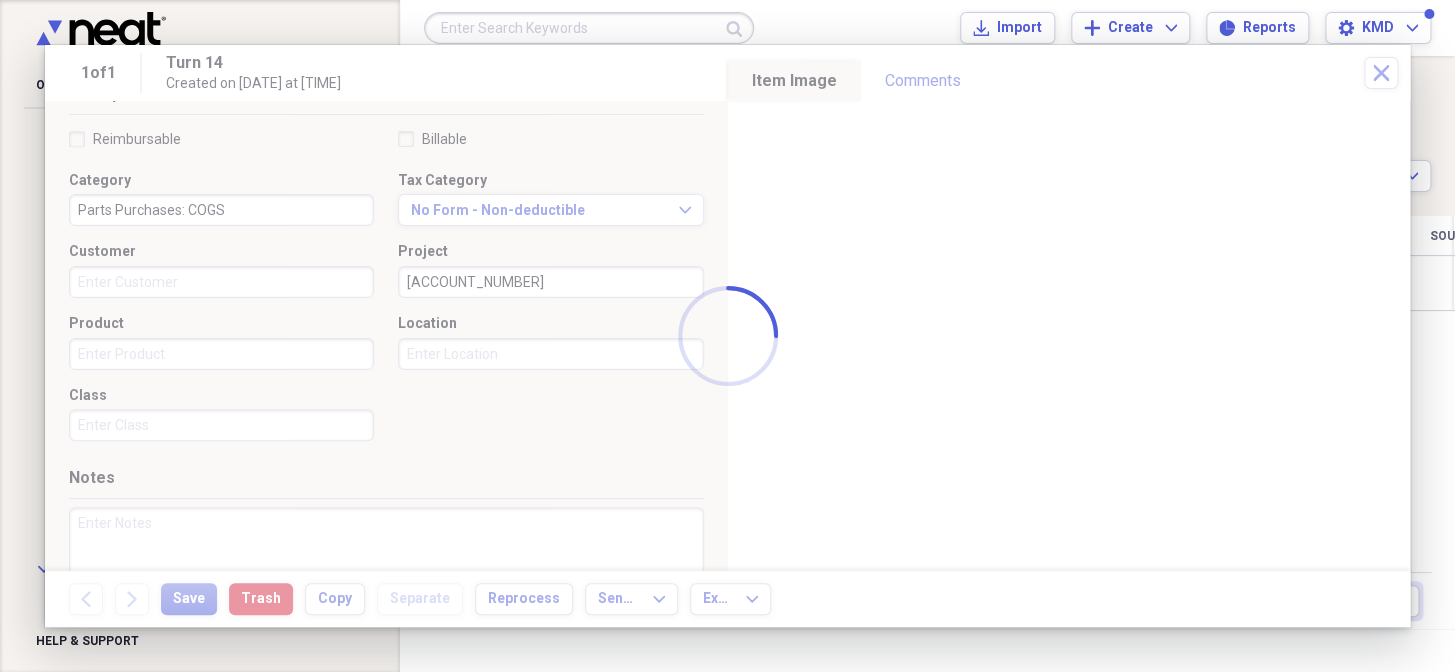 click at bounding box center [589, 28] 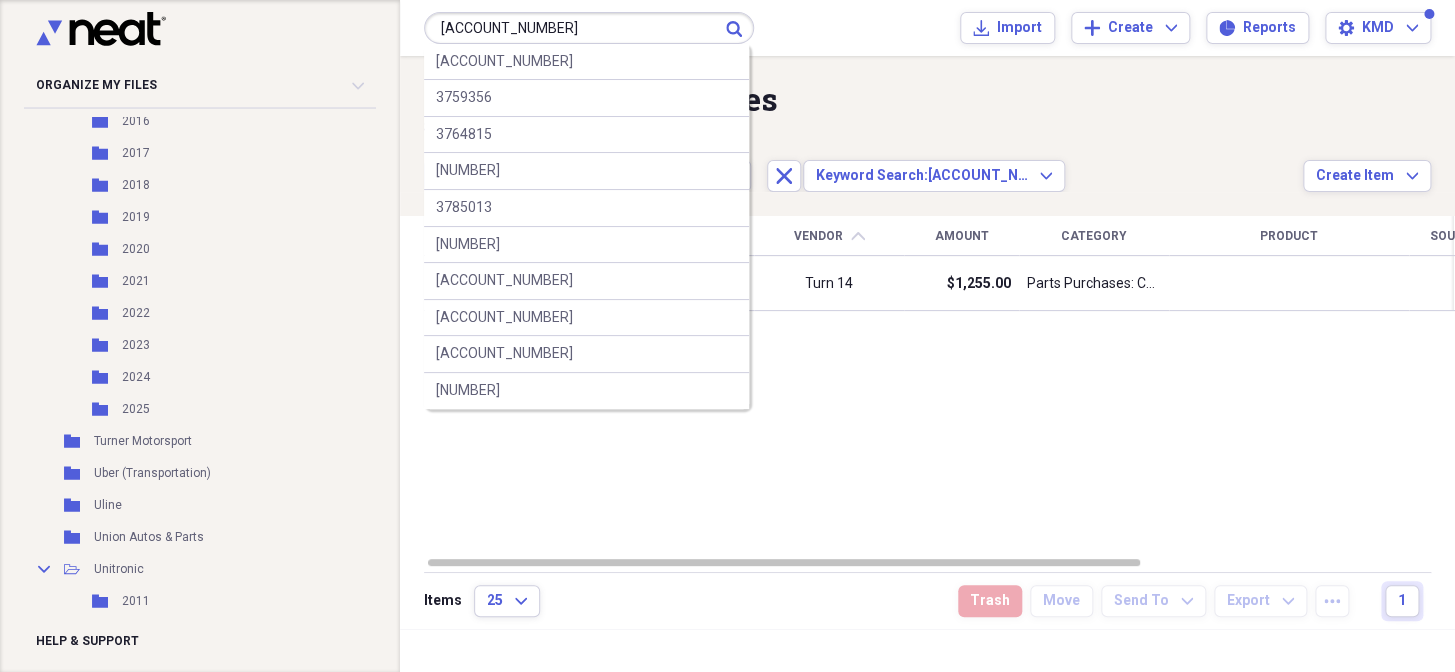 type on "[NUMBER]" 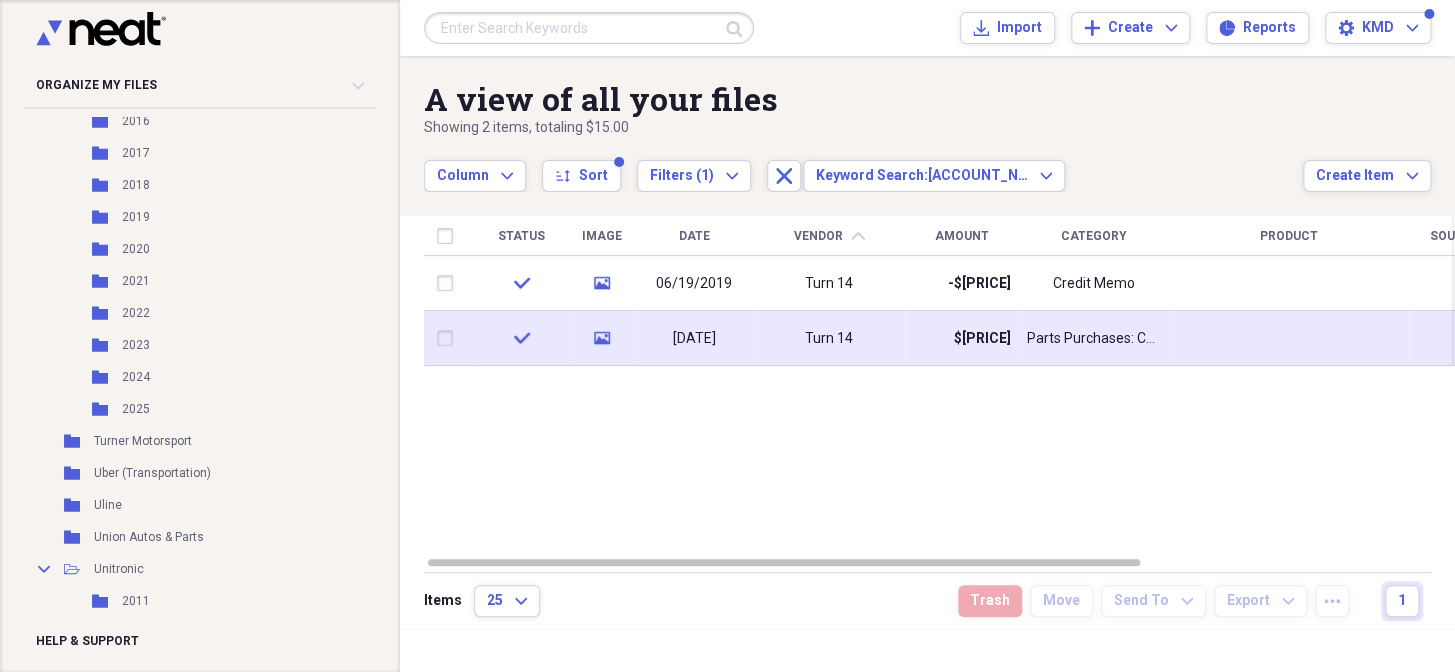 click on "$774.99" at bounding box center (961, 338) 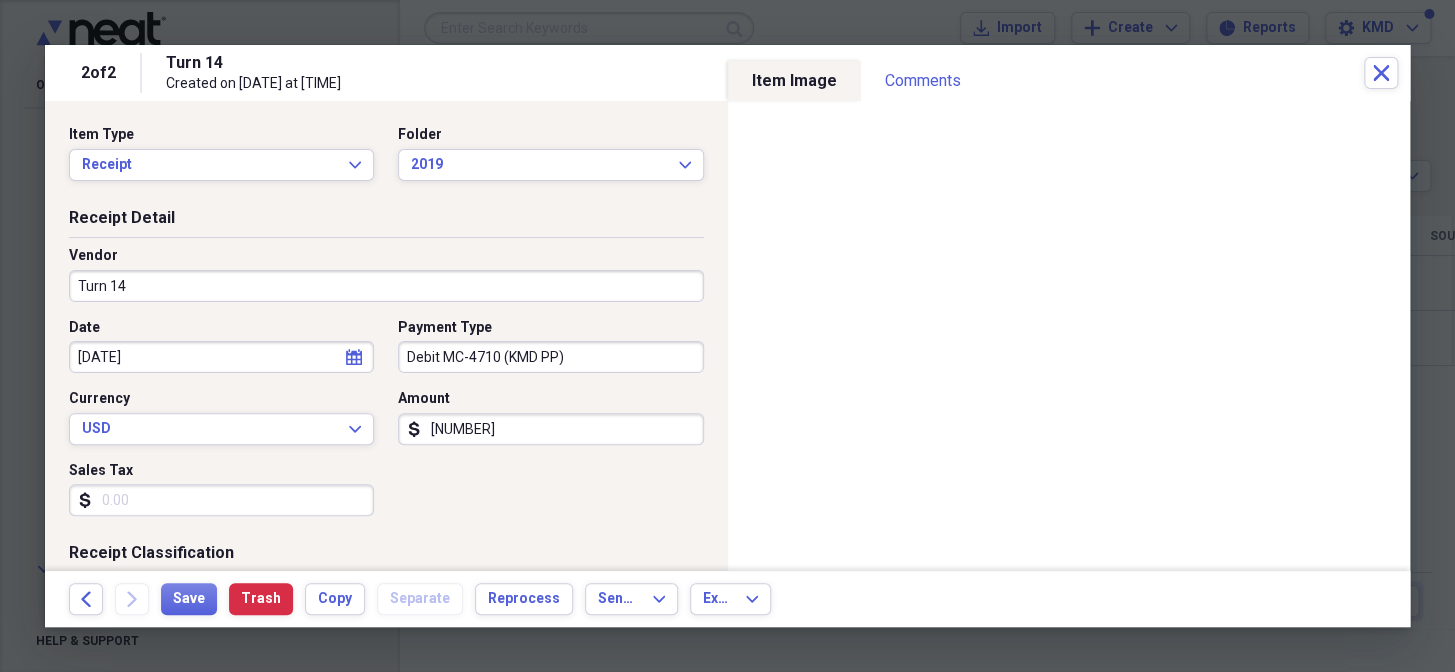 click on "Project" at bounding box center (550, 741) 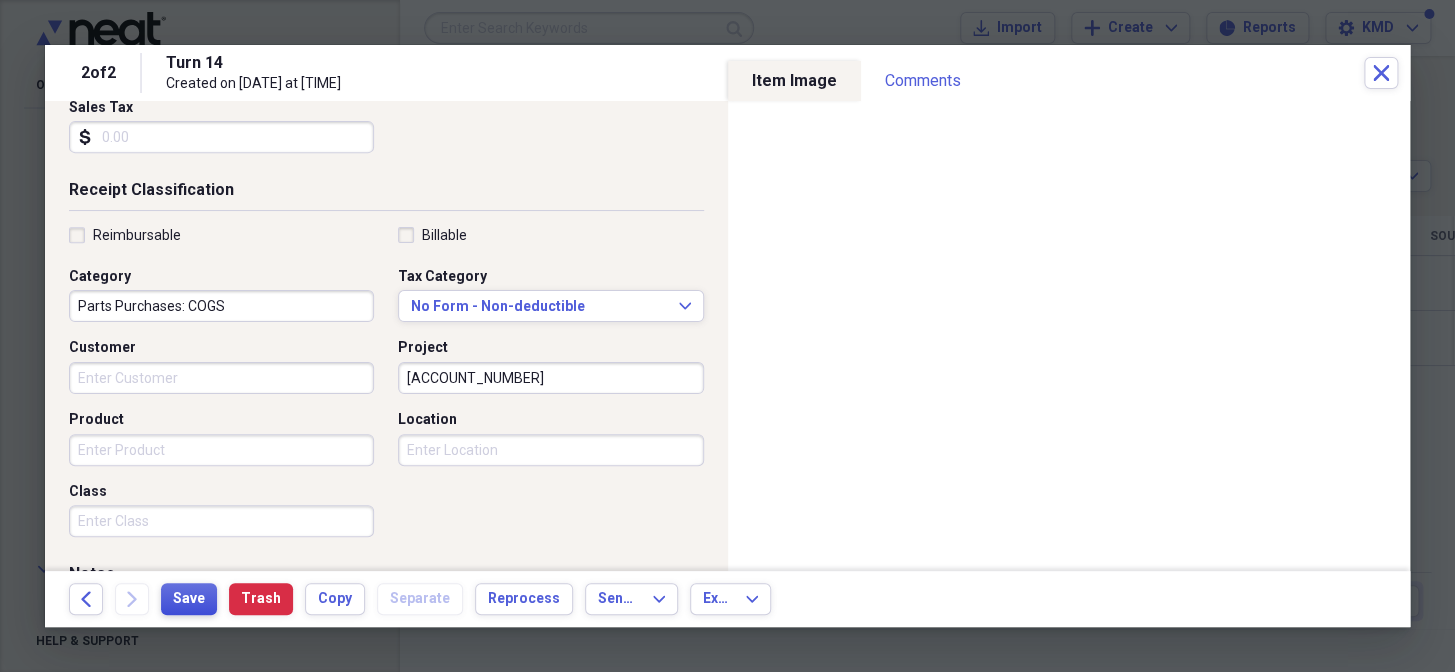type on "[NUMBER]" 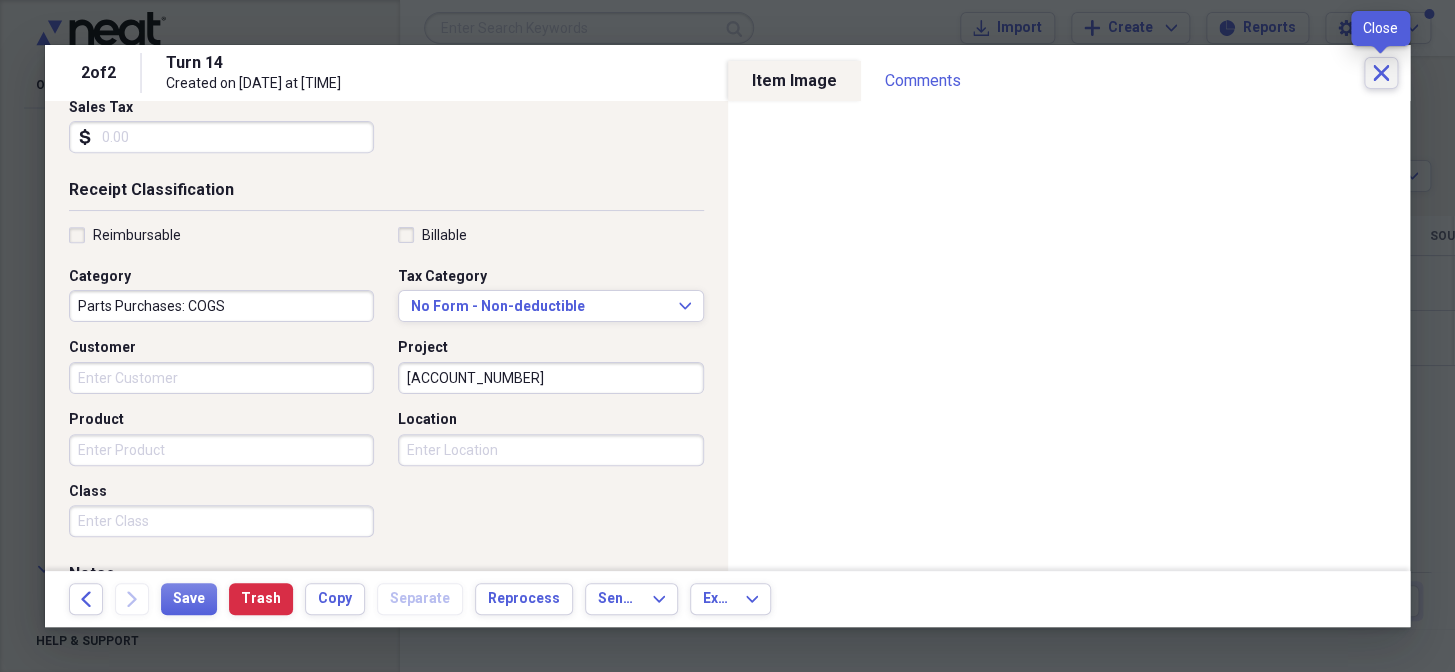 click 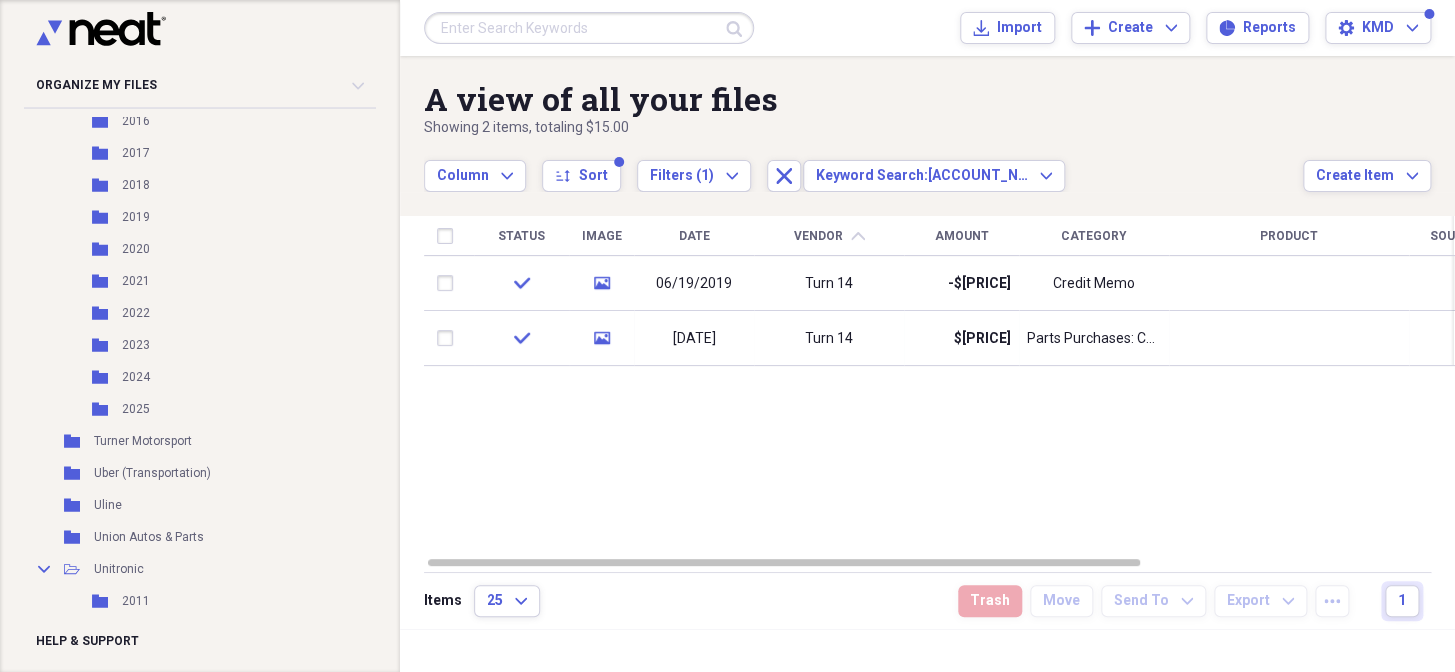 click at bounding box center (589, 28) 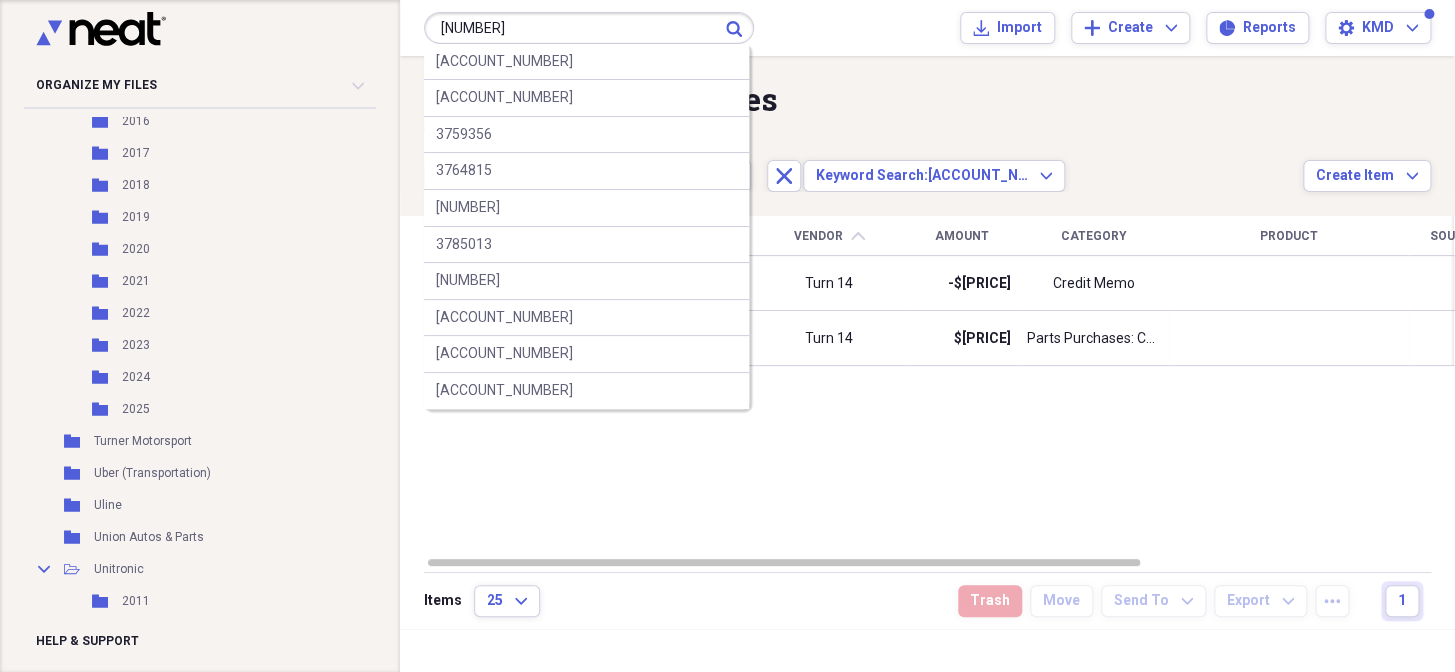type on "[NUMBER]" 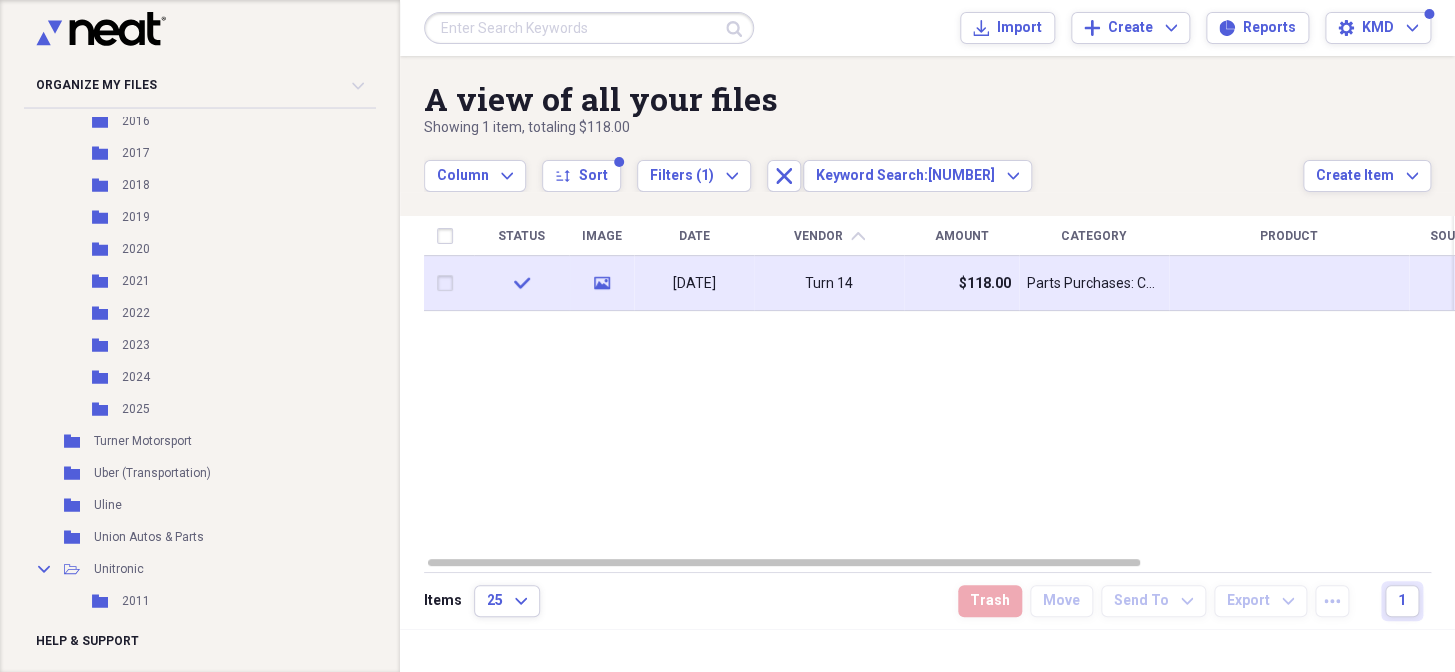 click on "05/14/2019" at bounding box center (694, 284) 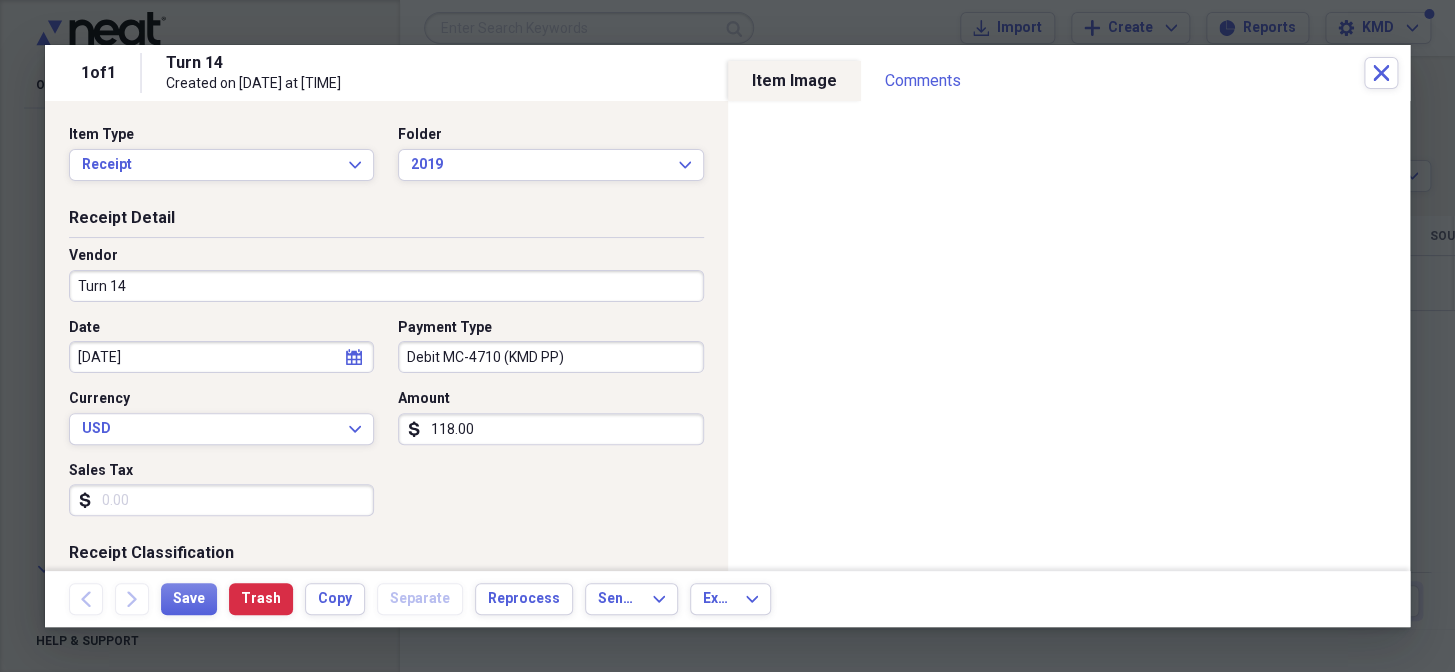 scroll, scrollTop: 545, scrollLeft: 0, axis: vertical 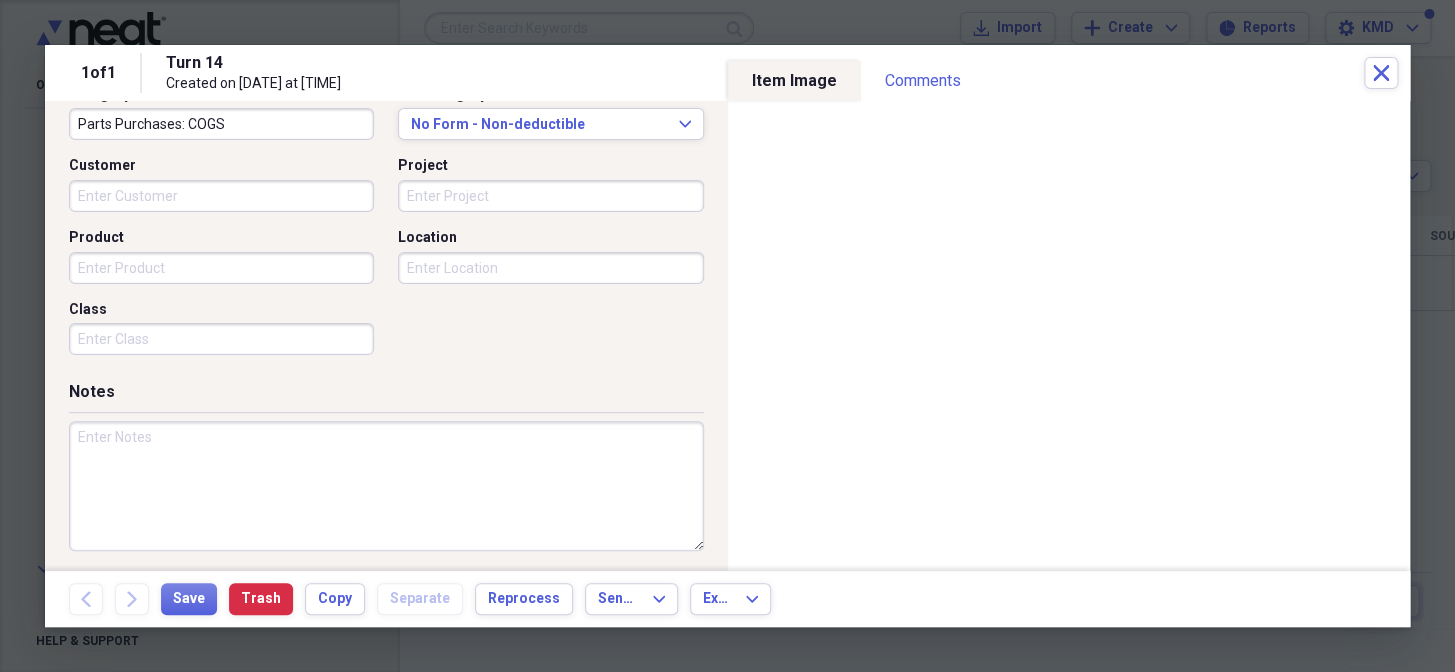 click on "Reimbursable Billable Category Parts Purchases: COGS Tax Category No Form - Non-deductible Expand Customer Project Product Location Class" at bounding box center (386, 204) 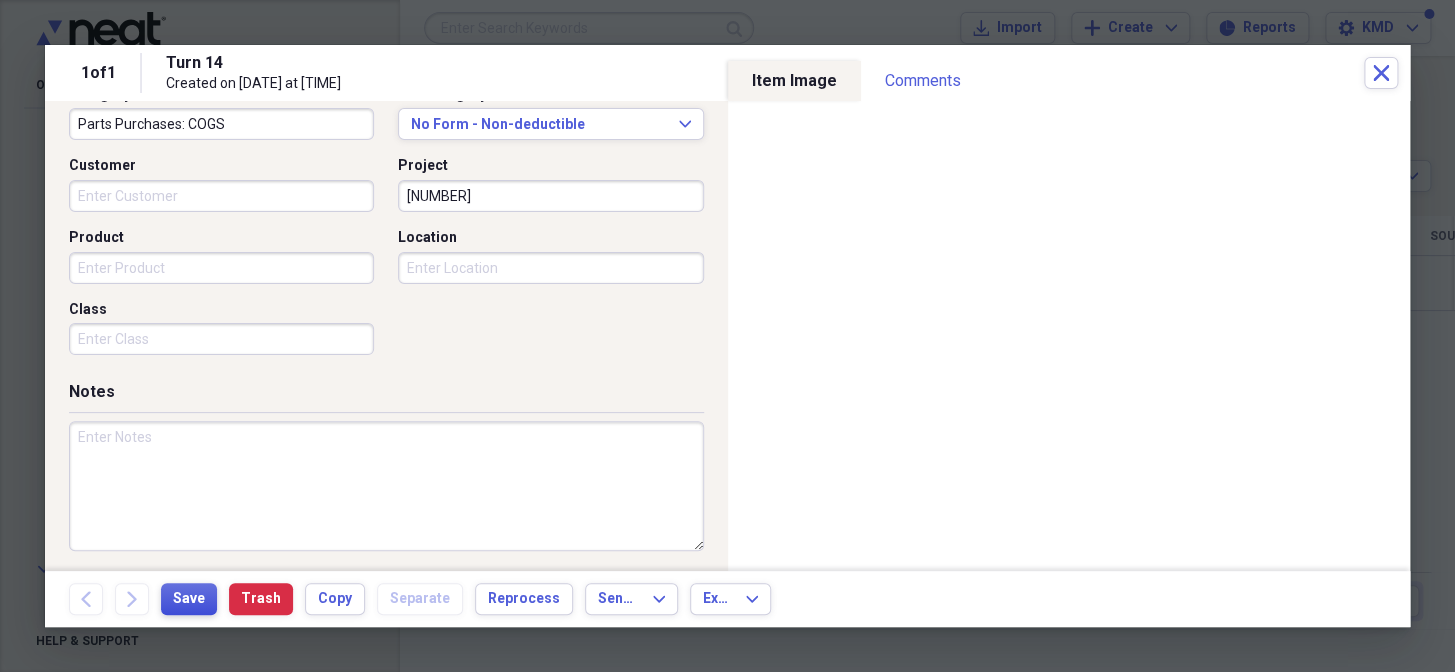 type on "[NUMBER]" 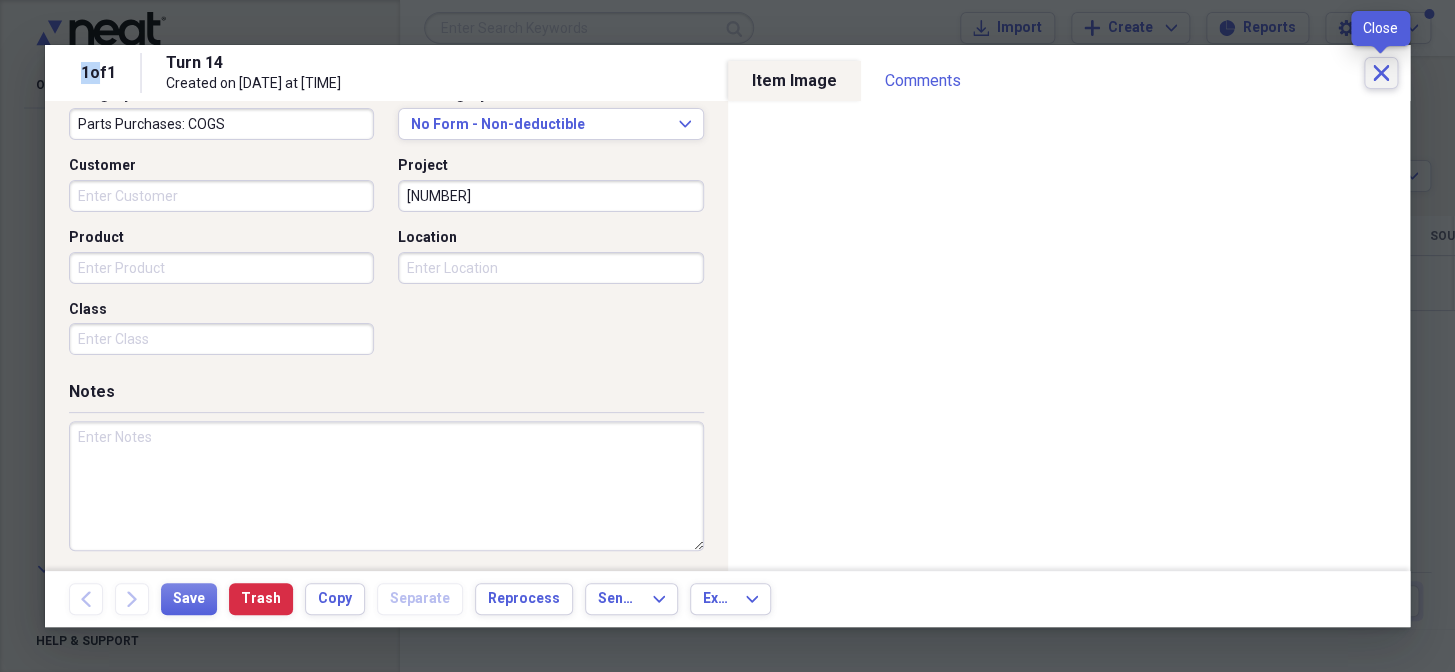 click on "Close" 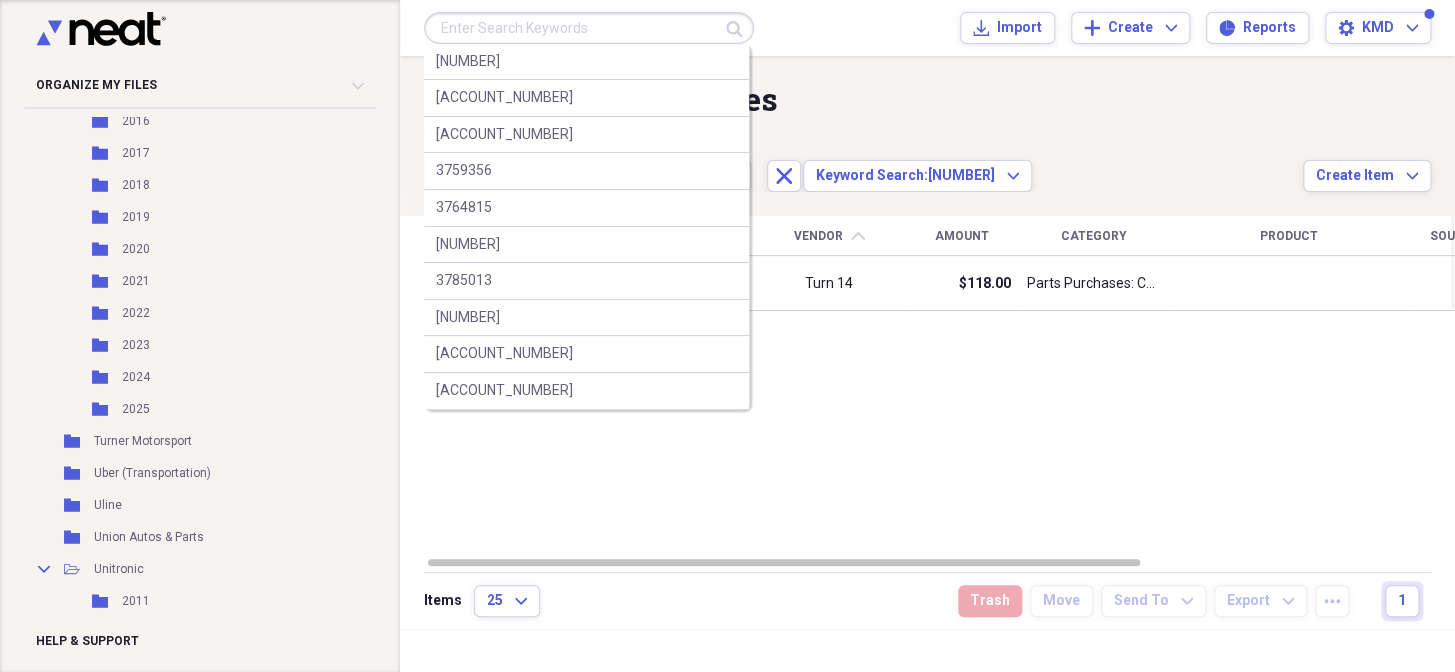 click at bounding box center [589, 28] 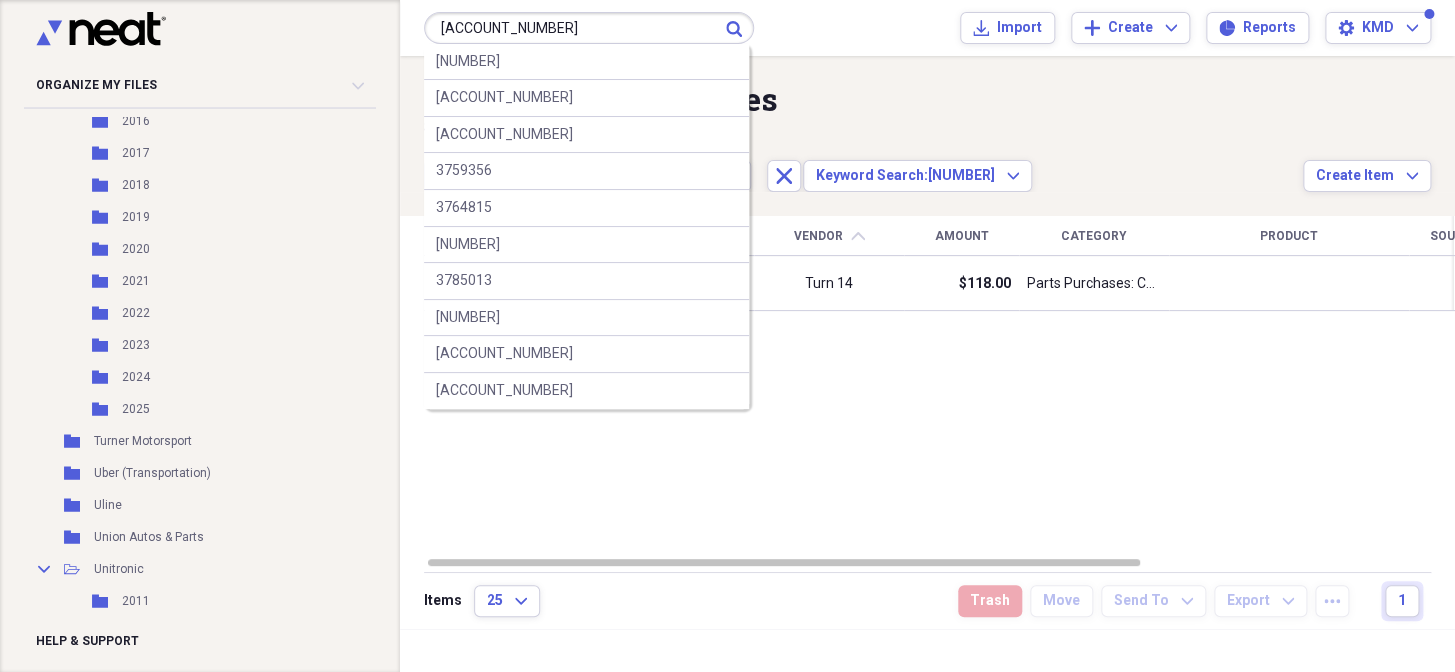 type on "[NUMBER]" 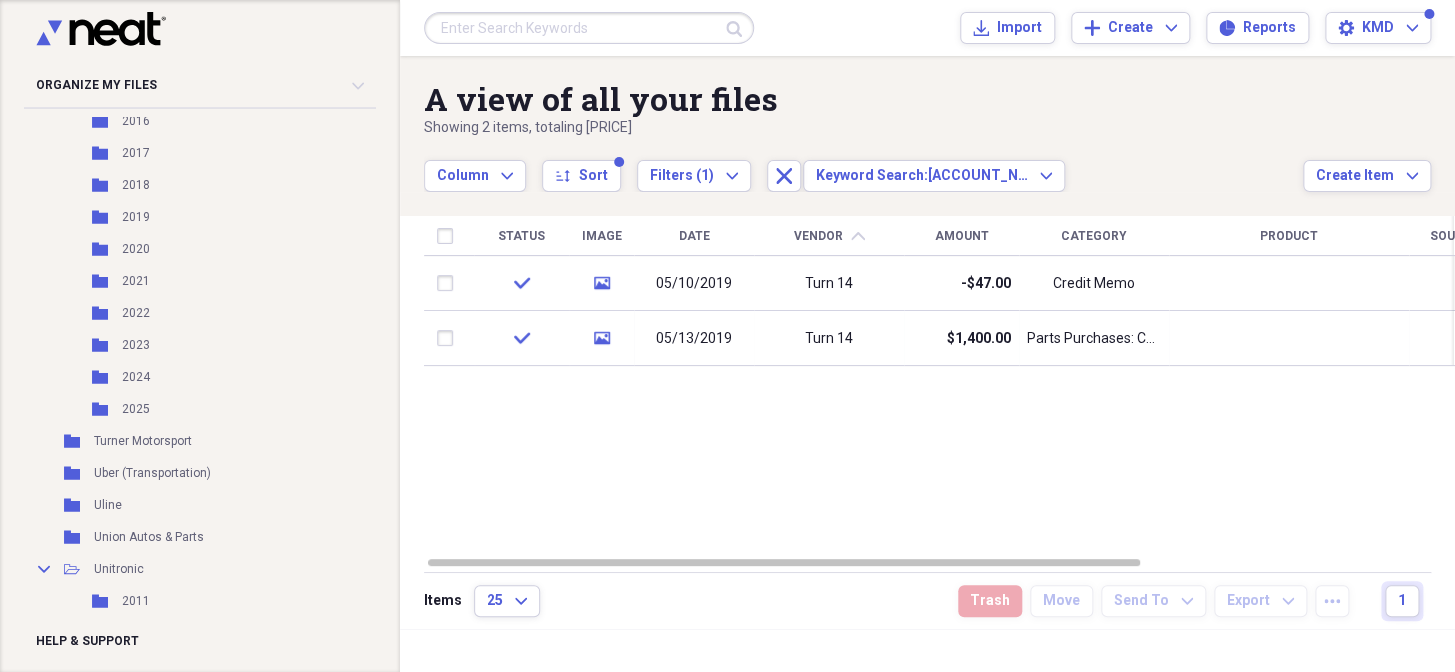 click on "Turn 14" at bounding box center [829, 338] 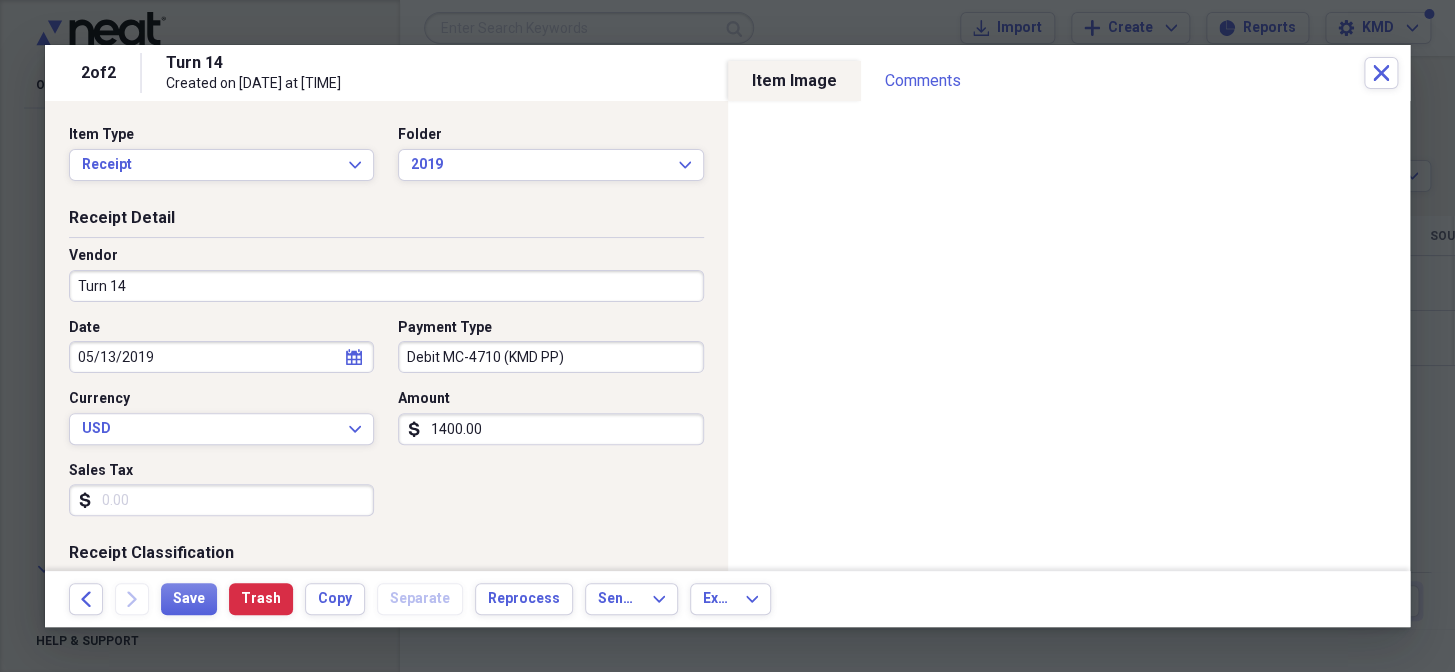 scroll, scrollTop: 550, scrollLeft: 0, axis: vertical 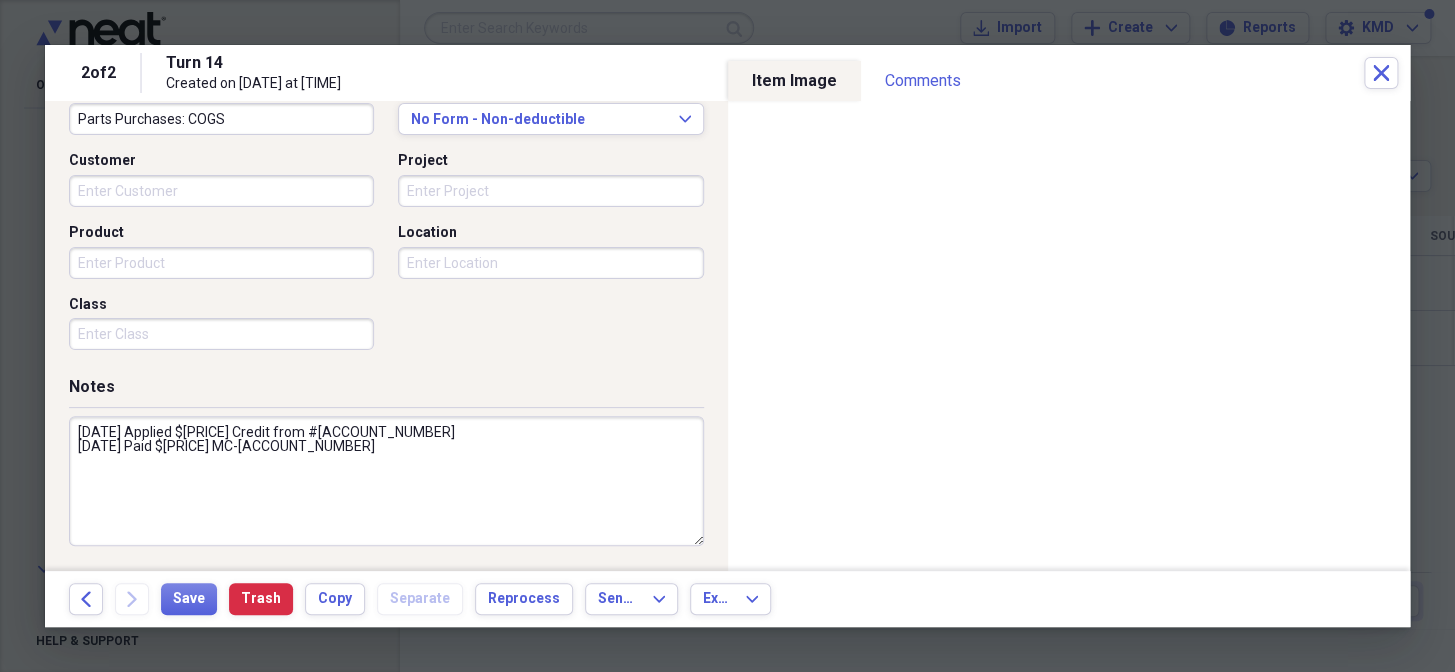 click on "Project" at bounding box center (550, 191) 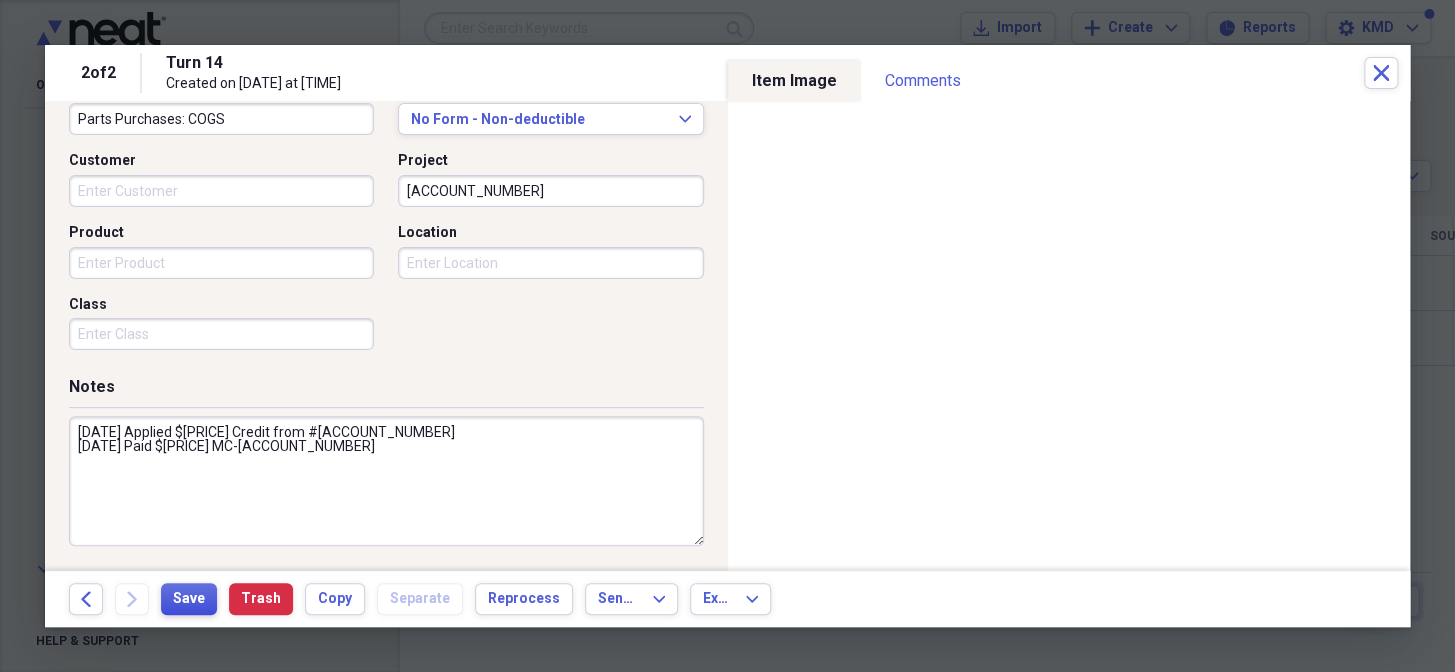 type on "[NUMBER]" 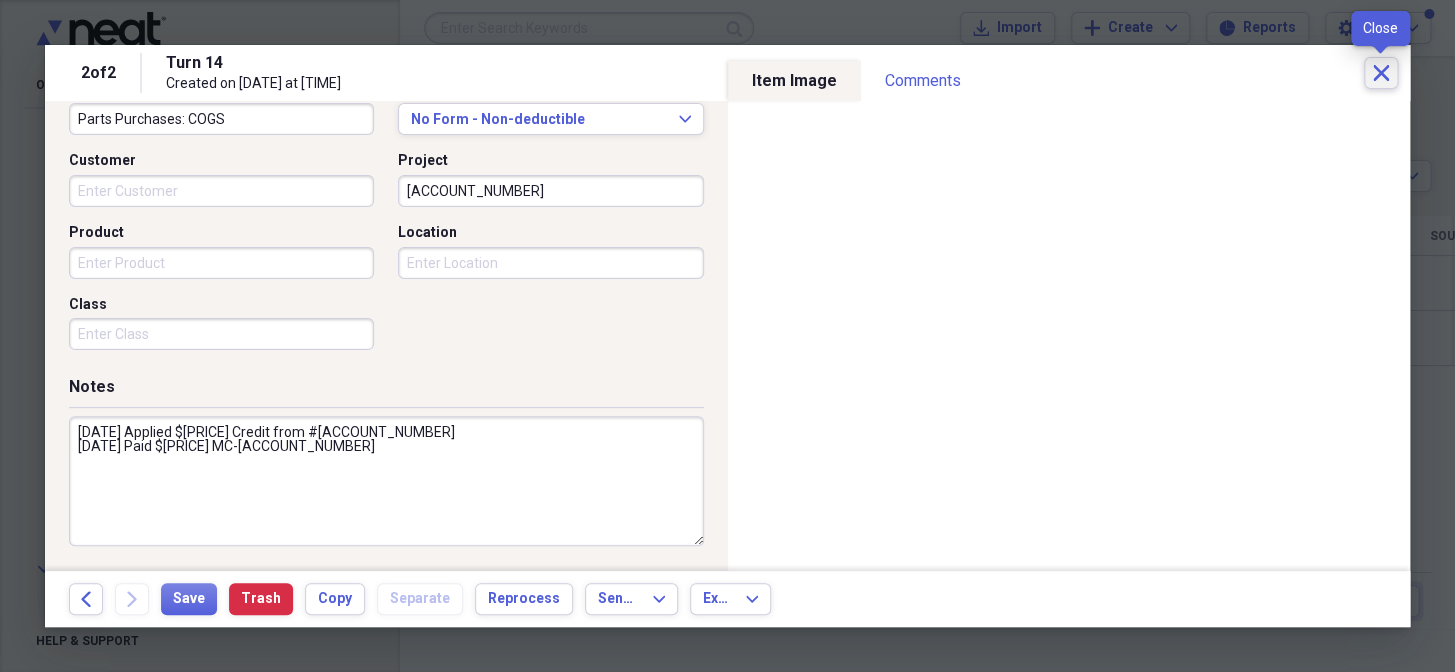 click on "Close" 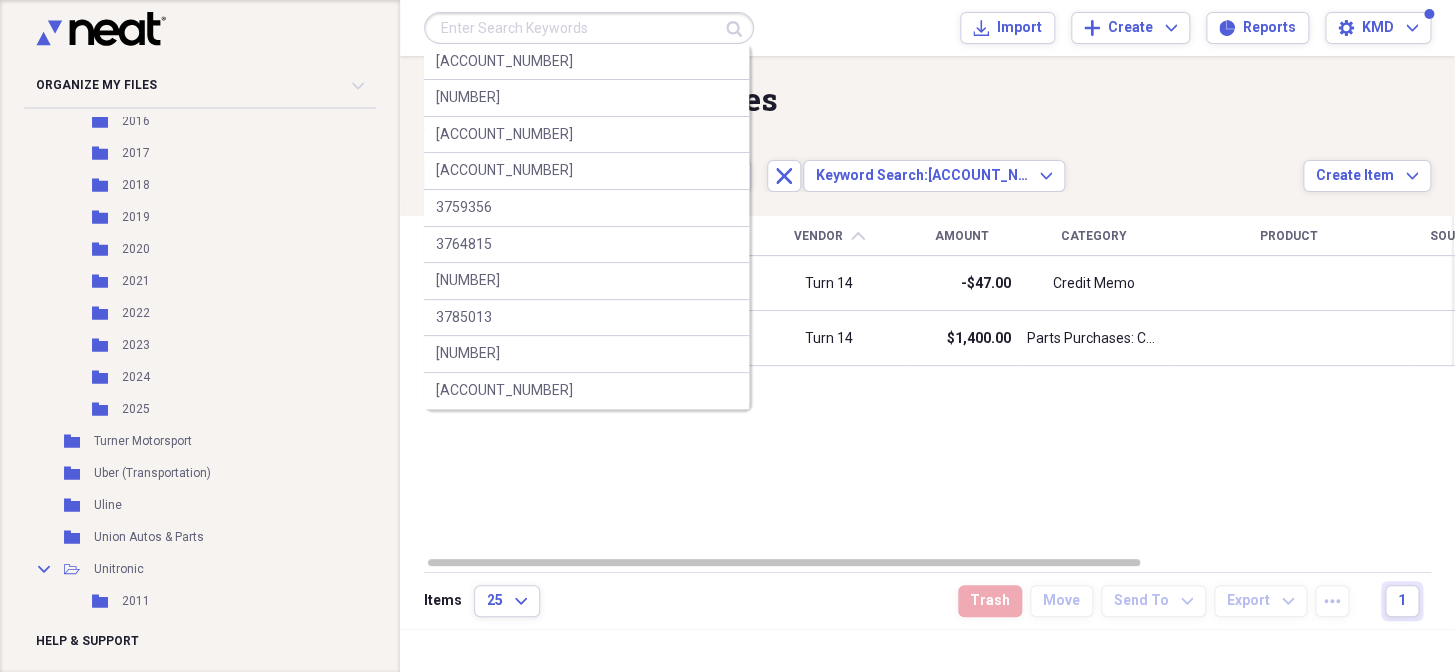 click at bounding box center [589, 28] 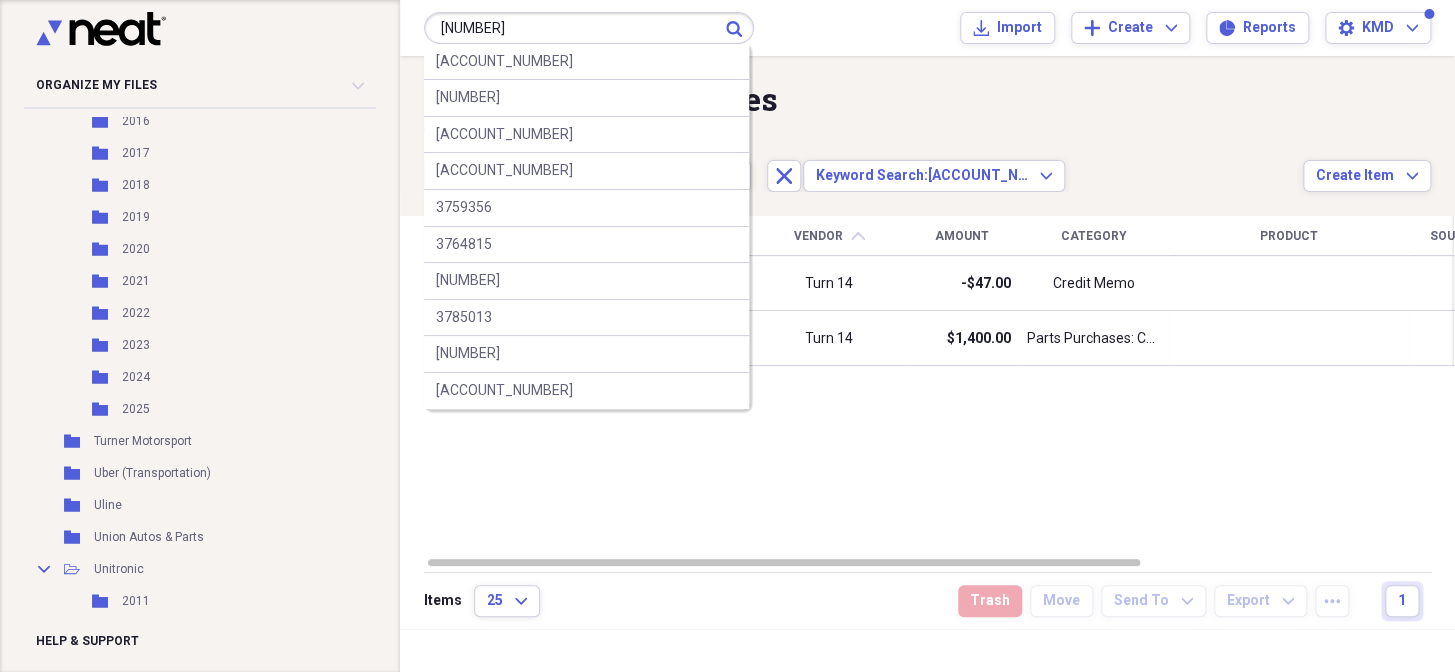 type on "342593" 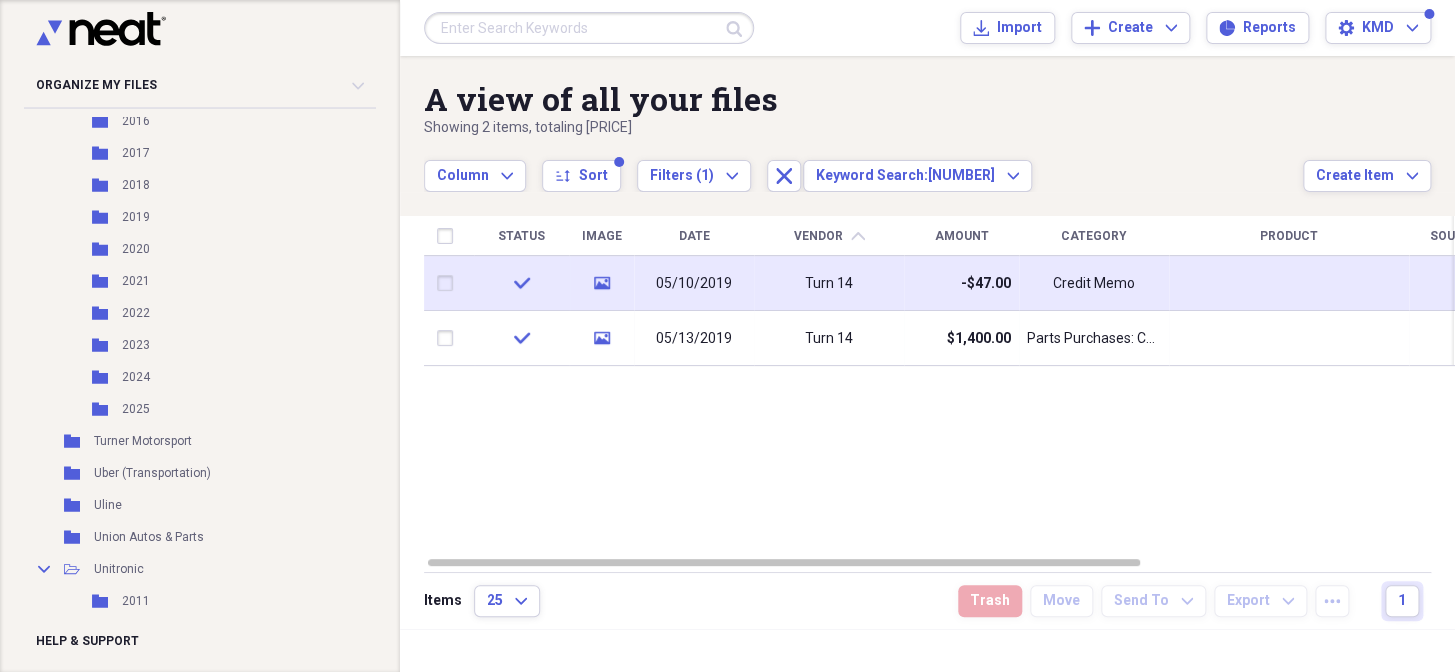 click on "Turn 14" at bounding box center (829, 283) 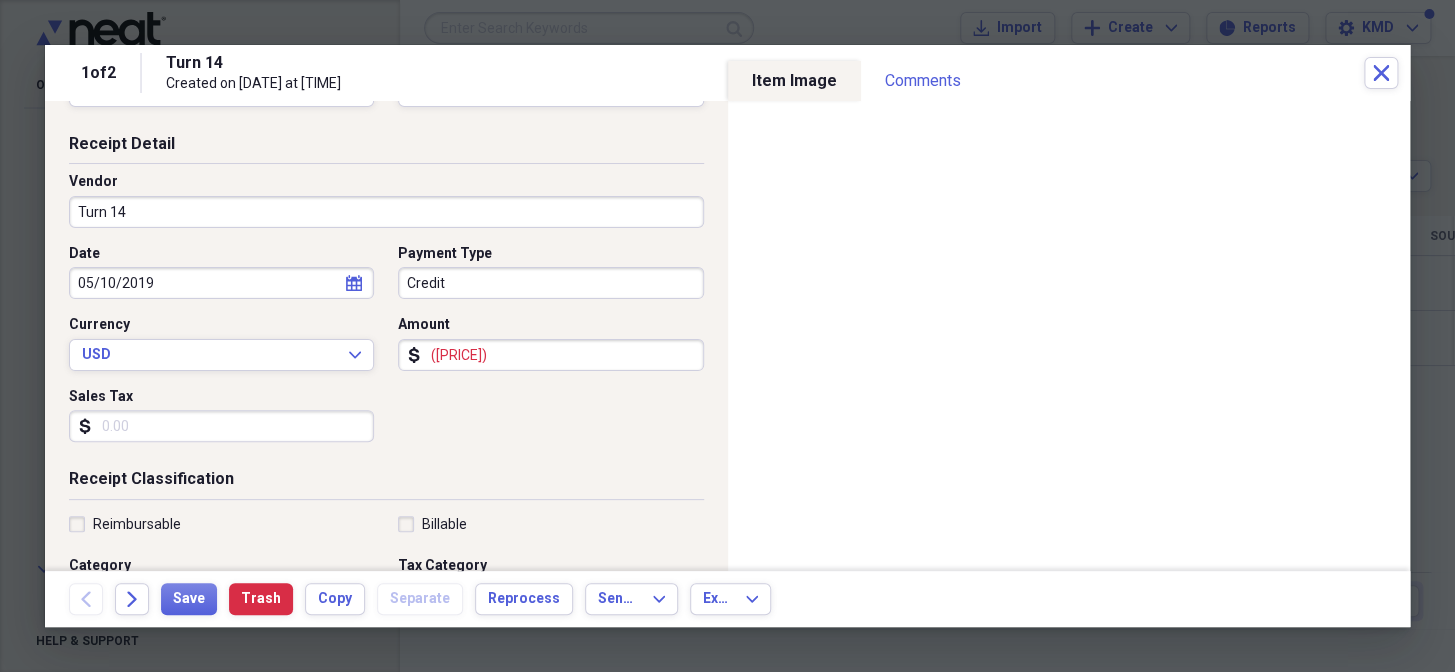 scroll, scrollTop: 454, scrollLeft: 0, axis: vertical 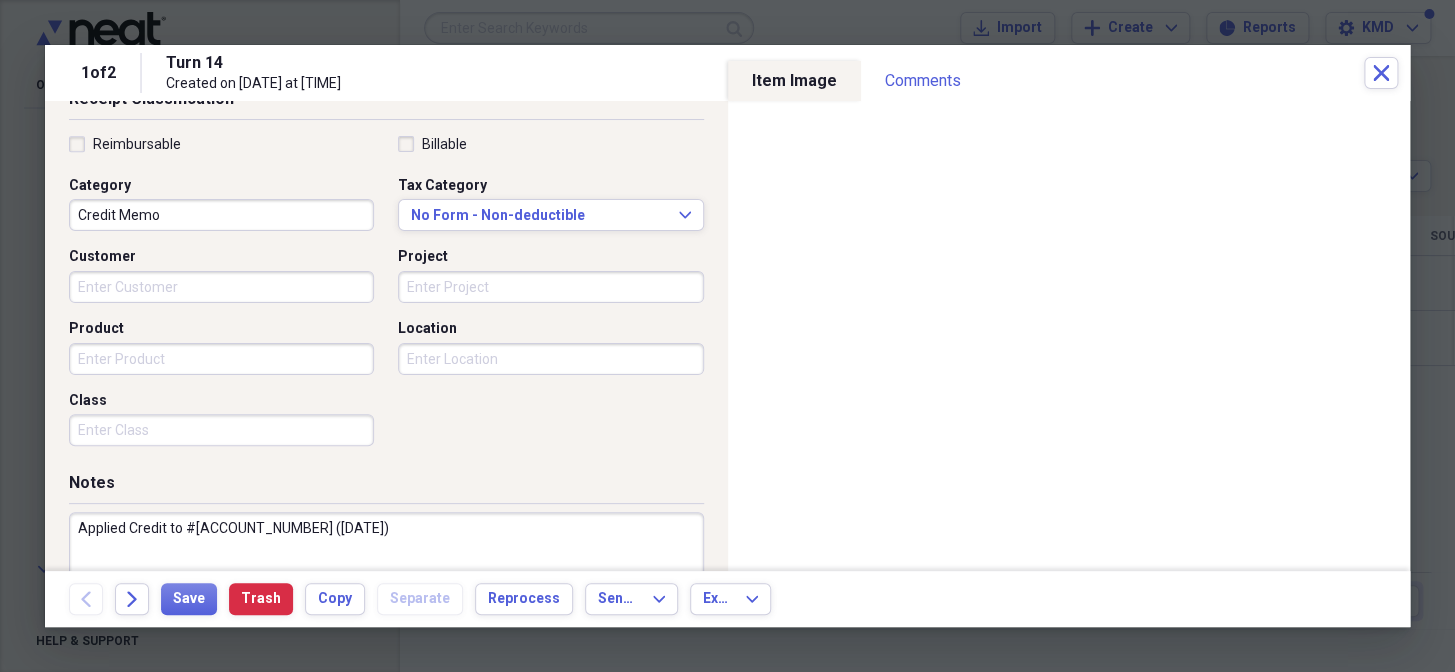 drag, startPoint x: 439, startPoint y: 289, endPoint x: 450, endPoint y: 279, distance: 14.866069 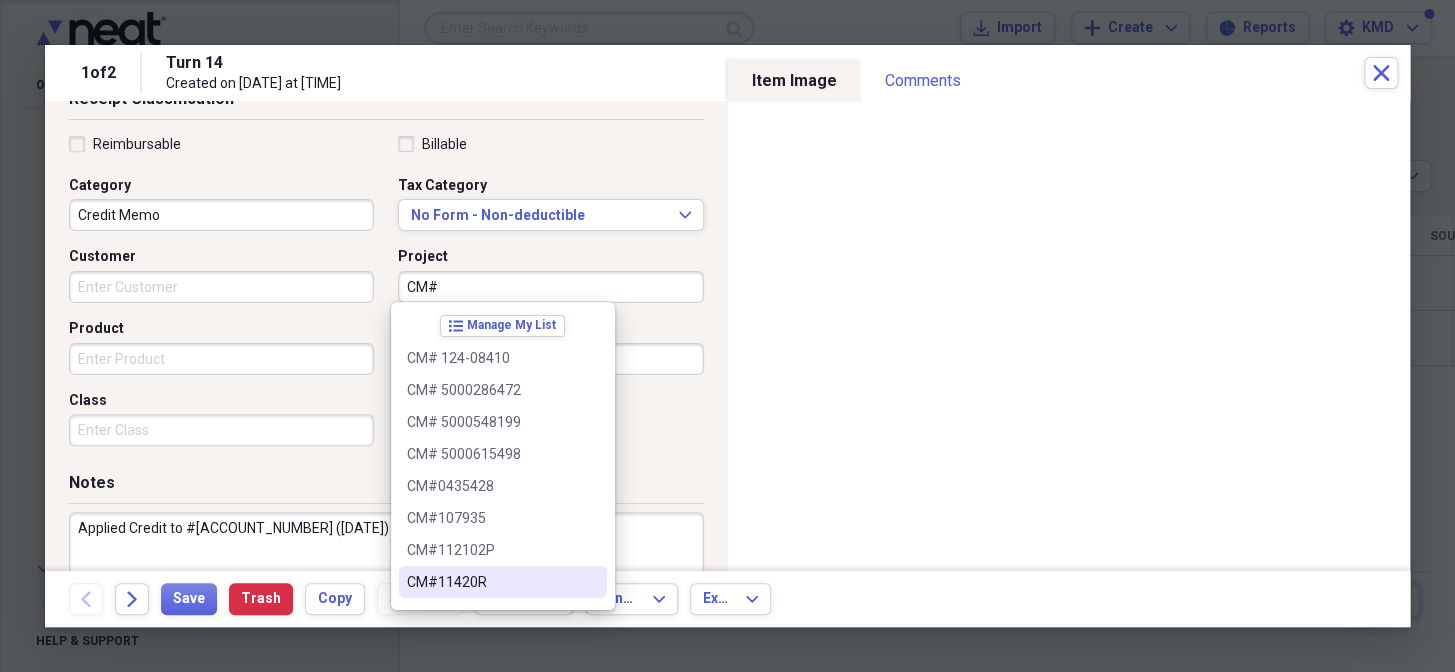 click on "CM#" at bounding box center [550, 287] 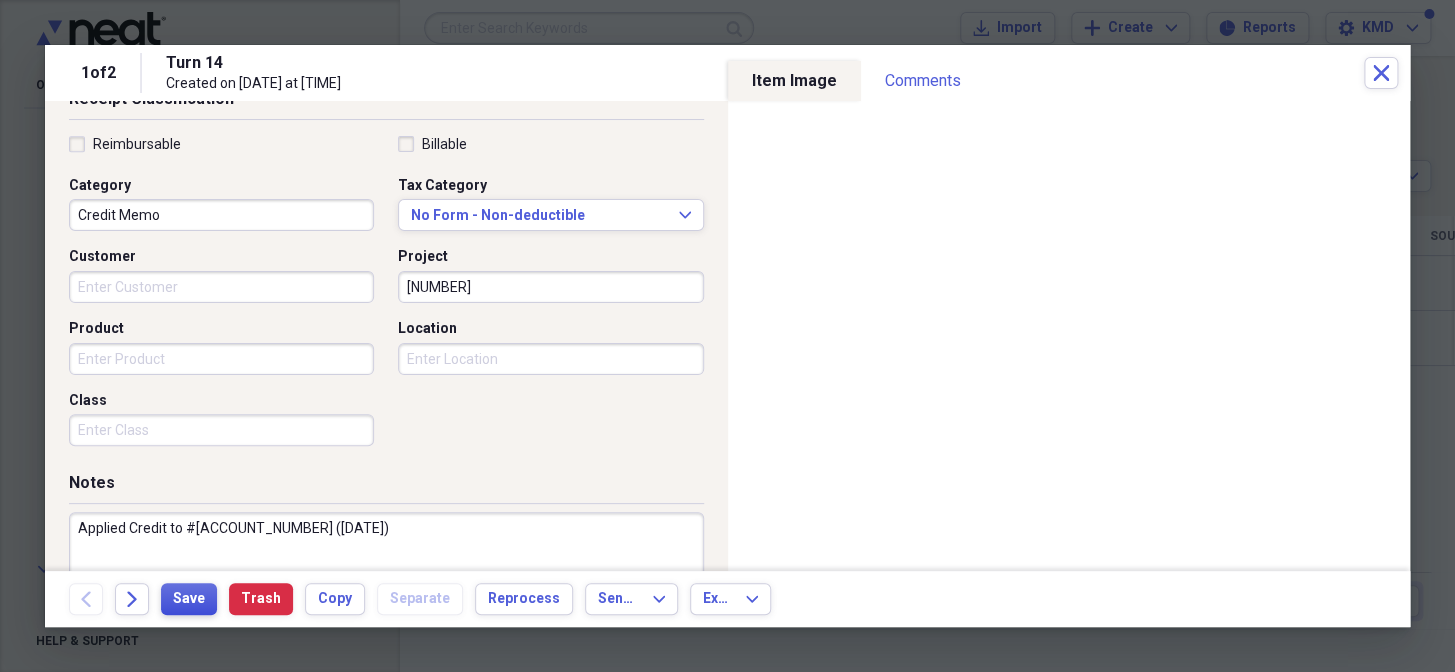 type on "CM#[NUMBER]" 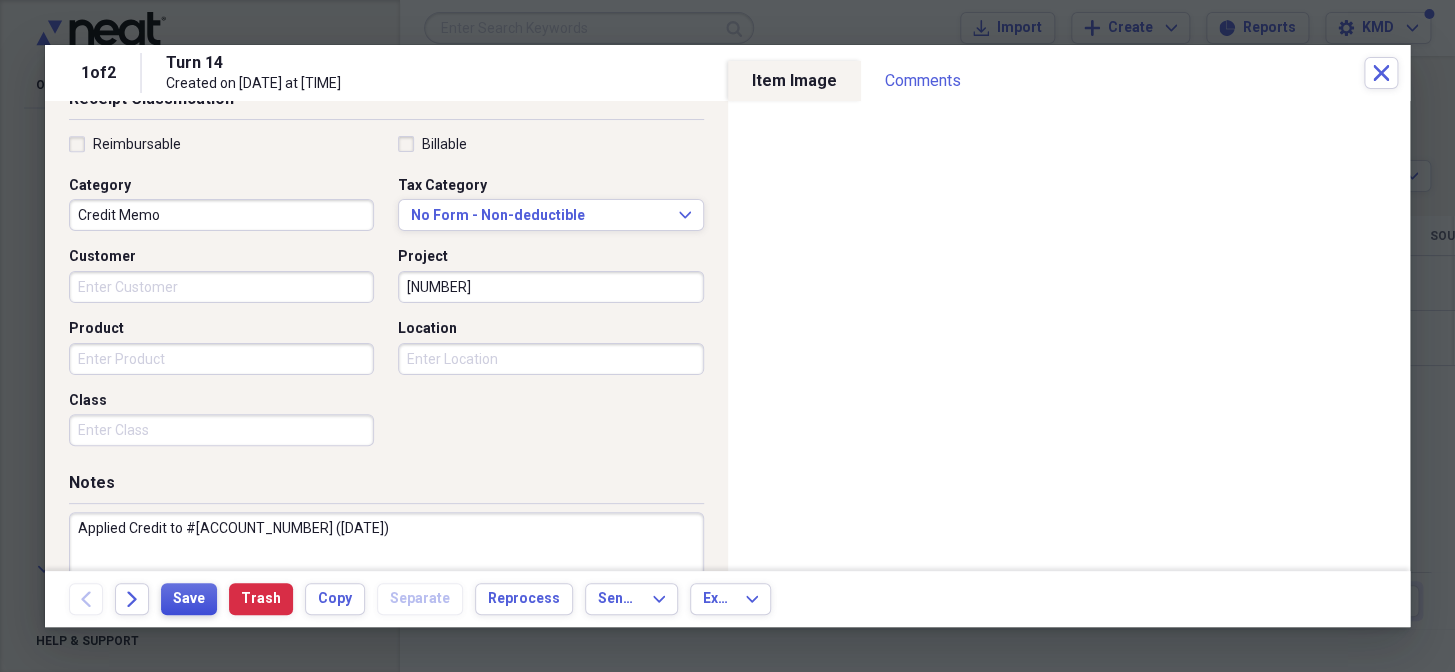 click on "Save" at bounding box center [189, 599] 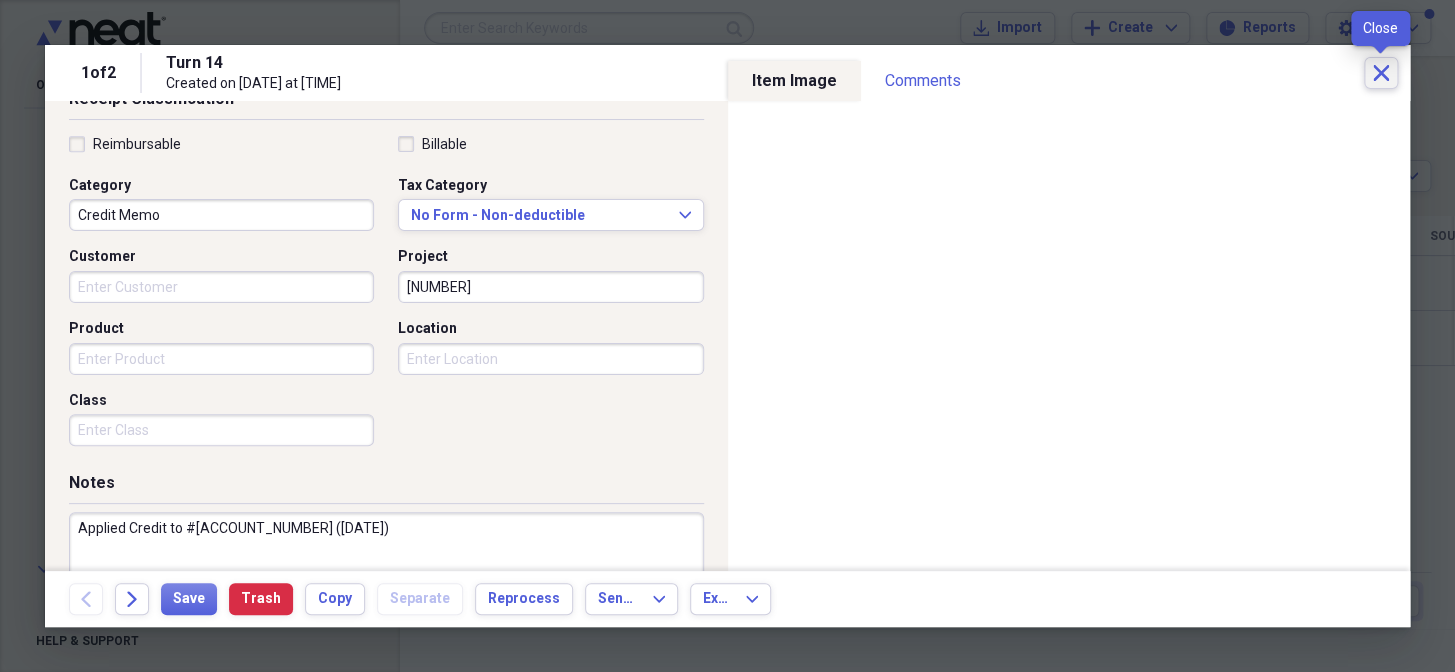 click on "Close" at bounding box center (1381, 73) 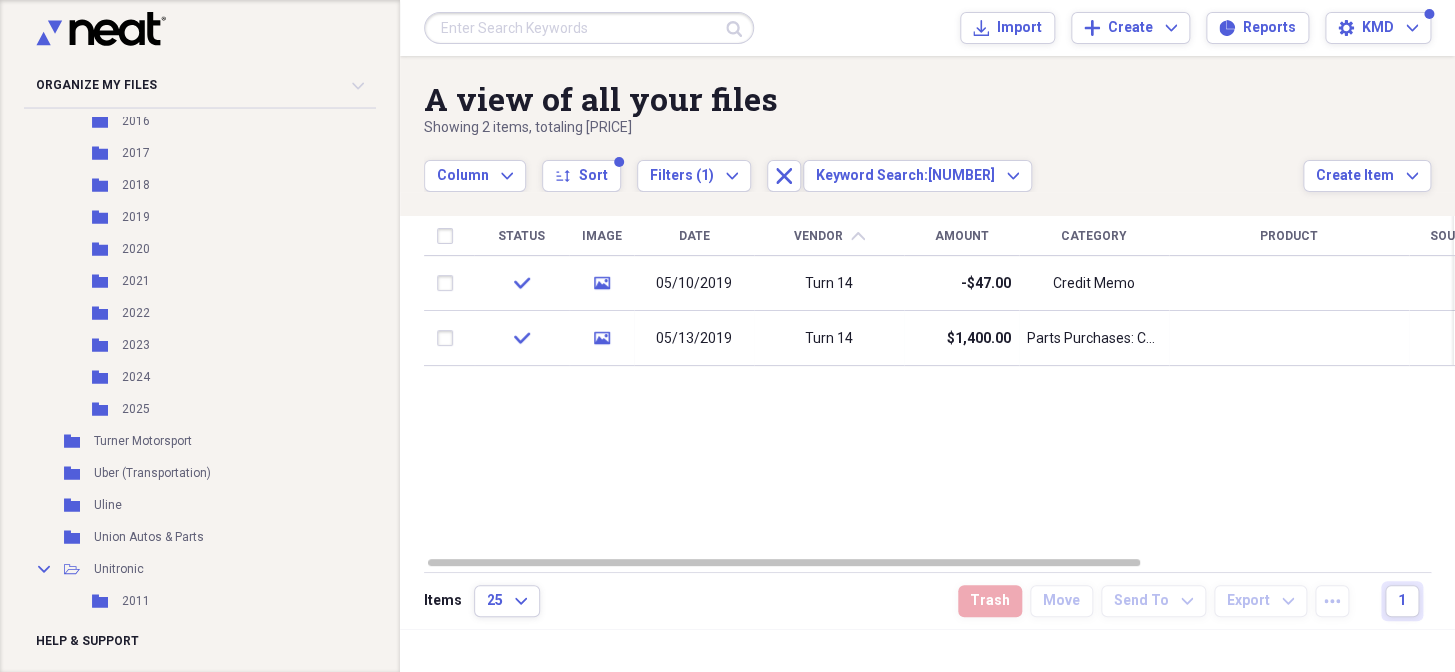 click at bounding box center (589, 28) 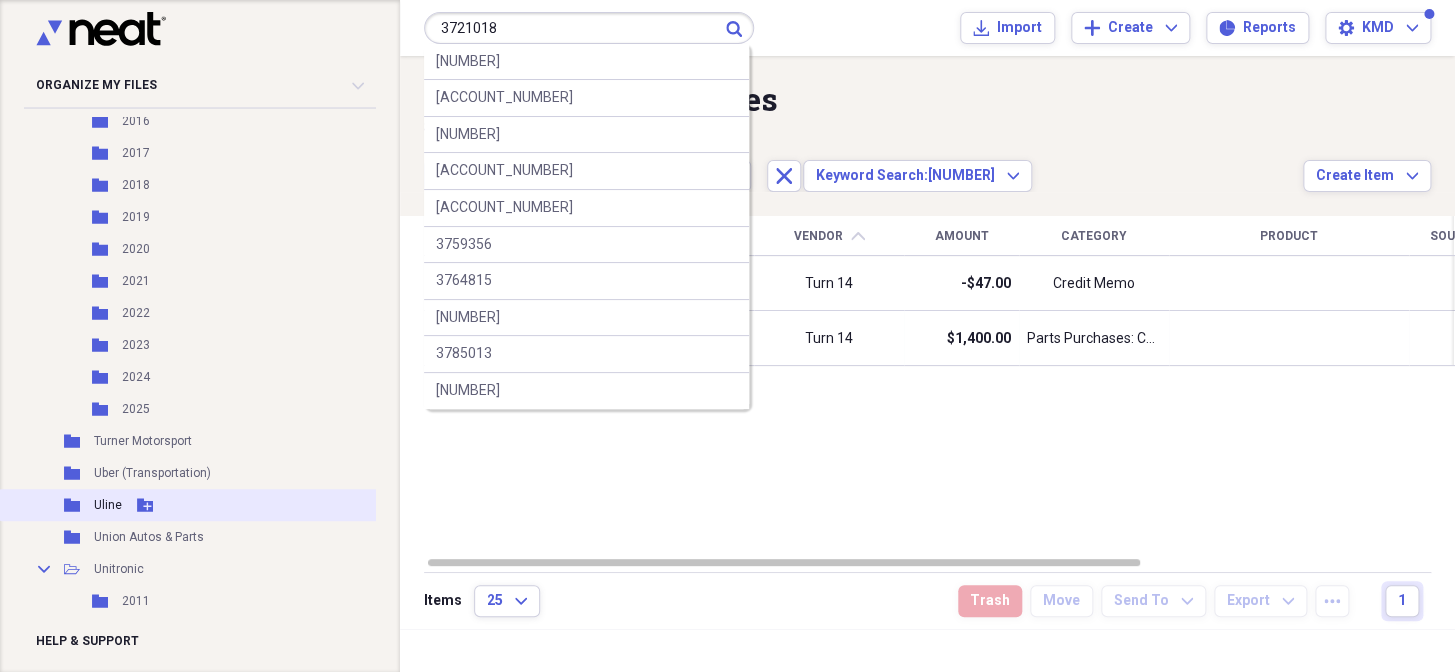 type on "3721018" 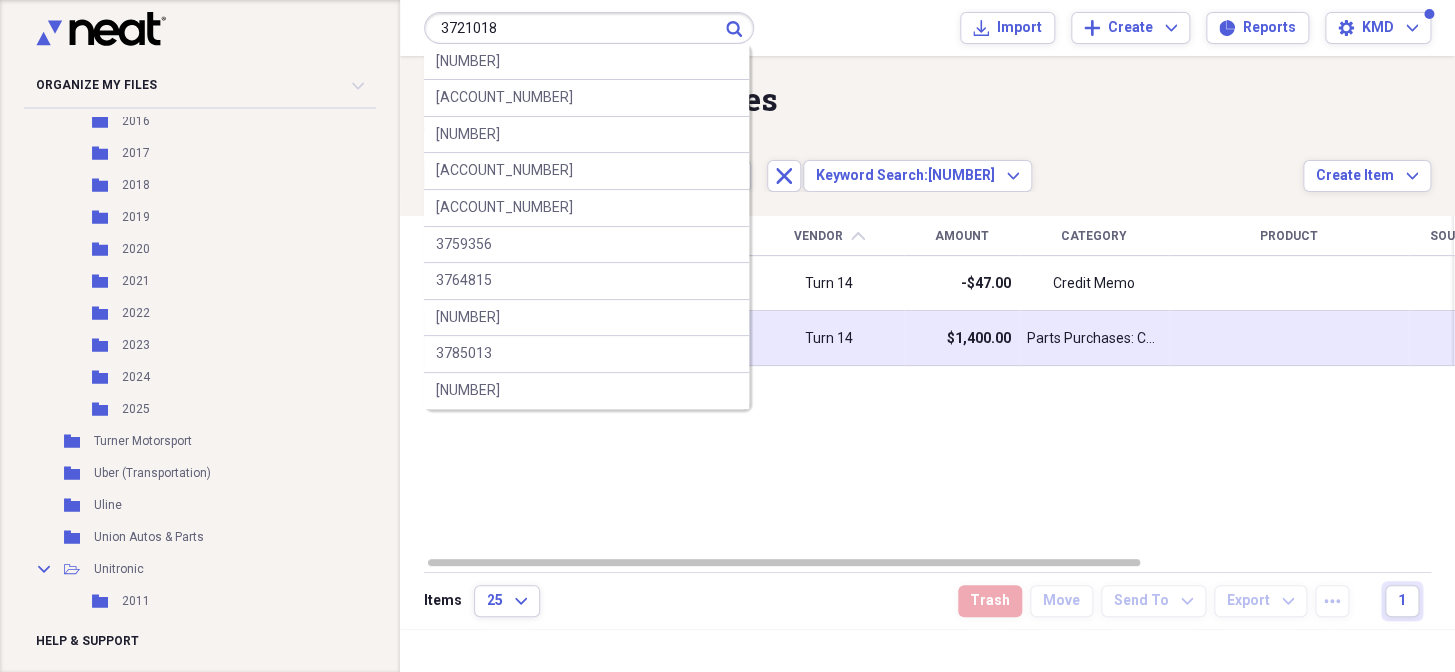 click on "A view of all your files Showing 2 items , totaling $1,353.00 Column Expand sort Sort Filters (1) Expand Close Keyword Search:  342593 Expand" at bounding box center (863, 136) 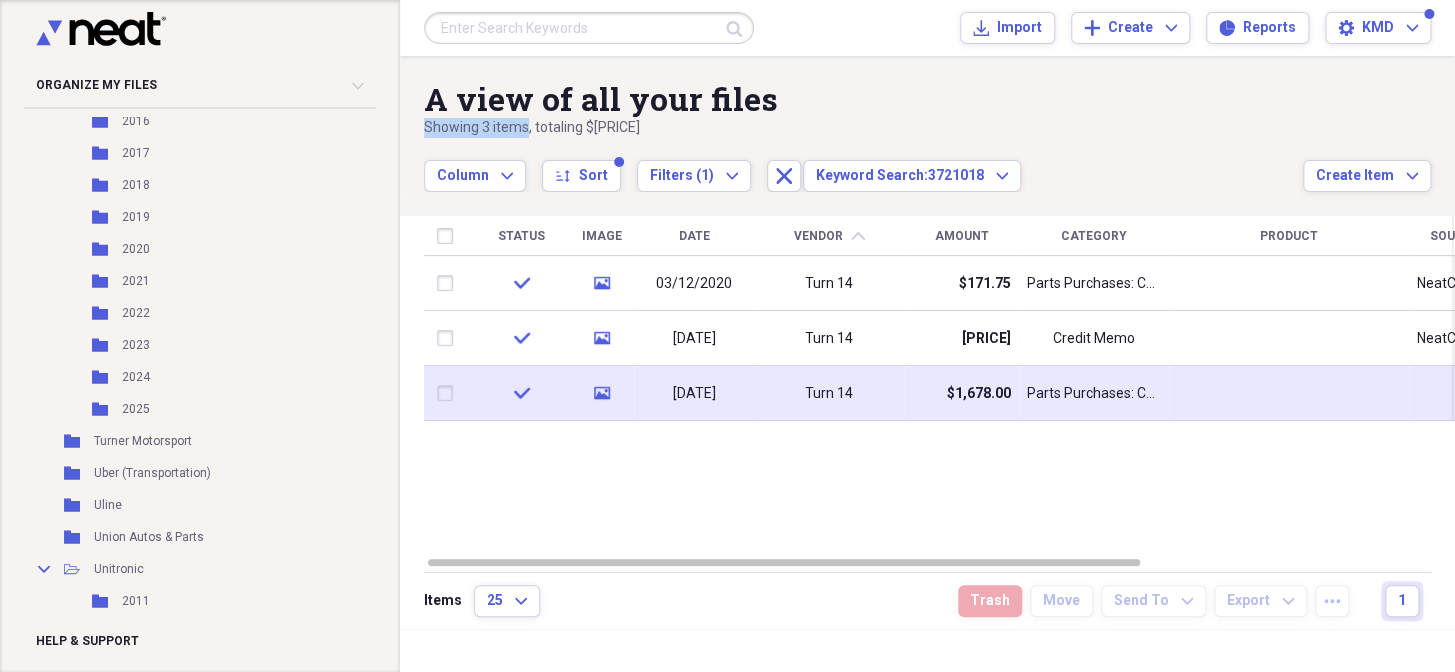 click on "Turn 14" at bounding box center (829, 393) 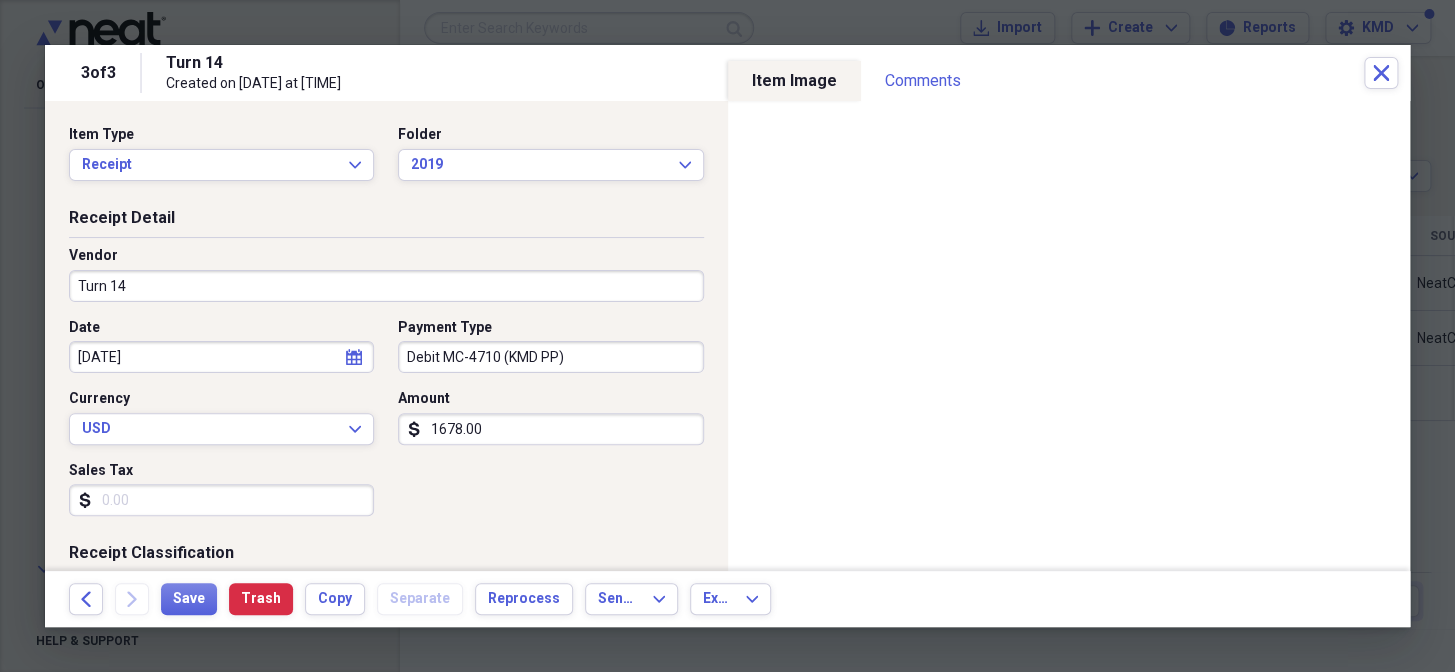 scroll, scrollTop: 550, scrollLeft: 0, axis: vertical 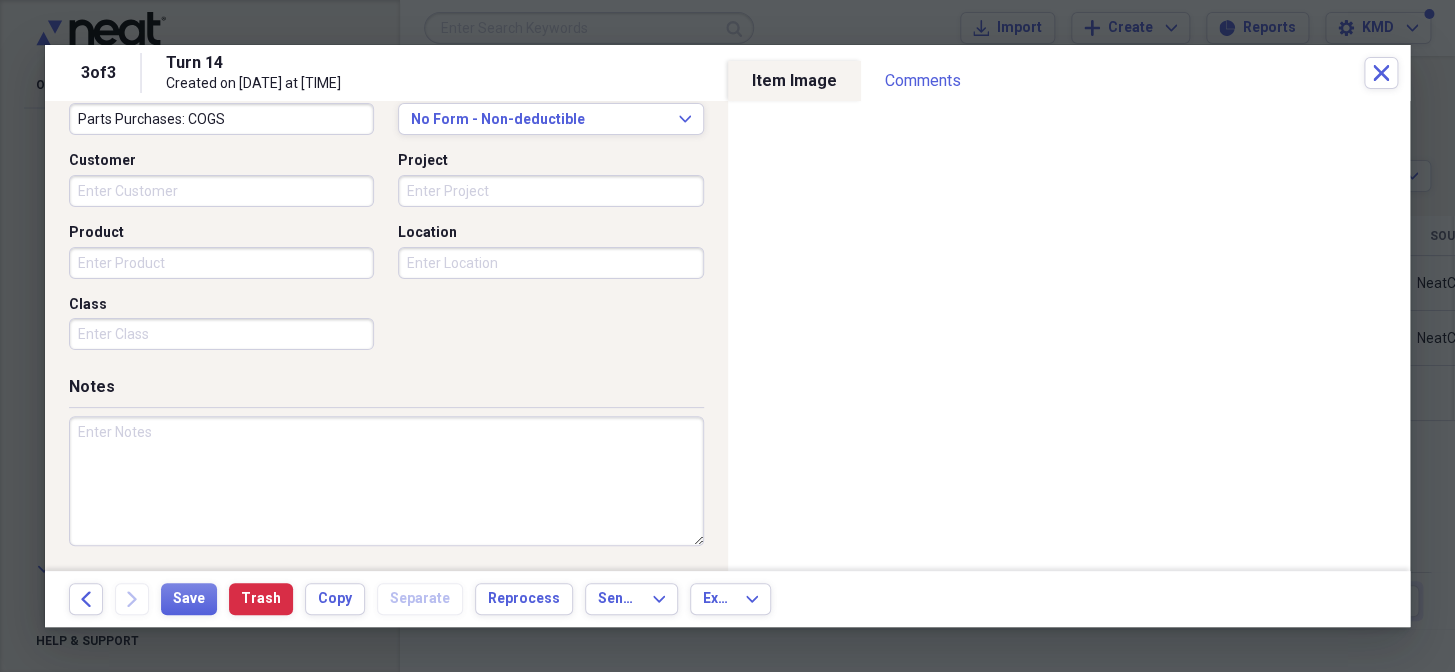 drag, startPoint x: 491, startPoint y: 278, endPoint x: 410, endPoint y: 187, distance: 121.82774 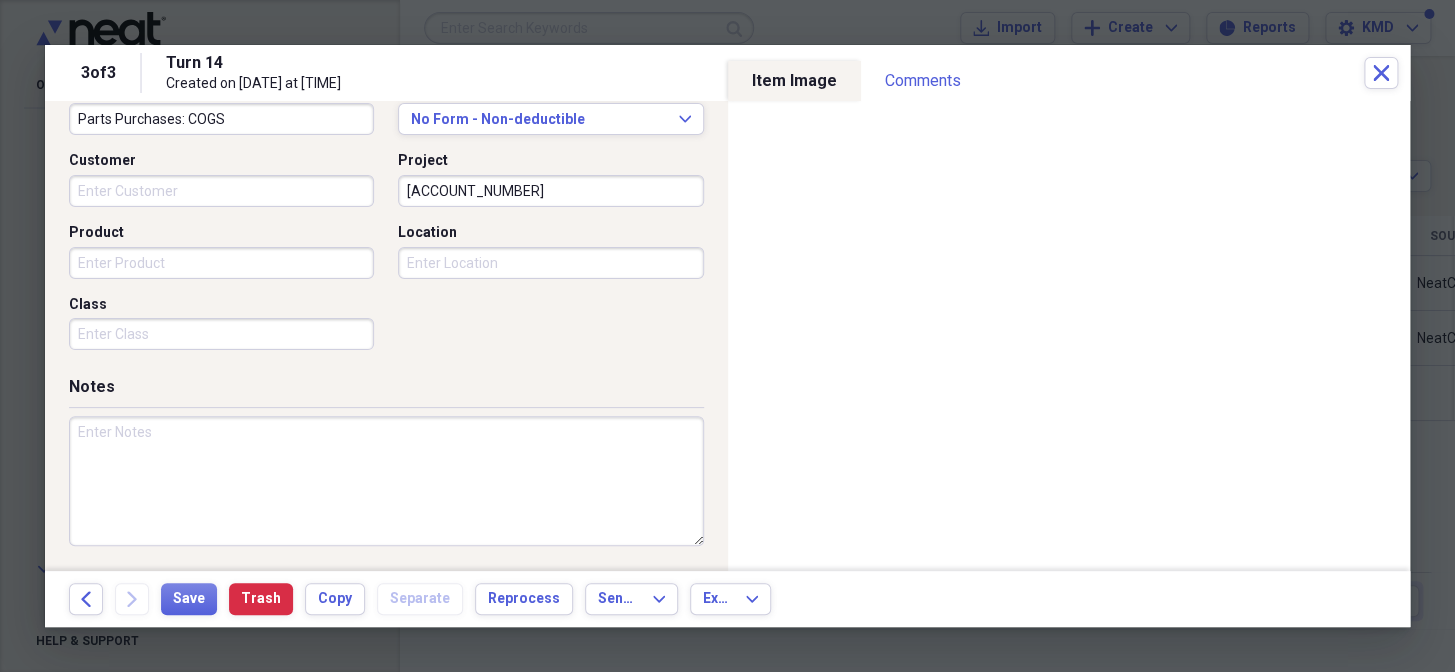 click on "37210183" at bounding box center (550, 191) 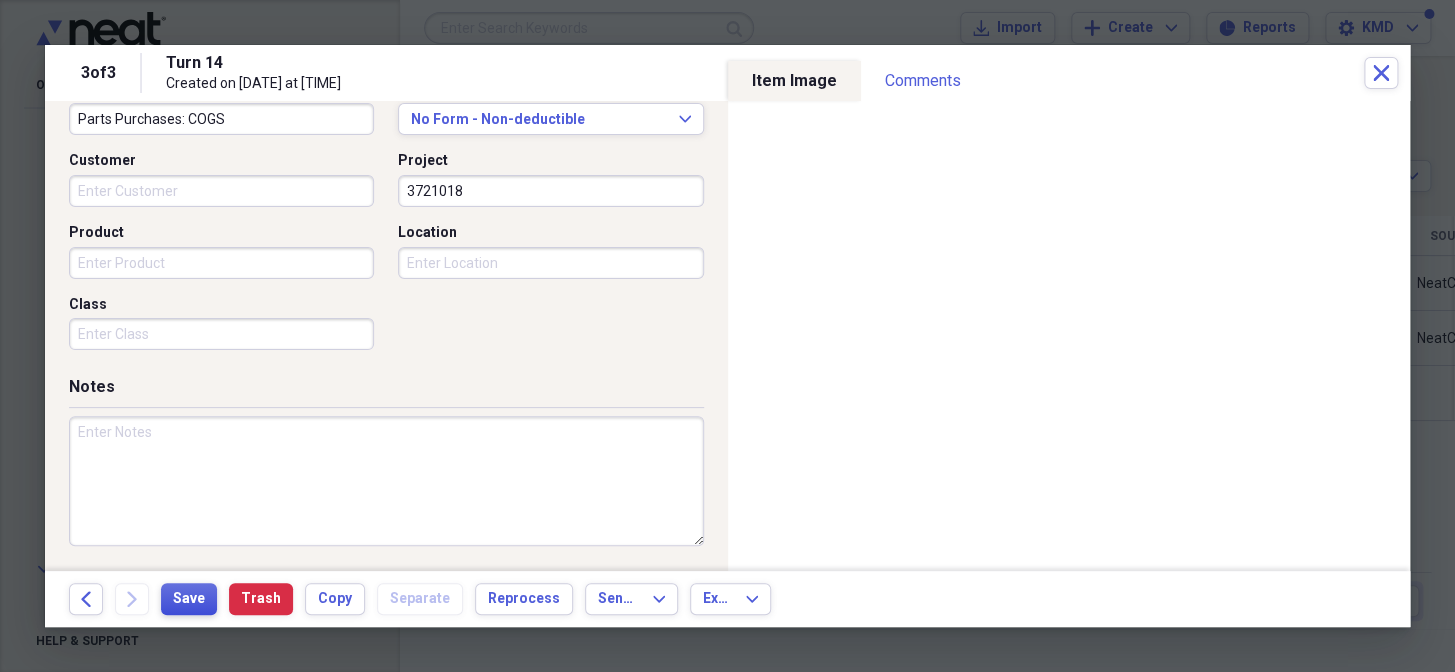 click on "Save" at bounding box center (189, 599) 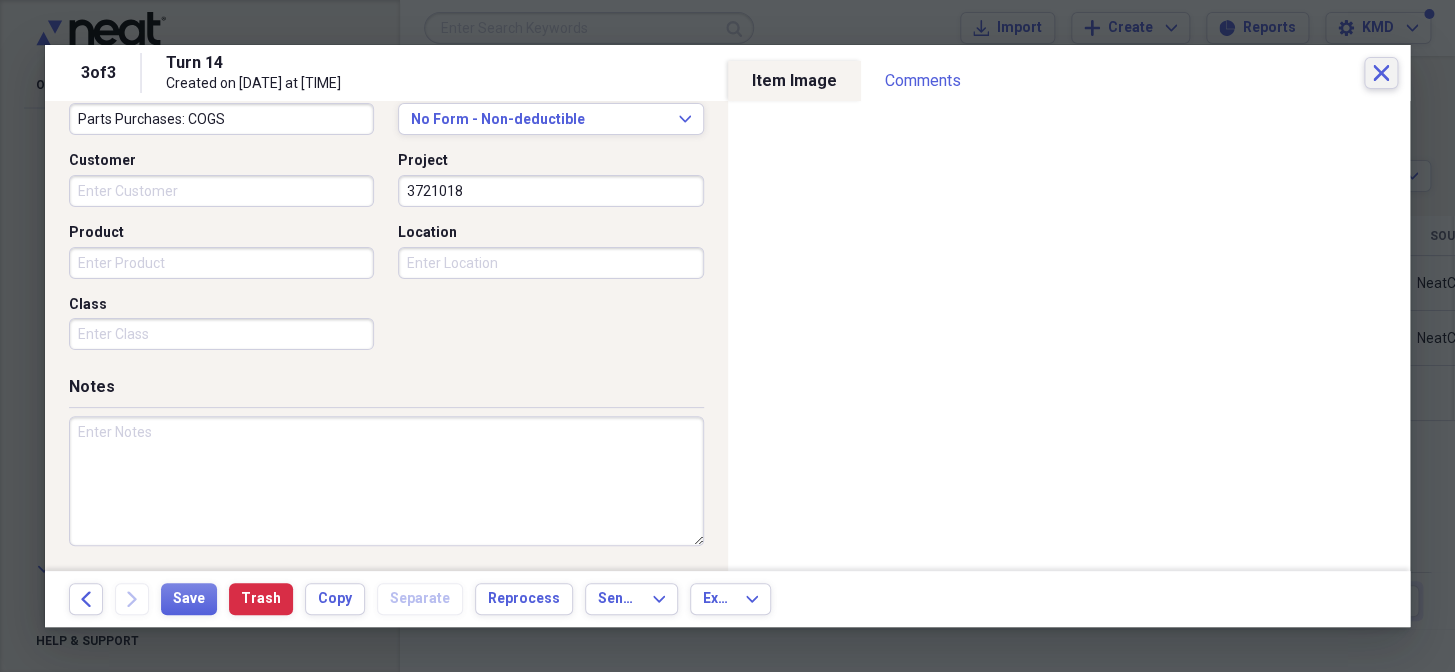 click 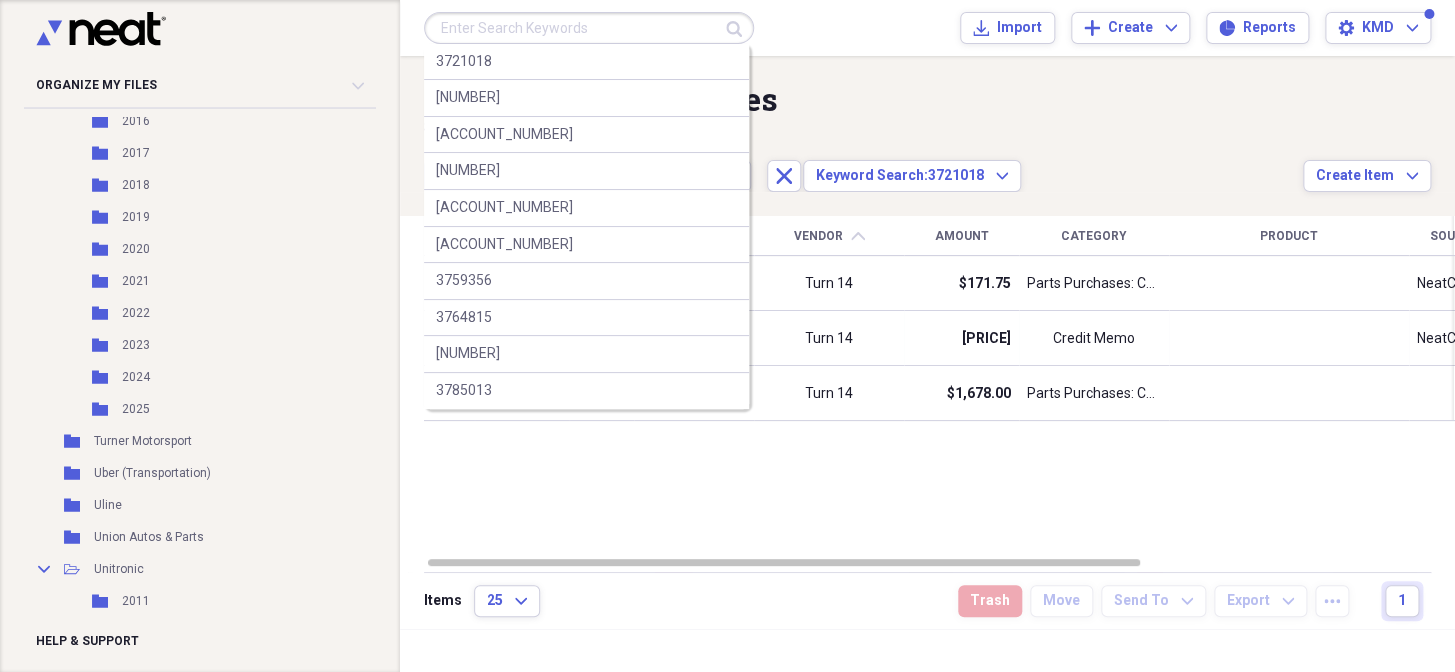 click at bounding box center (589, 28) 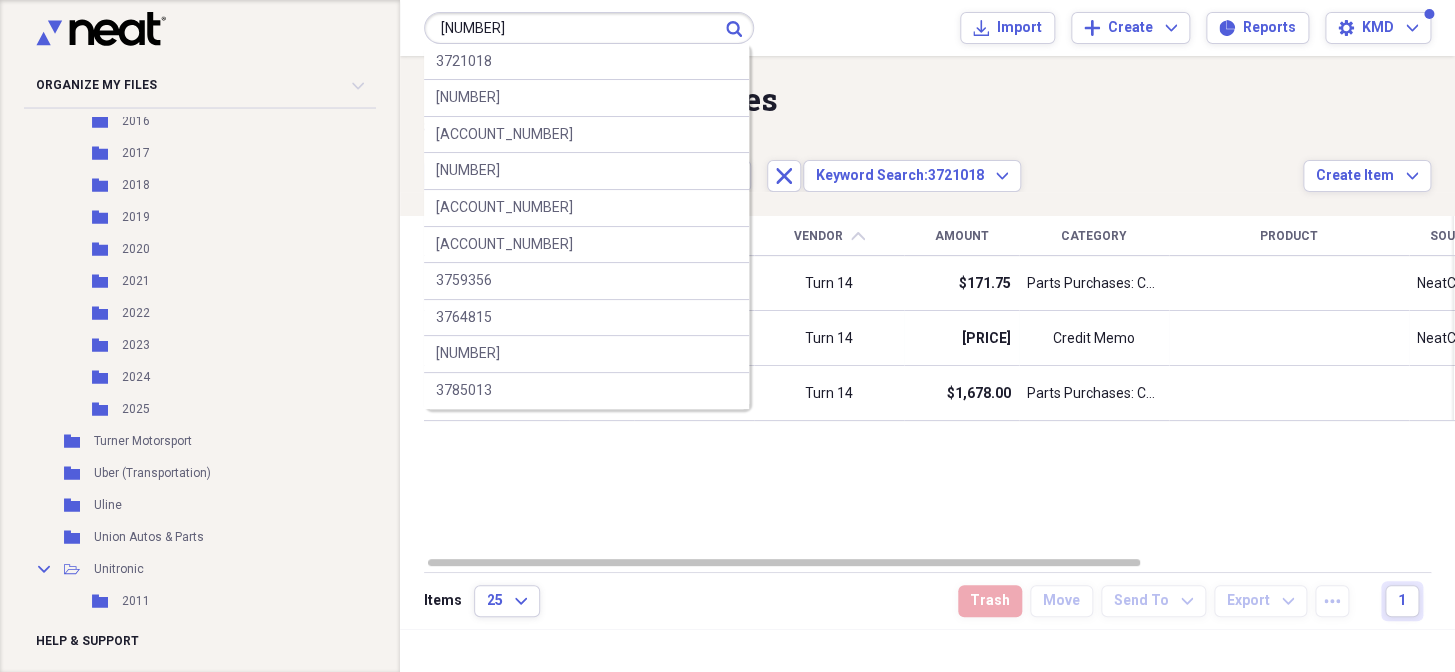 type on "[NUMBER]" 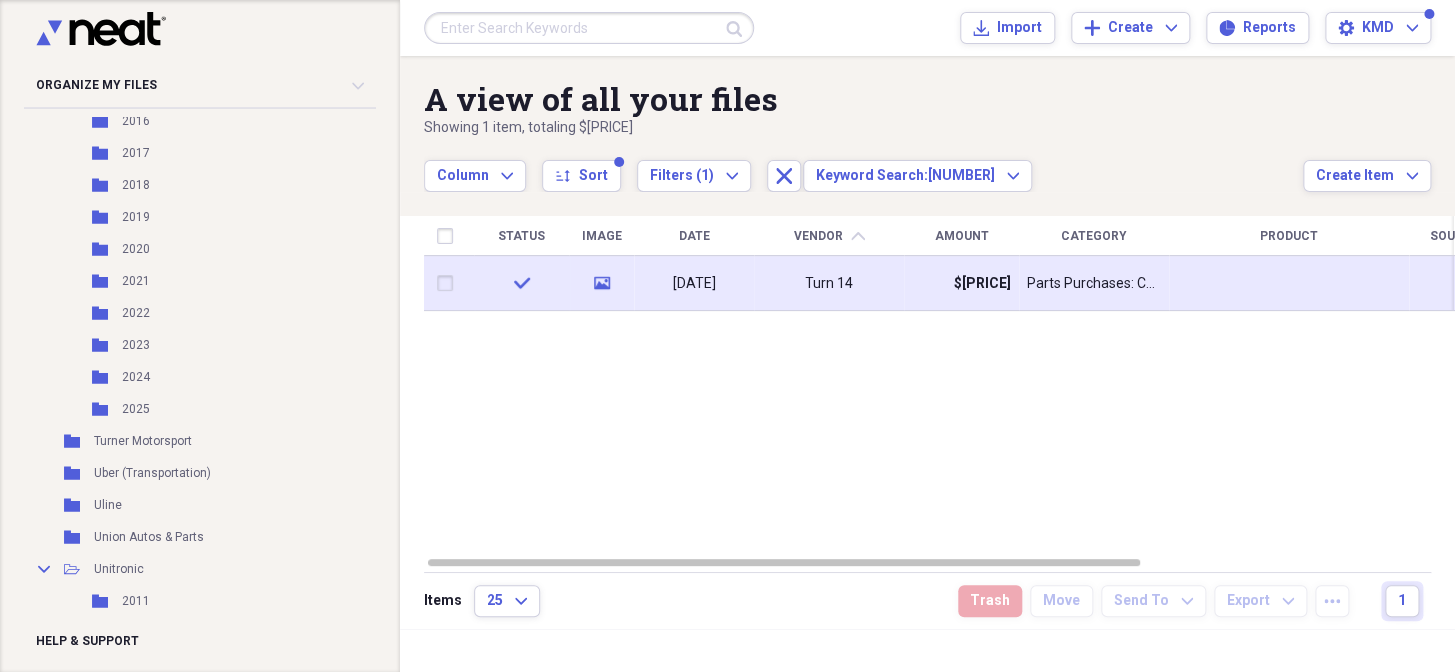 click on "05/08/2019" at bounding box center (694, 284) 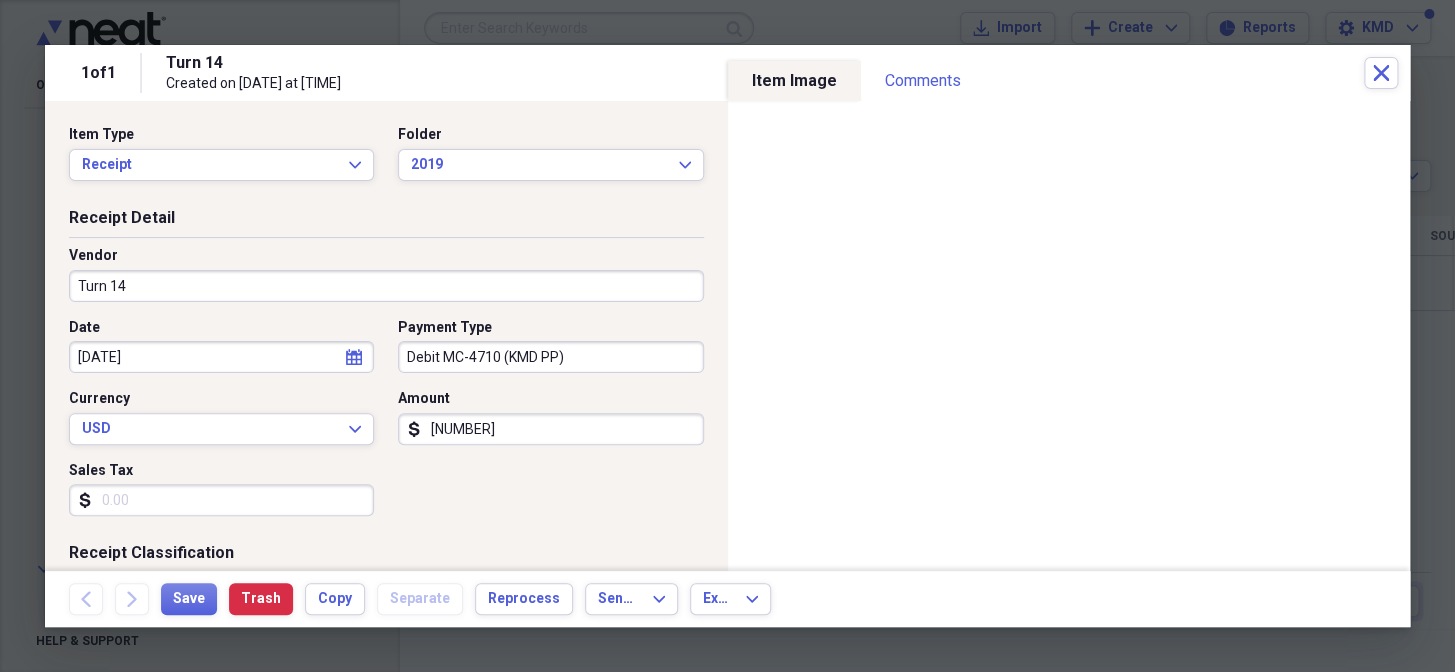 scroll, scrollTop: 545, scrollLeft: 0, axis: vertical 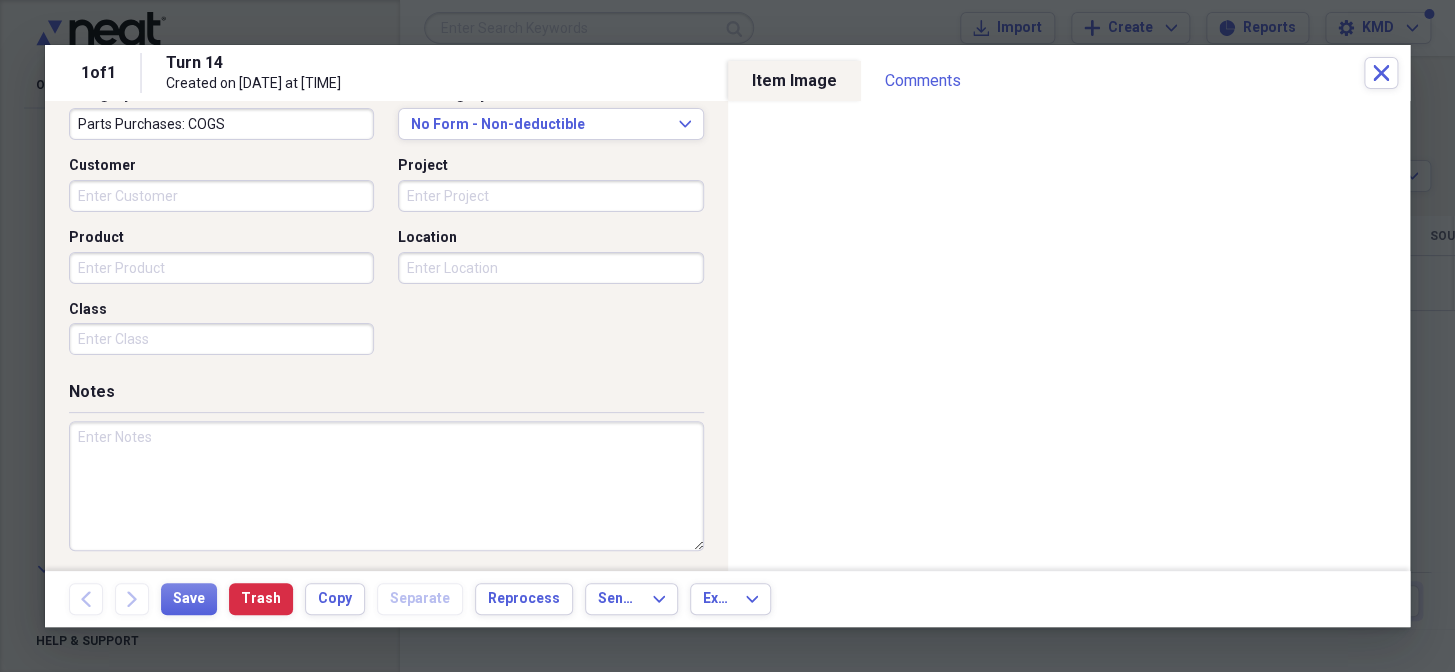 click on "Project" at bounding box center [550, 196] 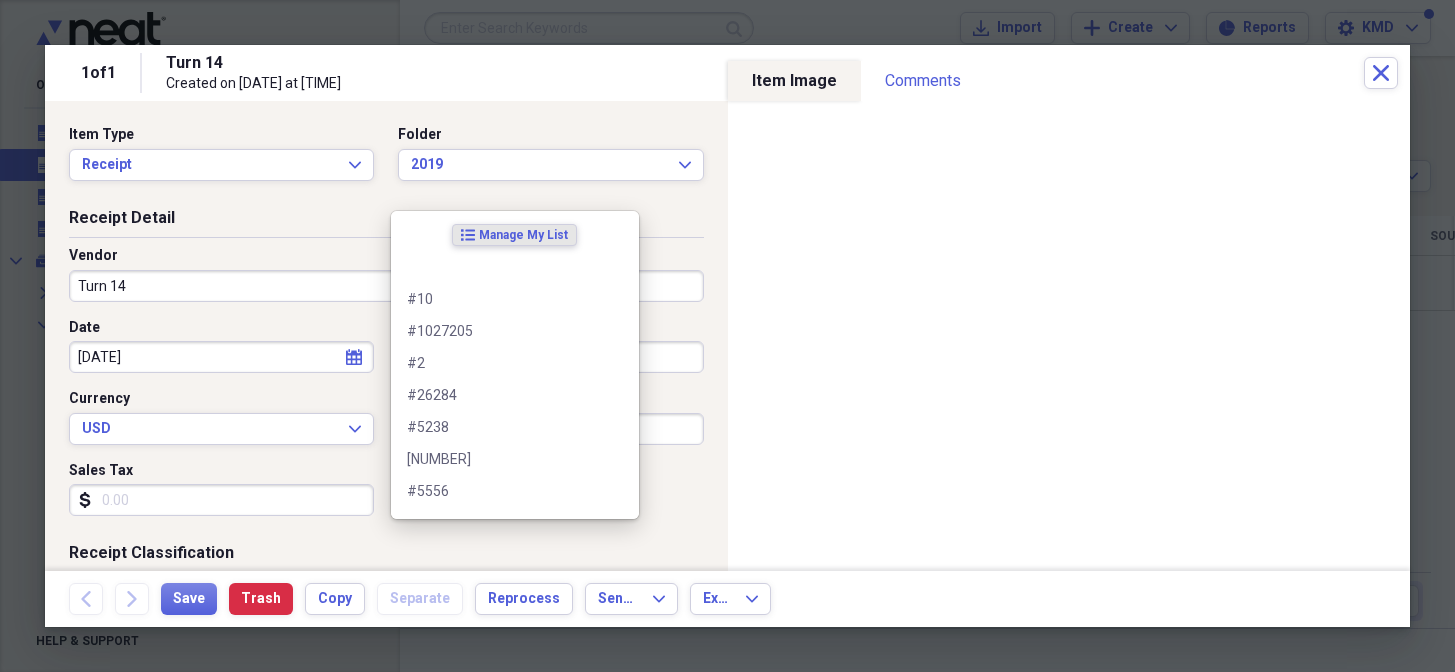 scroll, scrollTop: 0, scrollLeft: 0, axis: both 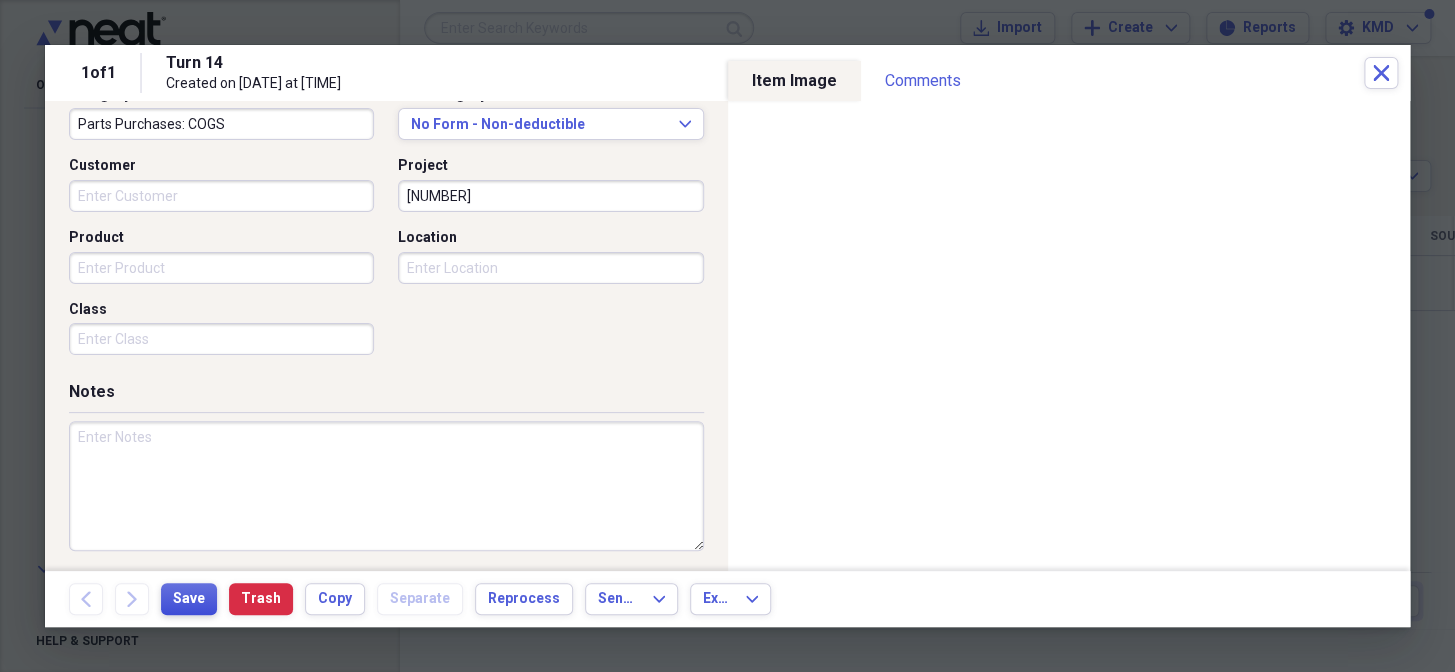 type on "[NUMBER]" 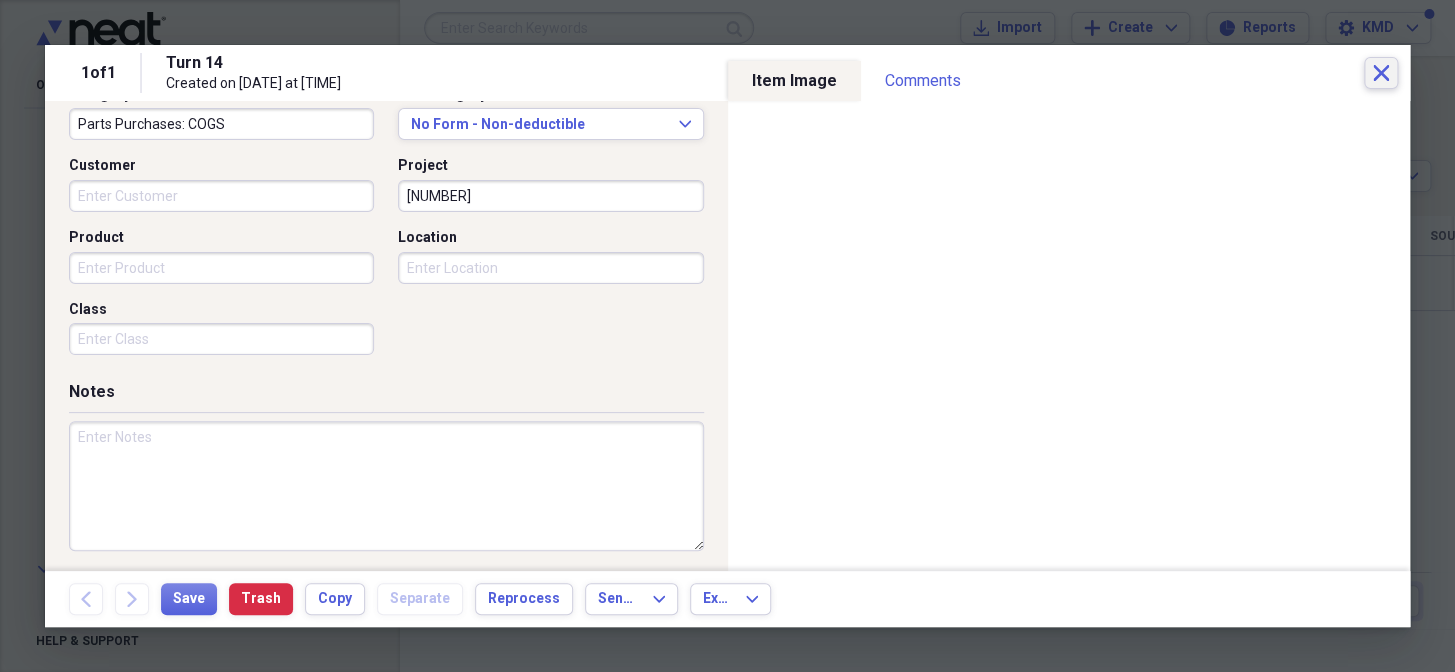 click 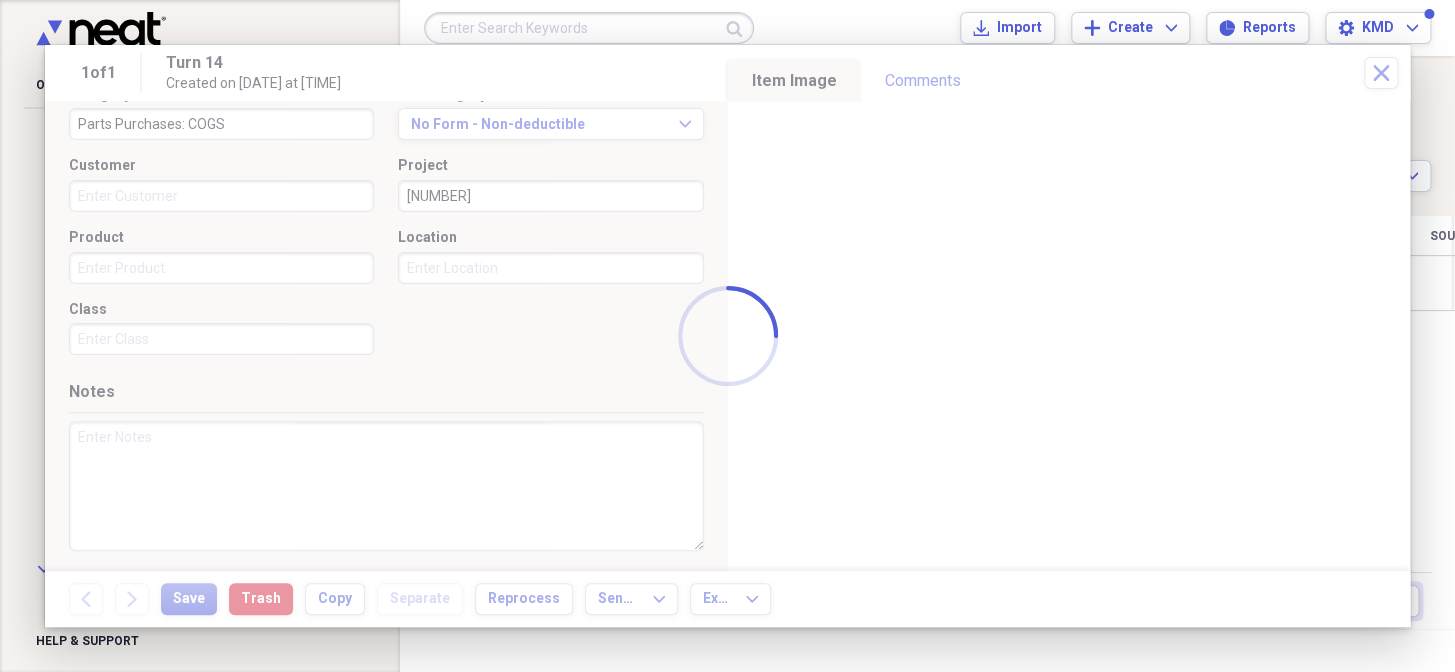 click at bounding box center (589, 28) 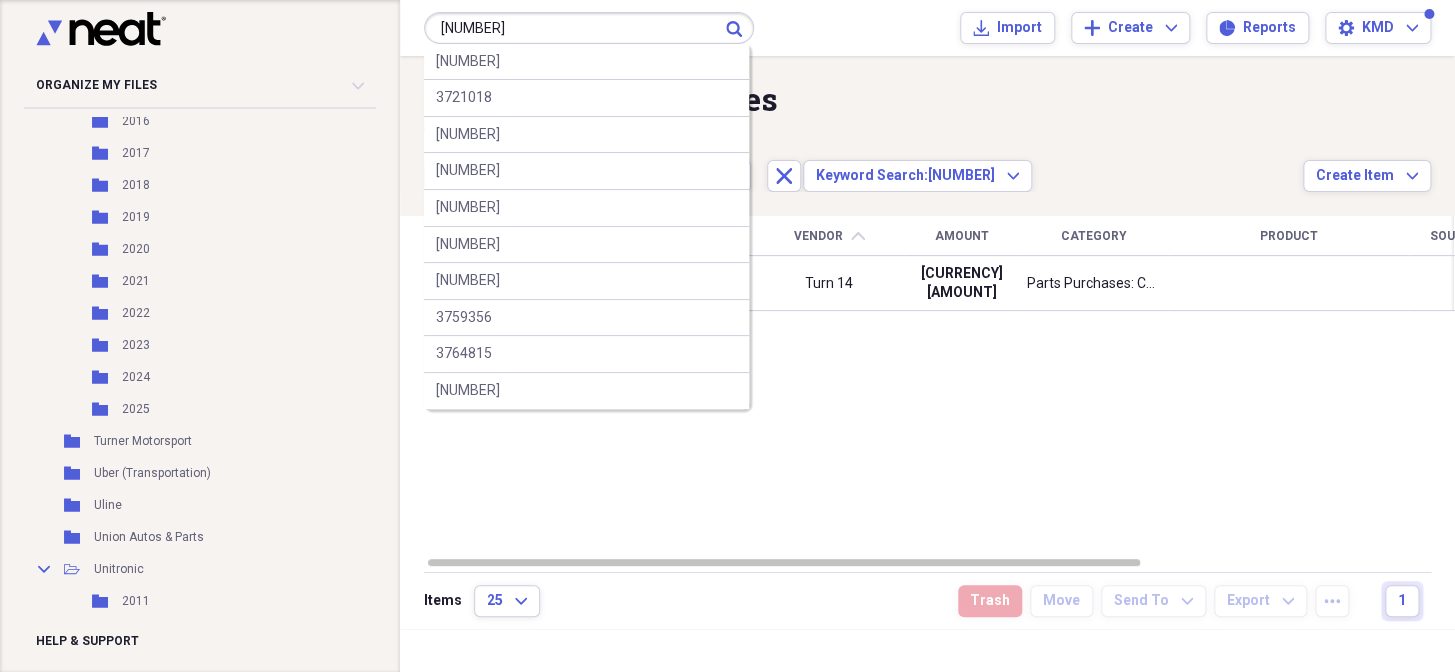 type on "[ACCOUNT_NUMBER]" 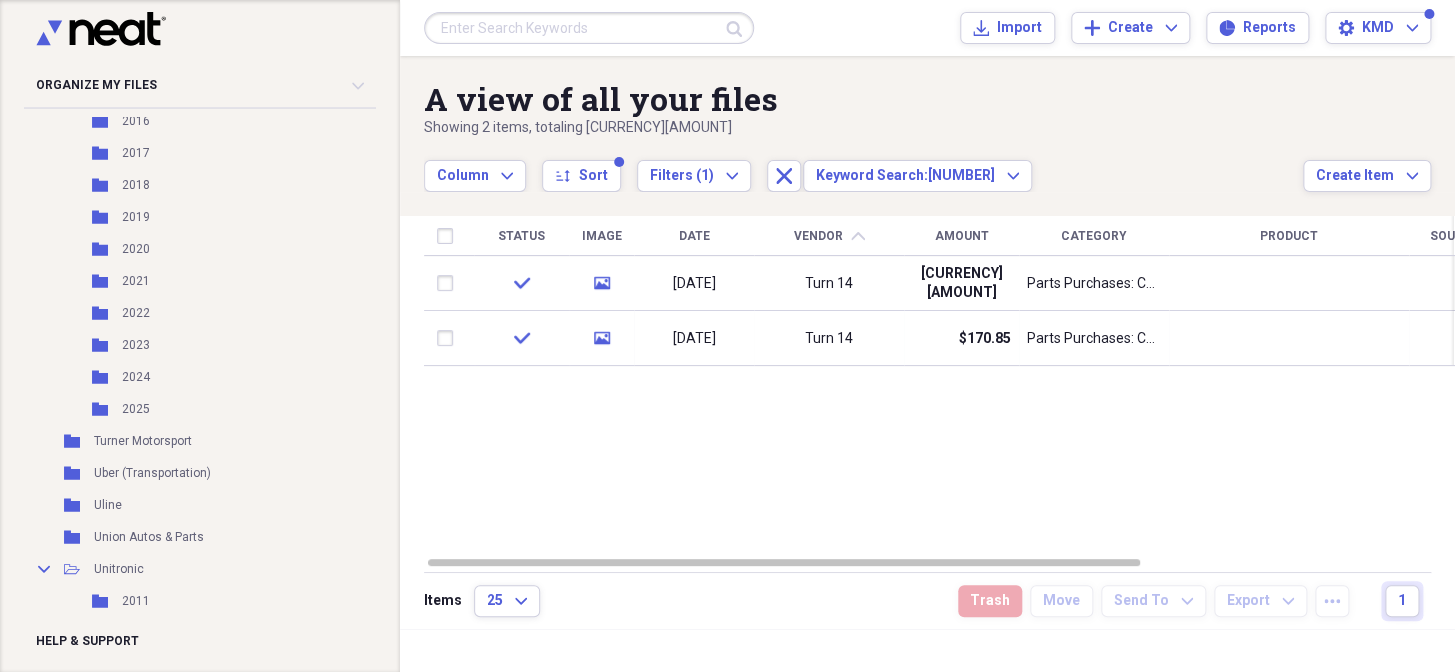 drag, startPoint x: 879, startPoint y: 280, endPoint x: 1170, endPoint y: 485, distance: 355.95786 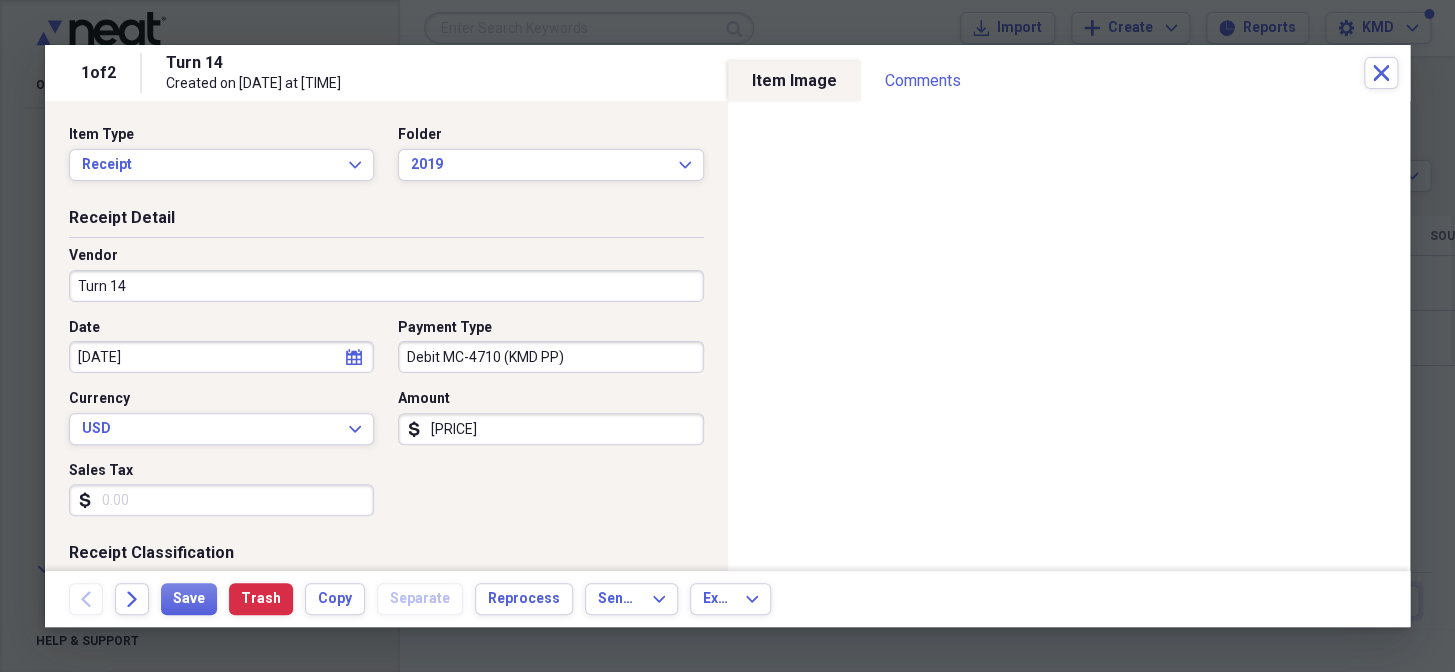 click on "Project" at bounding box center [550, 741] 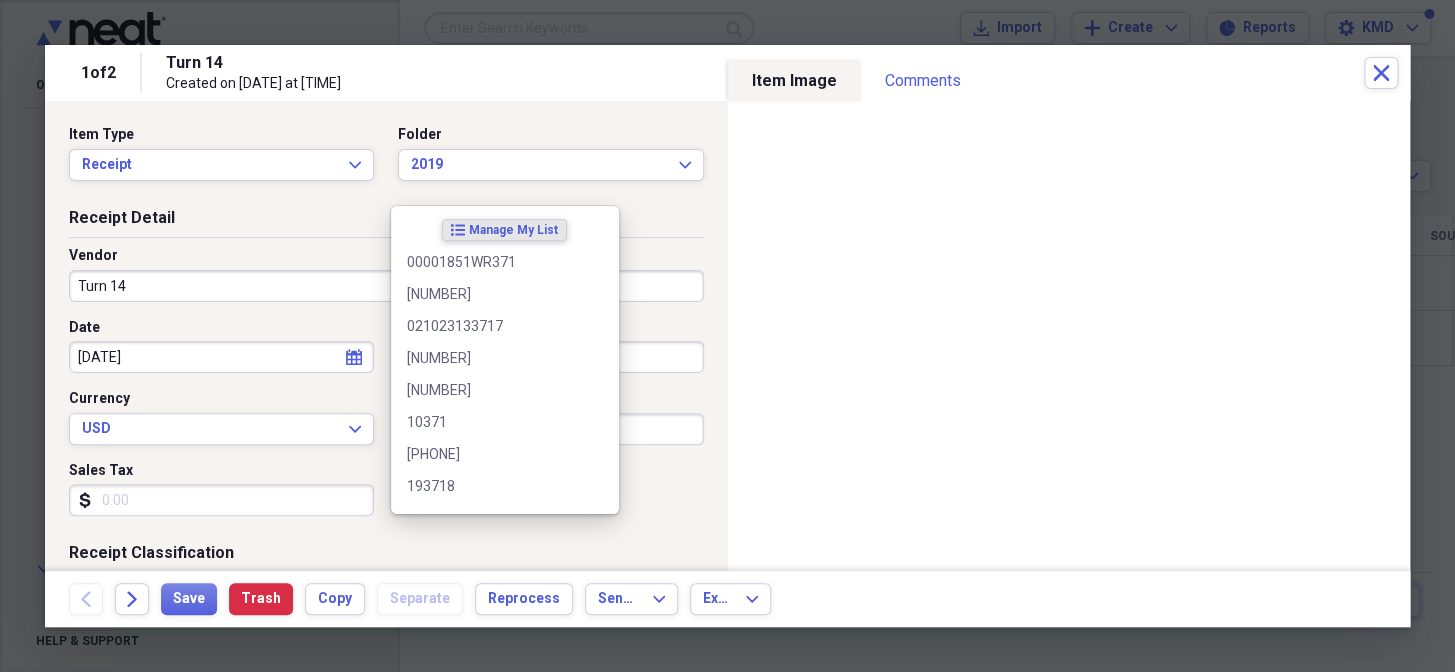 scroll, scrollTop: 550, scrollLeft: 0, axis: vertical 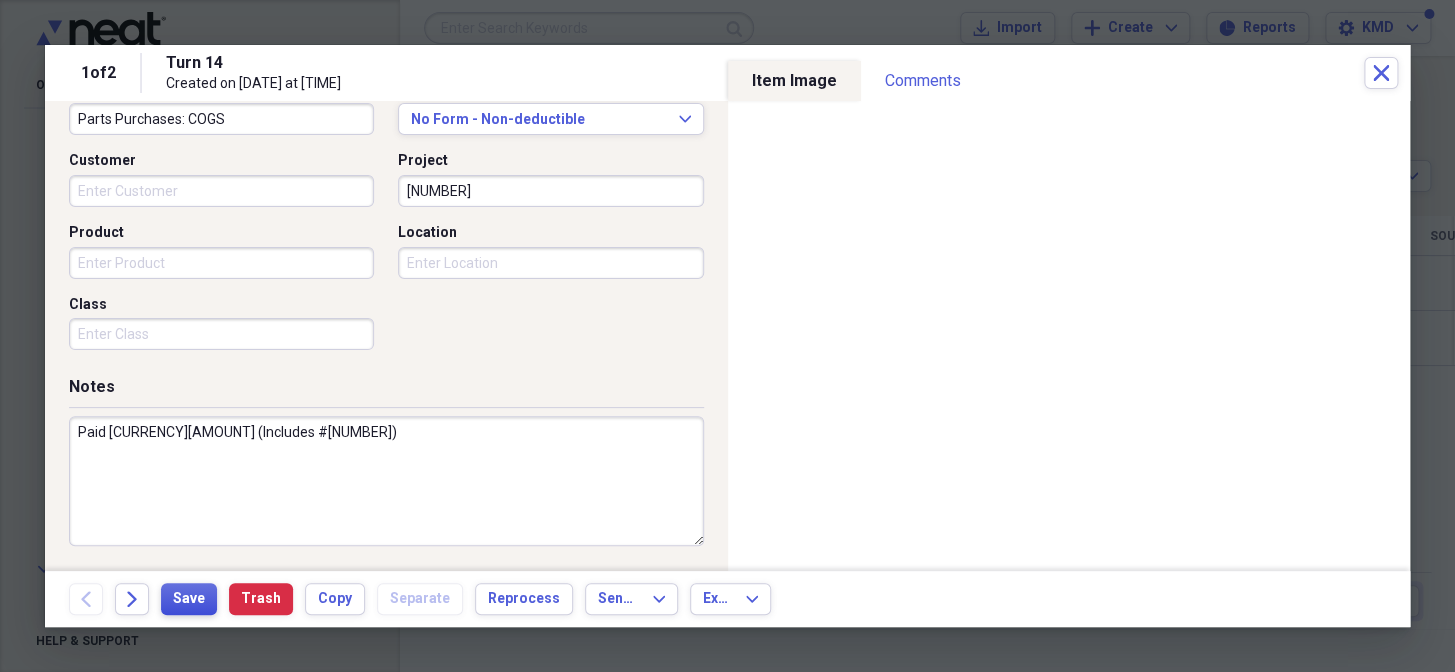 type on "[ACCOUNT_NUMBER]" 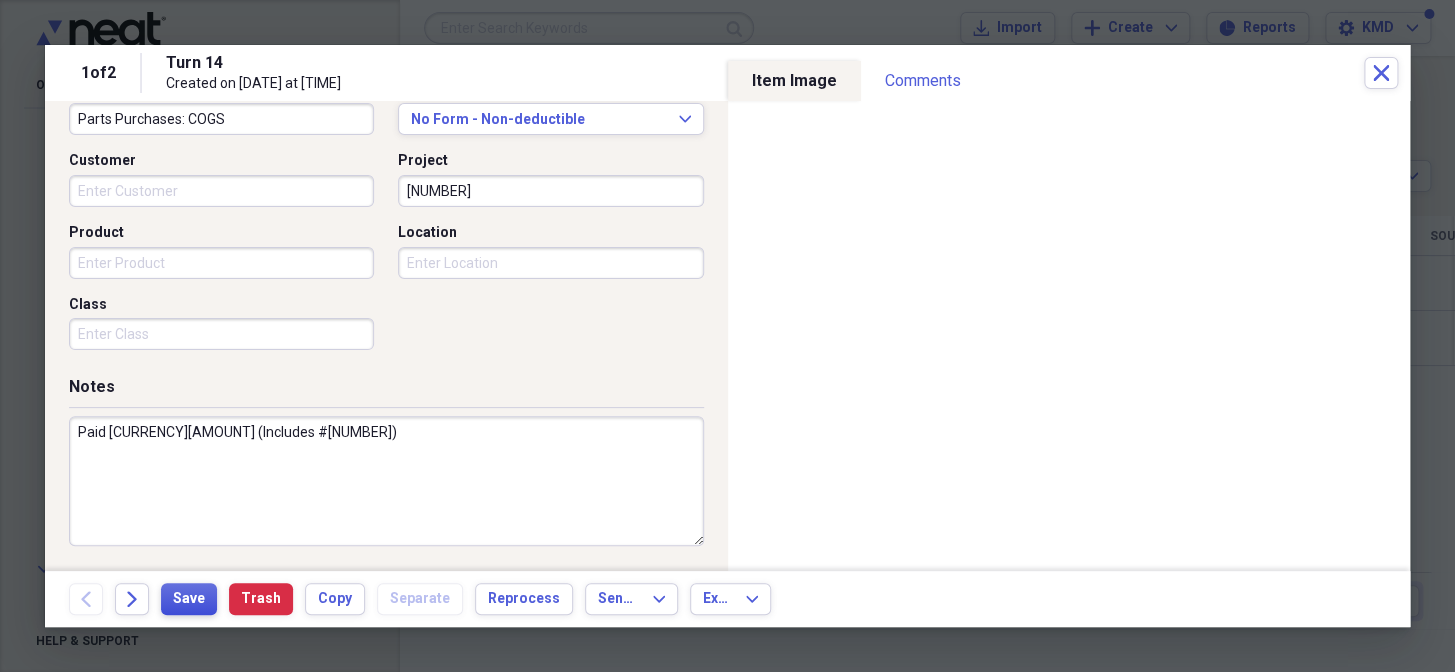 click on "Save" at bounding box center [189, 599] 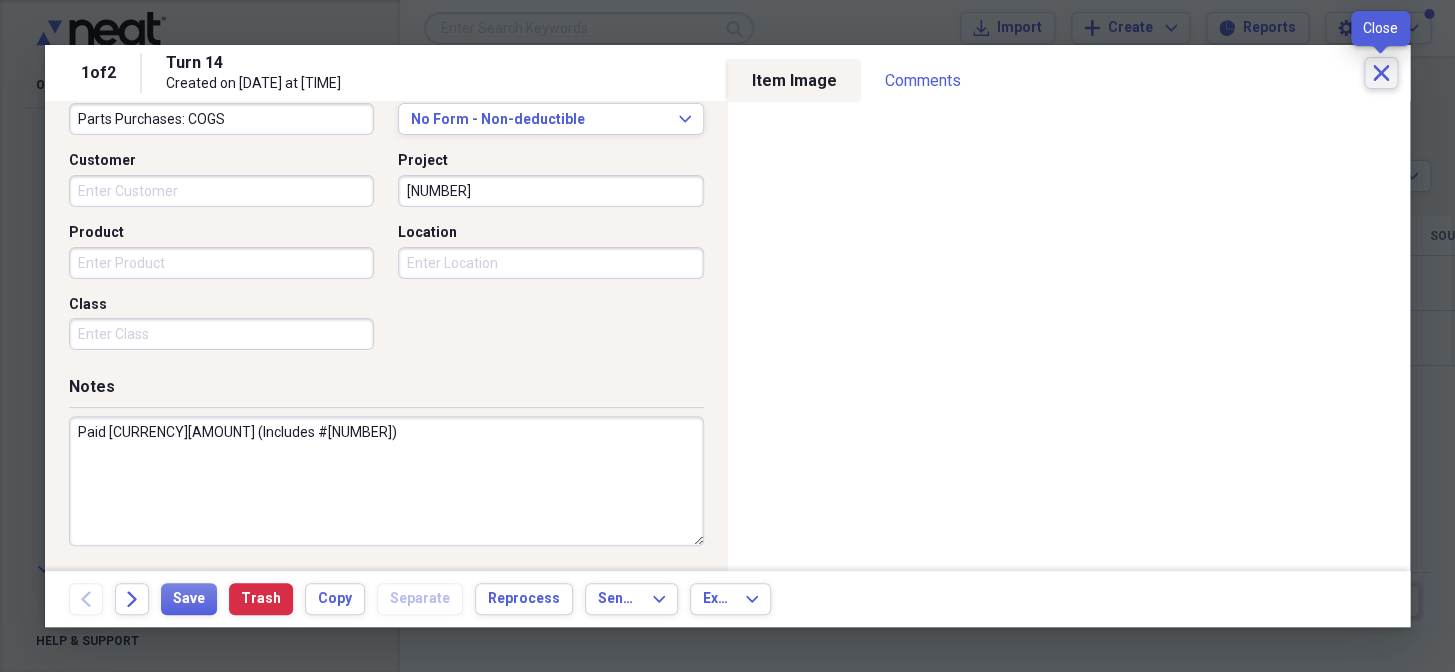 click on "Close" at bounding box center (1381, 73) 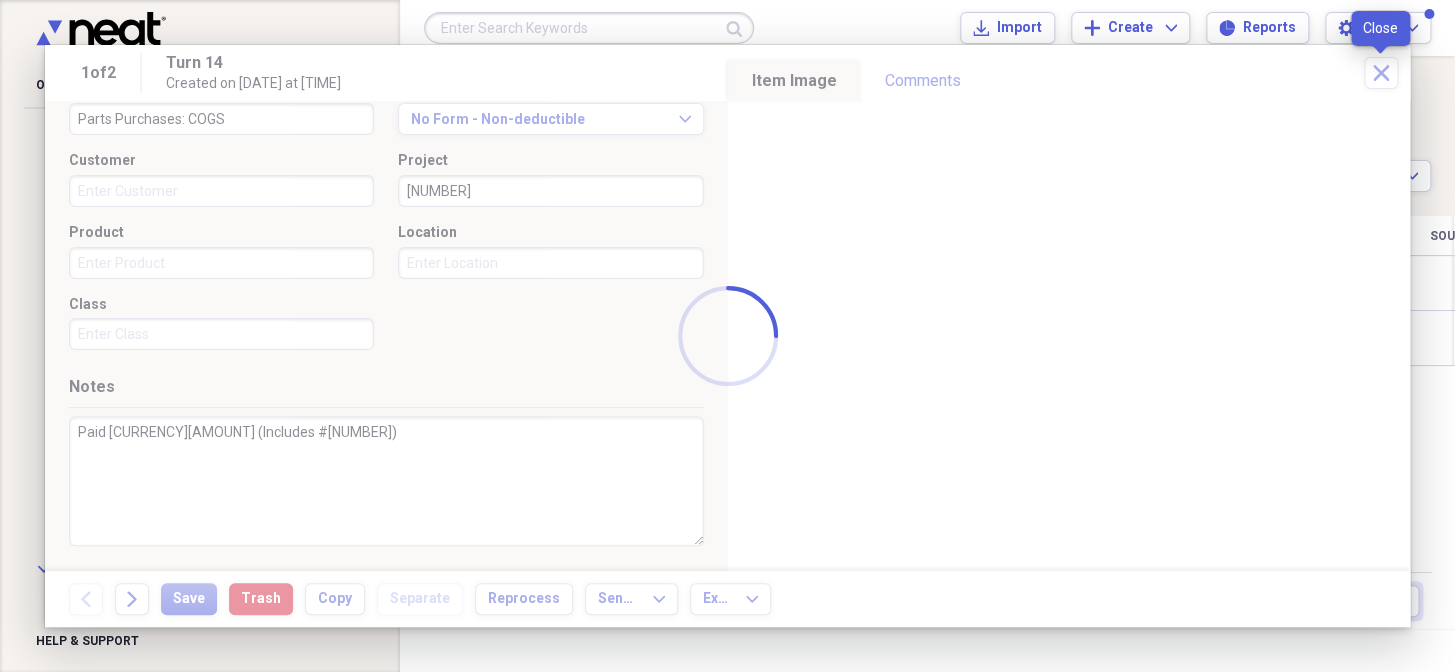 click at bounding box center (589, 28) 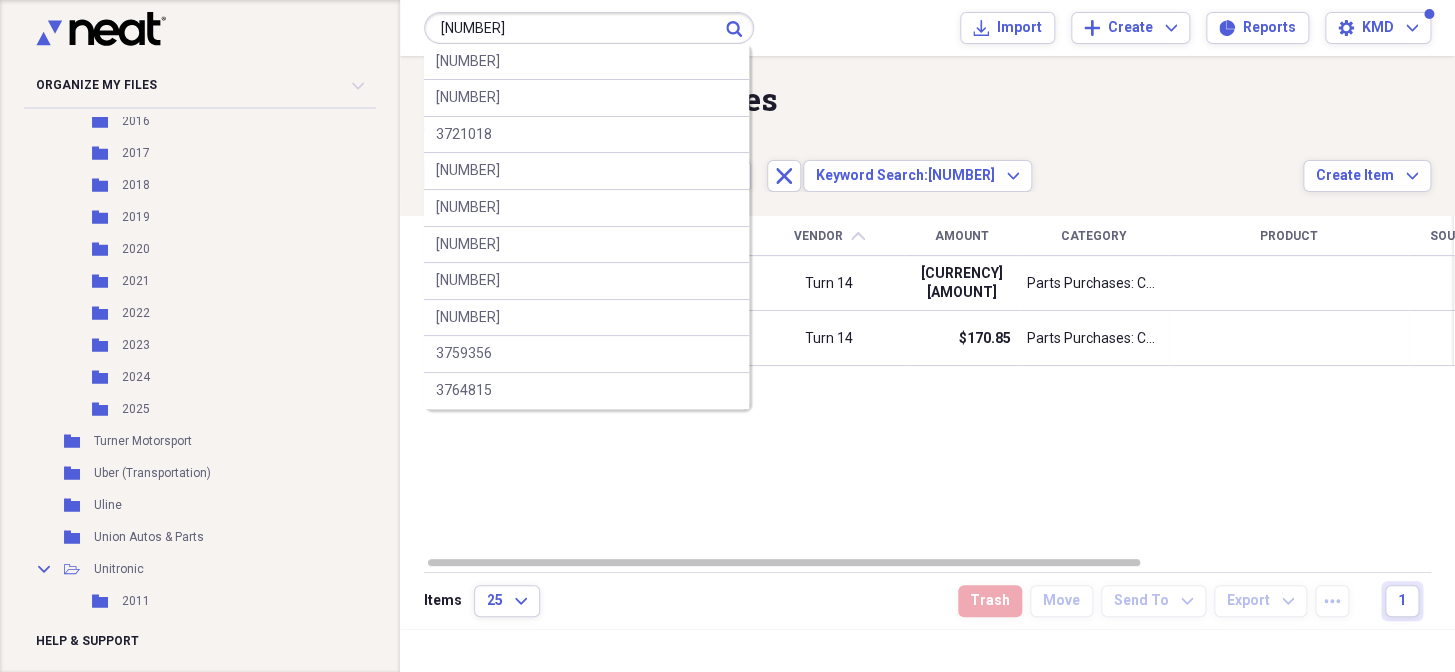 type on "[NUMBER]" 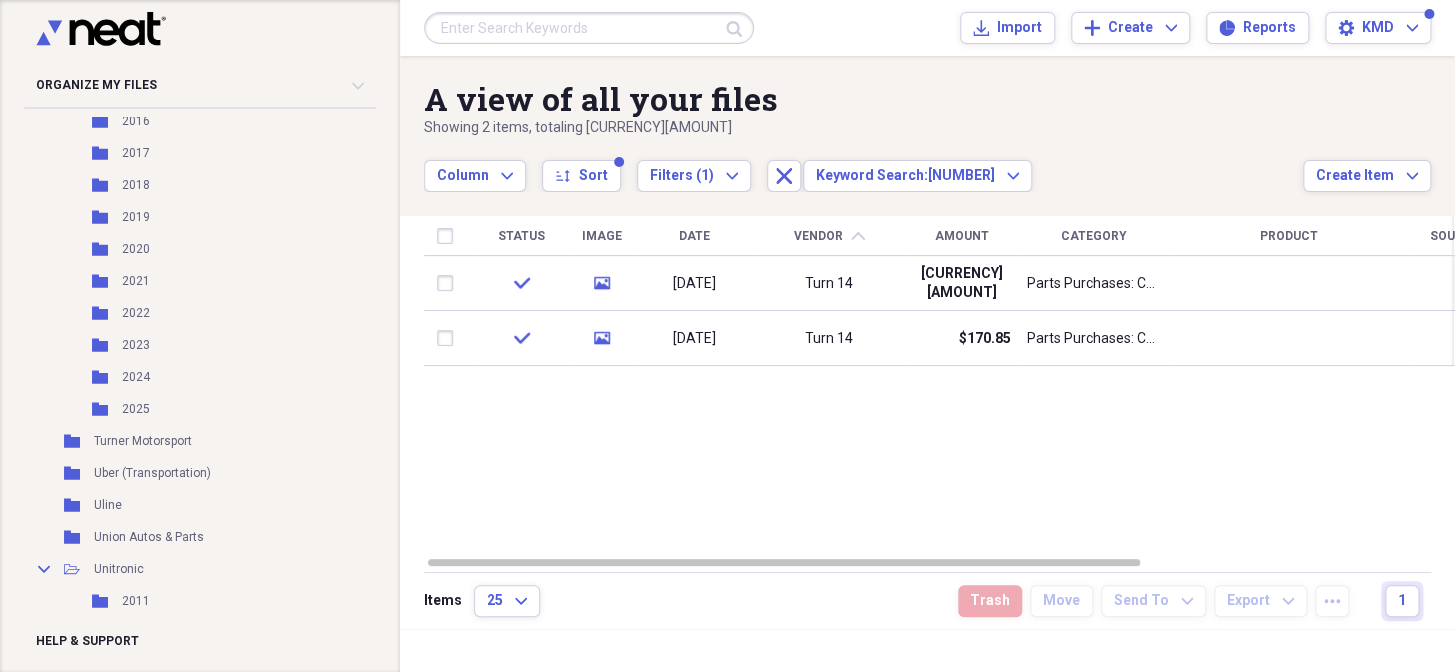 drag, startPoint x: 806, startPoint y: 338, endPoint x: 736, endPoint y: 664, distance: 333.43066 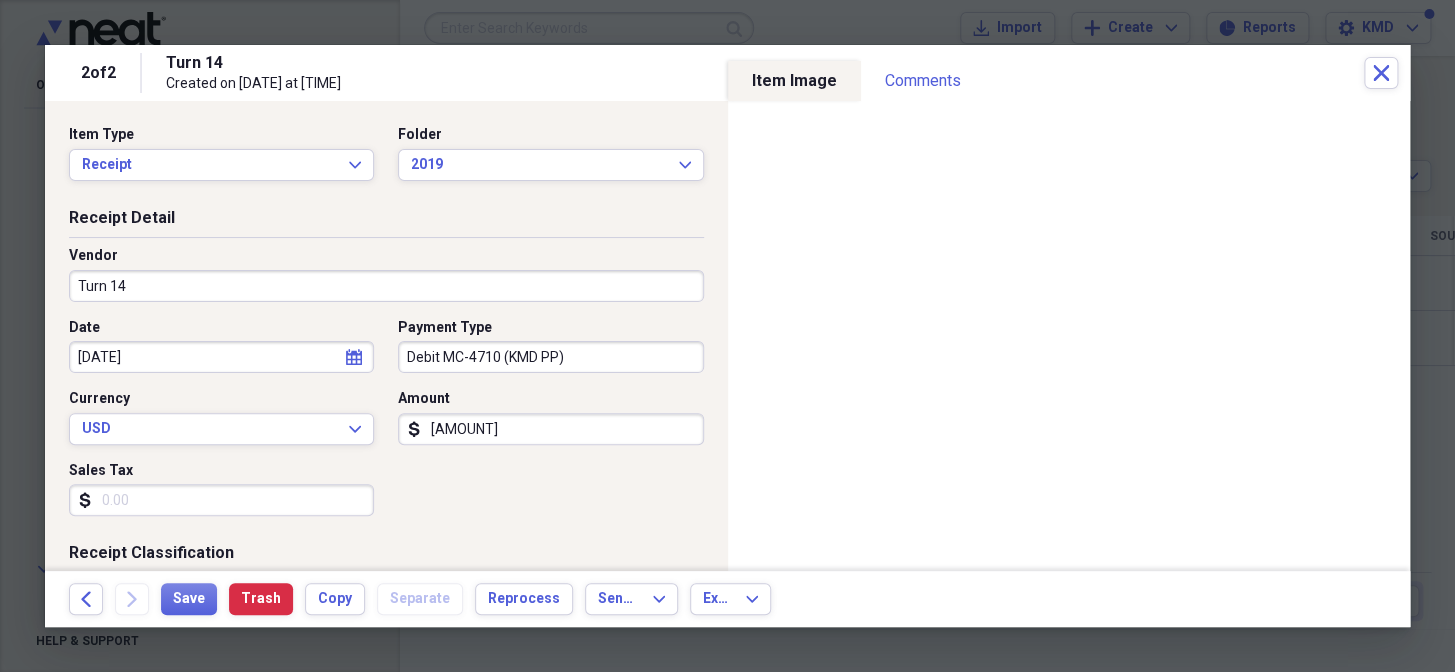 scroll, scrollTop: 545, scrollLeft: 0, axis: vertical 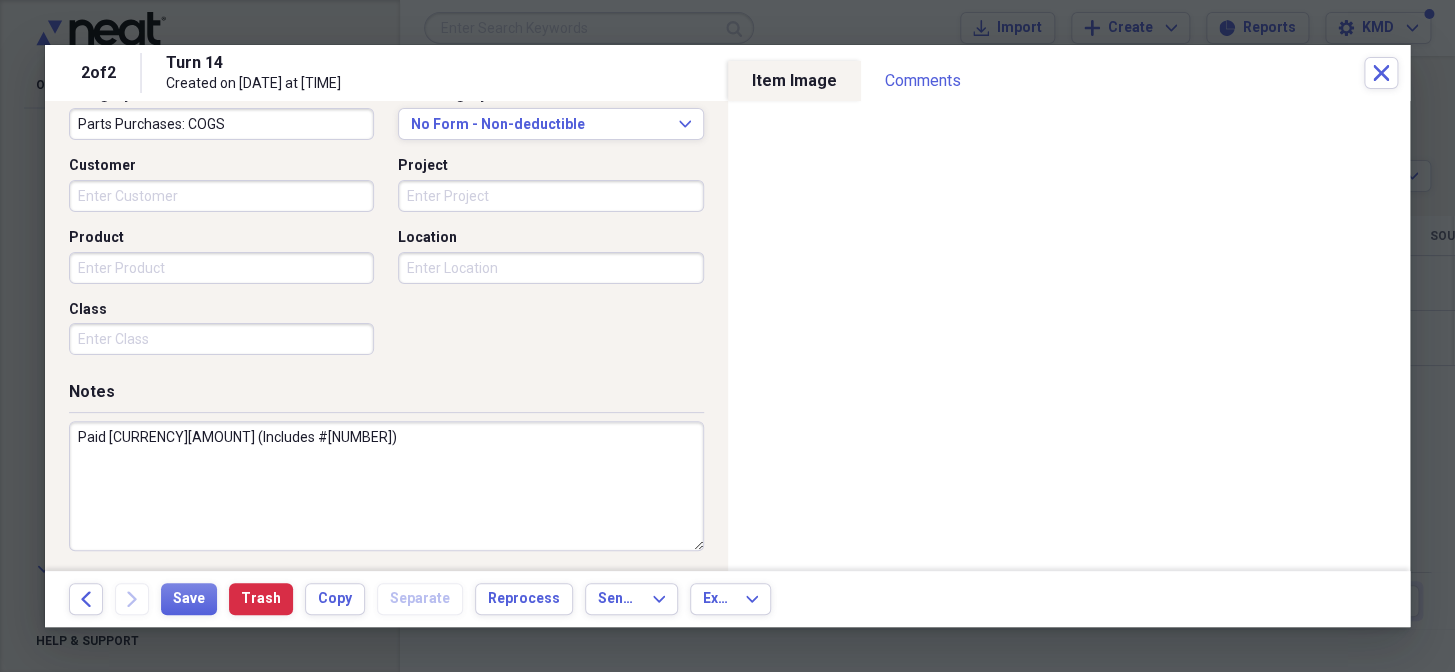 click on "Project" at bounding box center [550, 196] 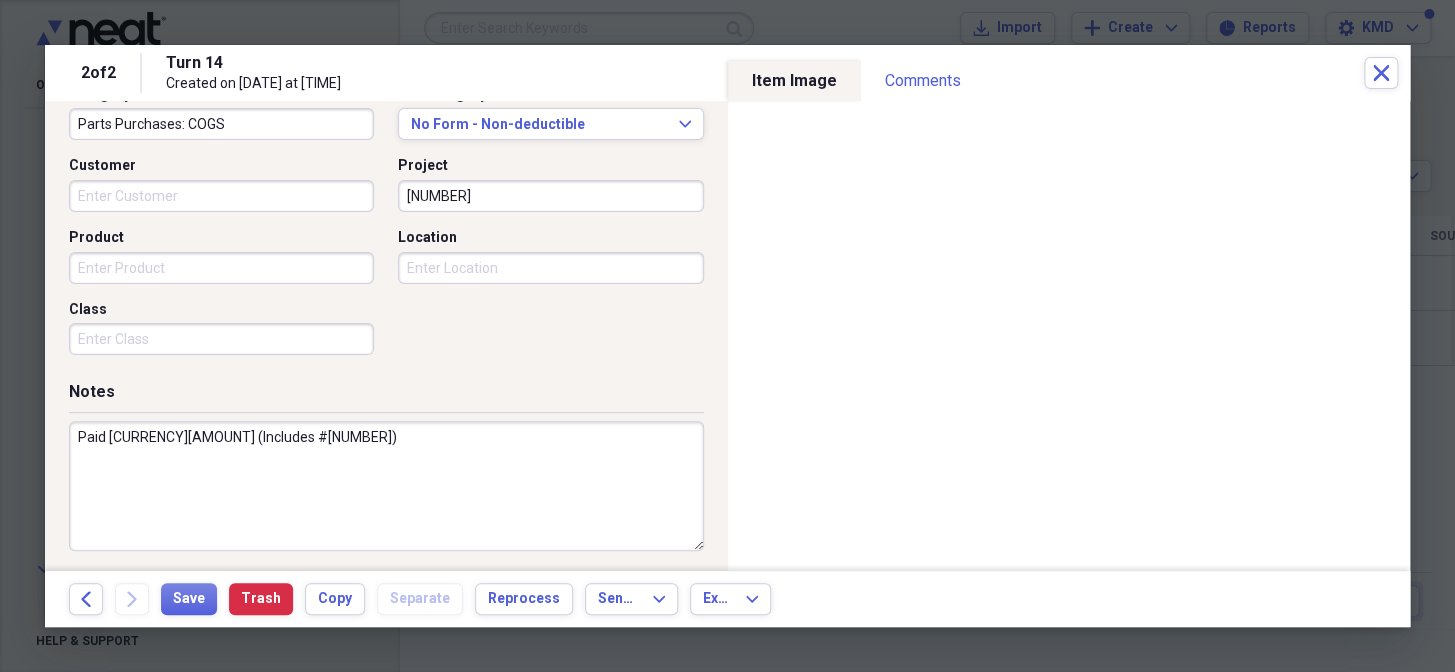 type on "[NUMBER]" 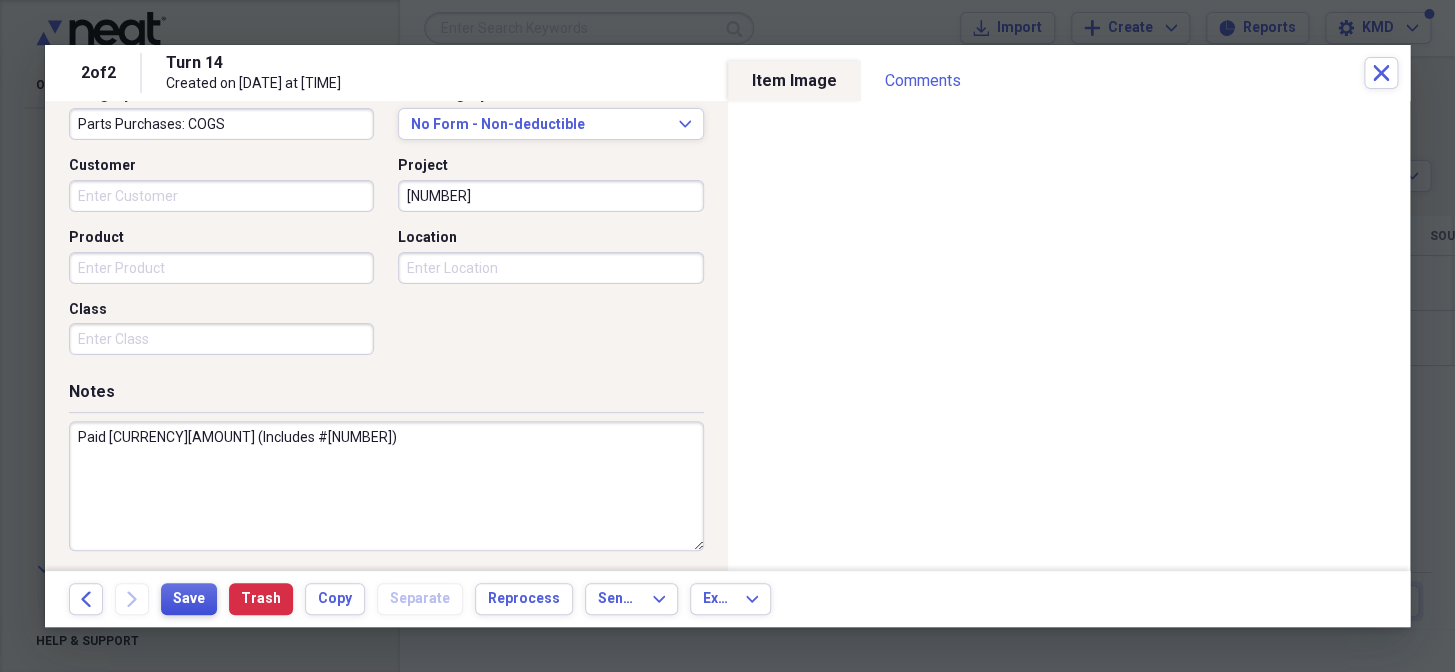 click on "Save" at bounding box center [189, 599] 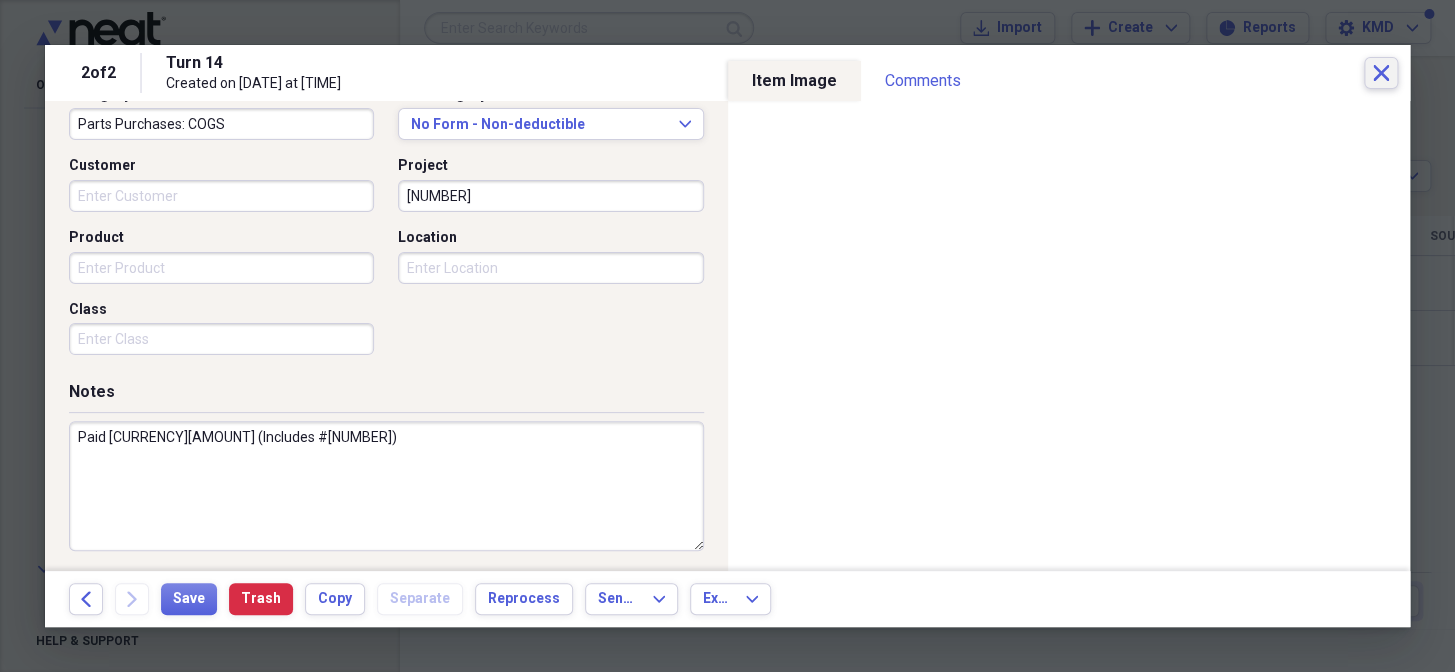 click 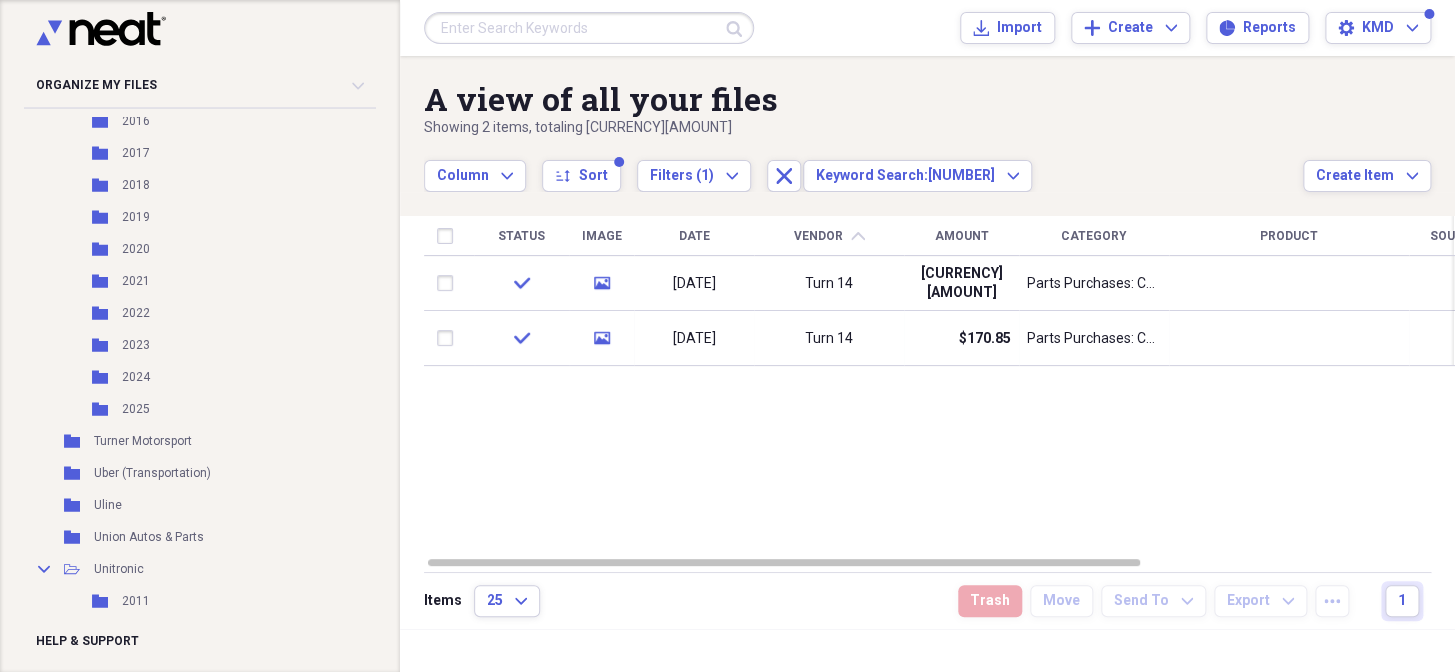 click at bounding box center (589, 28) 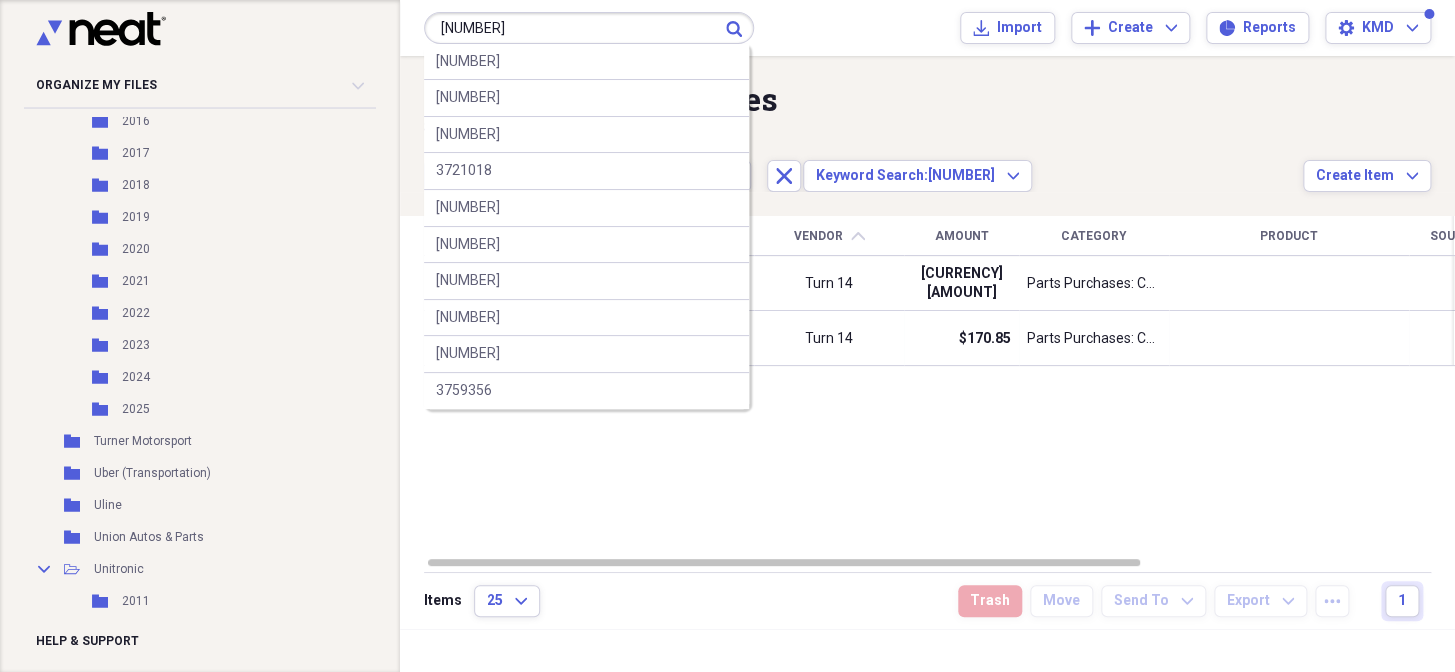 type on "[NUMBER]" 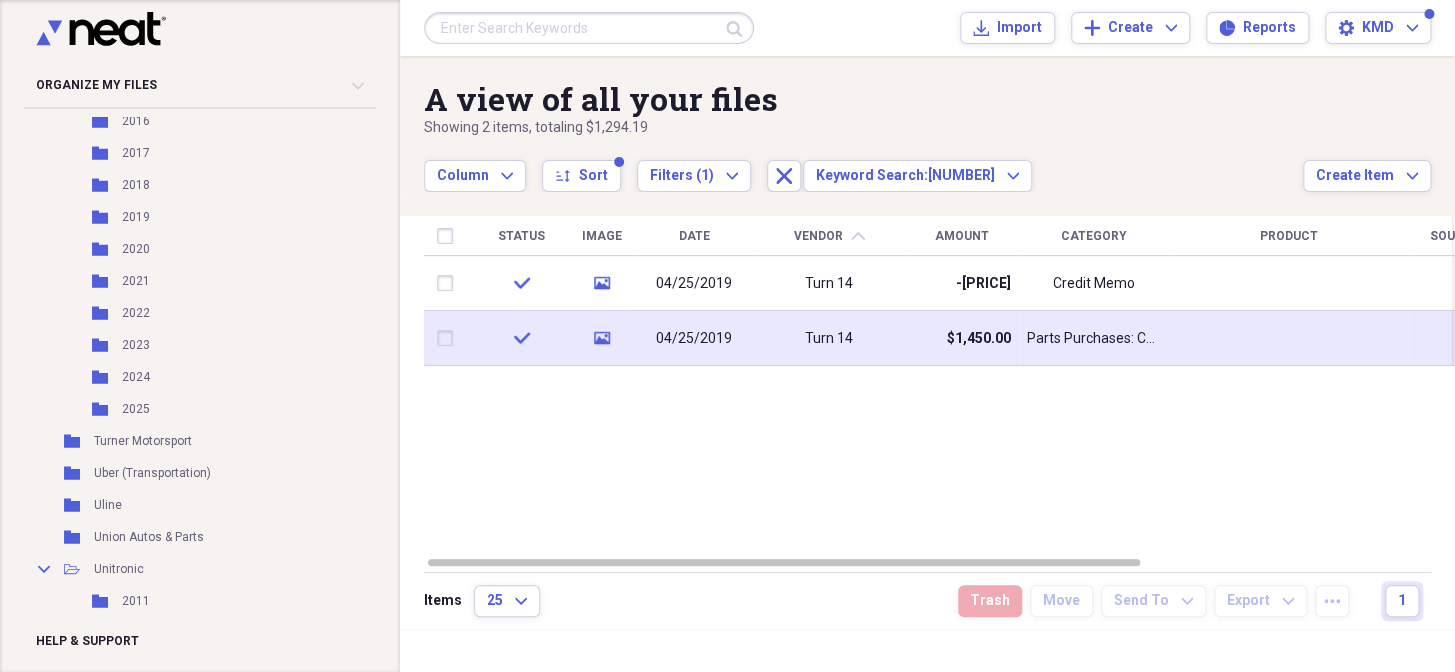 click on "Turn 14" at bounding box center (829, 338) 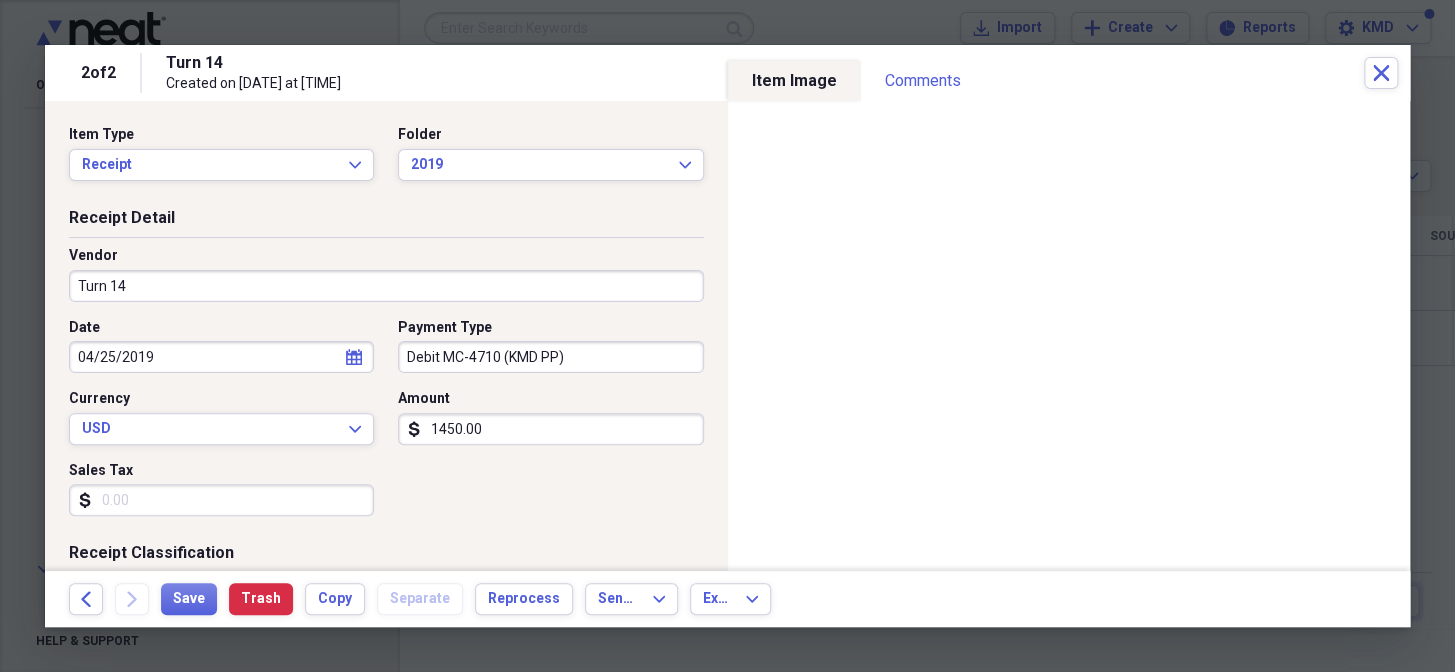 scroll, scrollTop: 545, scrollLeft: 0, axis: vertical 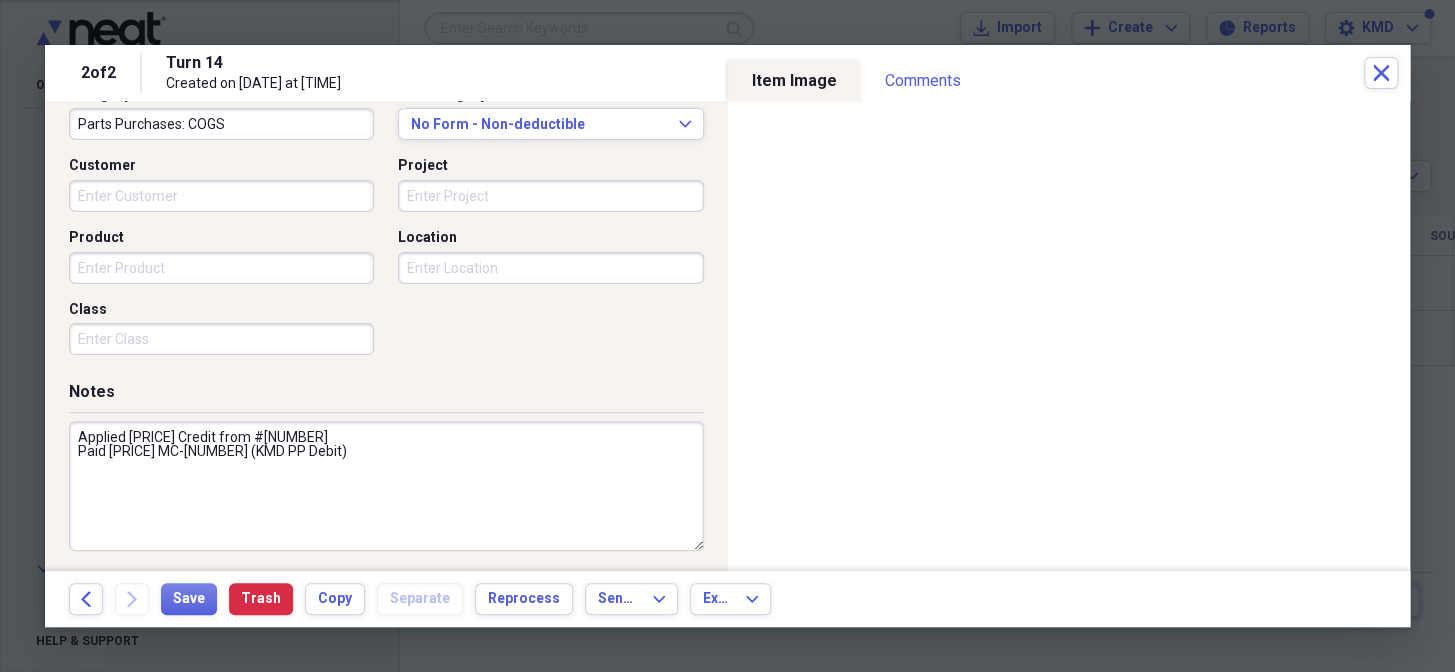 click on "Project" at bounding box center [550, 196] 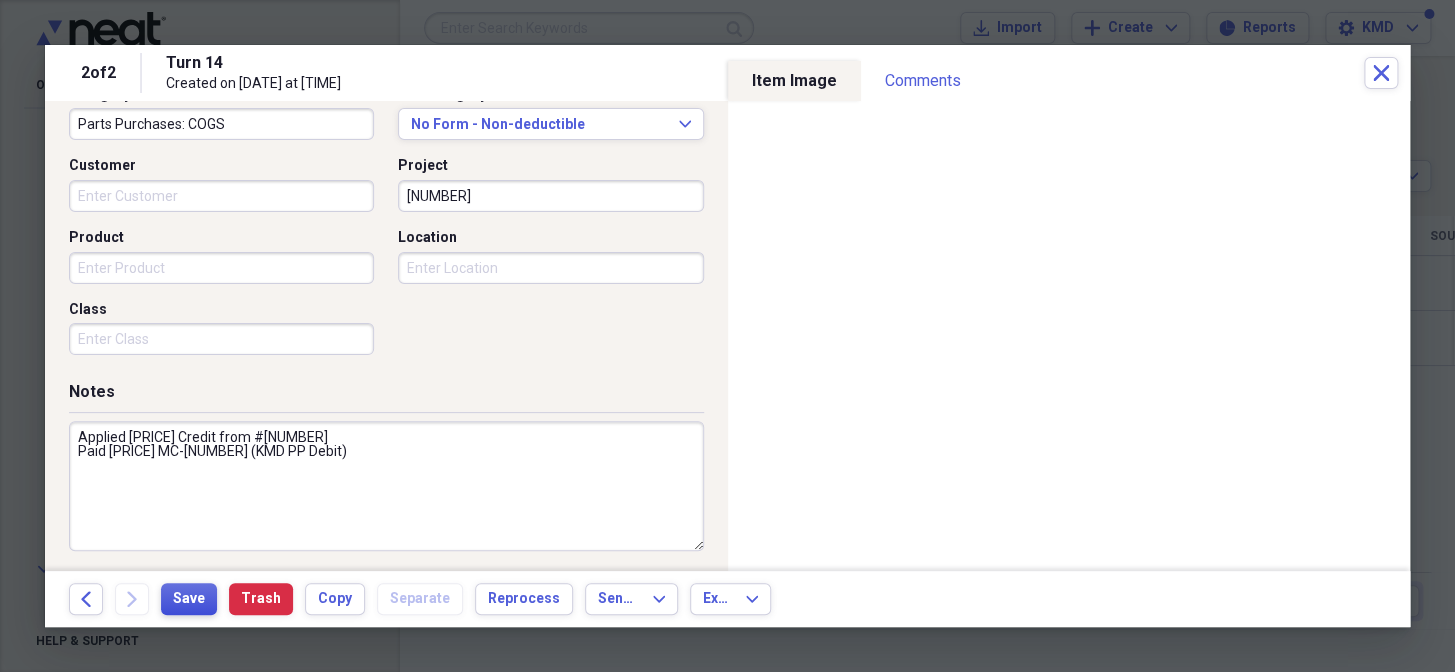 type on "[NUMBER]" 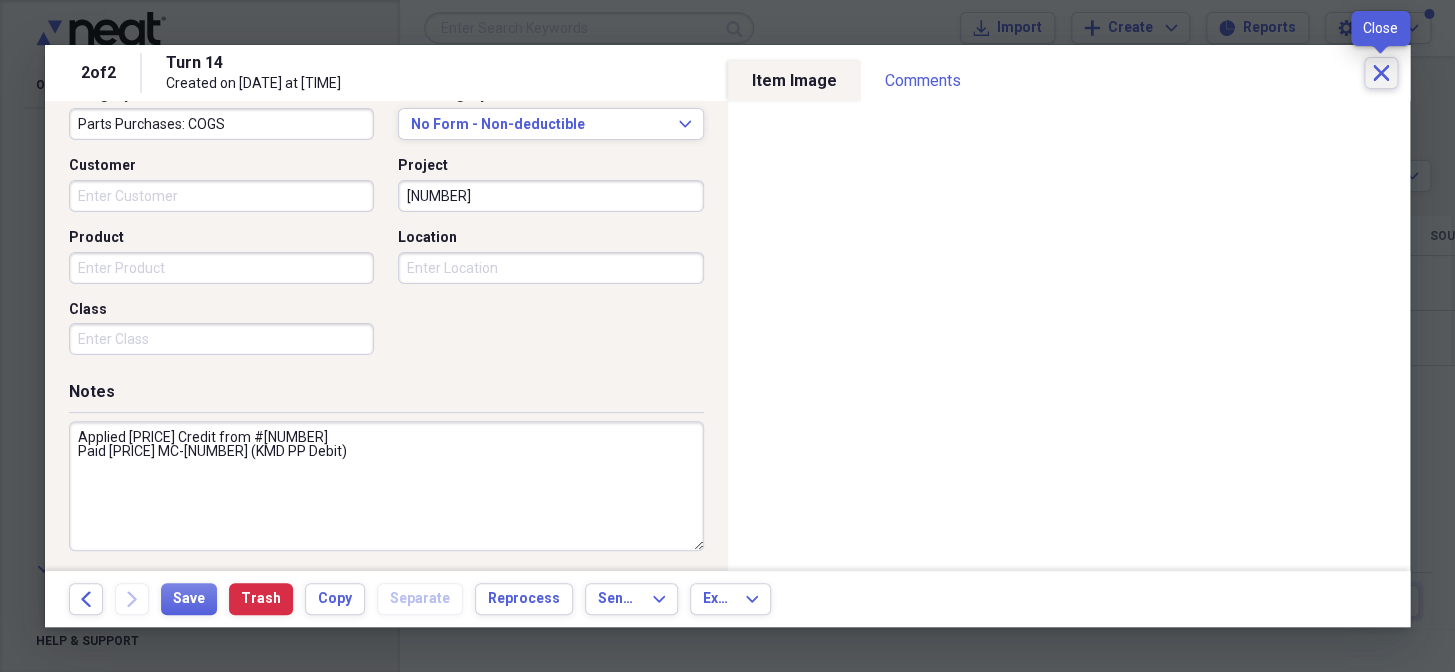 click on "Close" 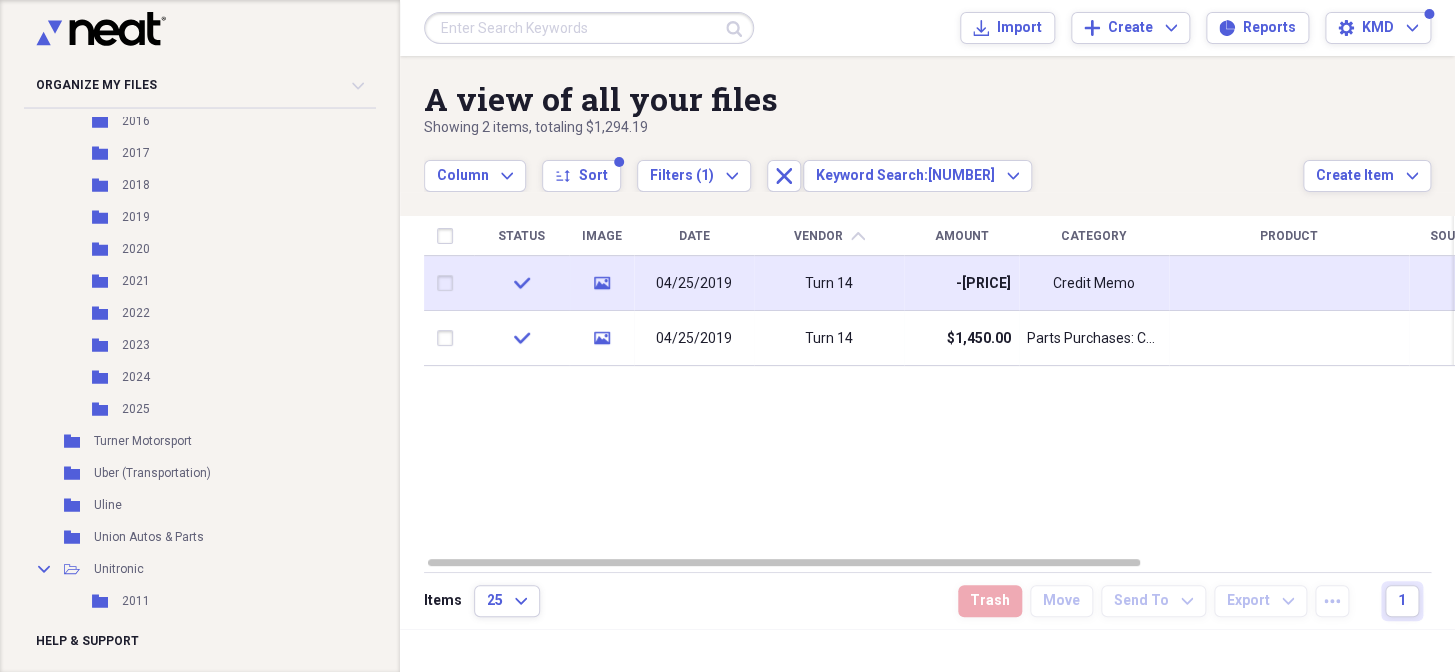 click on "Turn 14" at bounding box center [829, 283] 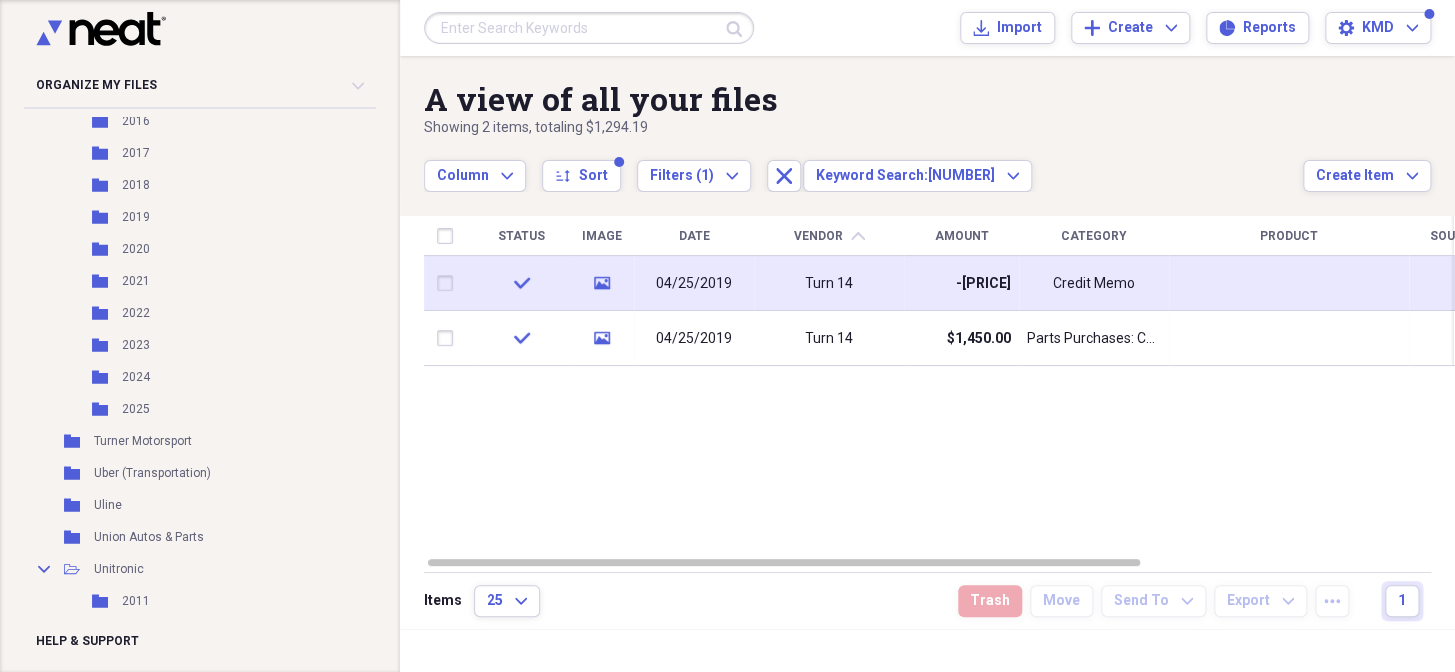 click on "Turn 14" at bounding box center (829, 283) 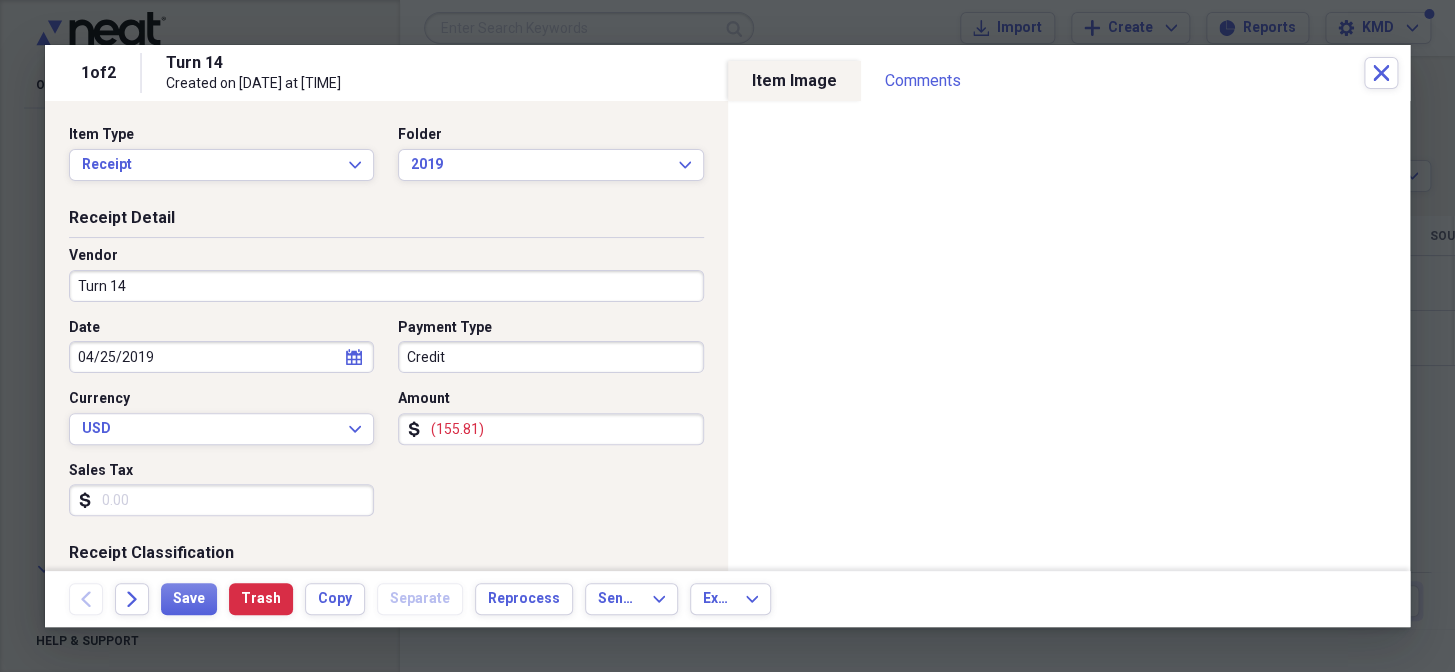 scroll, scrollTop: 319, scrollLeft: 0, axis: vertical 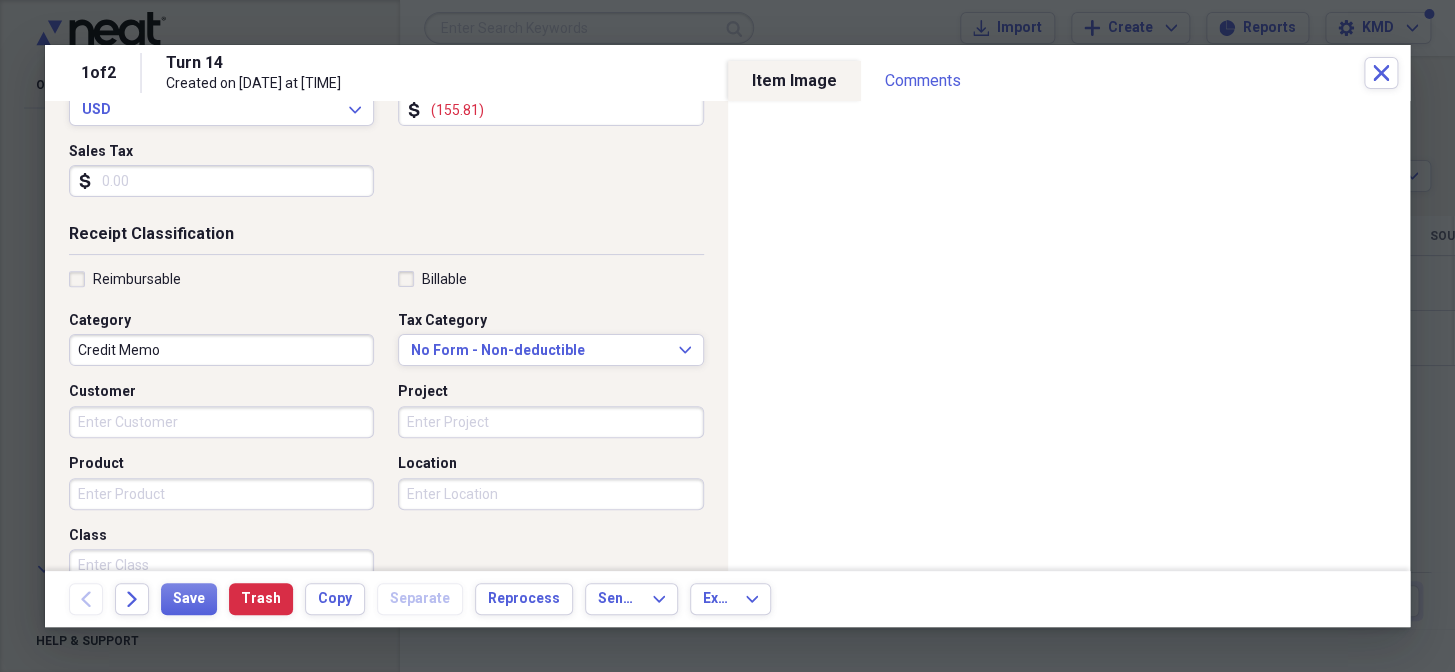 click on "Project" at bounding box center [550, 422] 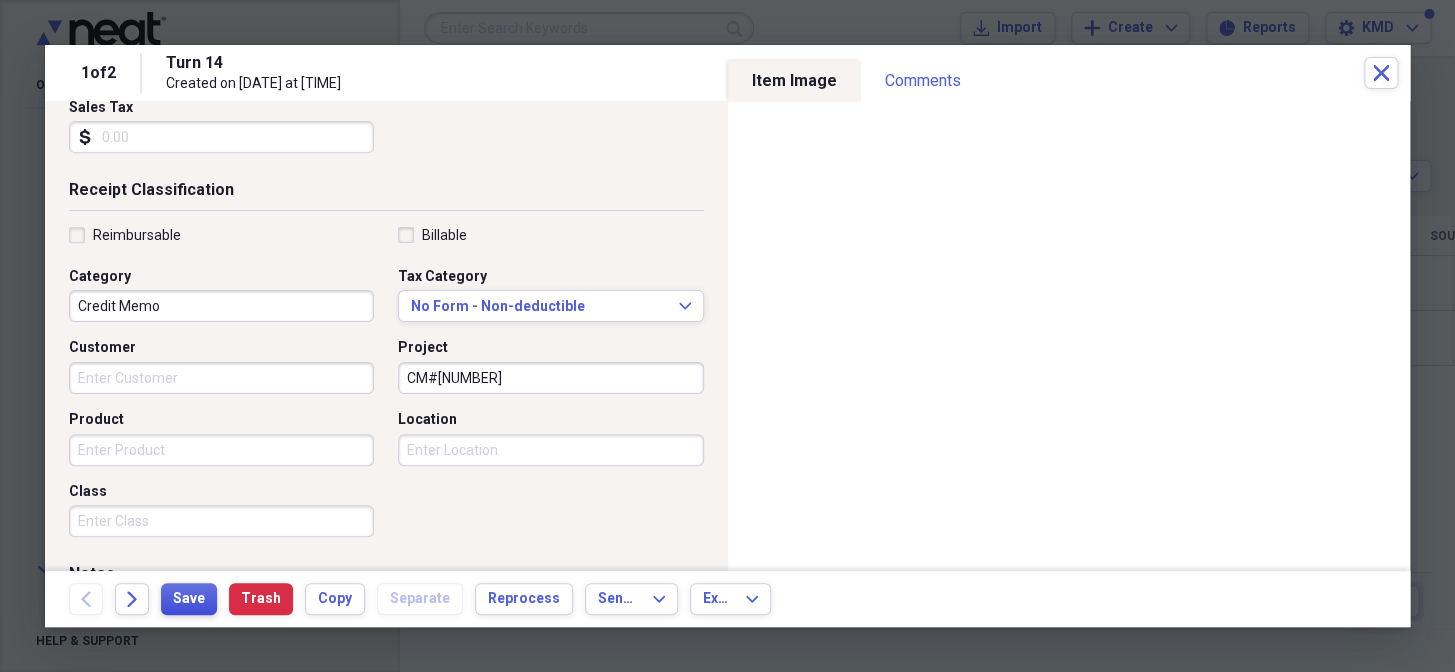 type on "[COMMUNICATION_ID]" 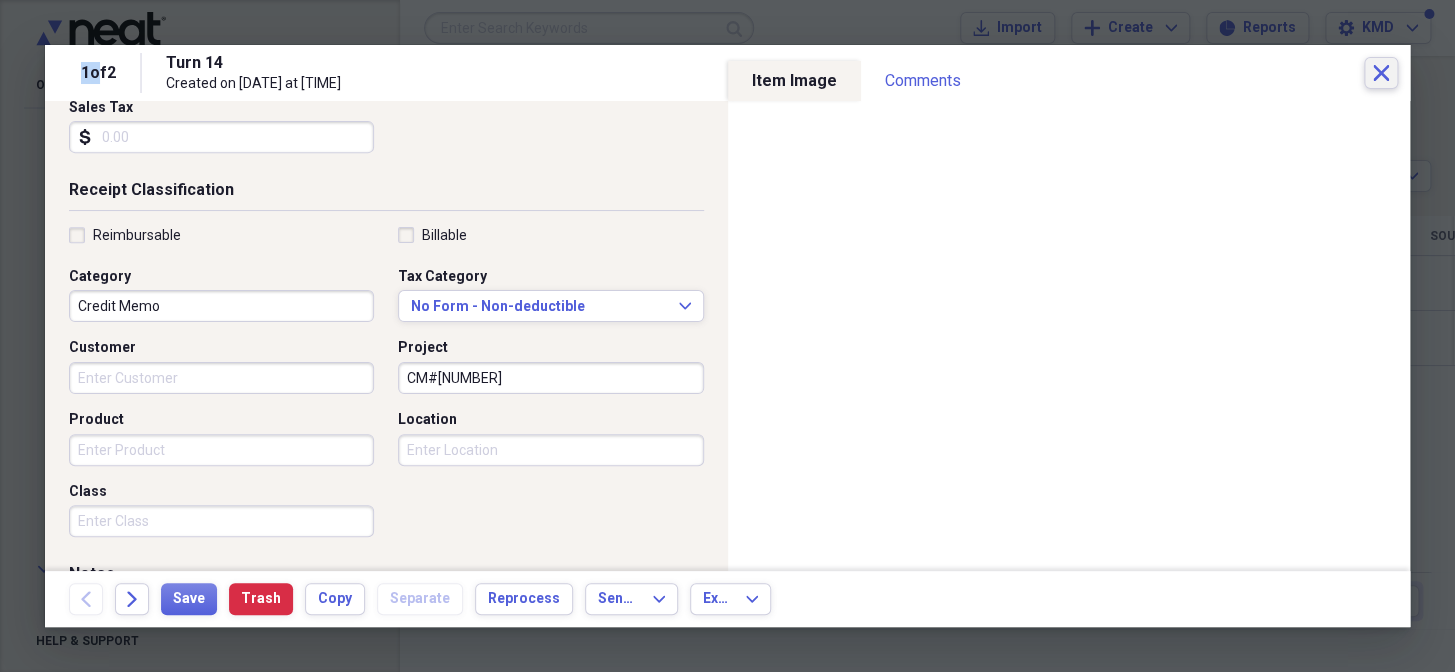 click on "Close" 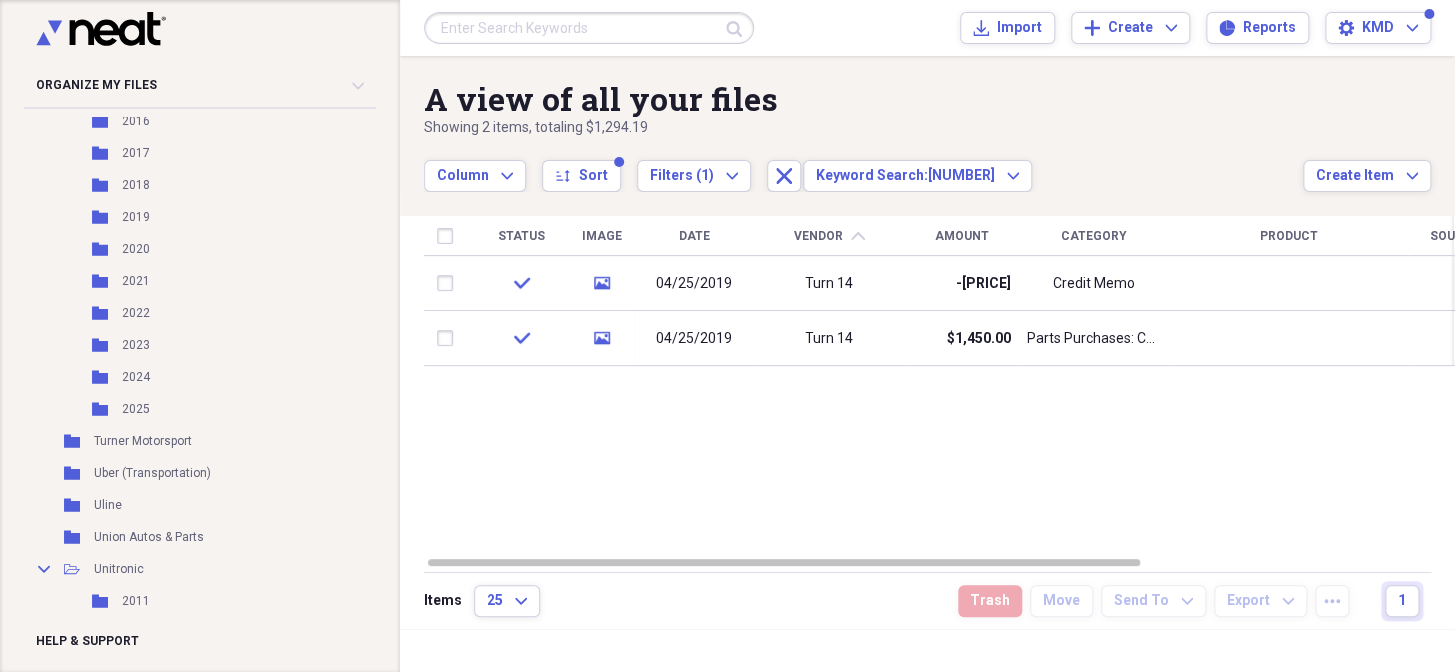 drag, startPoint x: 643, startPoint y: 32, endPoint x: 630, endPoint y: 32, distance: 13 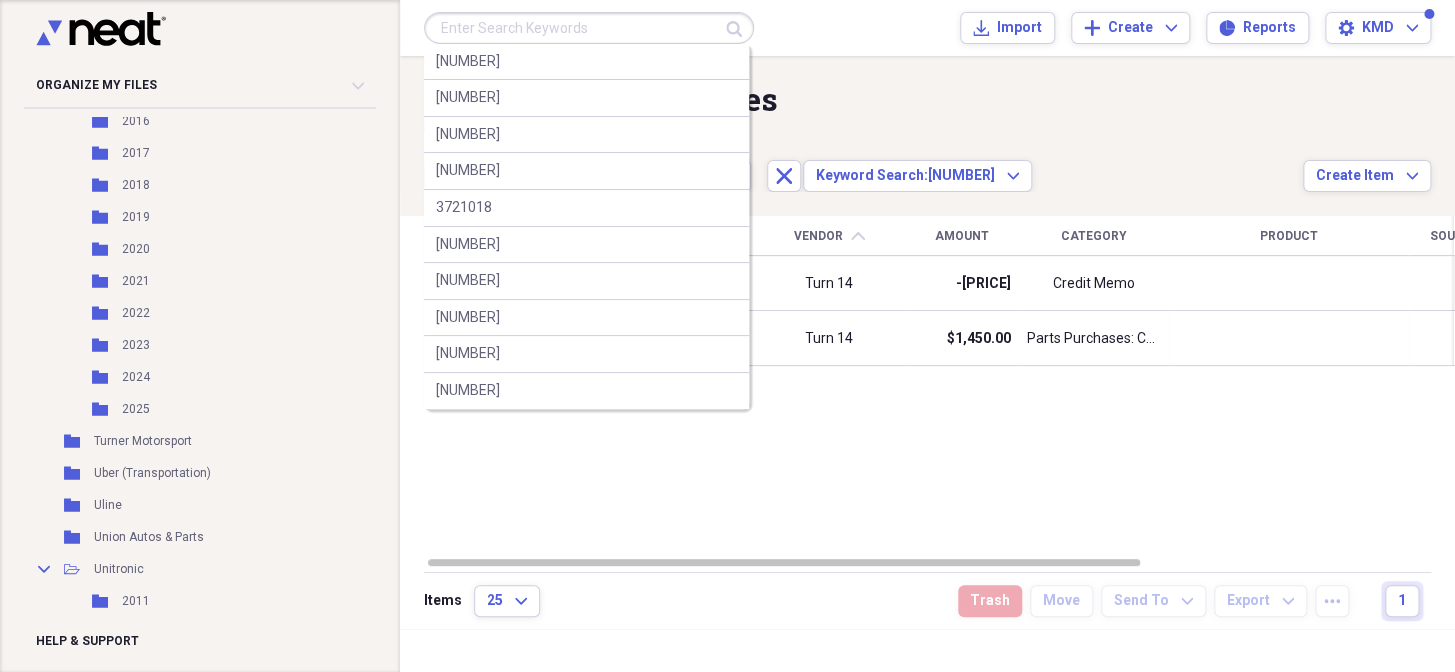 type on "4" 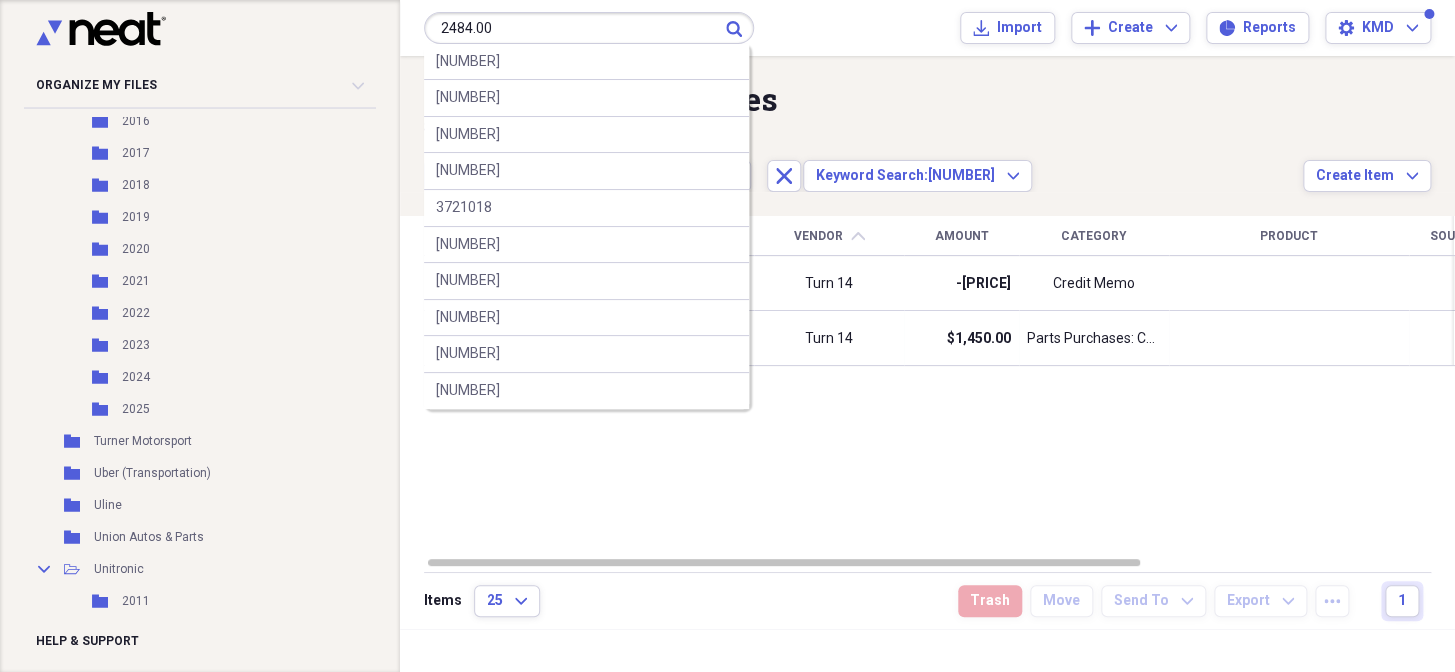 type on "2484.00" 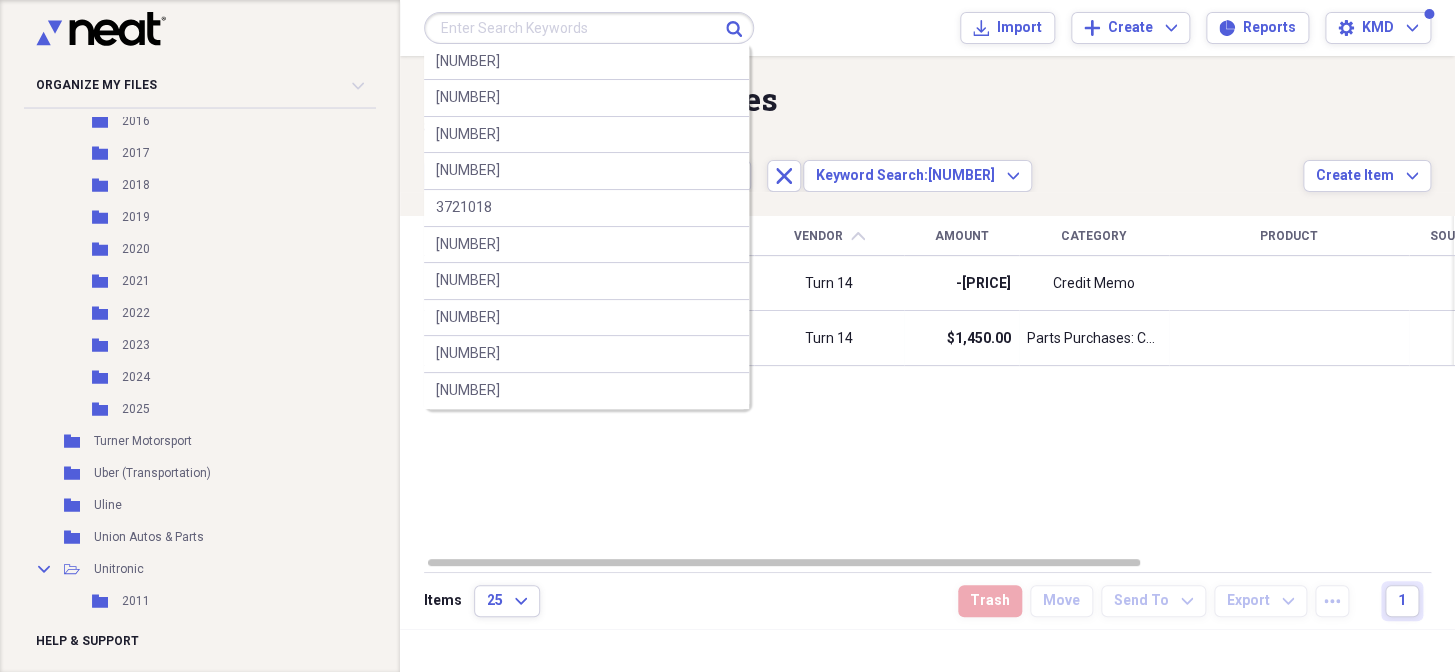 click at bounding box center [589, 28] 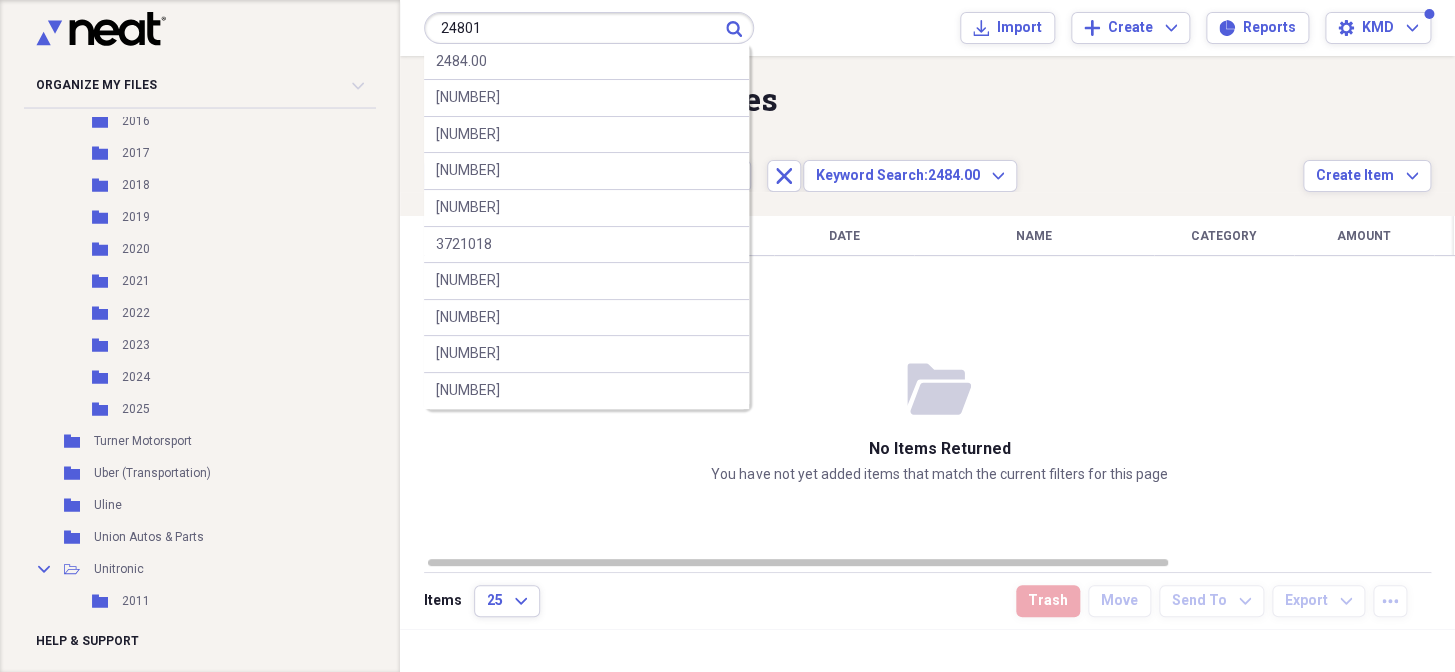 type on "24801" 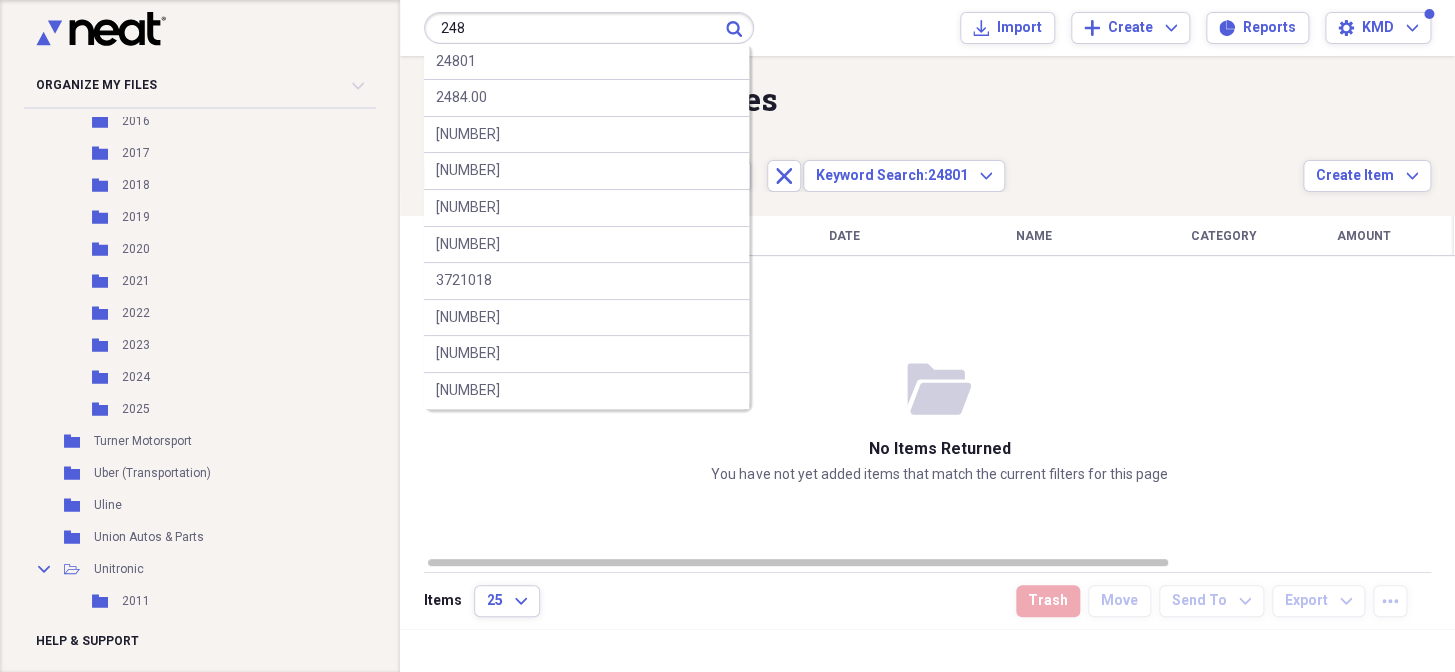click on "248" at bounding box center (589, 28) 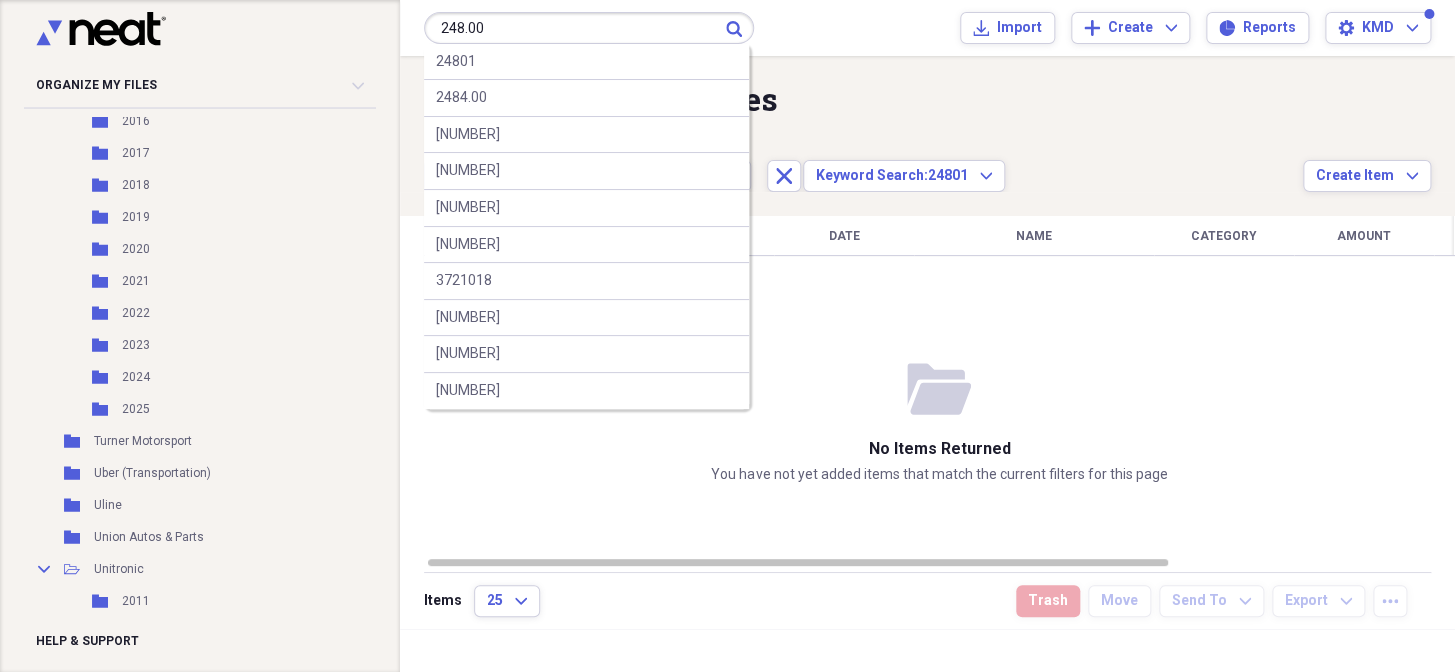 type on "248.00" 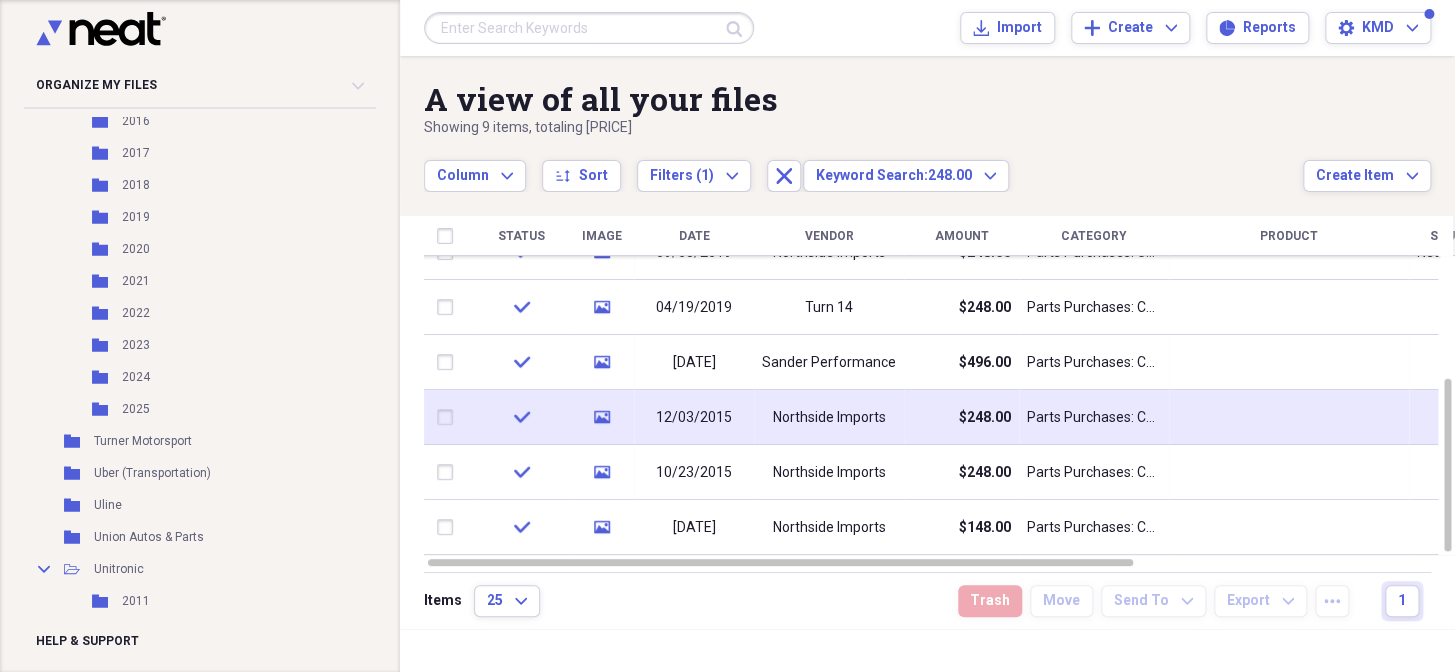 click on "Northside Imports" at bounding box center (829, 418) 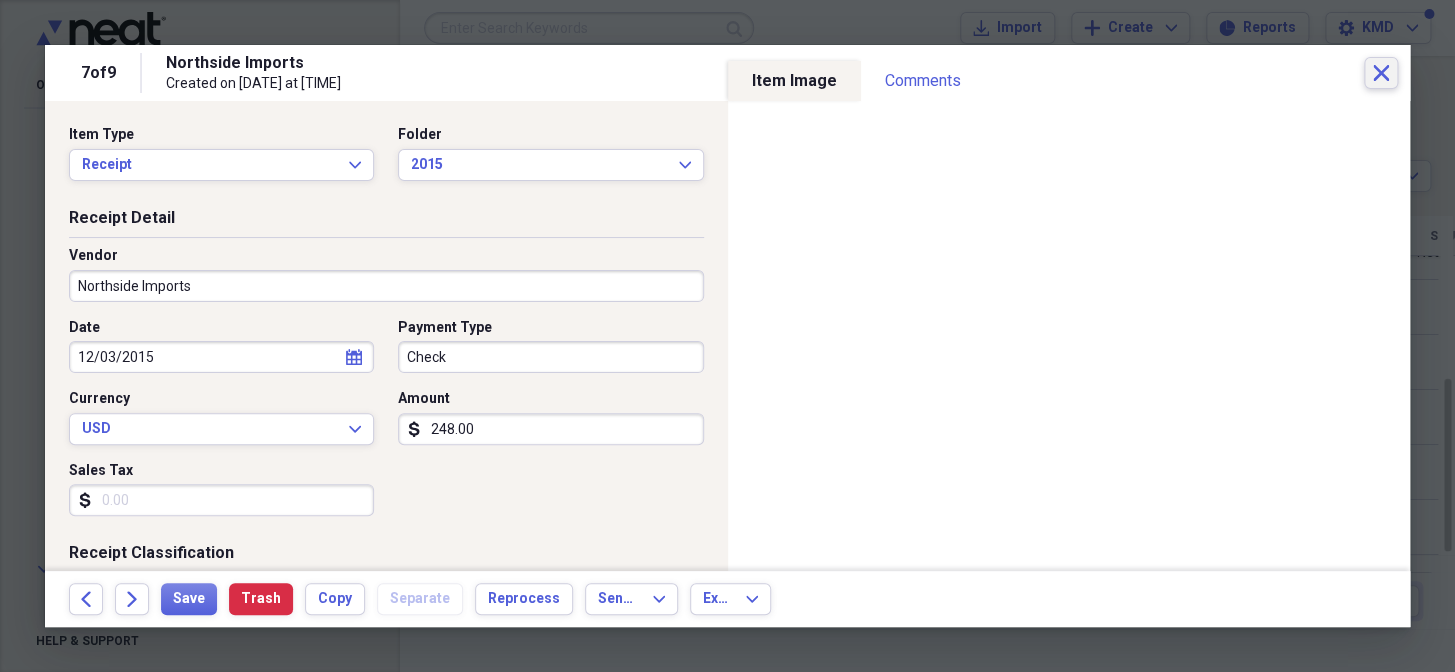 click on "Close" 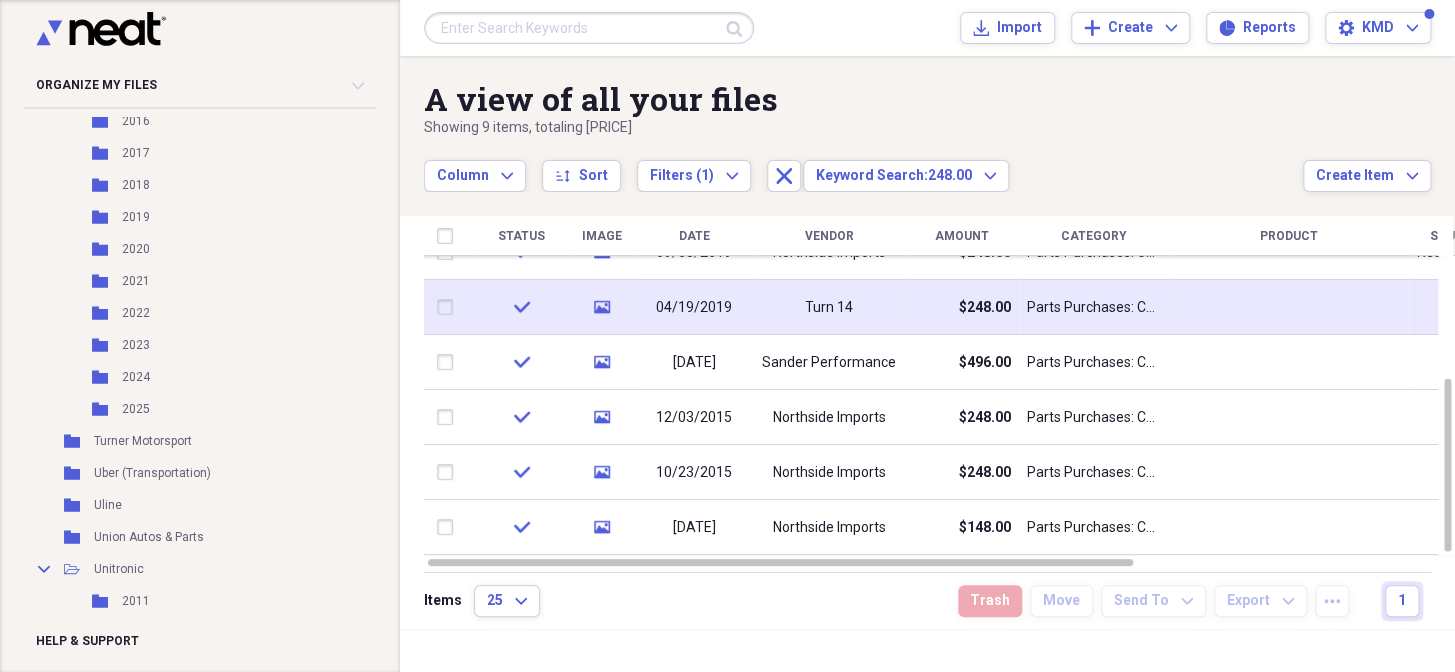 click on "Turn 14" at bounding box center (829, 308) 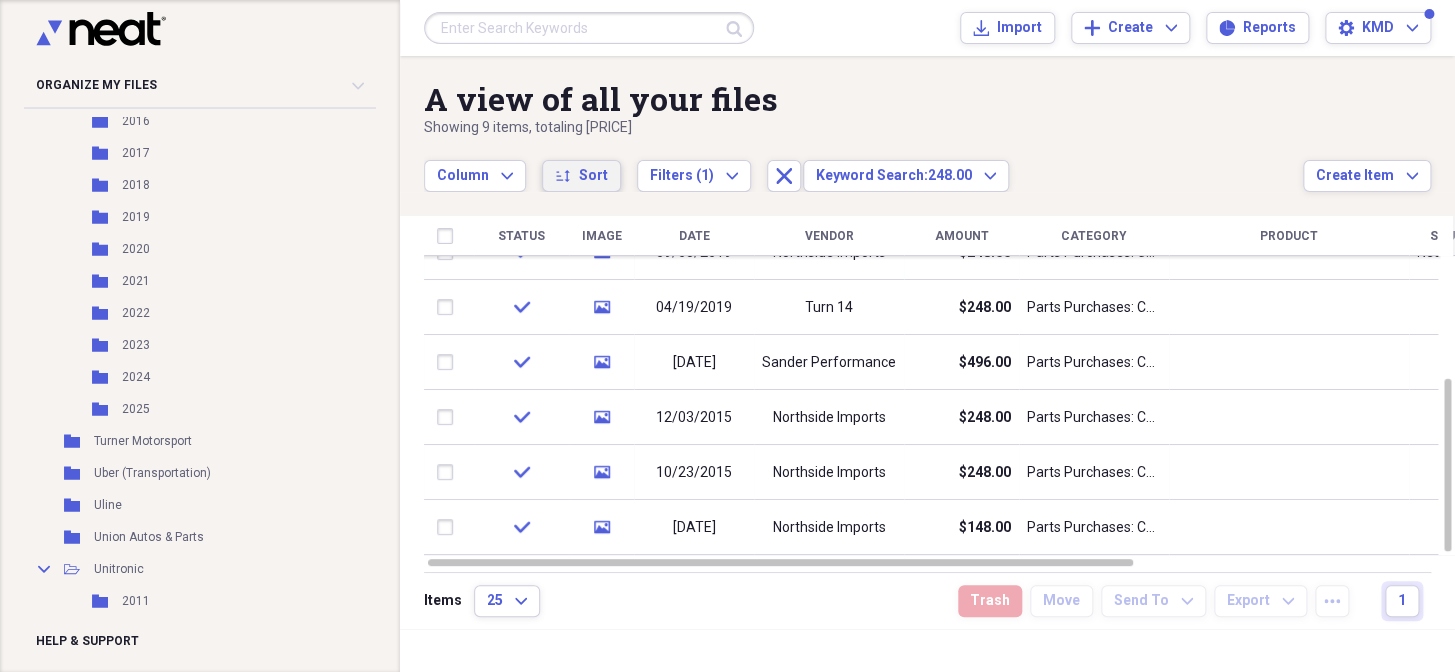 drag, startPoint x: 839, startPoint y: 305, endPoint x: 566, endPoint y: 186, distance: 297.80865 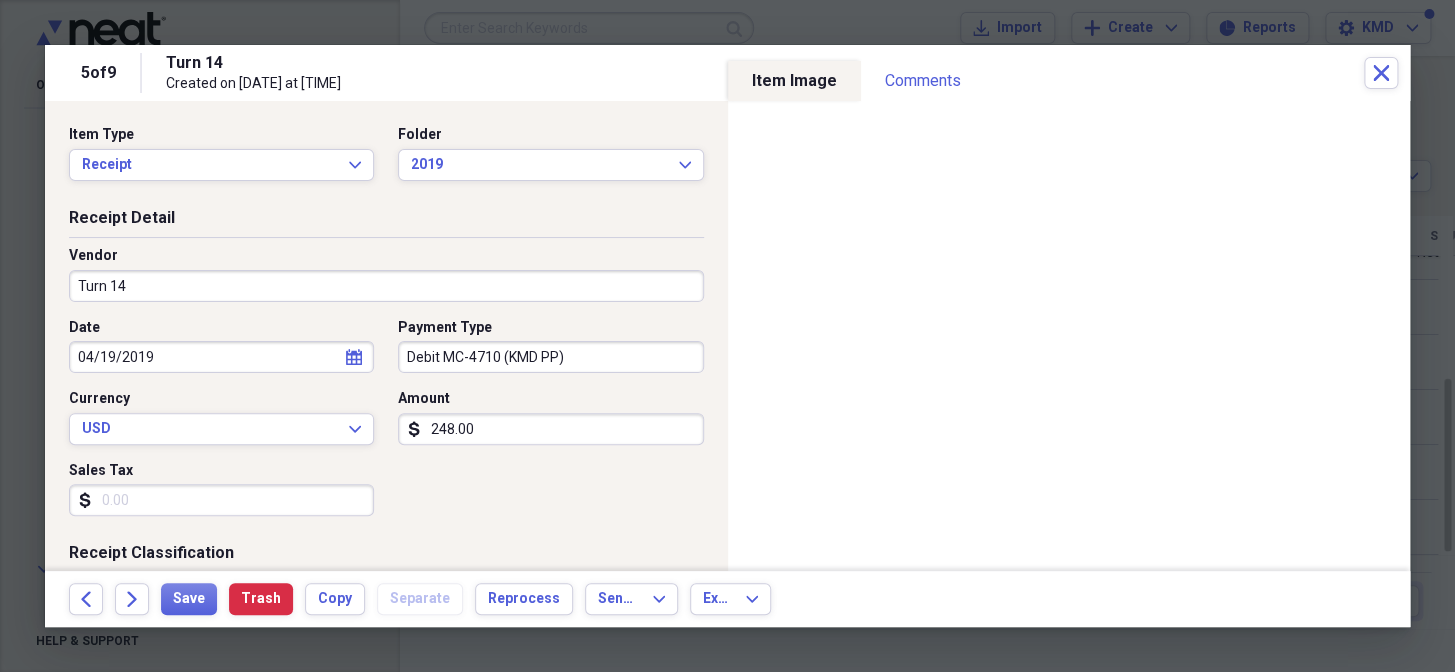 scroll, scrollTop: 550, scrollLeft: 0, axis: vertical 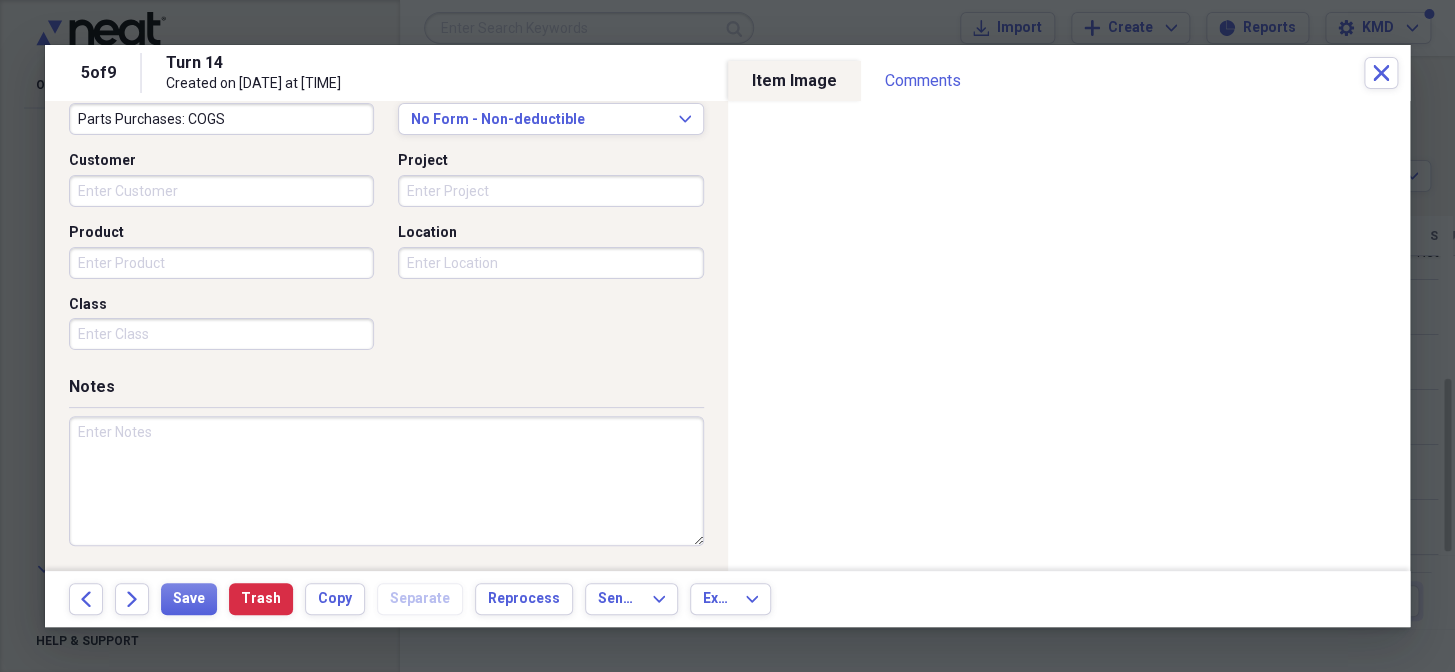 click on "Project" at bounding box center [550, 191] 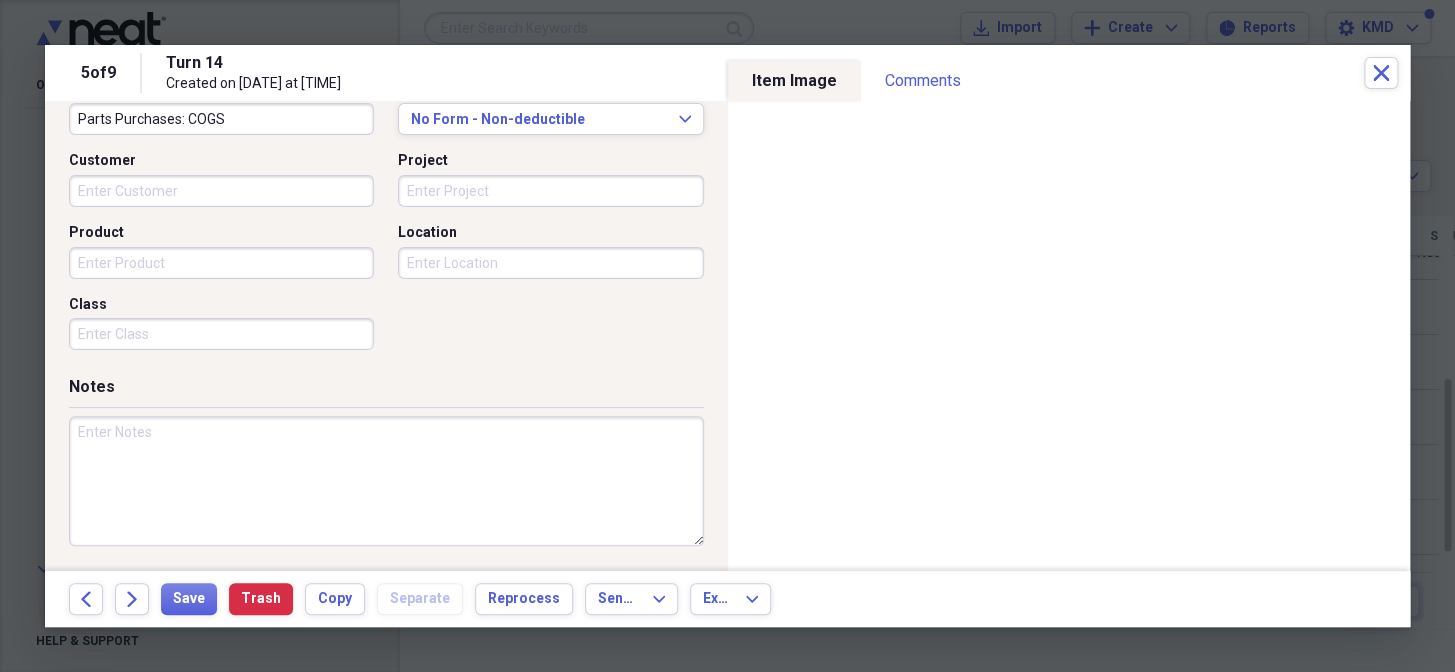 click on "Project" at bounding box center [550, 191] 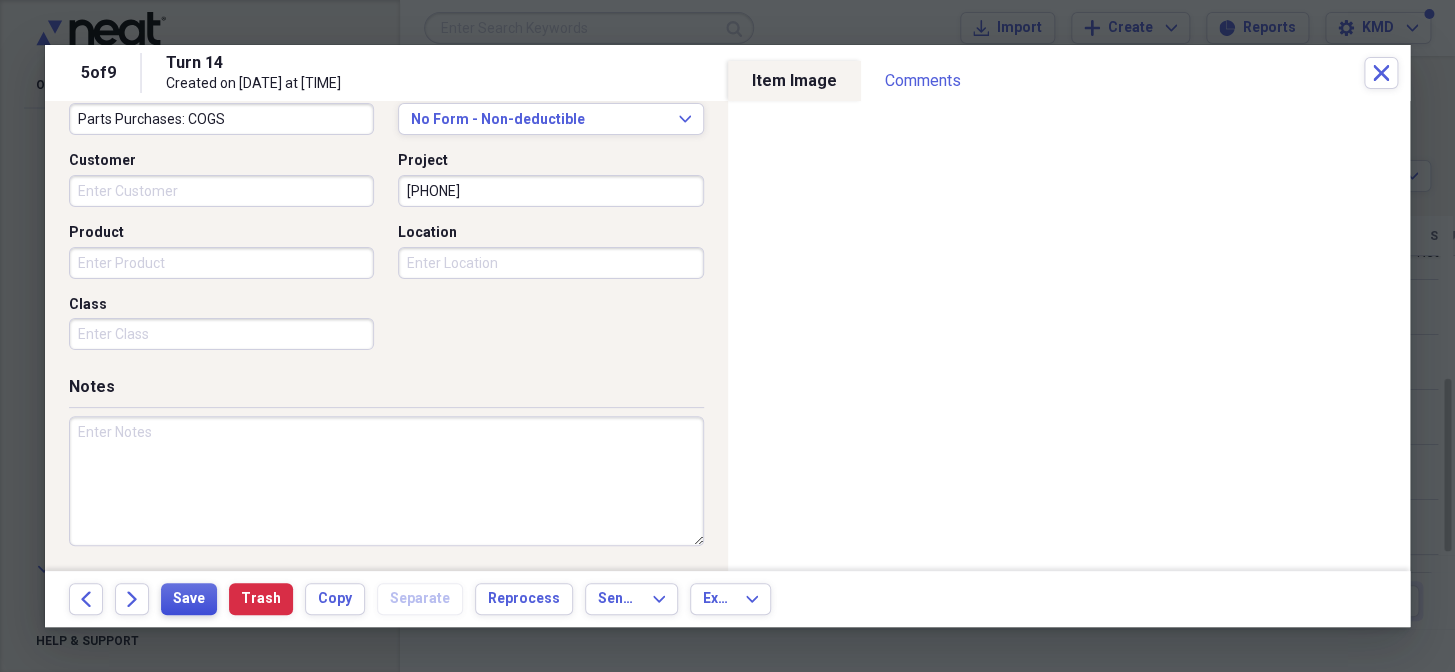 type on "[NUMBER]" 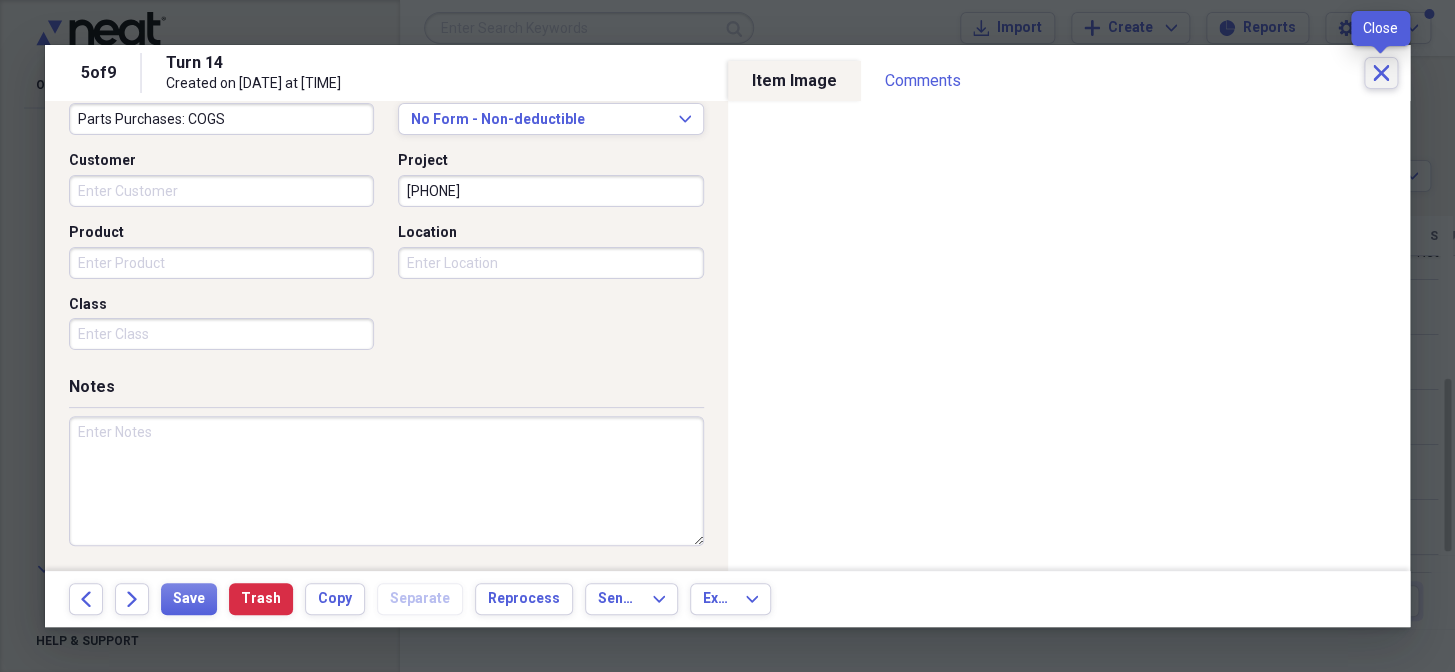 click on "Close" 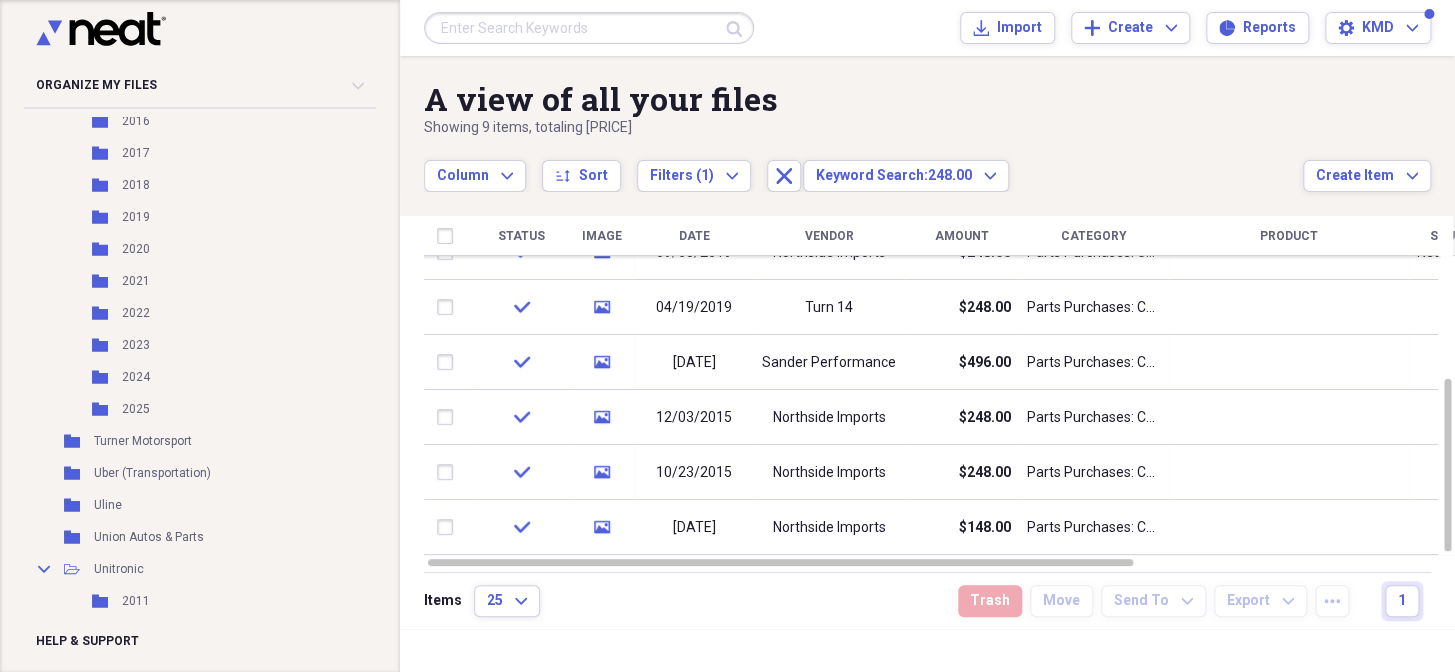 click at bounding box center [589, 28] 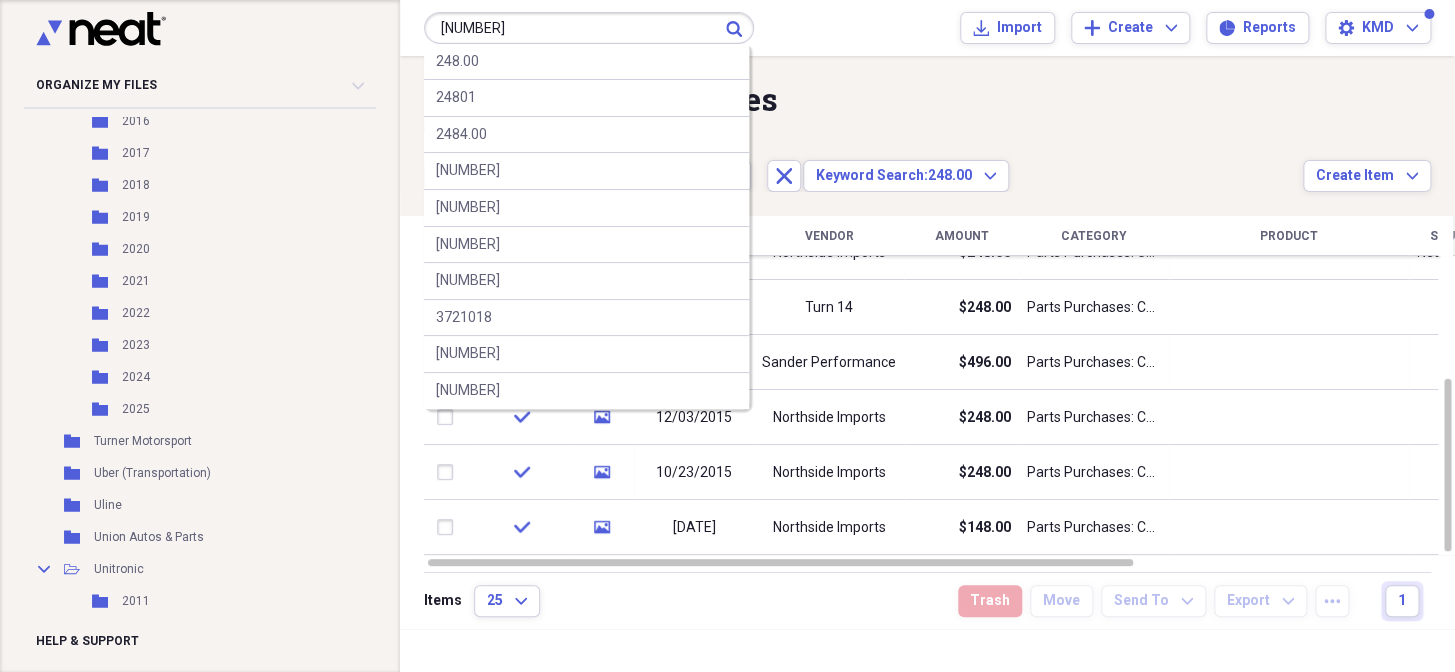 type on "[NUMBER]" 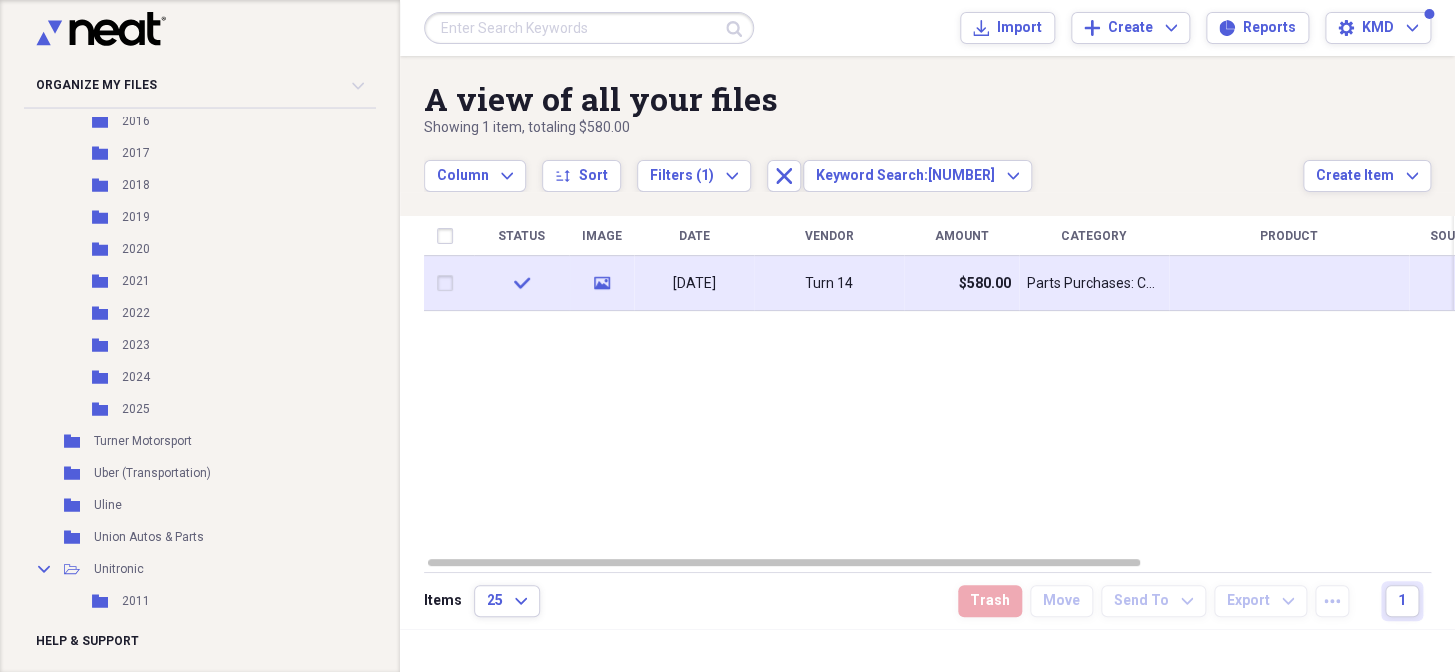 click on "Turn 14" at bounding box center [829, 283] 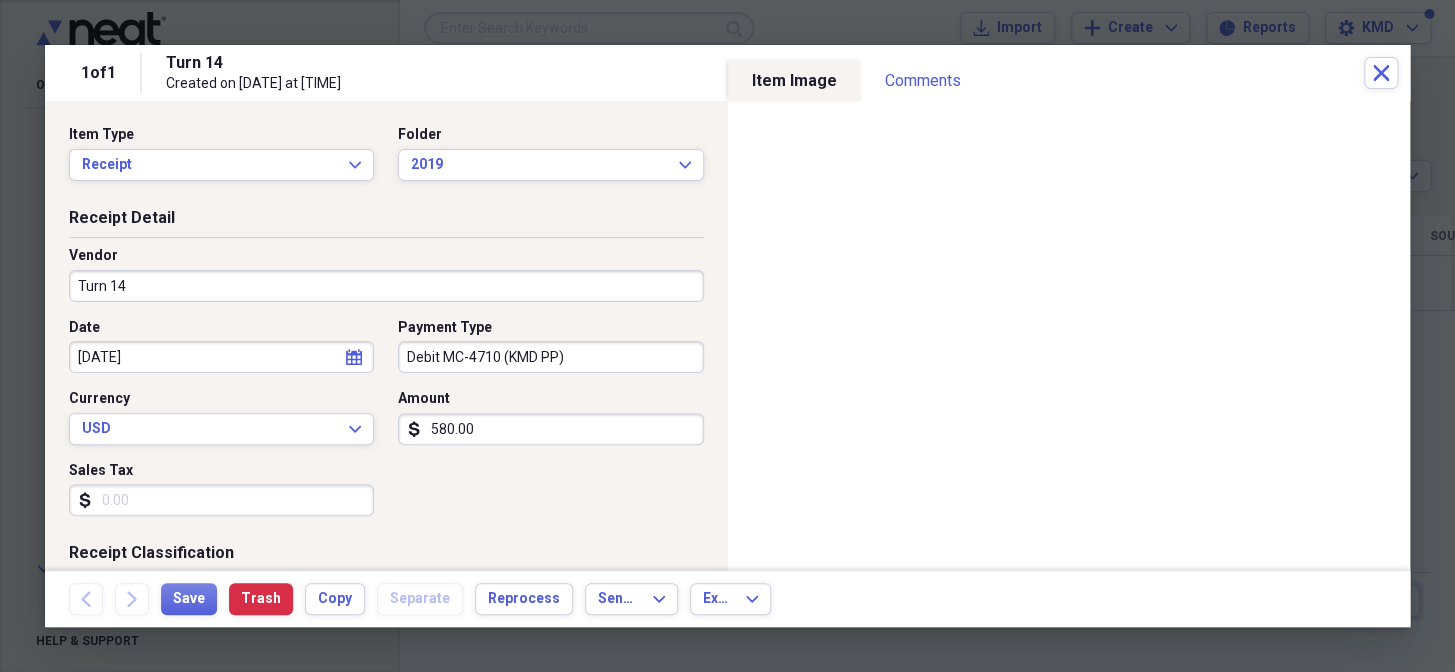 scroll, scrollTop: 545, scrollLeft: 0, axis: vertical 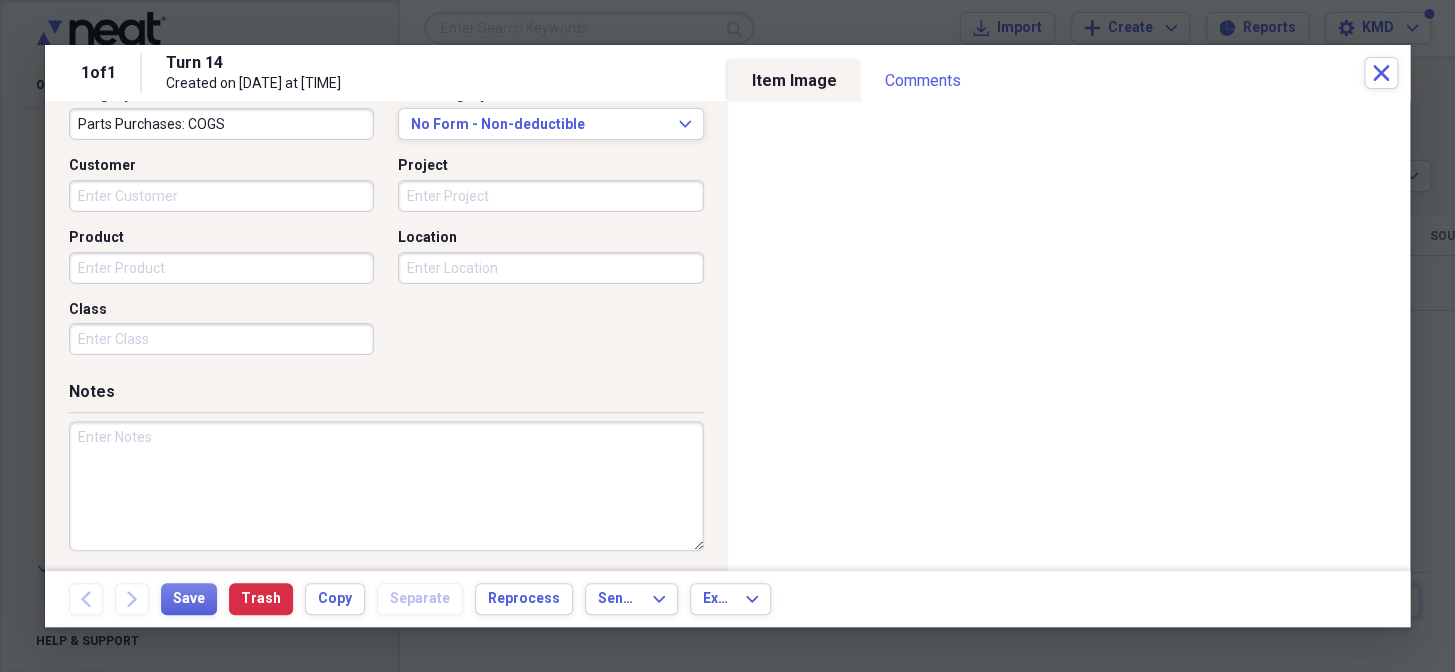 click on "Project" at bounding box center (550, 196) 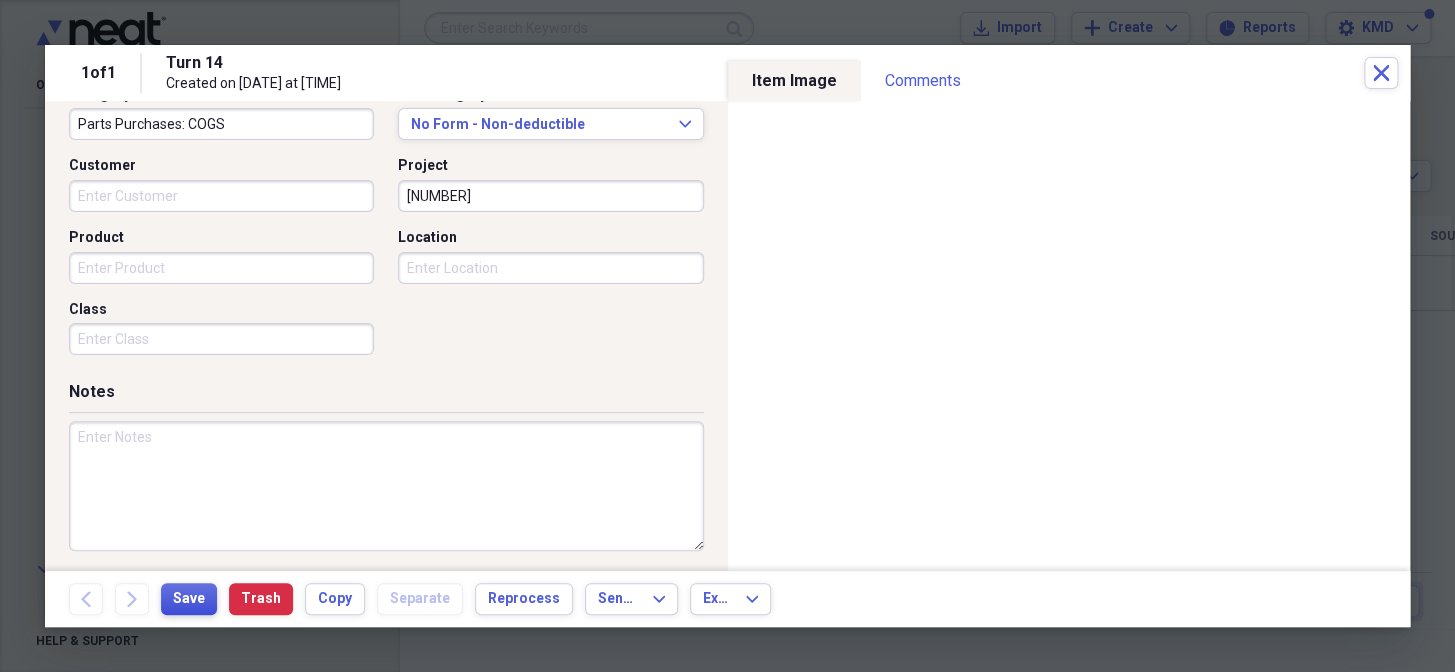 type on "[NUMBER]" 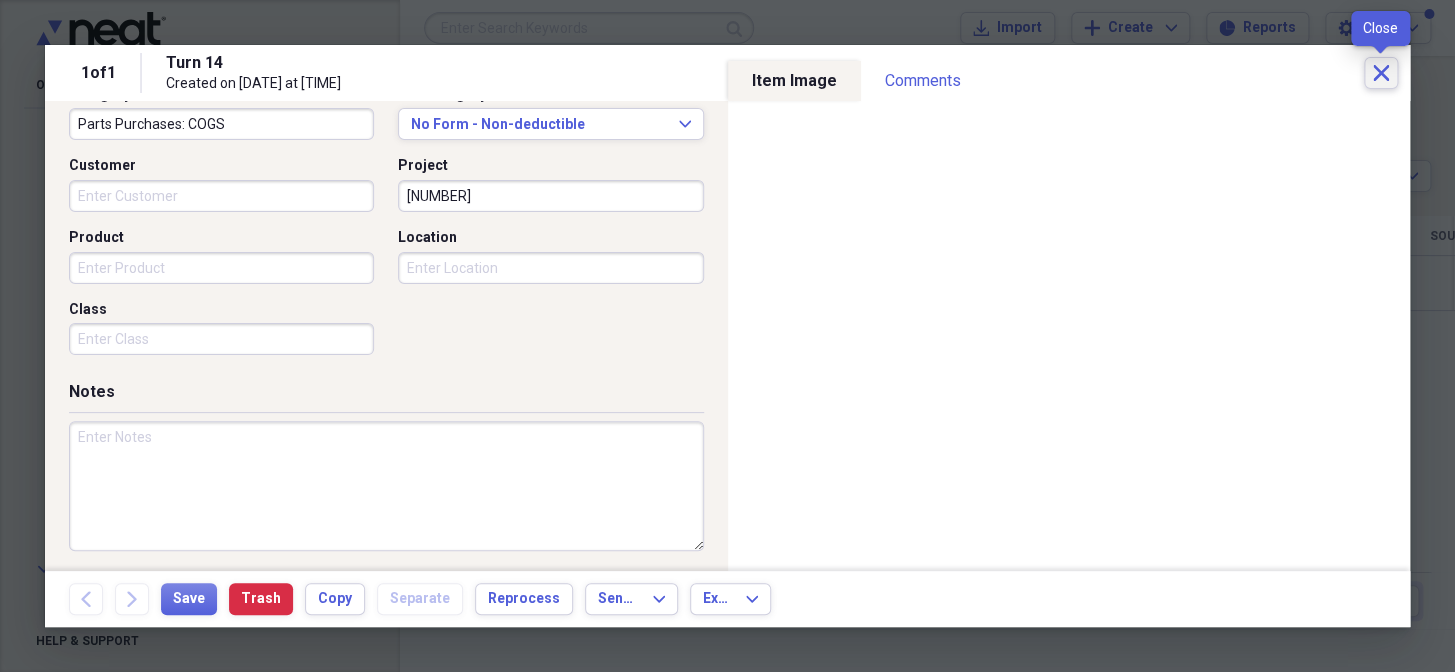 click 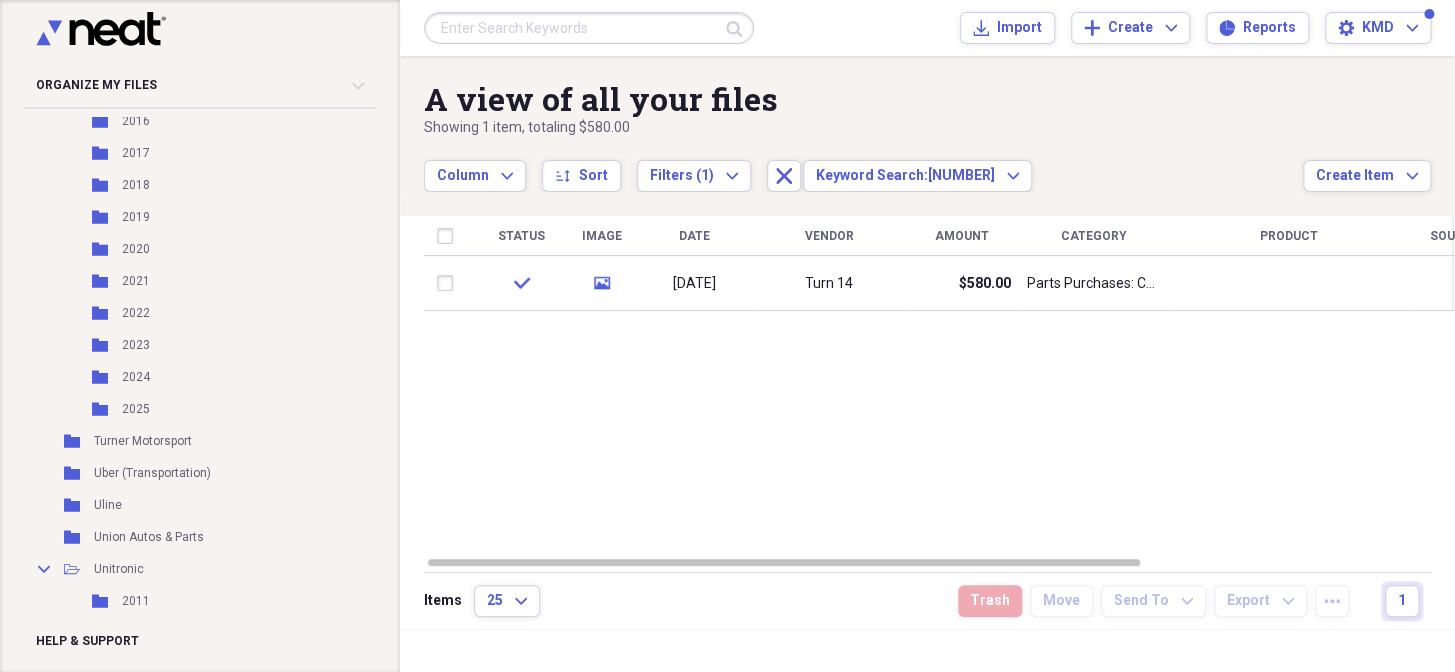 click at bounding box center (589, 28) 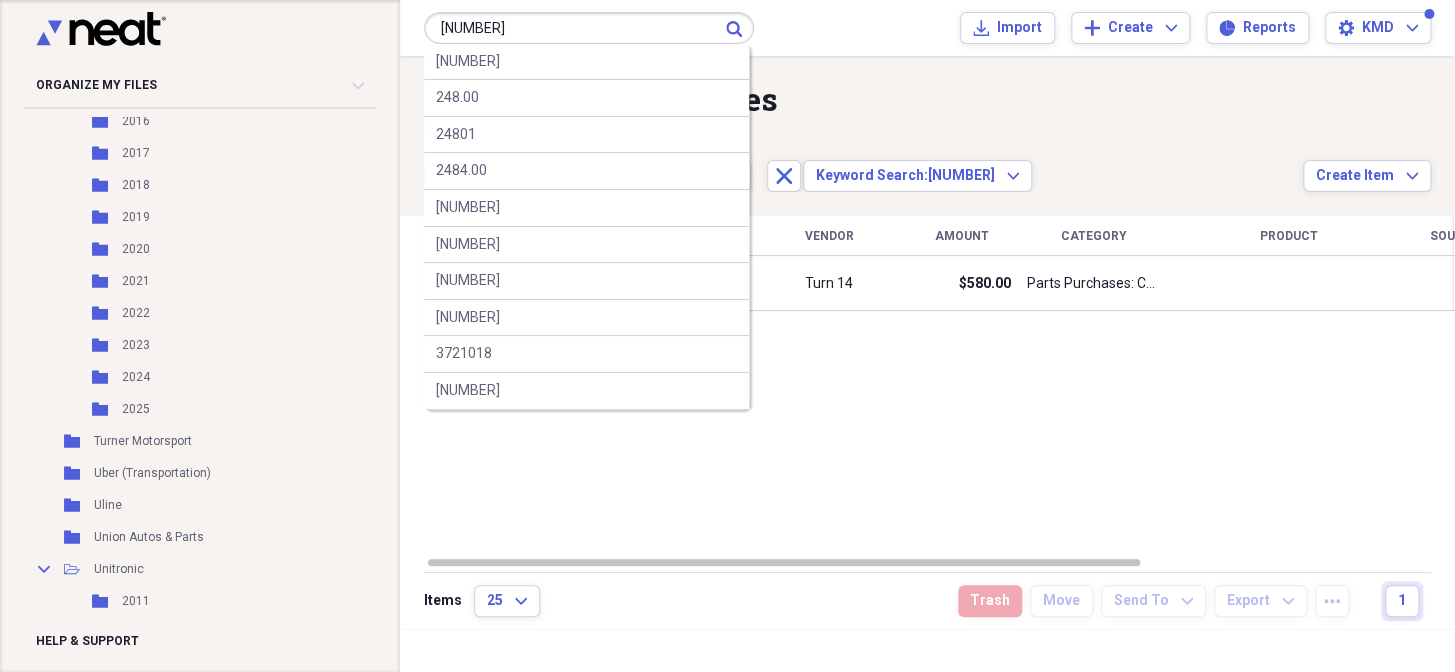 type on "[NUMBER]" 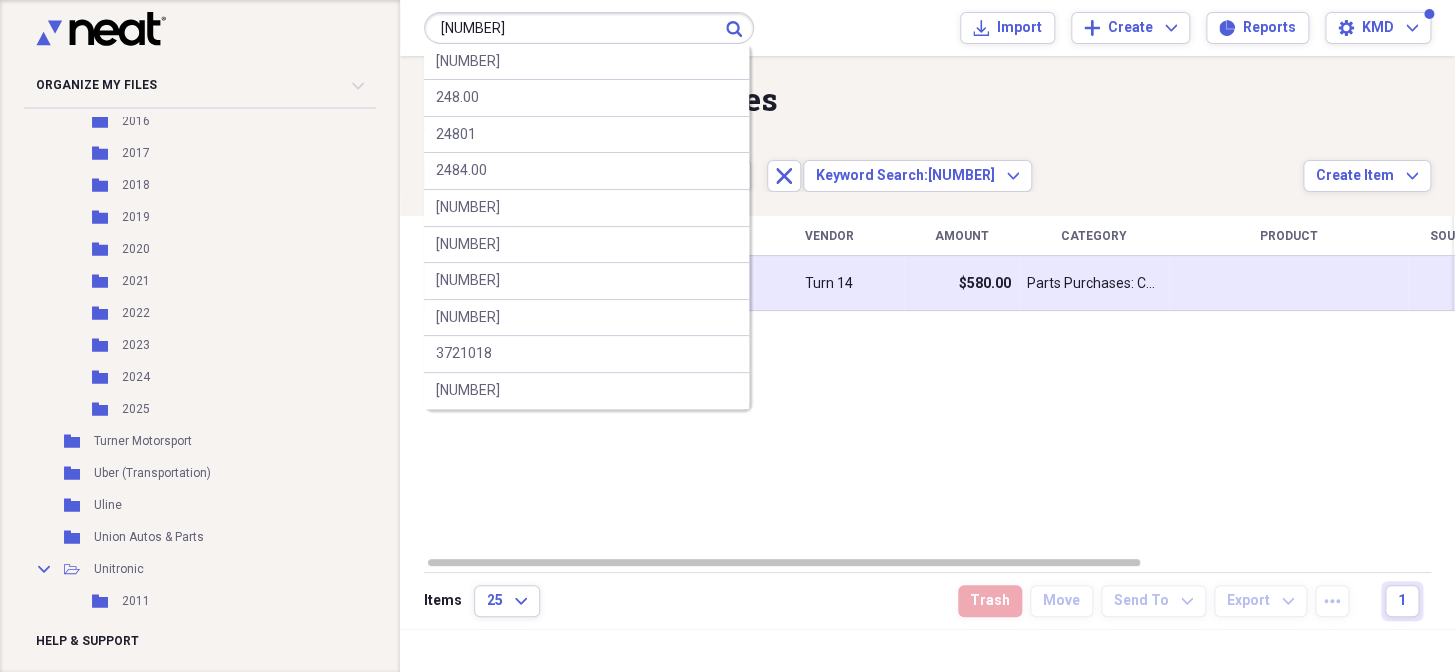 type 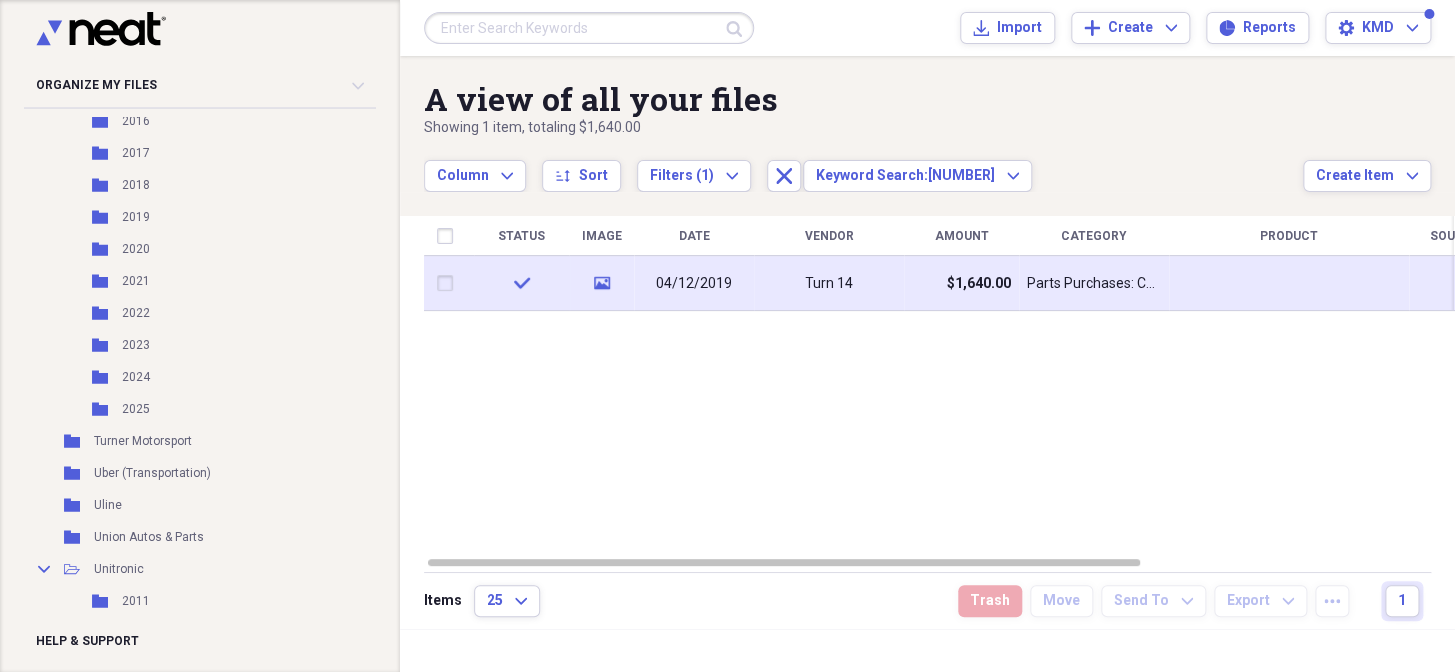 click on "$1,640.00" at bounding box center (961, 283) 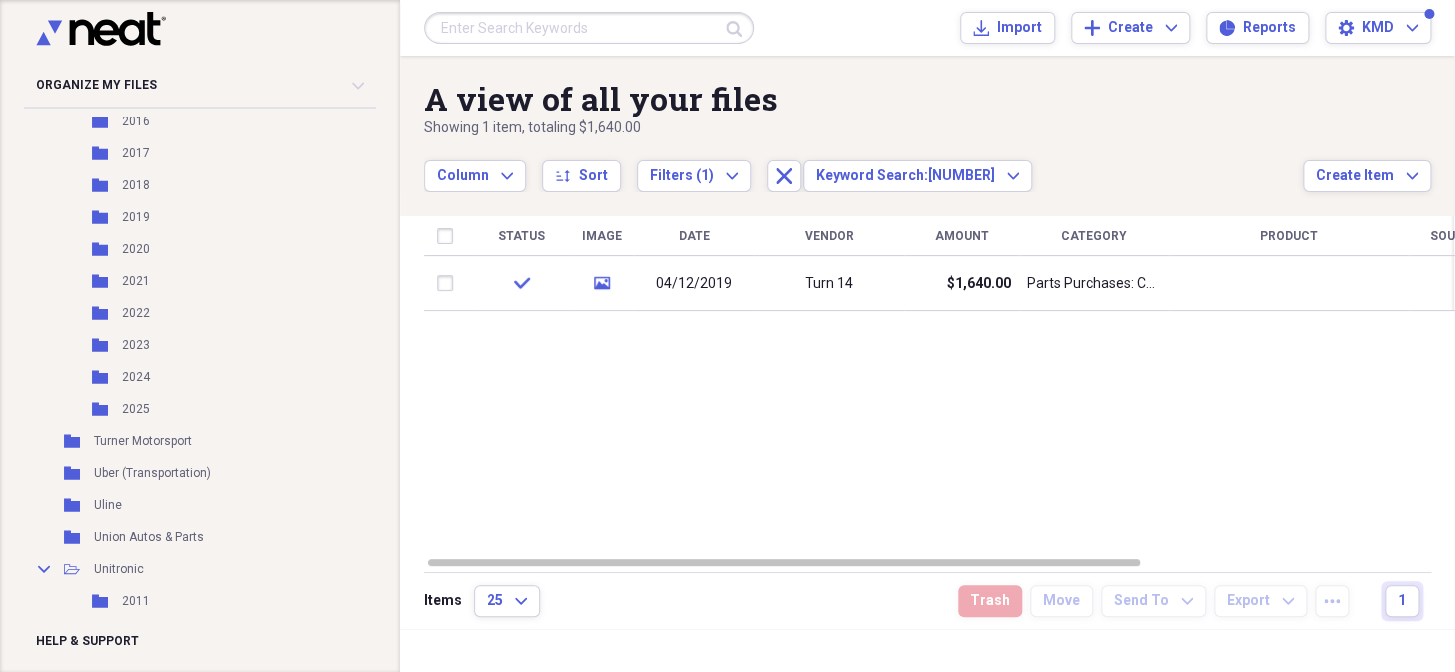 click on "04/12/2019" at bounding box center (694, 283) 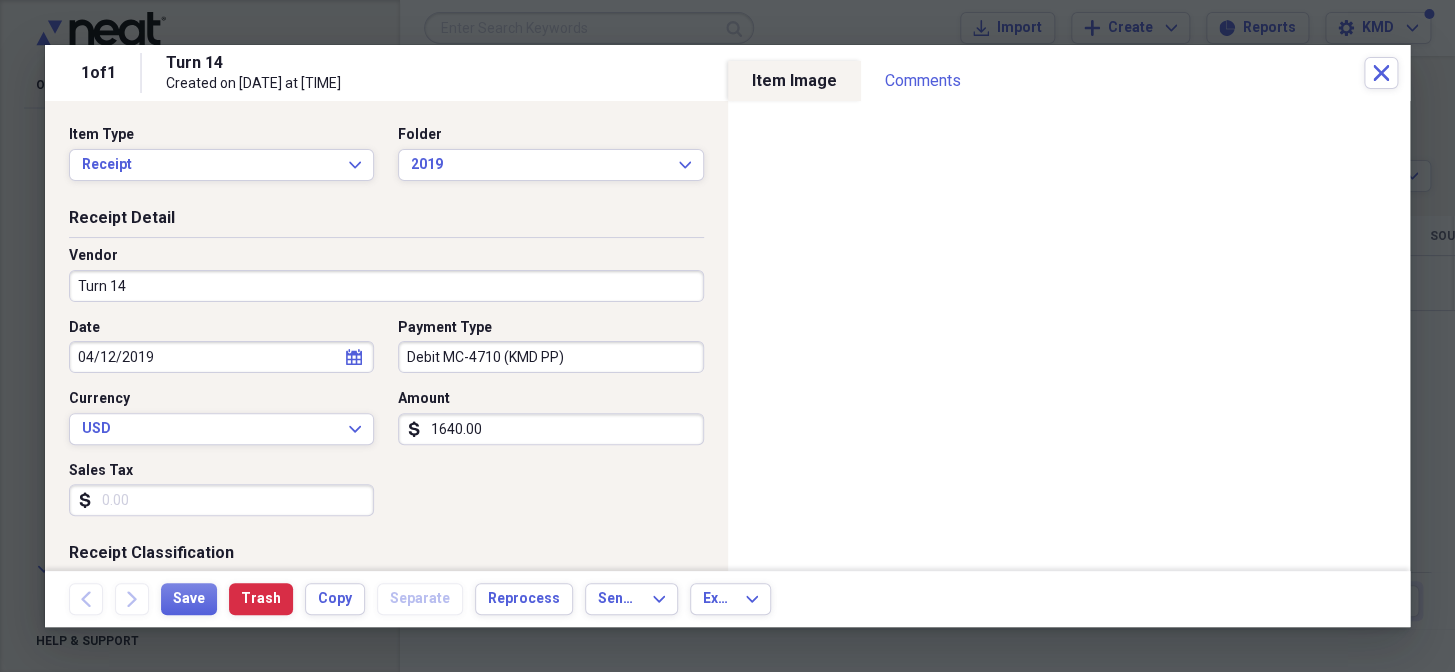 scroll, scrollTop: 550, scrollLeft: 0, axis: vertical 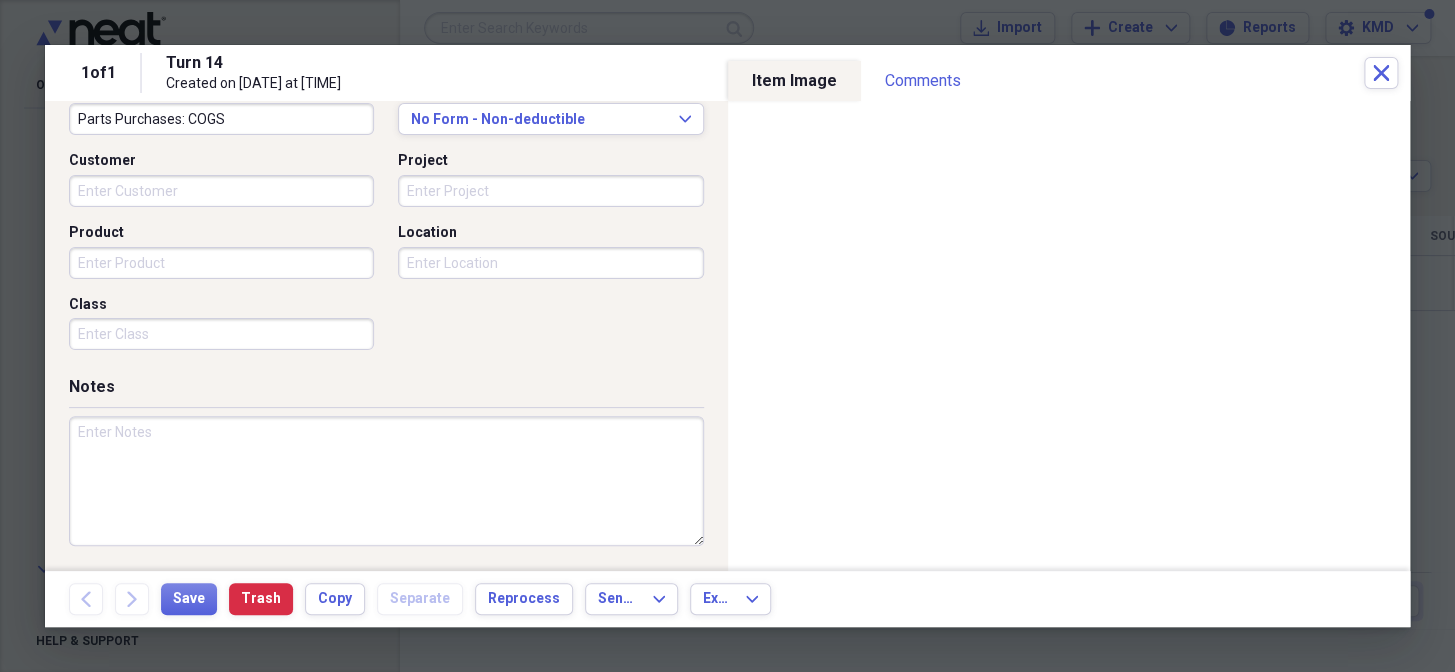 click on "Project" at bounding box center (550, 191) 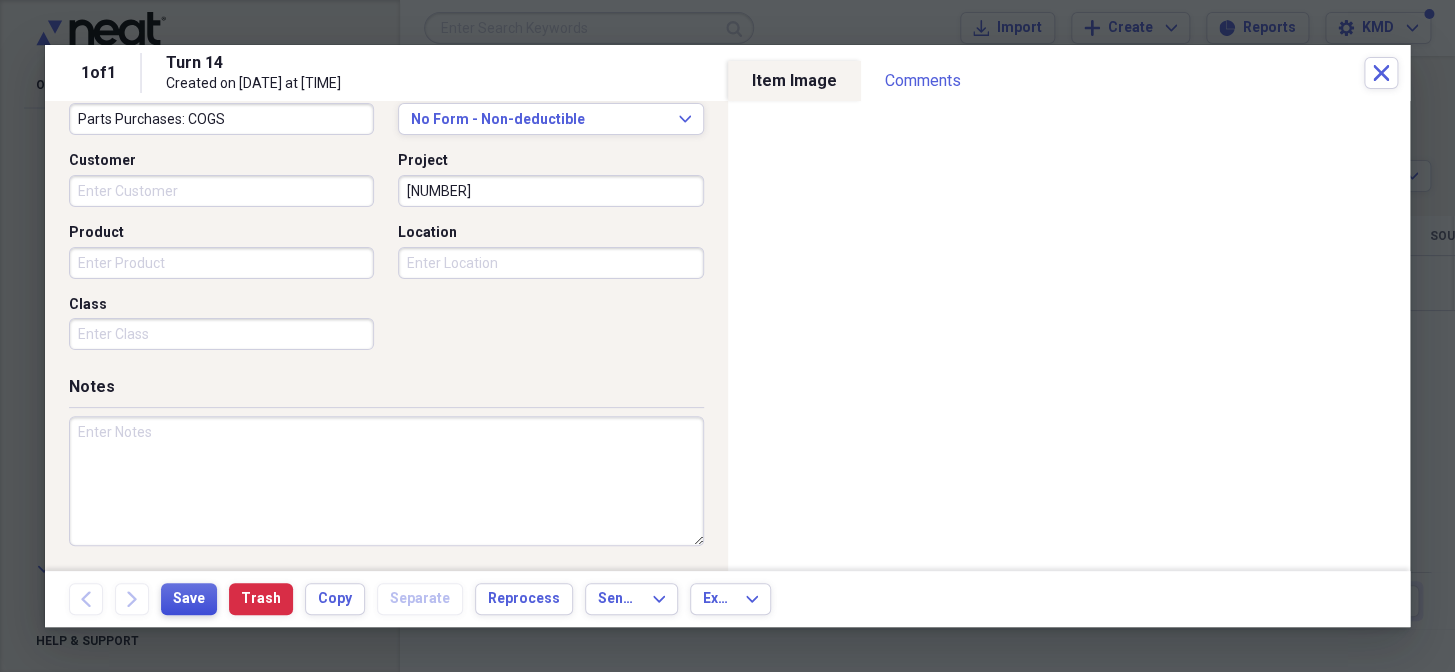 type on "[NUMBER]" 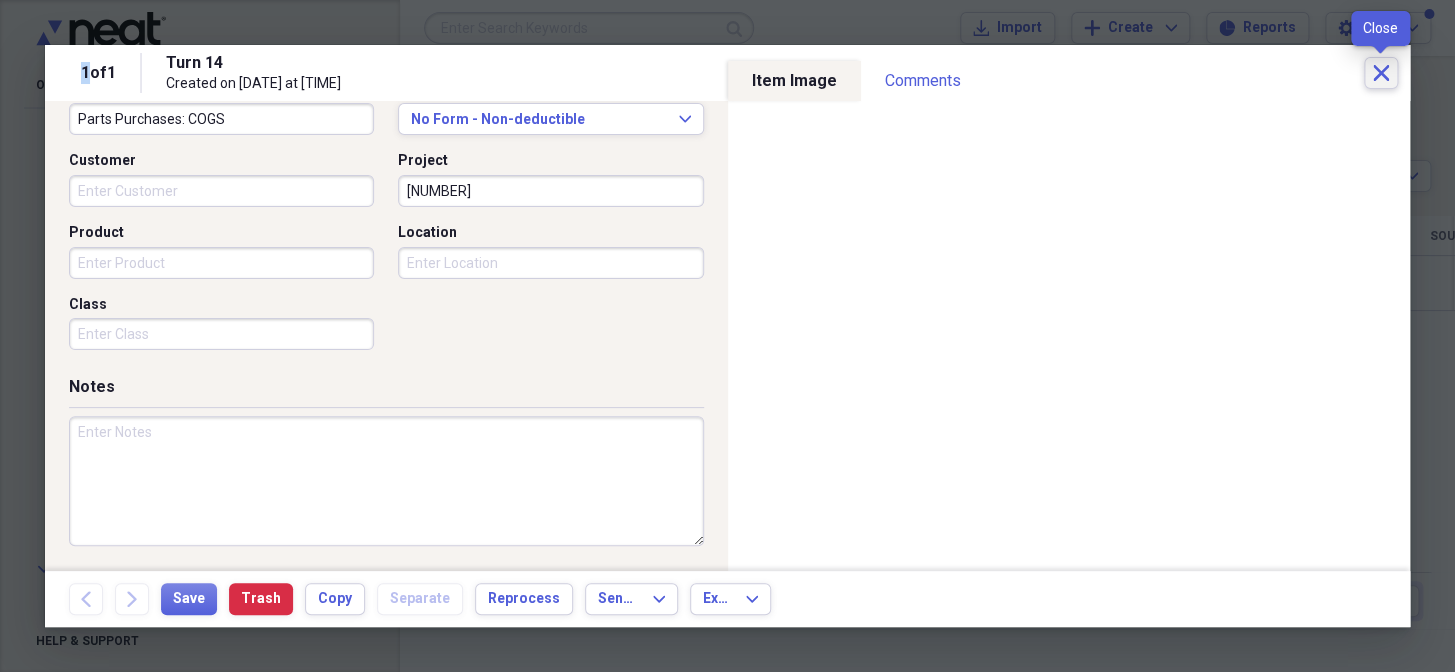 click 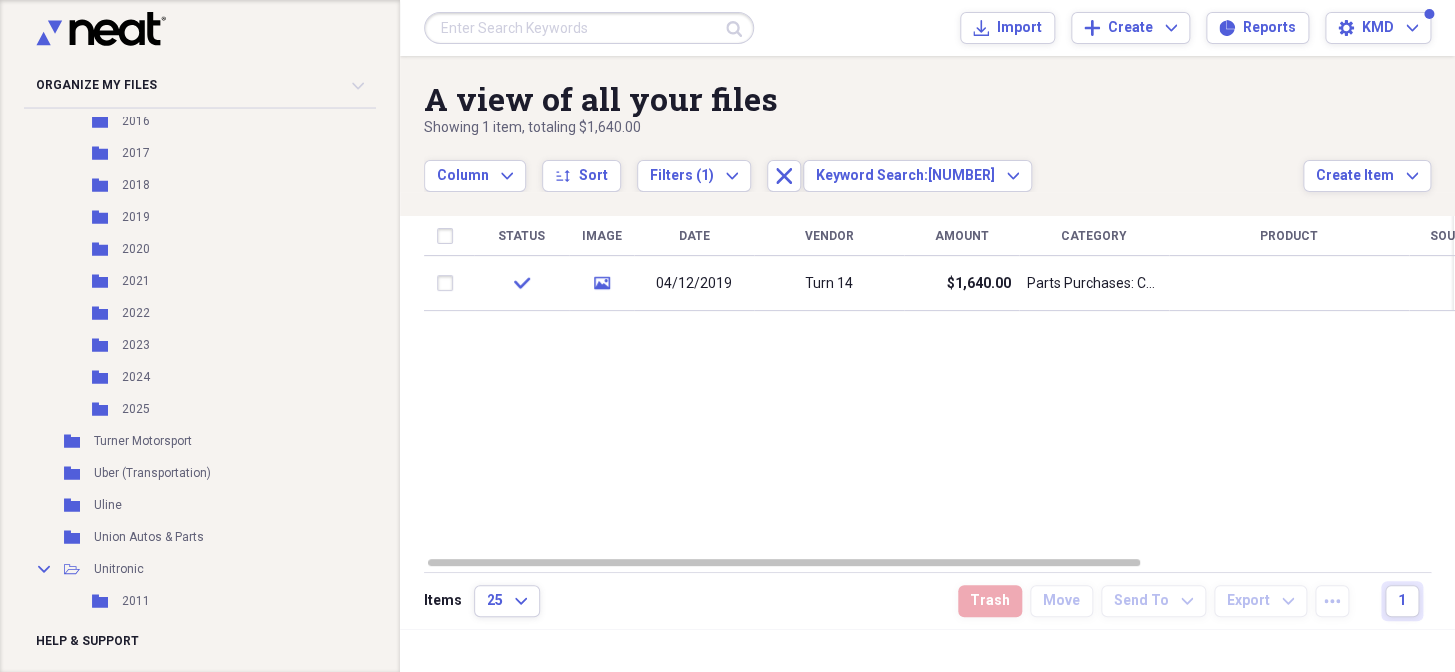 click at bounding box center [589, 28] 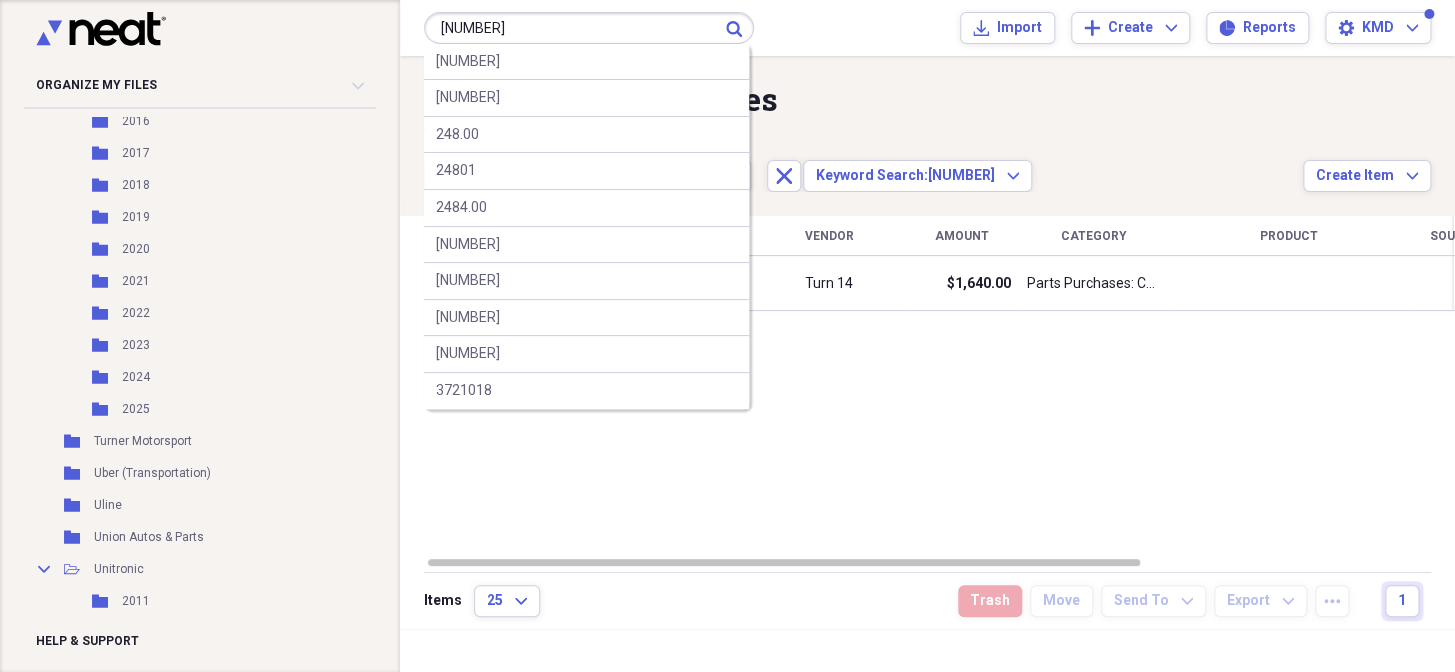 type on "[NUMBER]" 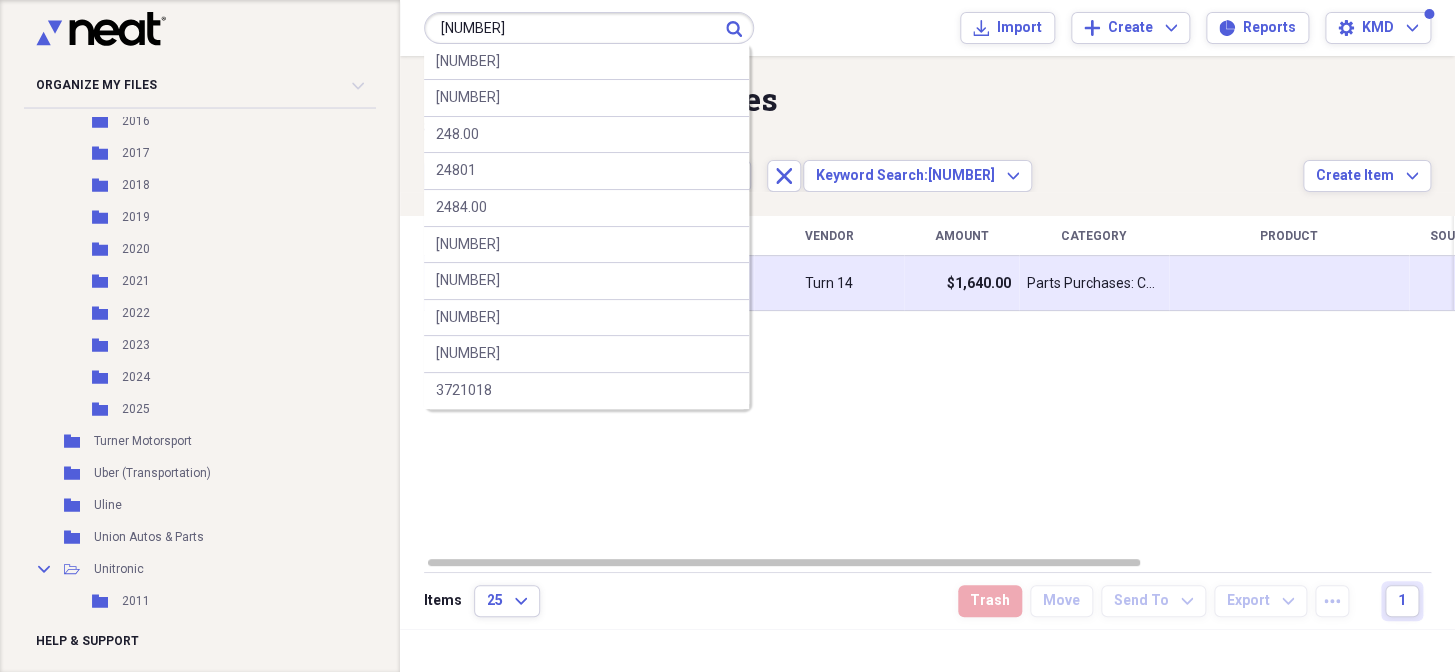 type 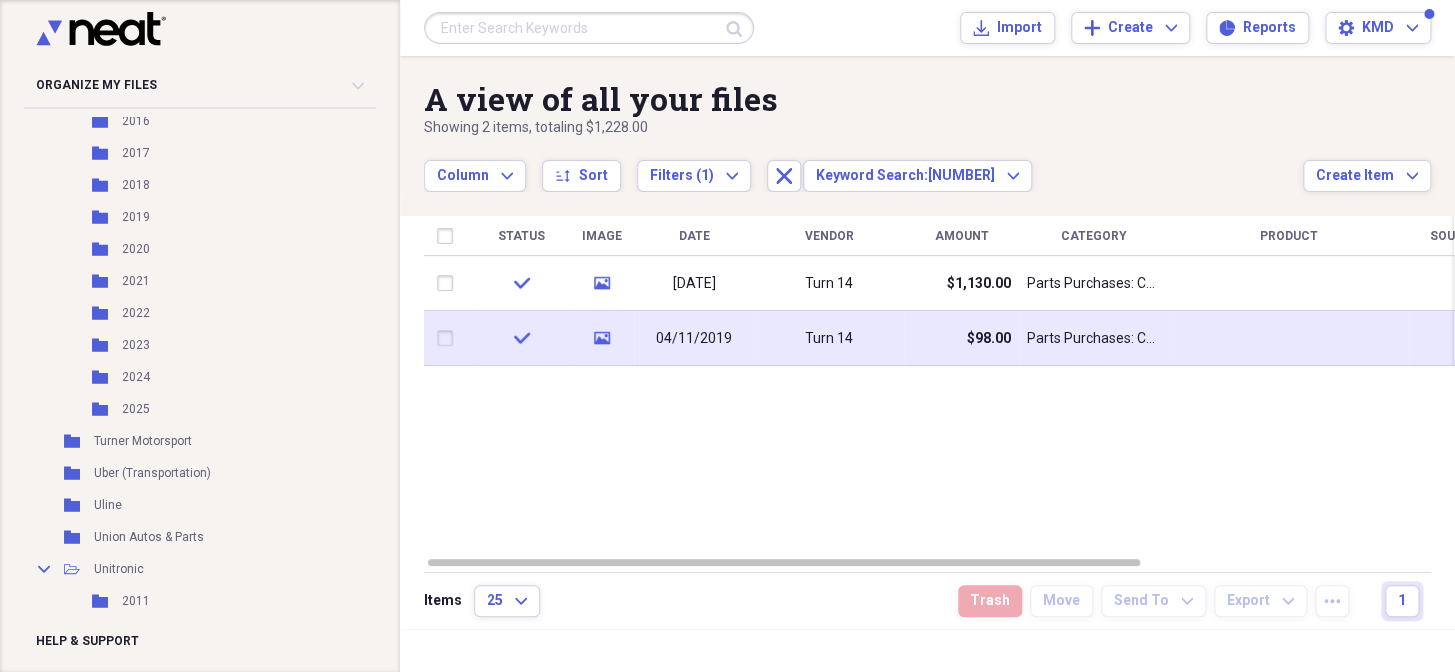 click on "Turn 14" at bounding box center (829, 338) 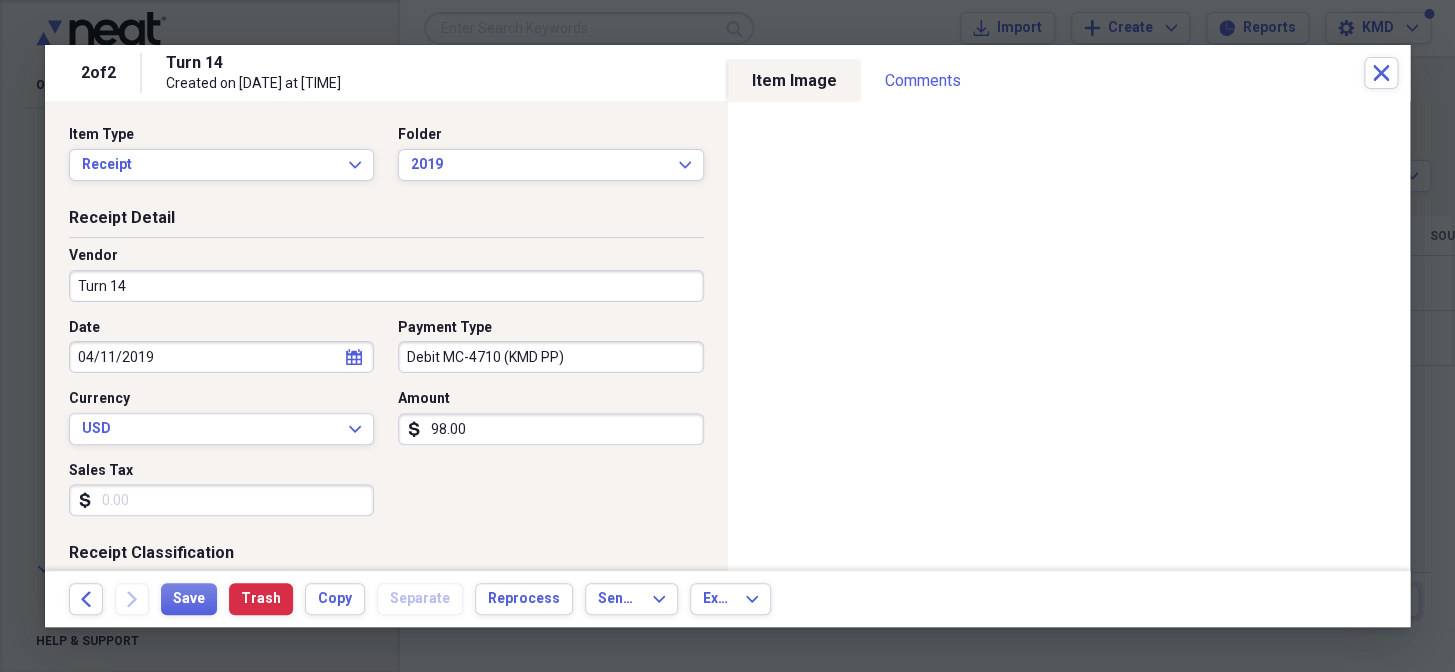 scroll, scrollTop: 449, scrollLeft: 0, axis: vertical 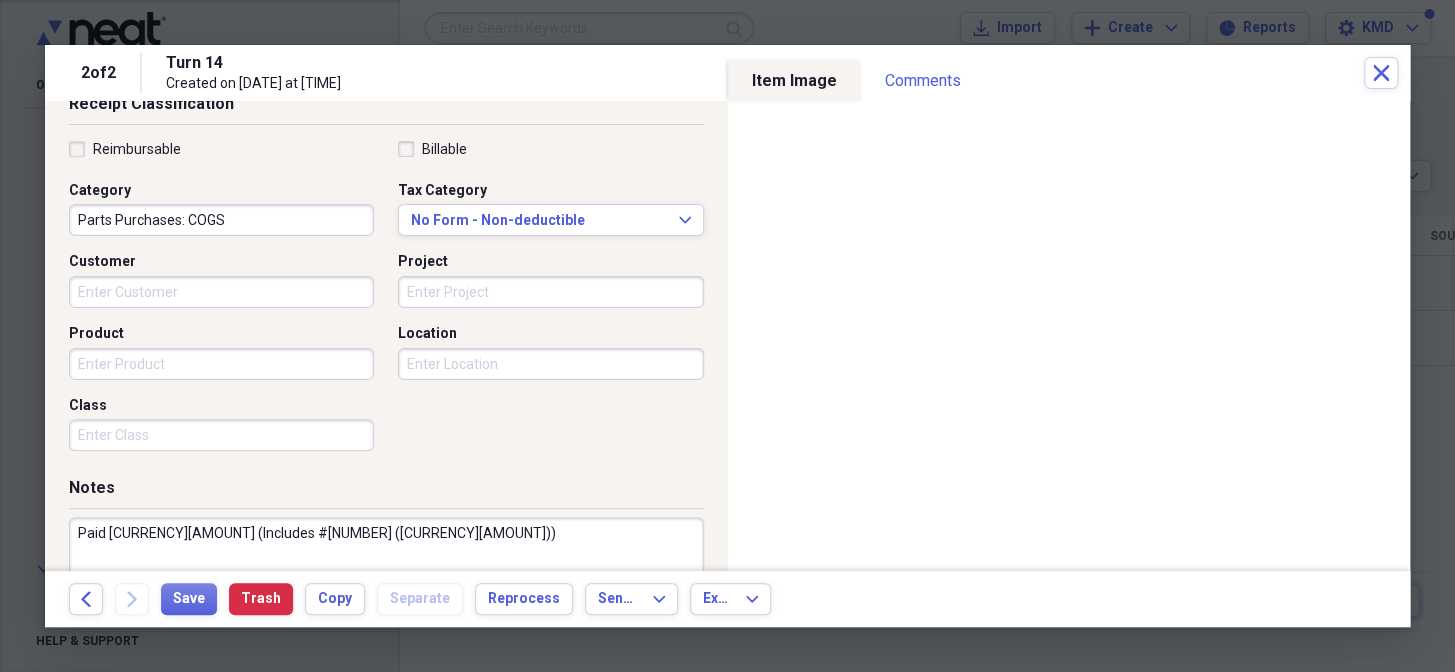 click on "Project" at bounding box center [550, 292] 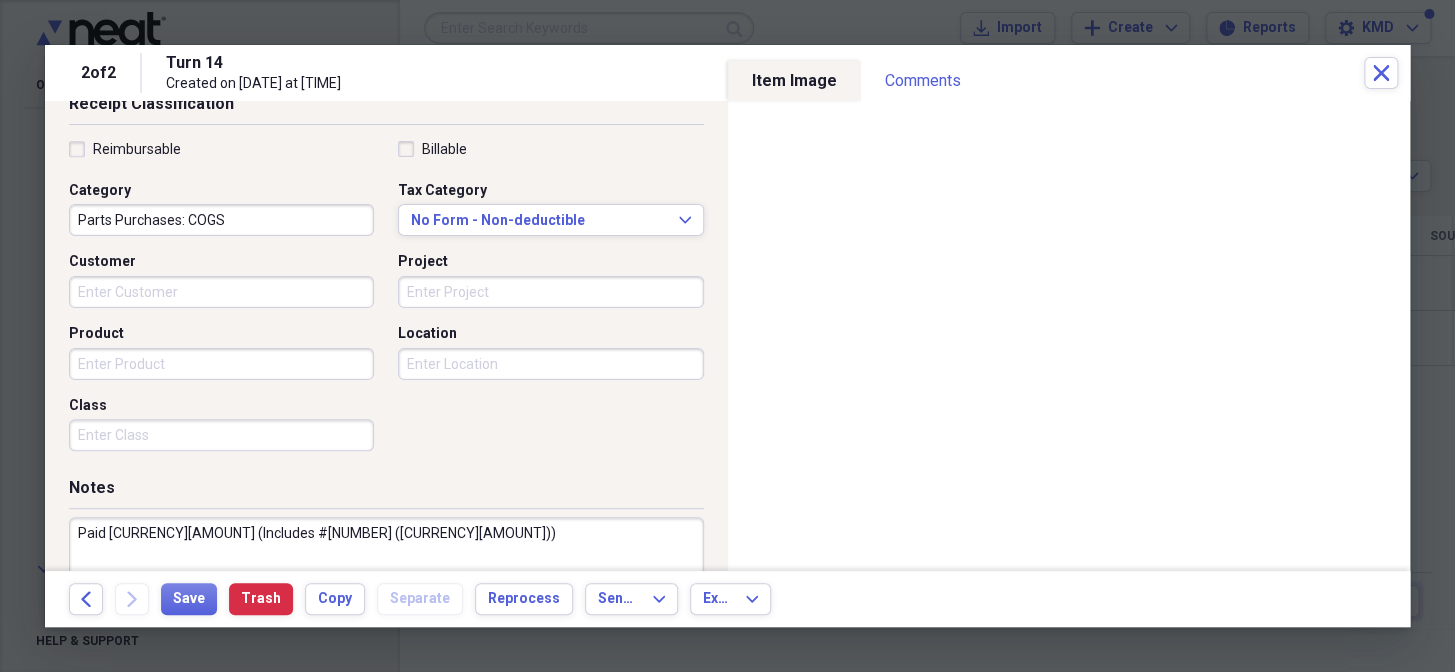 click on "Project" at bounding box center [550, 292] 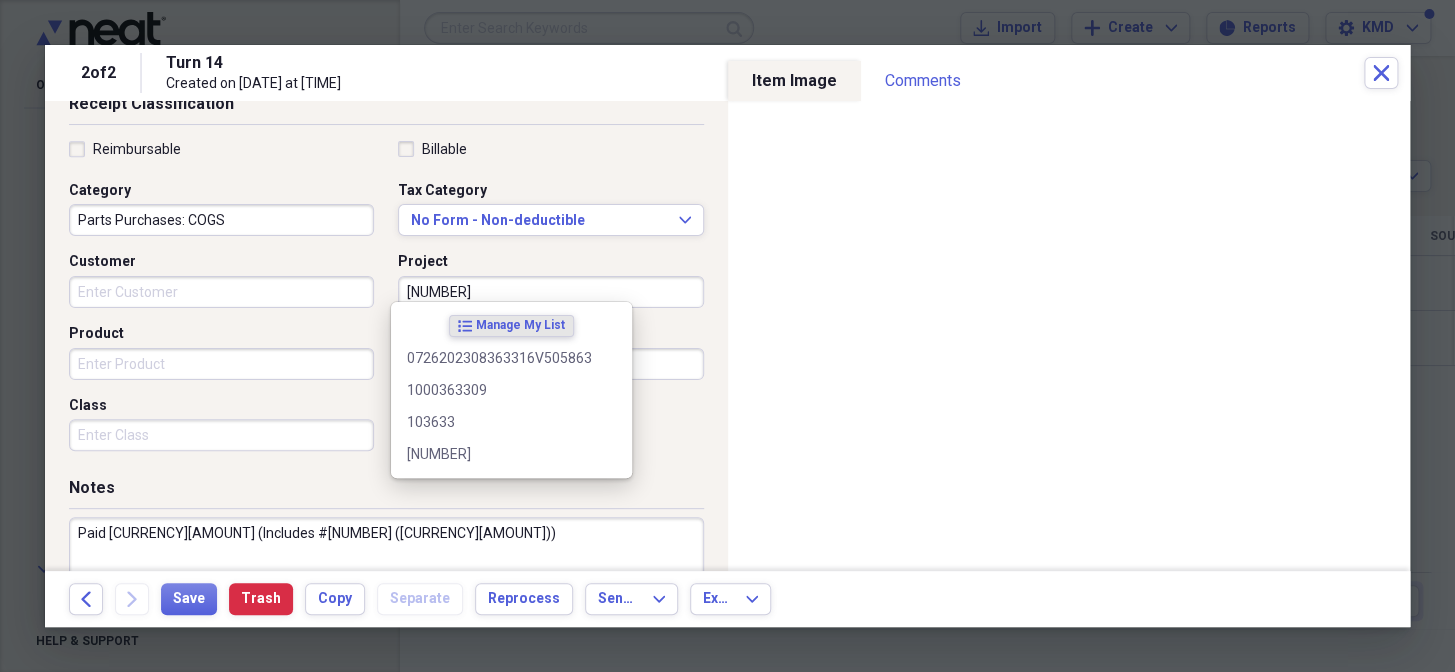 scroll, scrollTop: 454, scrollLeft: 0, axis: vertical 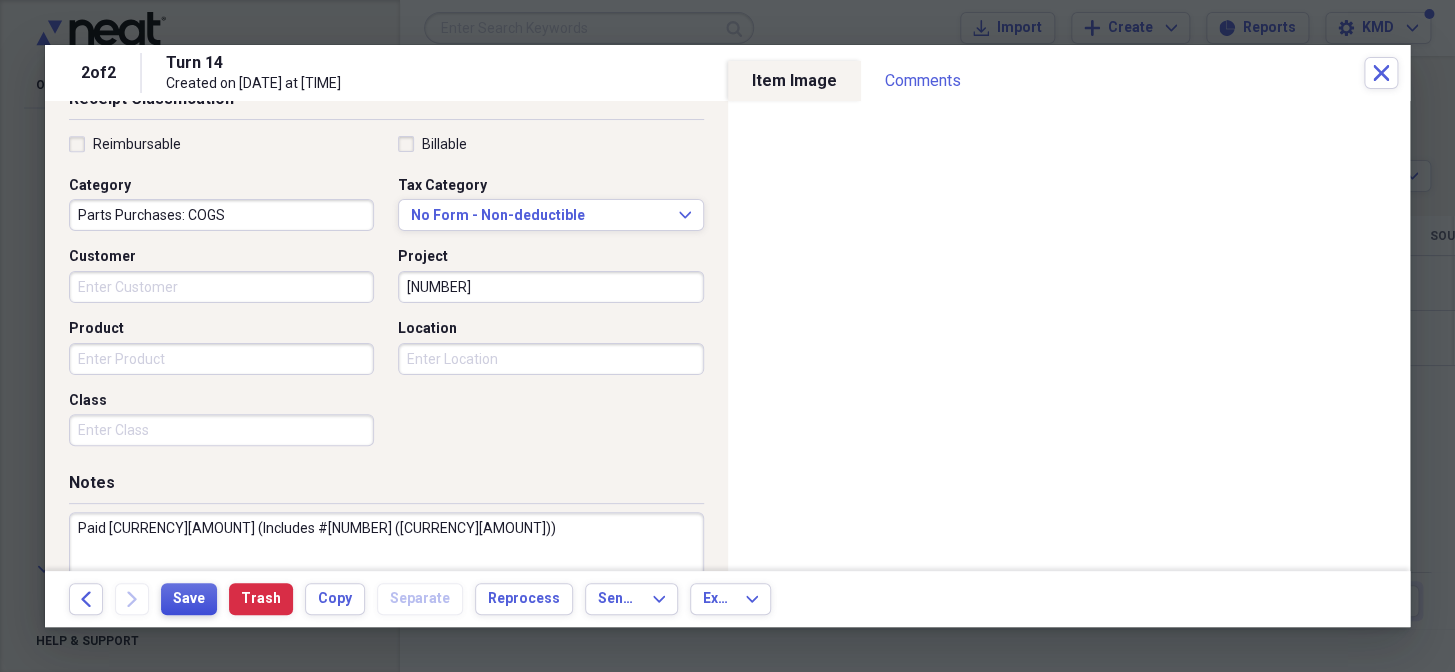 type on "[NUMBER]" 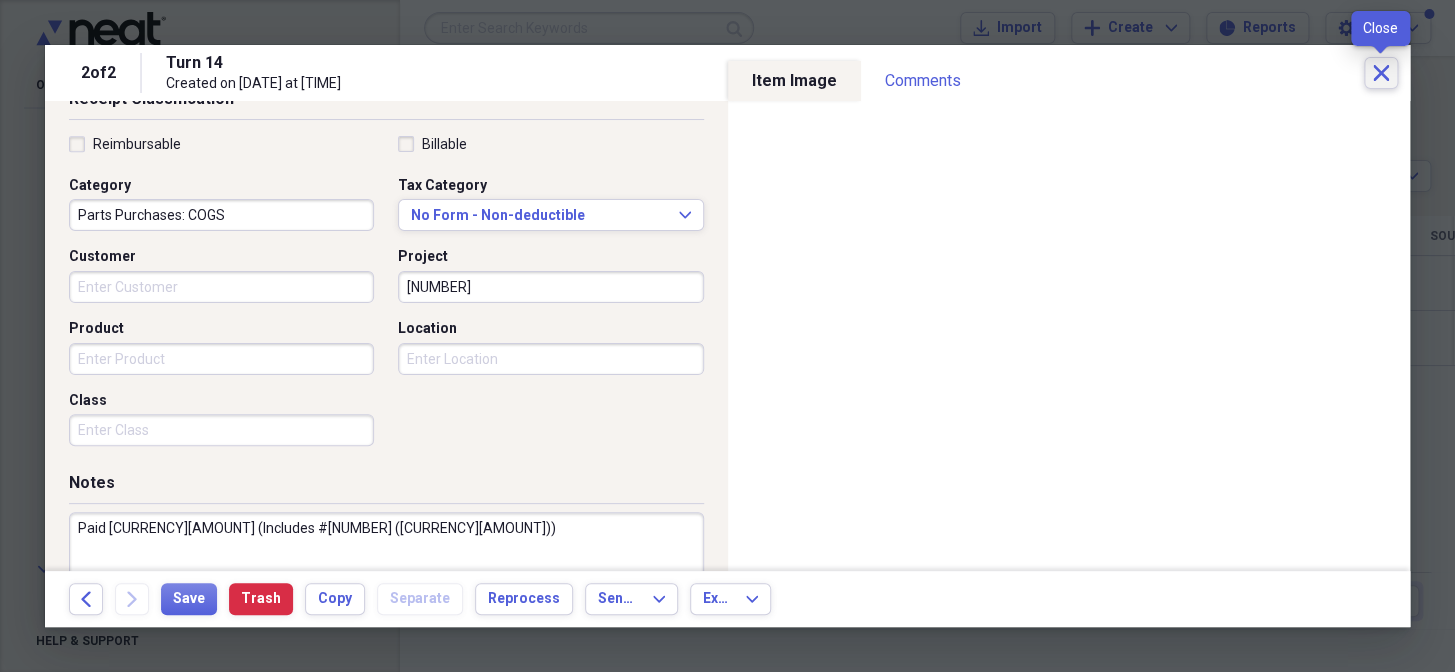 click on "Close" at bounding box center [1381, 73] 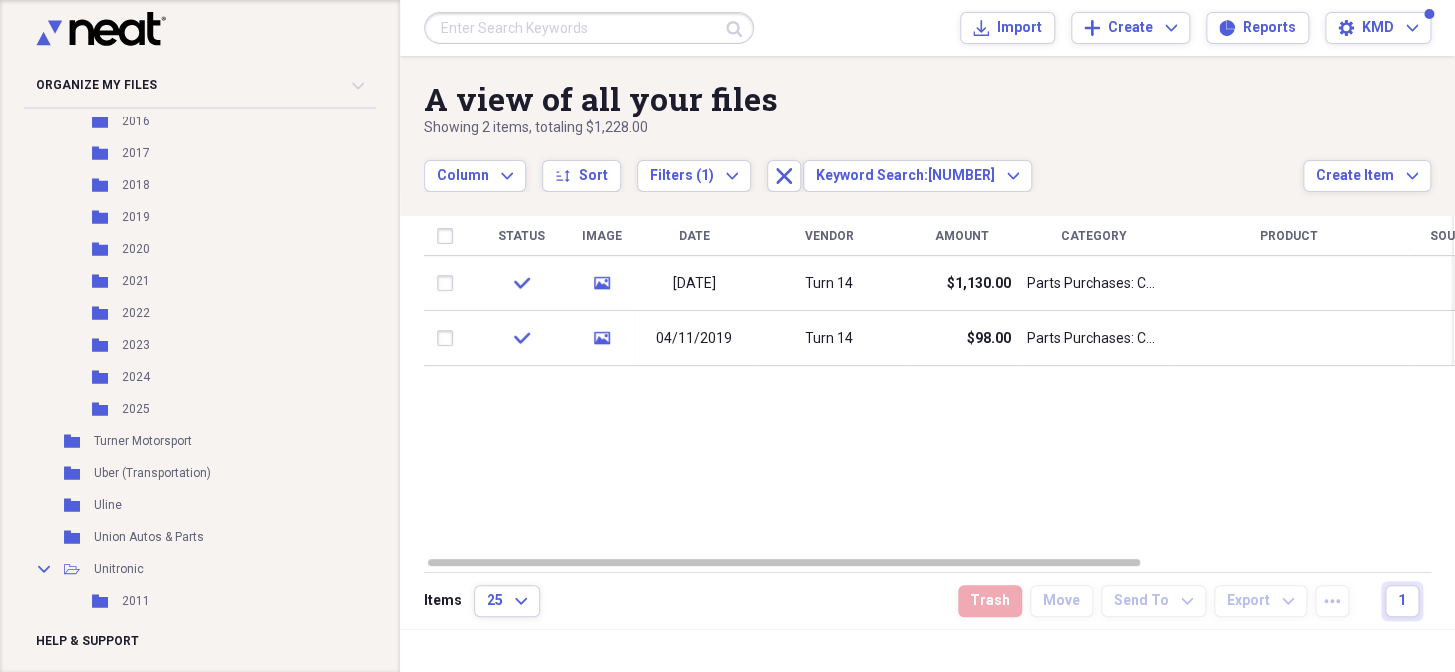 click at bounding box center (589, 28) 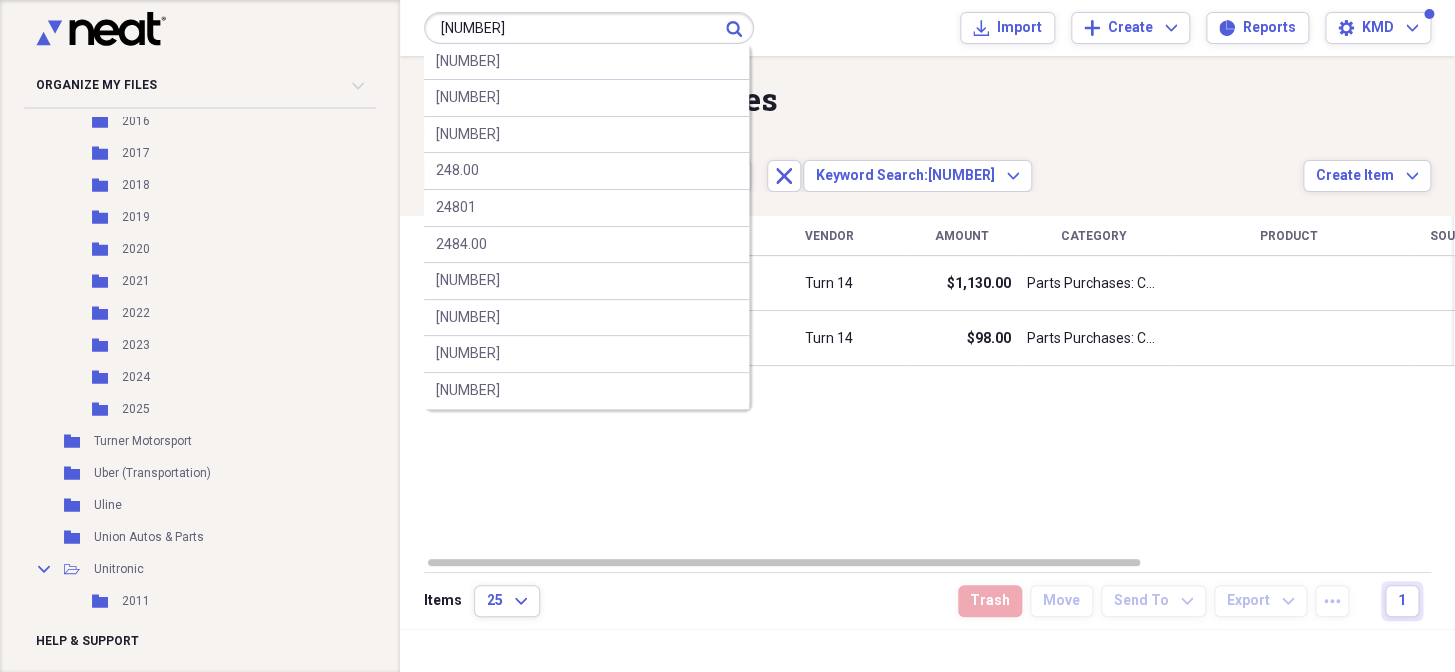 type on "[NUMBER]" 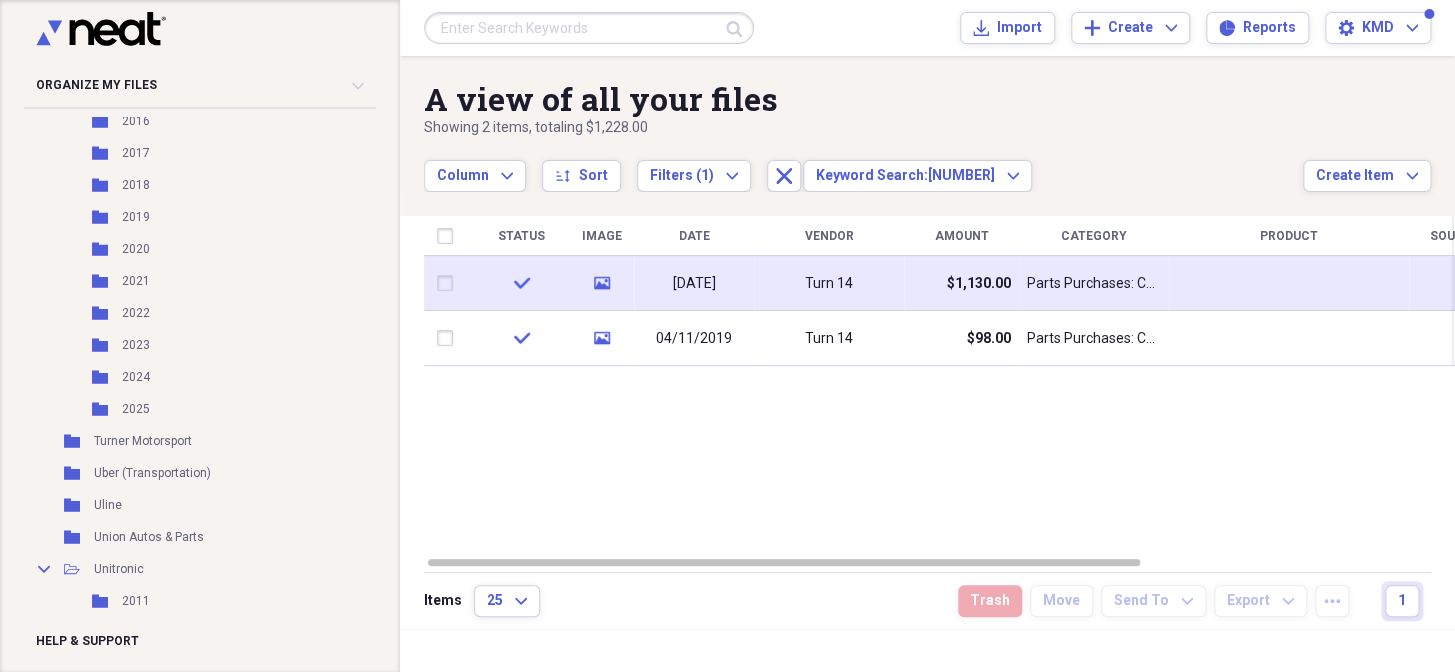 click on "Turn 14" at bounding box center [829, 283] 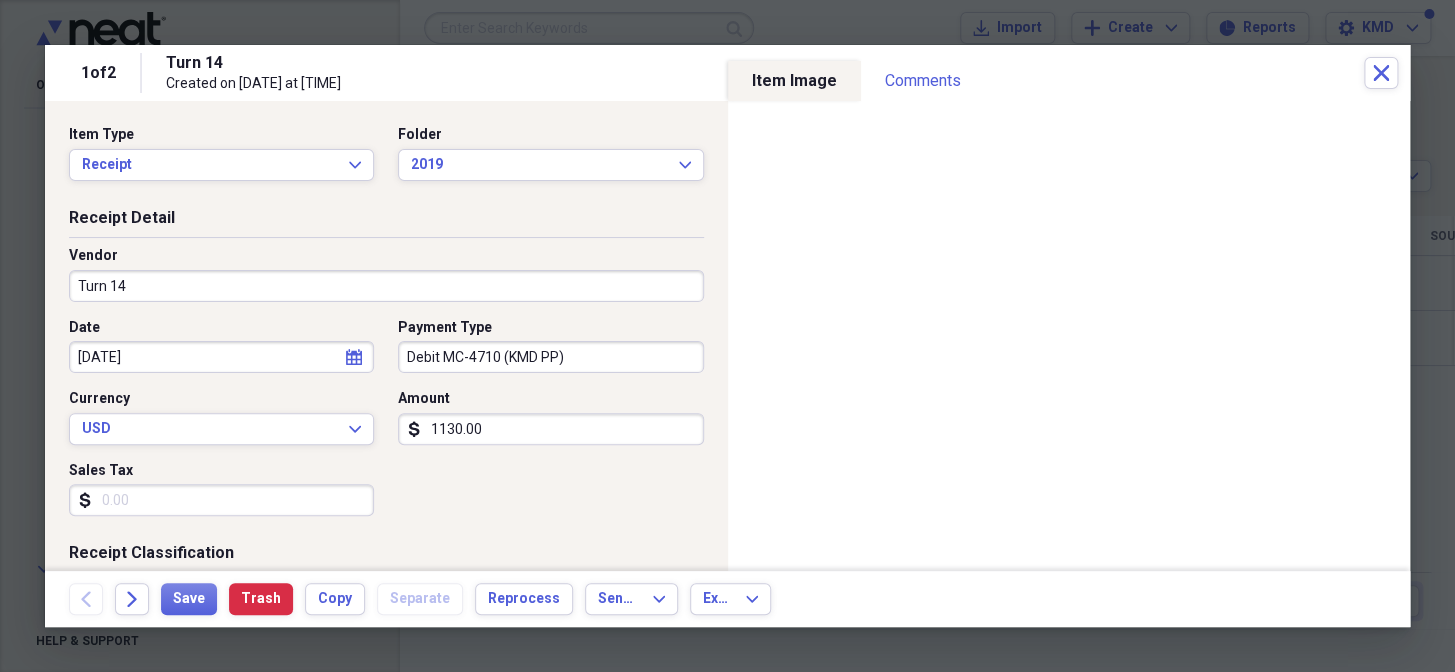 click on "Project" at bounding box center (550, 741) 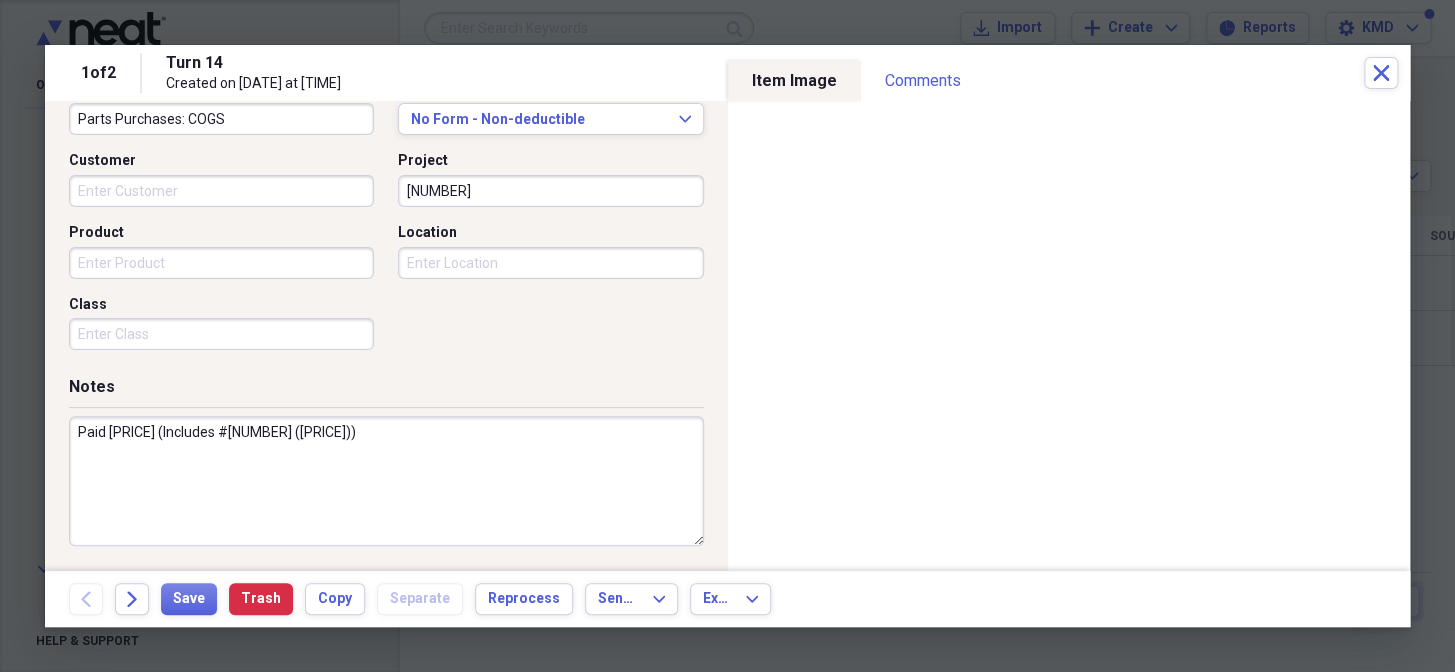 type on "[NUMBER]" 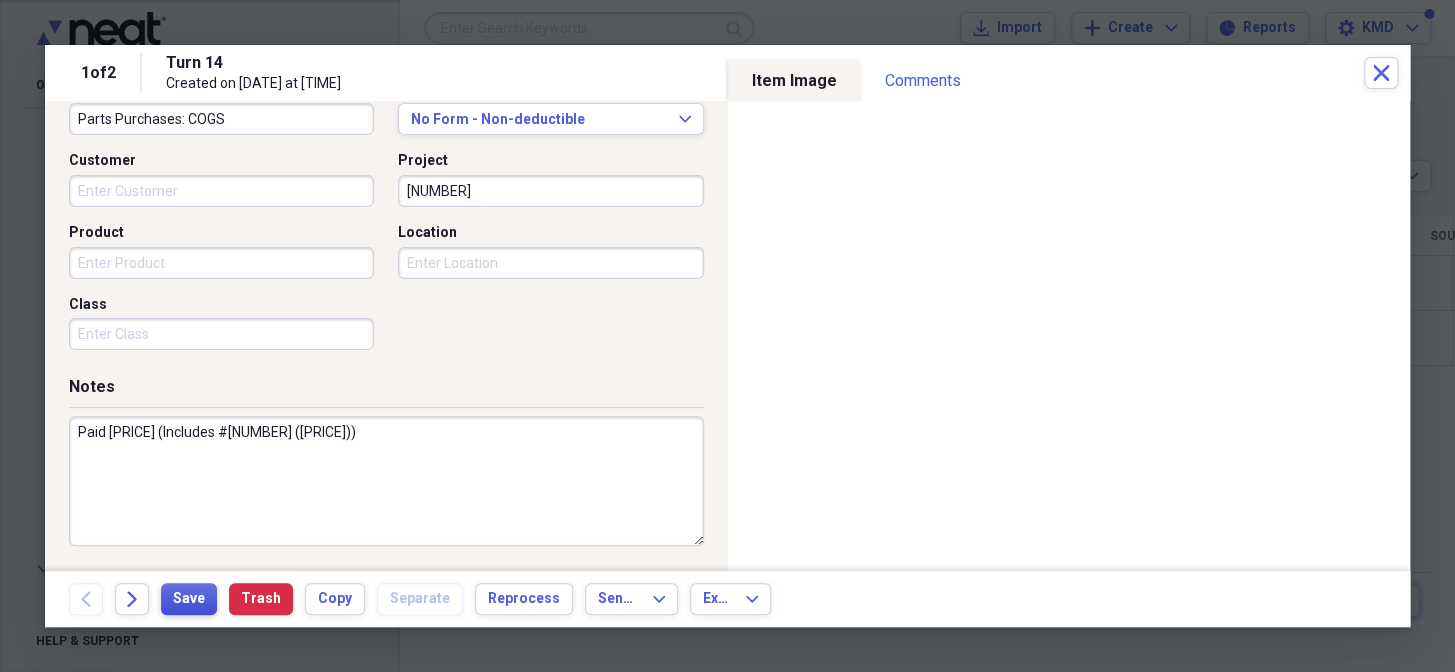 click on "Save" at bounding box center [189, 599] 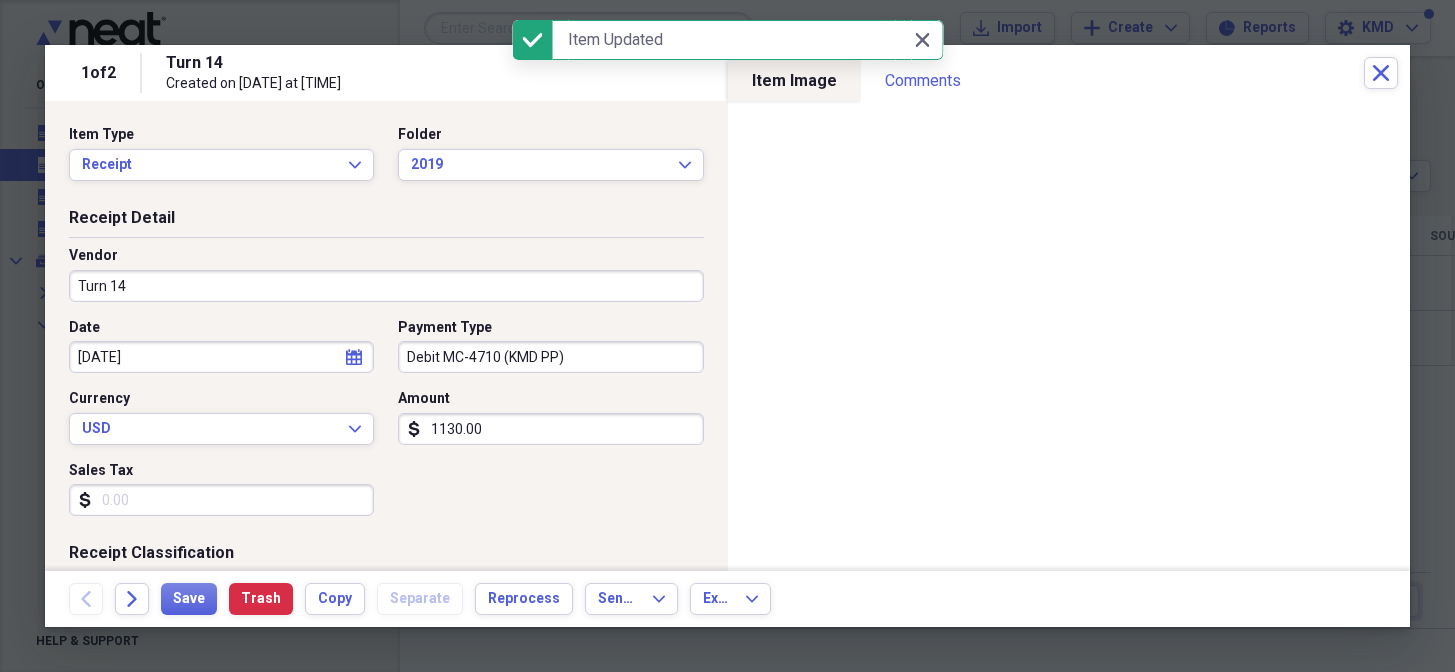 scroll, scrollTop: 0, scrollLeft: 0, axis: both 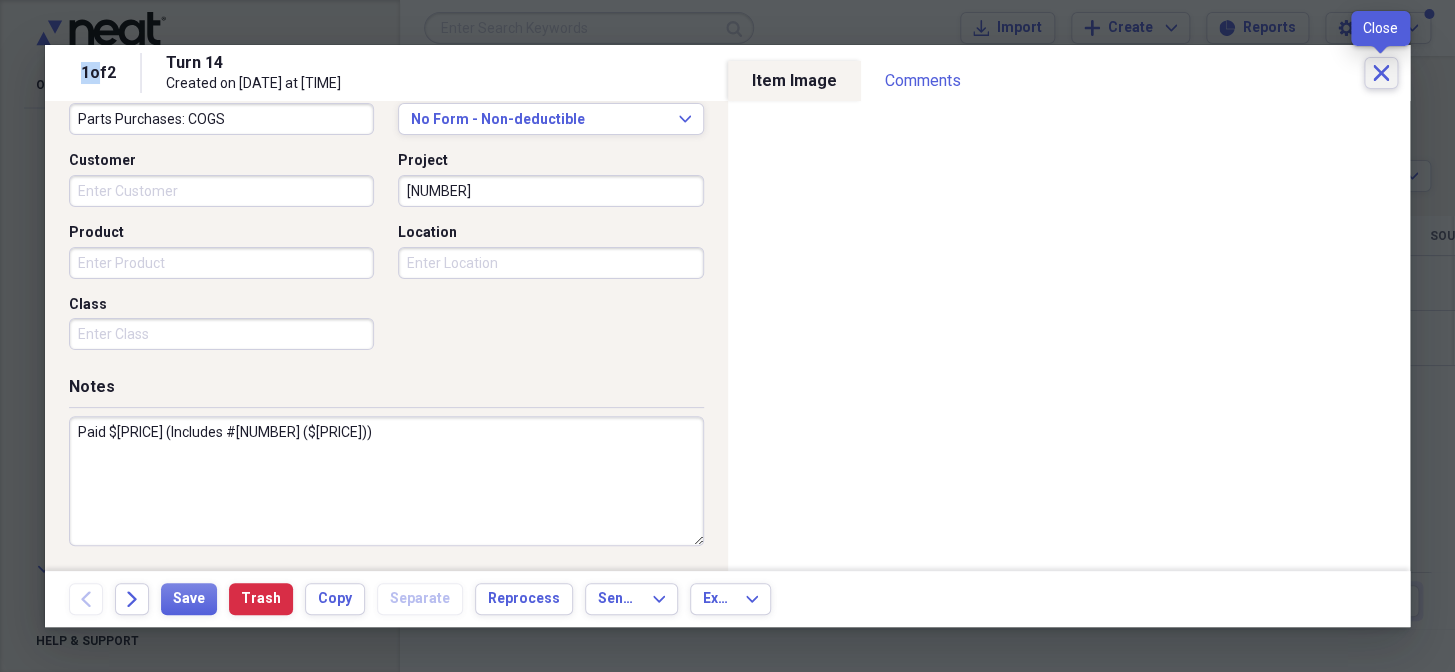 click on "Close" 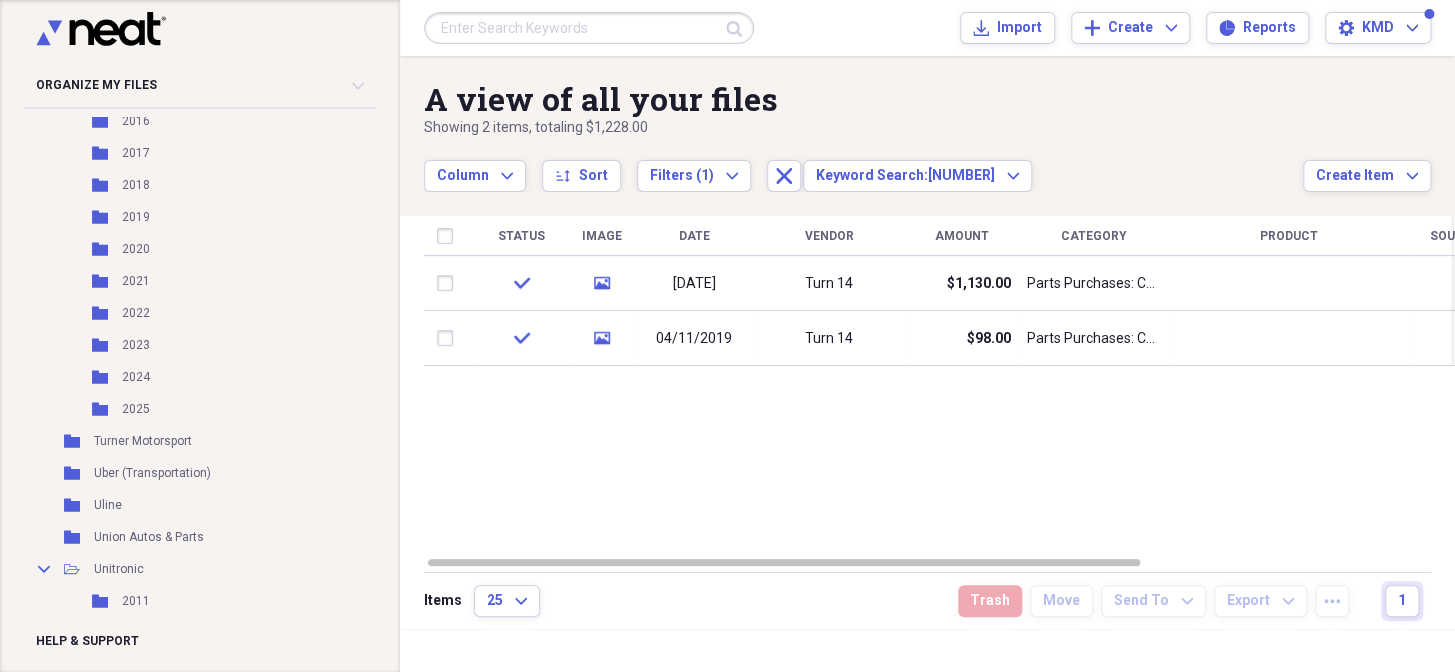 click at bounding box center [589, 28] 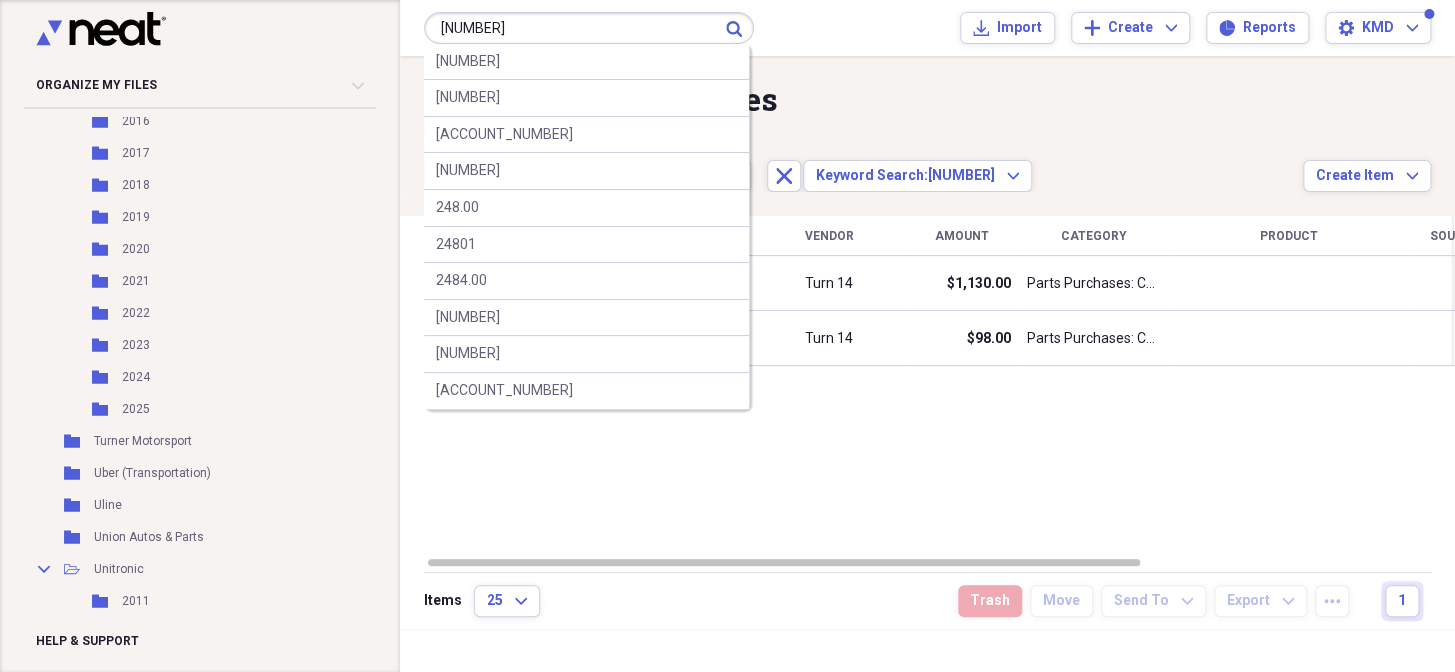 type on "[NUMBER]" 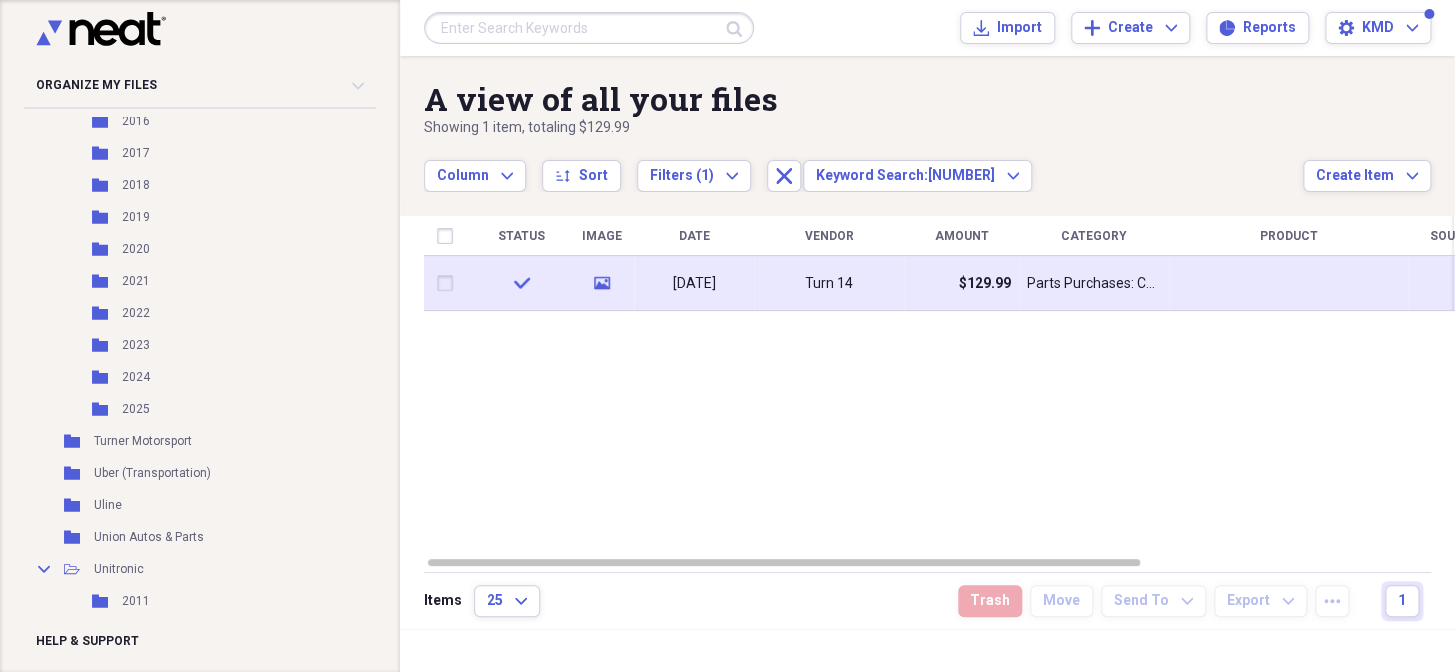 click on "Turn 14" at bounding box center [829, 283] 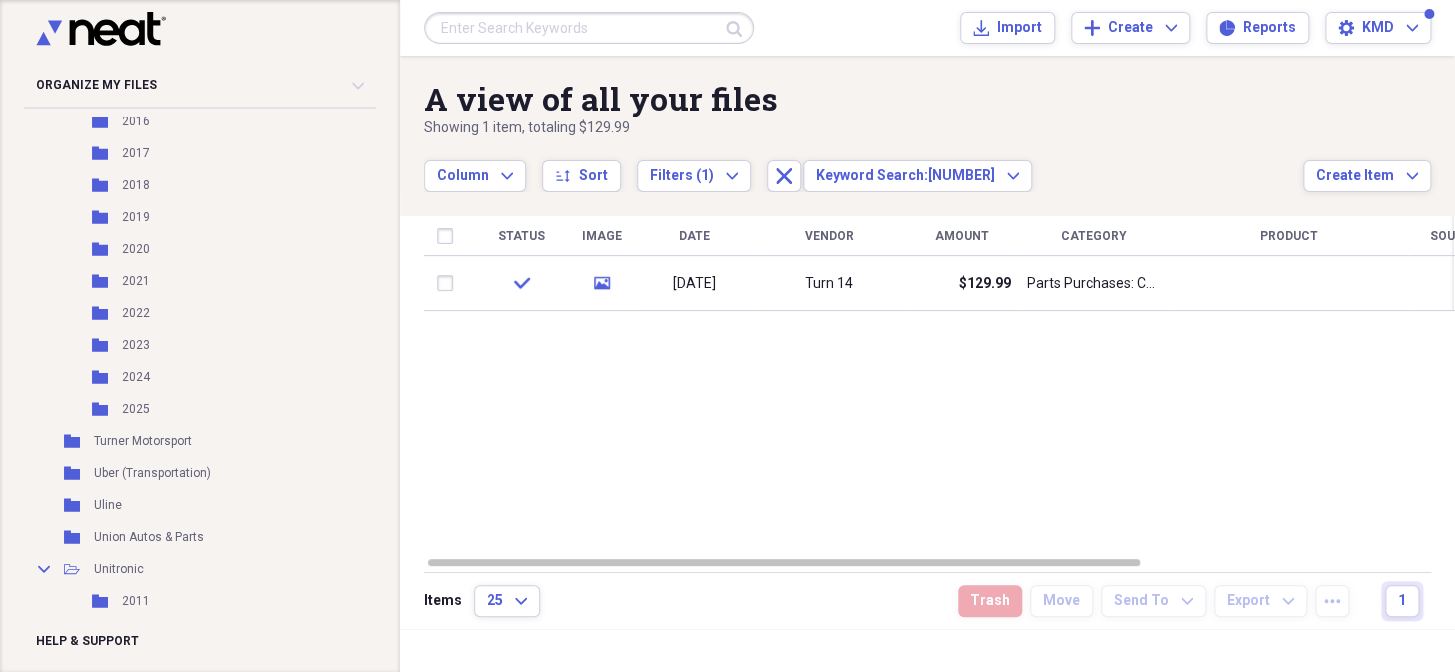 drag, startPoint x: 879, startPoint y: 293, endPoint x: 863, endPoint y: 459, distance: 166.7693 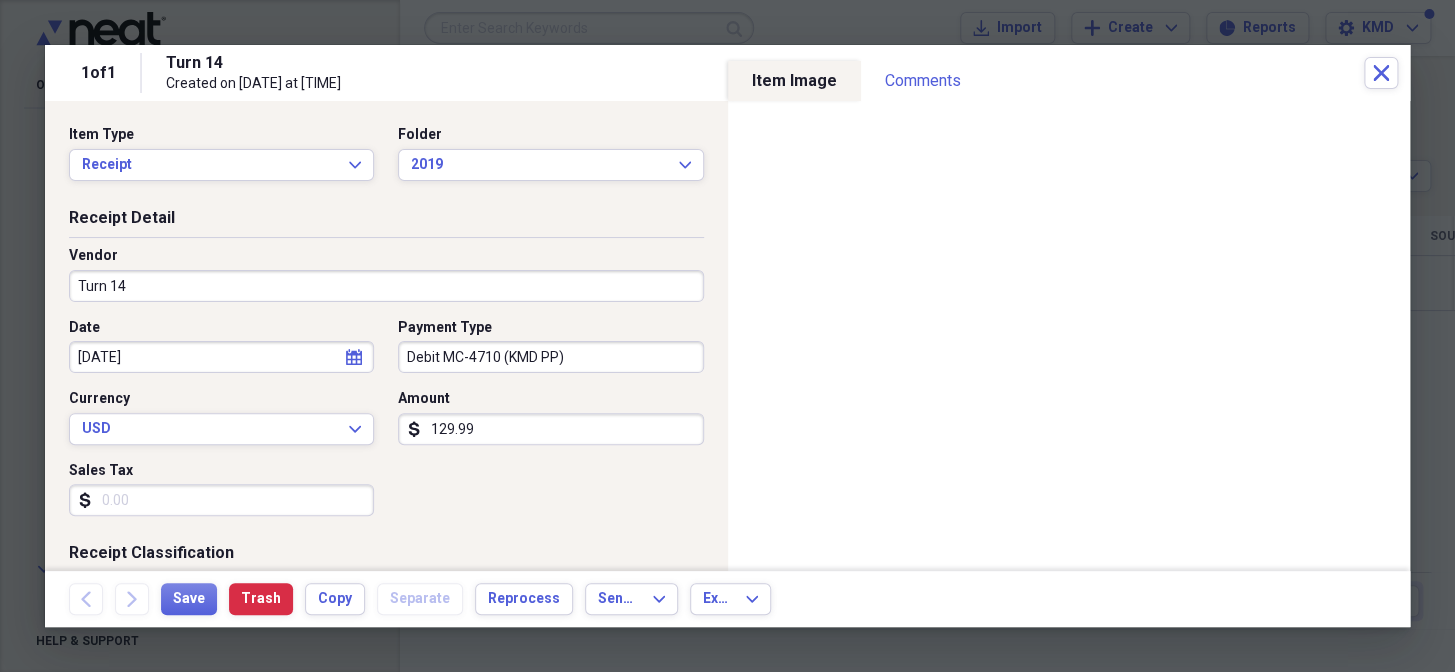 scroll, scrollTop: 550, scrollLeft: 0, axis: vertical 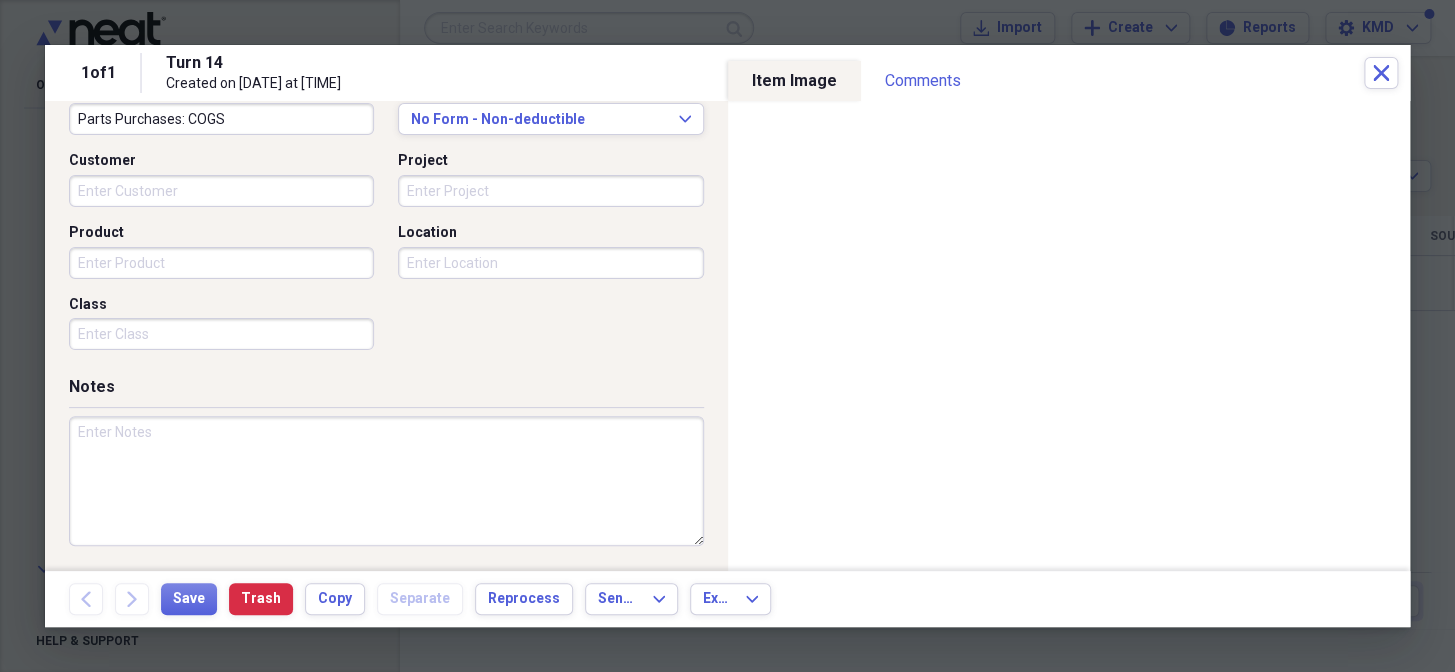click on "Project" at bounding box center (550, 191) 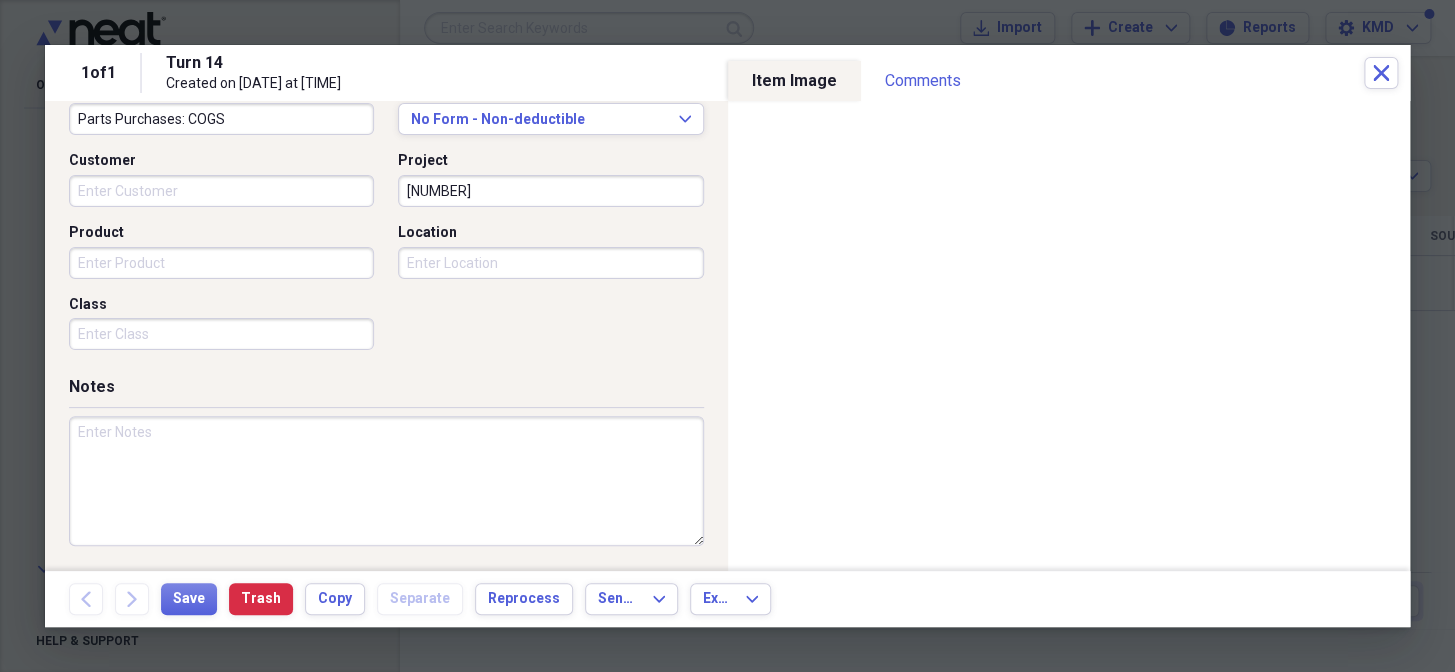 type on "[NUMBER]" 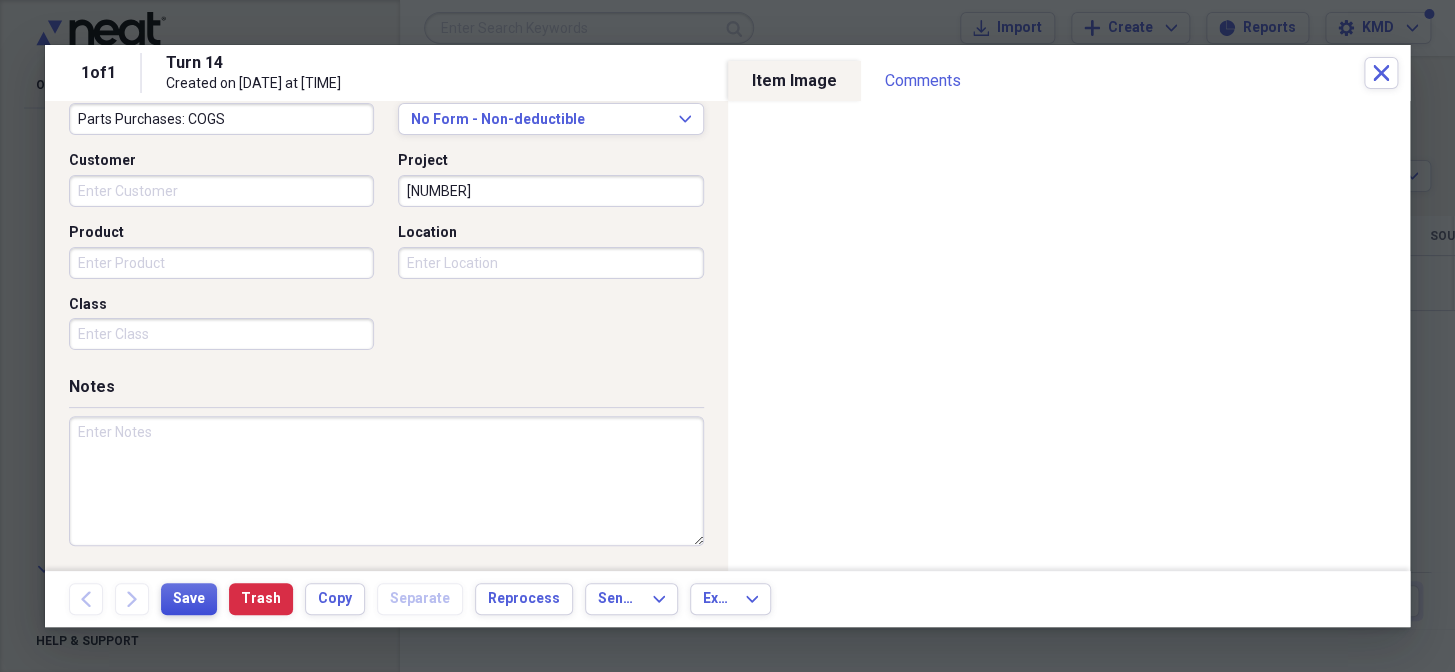 click on "Save" at bounding box center [189, 599] 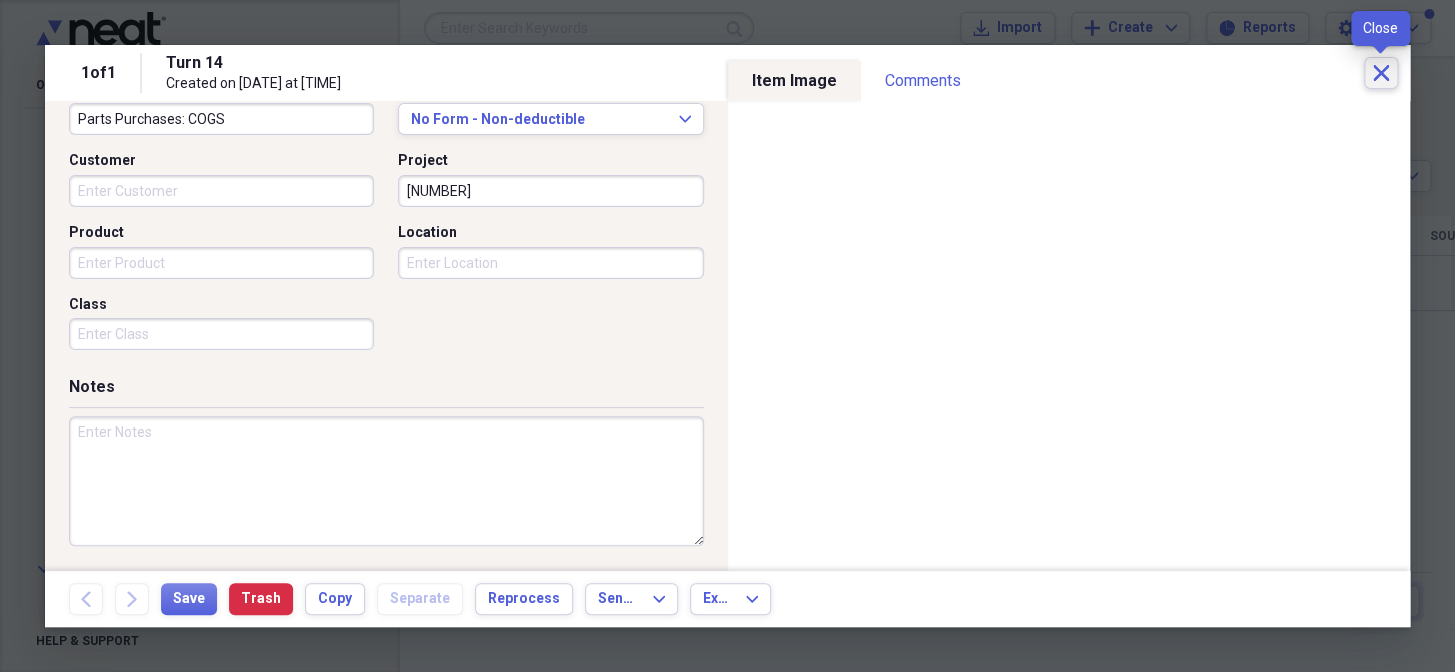 click 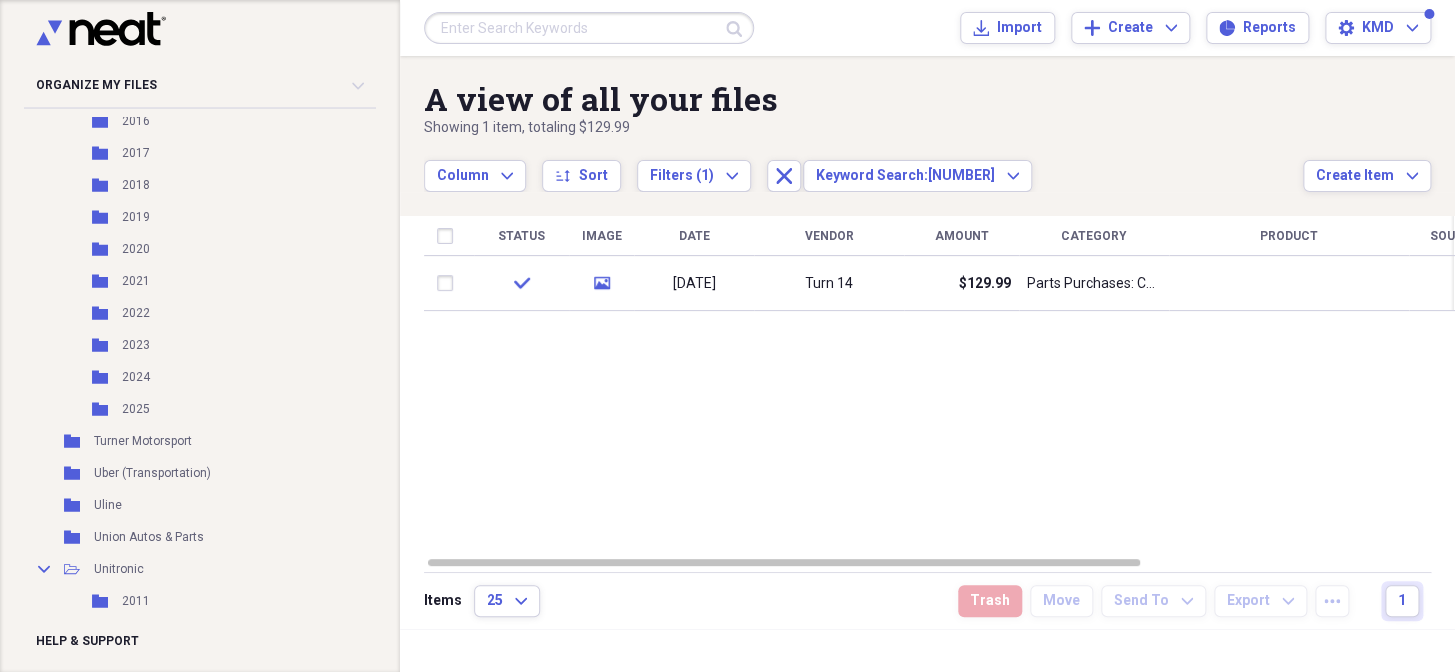 click at bounding box center (589, 28) 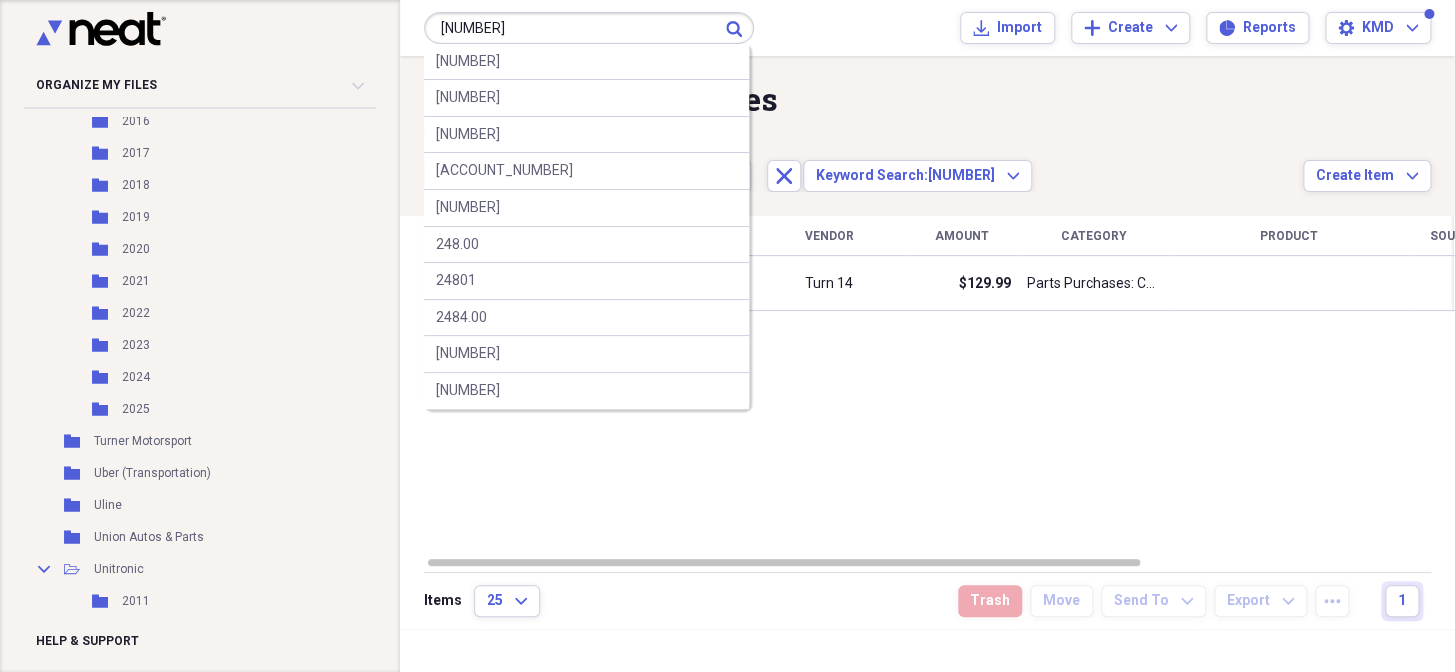 type on "[NUMBER]" 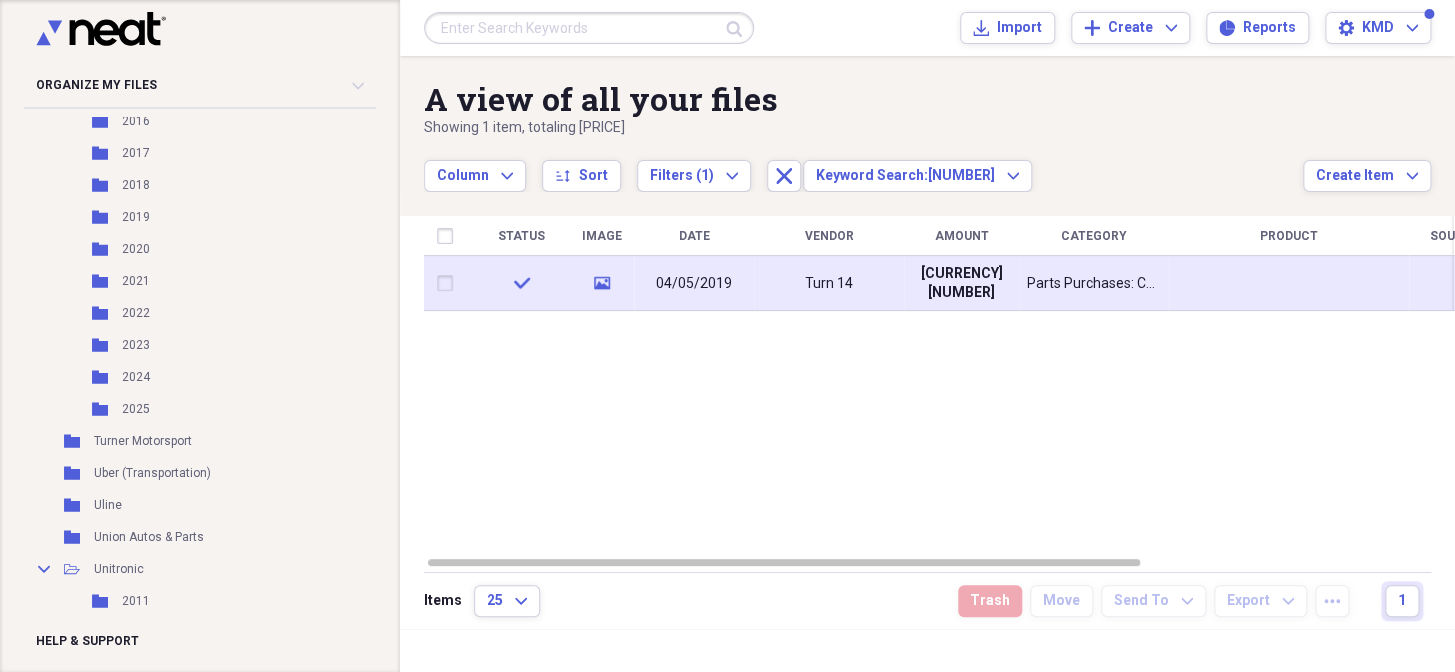 click on "Turn 14" at bounding box center (829, 283) 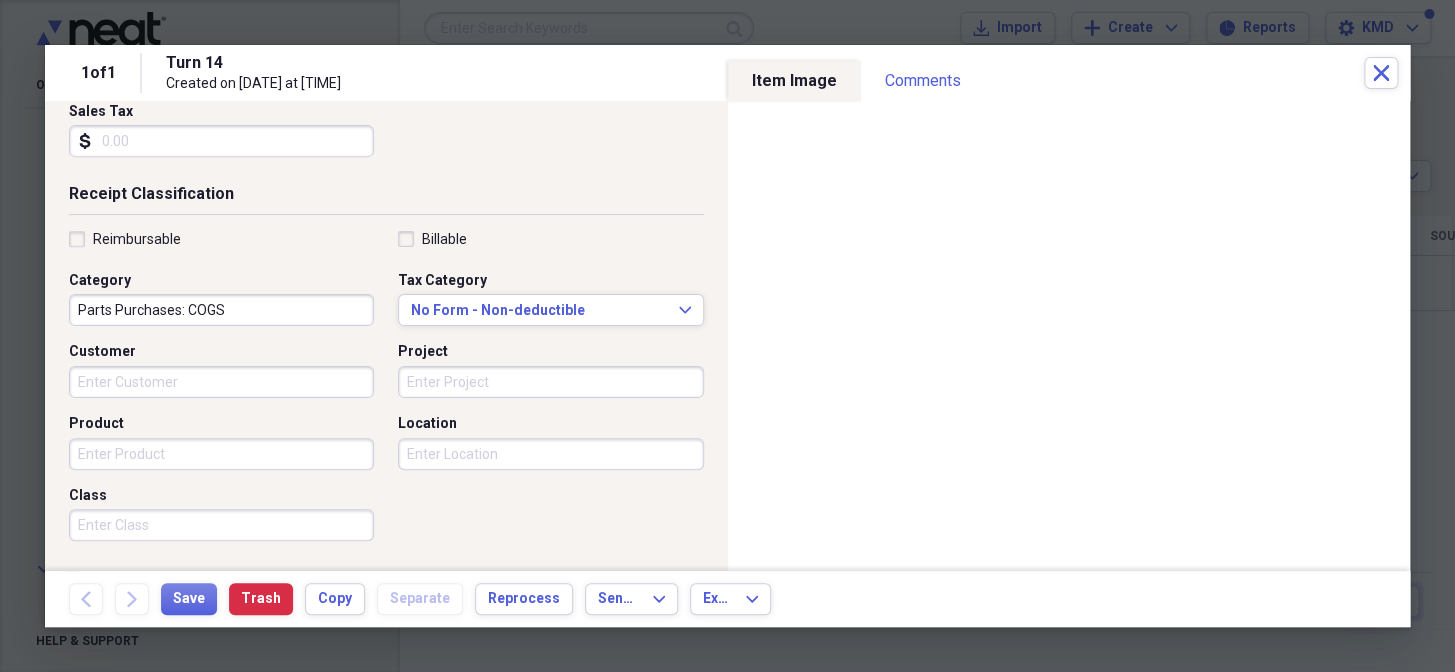 scroll, scrollTop: 363, scrollLeft: 0, axis: vertical 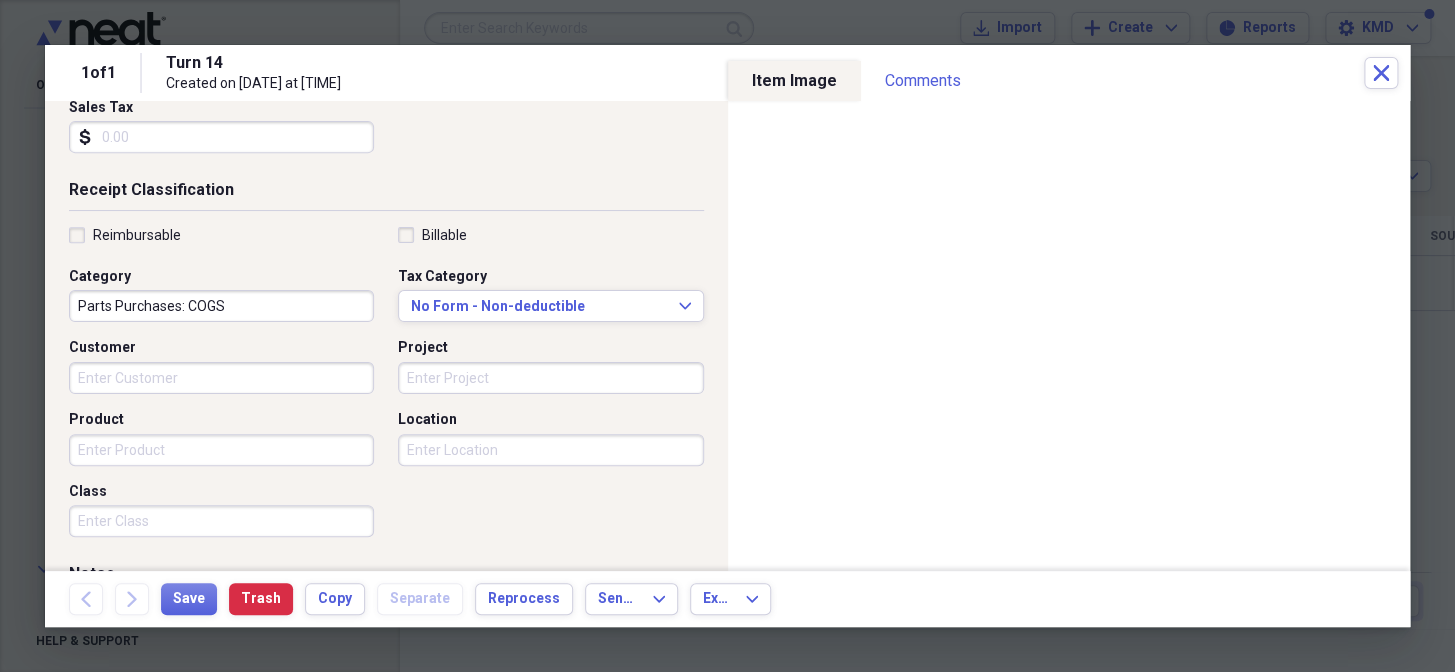 click on "Project" at bounding box center (550, 378) 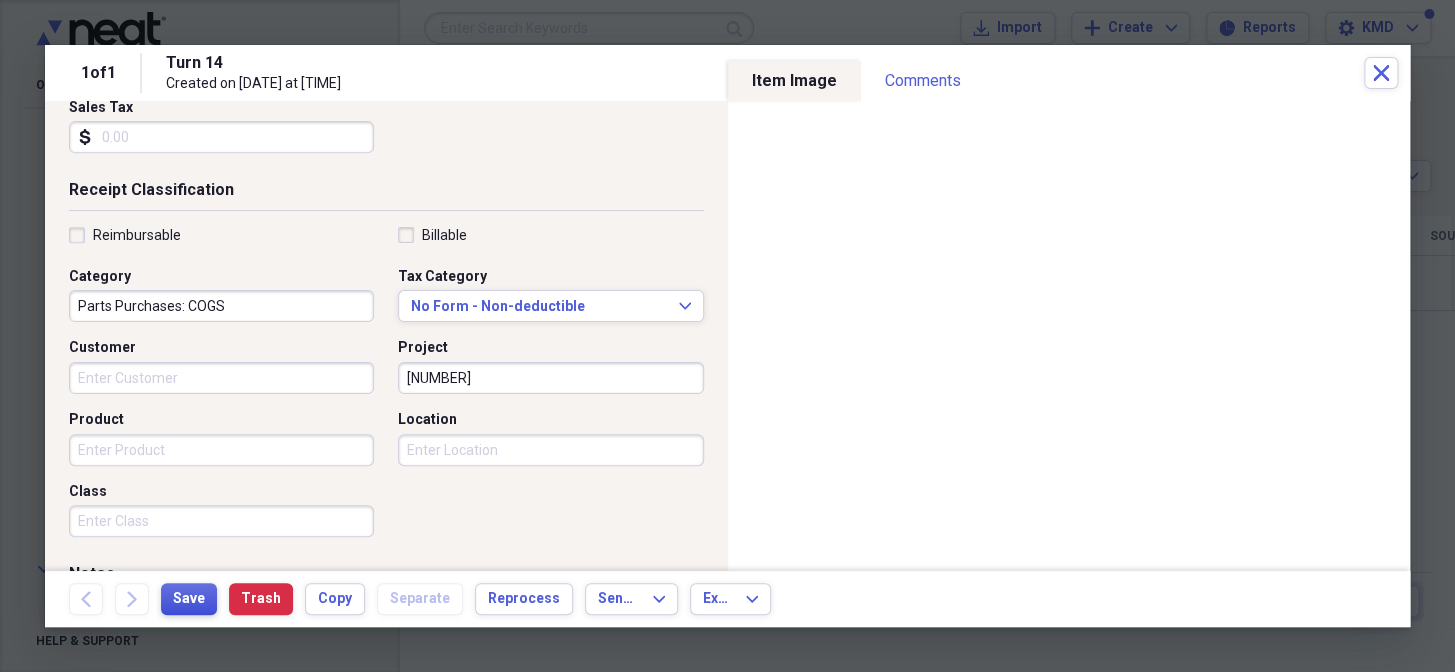 type on "[NUMBER]" 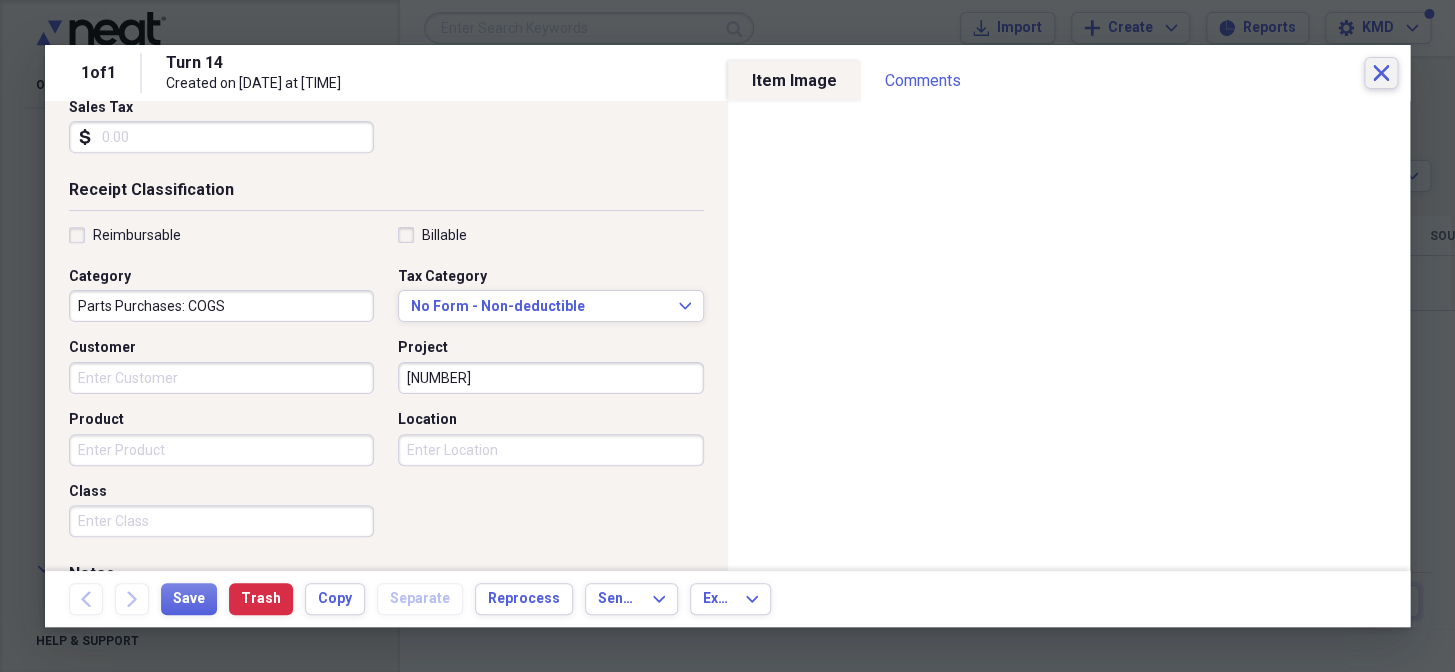 click on "Close" 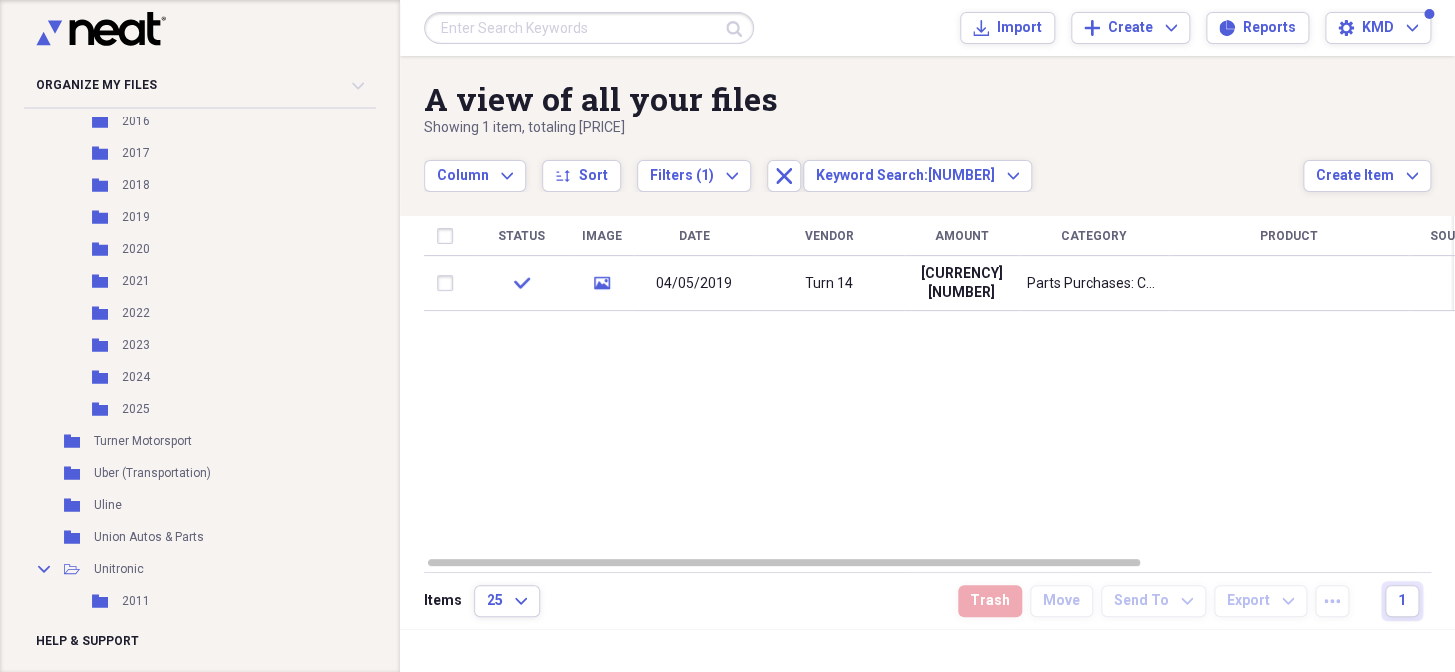 click at bounding box center (589, 28) 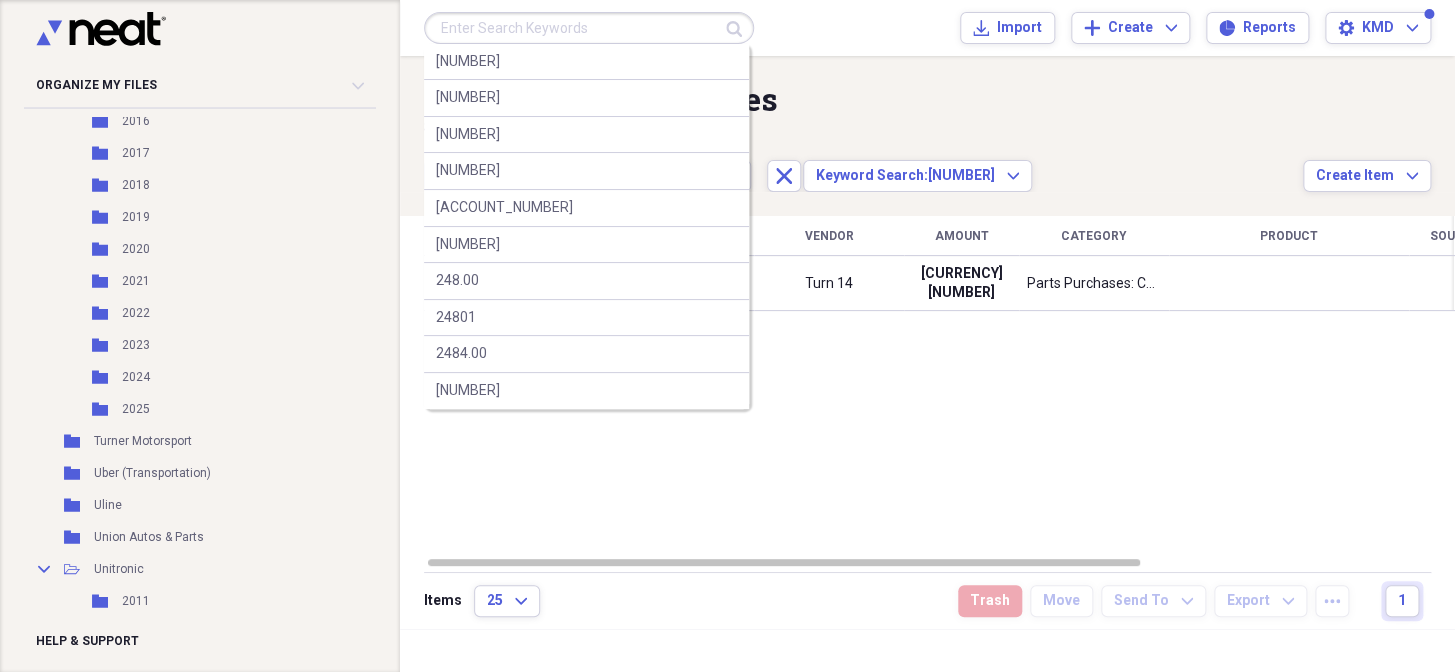 click at bounding box center [589, 28] 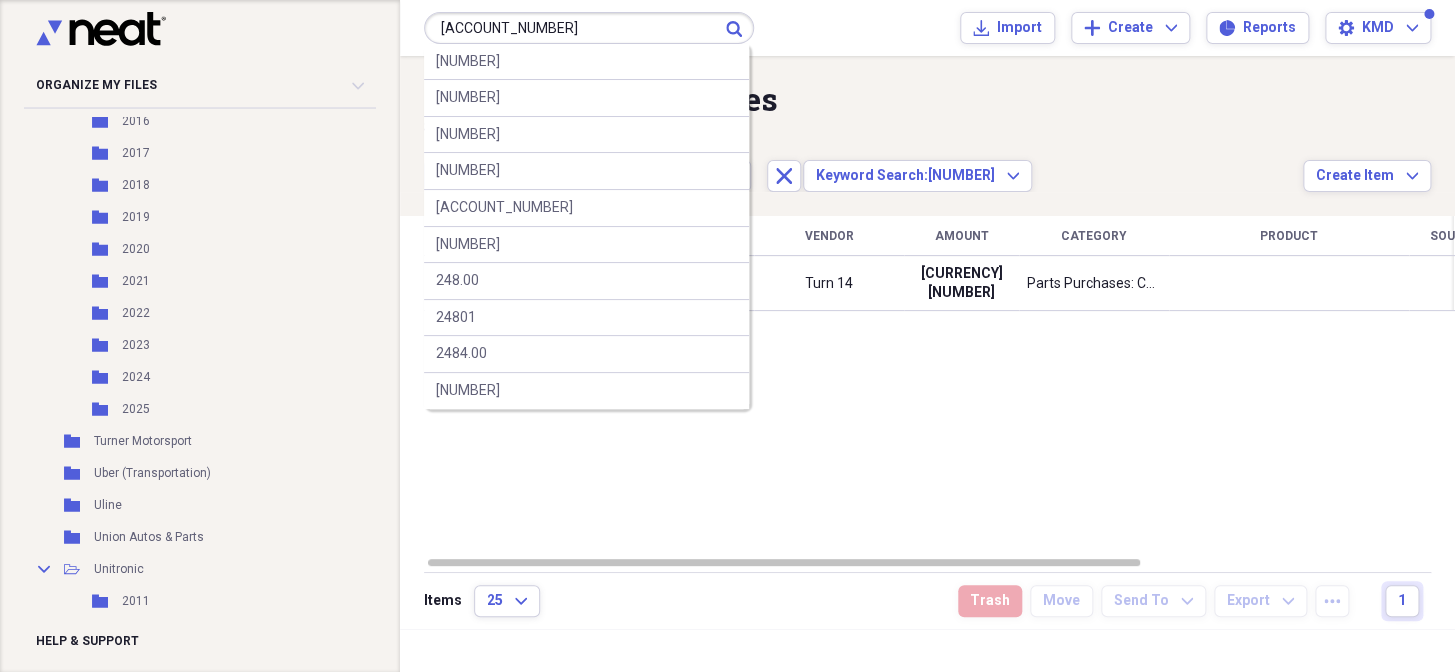 type on "[ACCOUNT_NUMBER]" 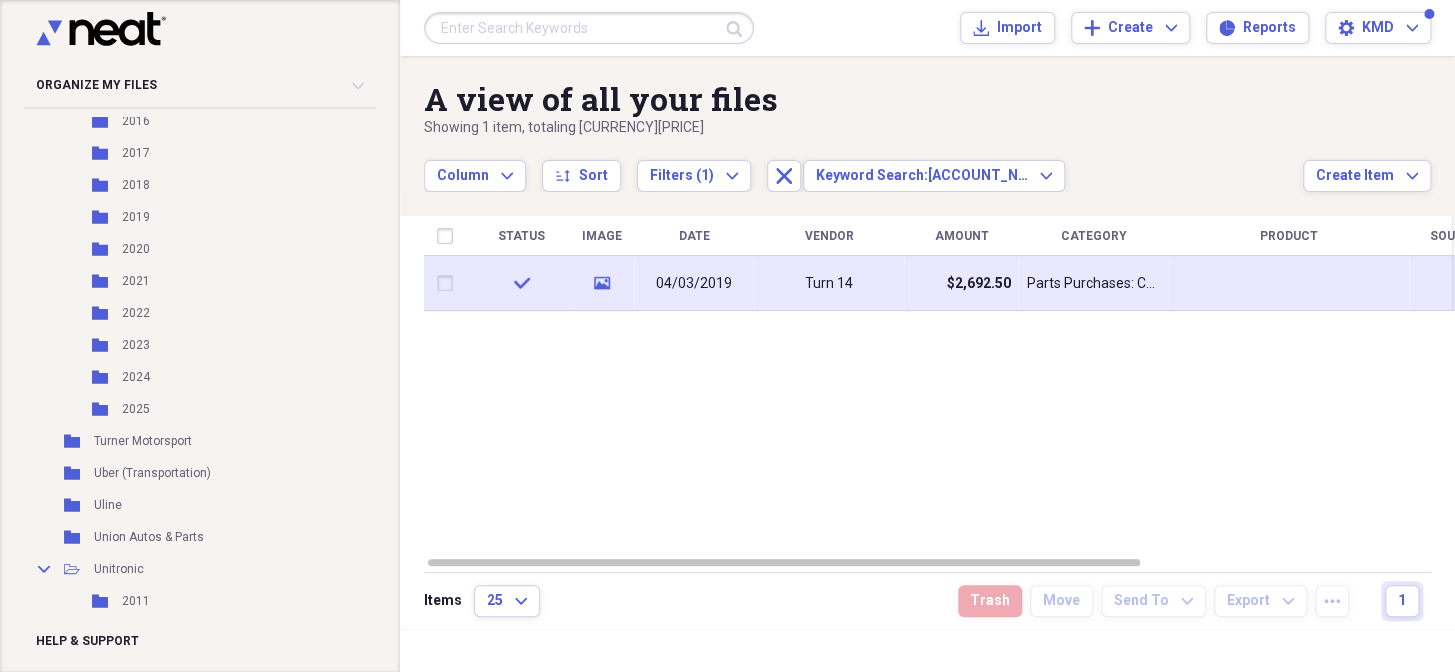 click on "04/03/2019" at bounding box center [694, 284] 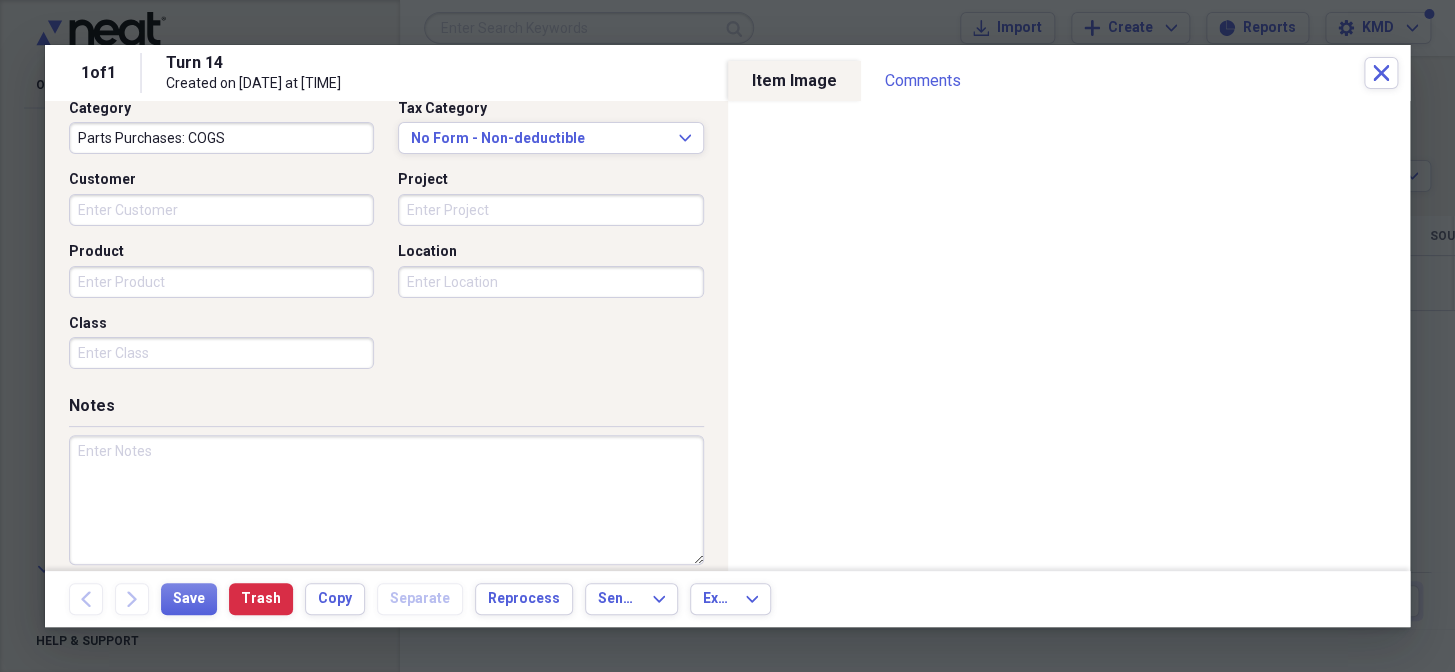 scroll, scrollTop: 550, scrollLeft: 0, axis: vertical 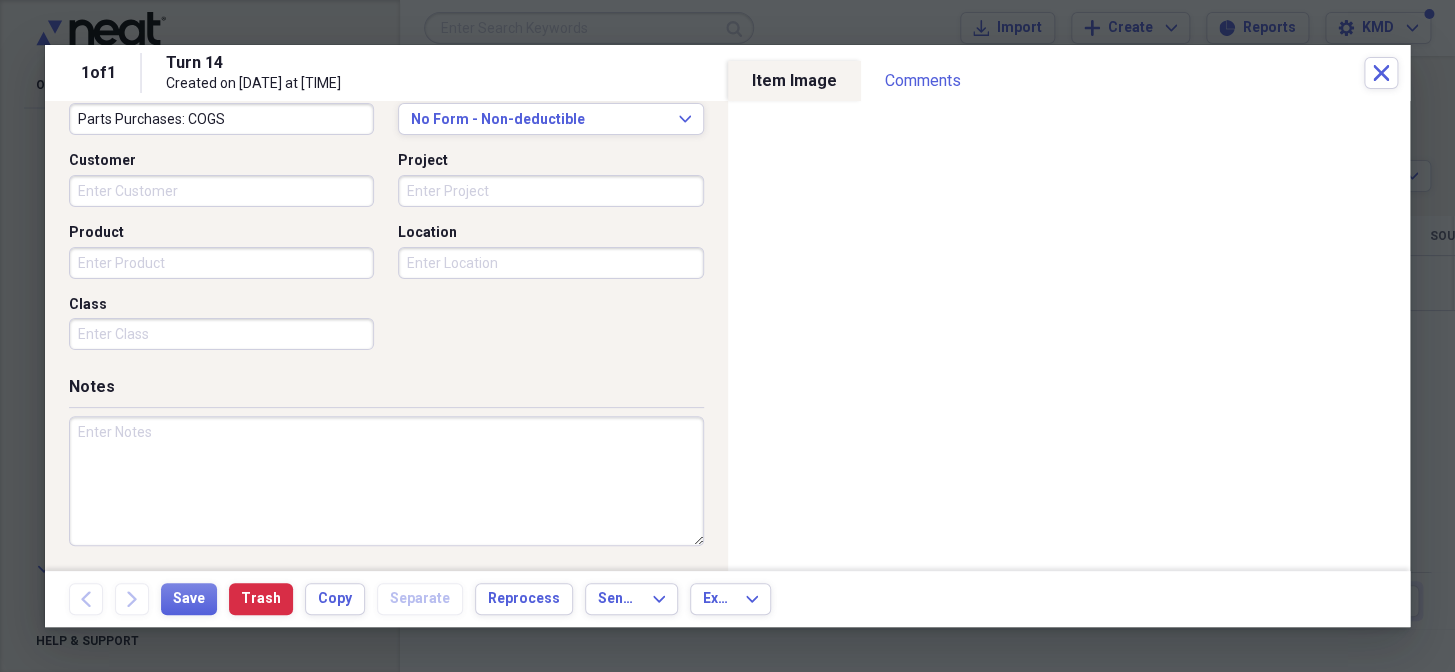 drag, startPoint x: 429, startPoint y: 198, endPoint x: 410, endPoint y: 199, distance: 19.026299 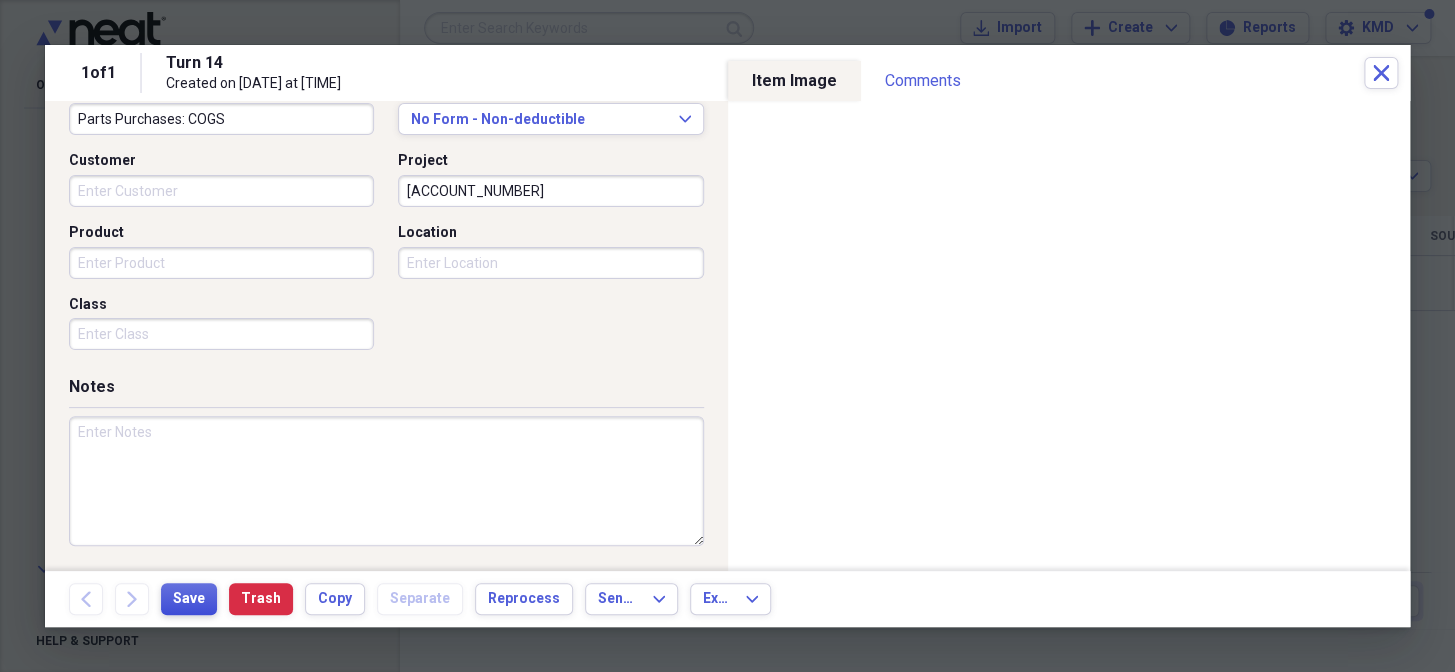 type on "[ACCOUNT_NUMBER]" 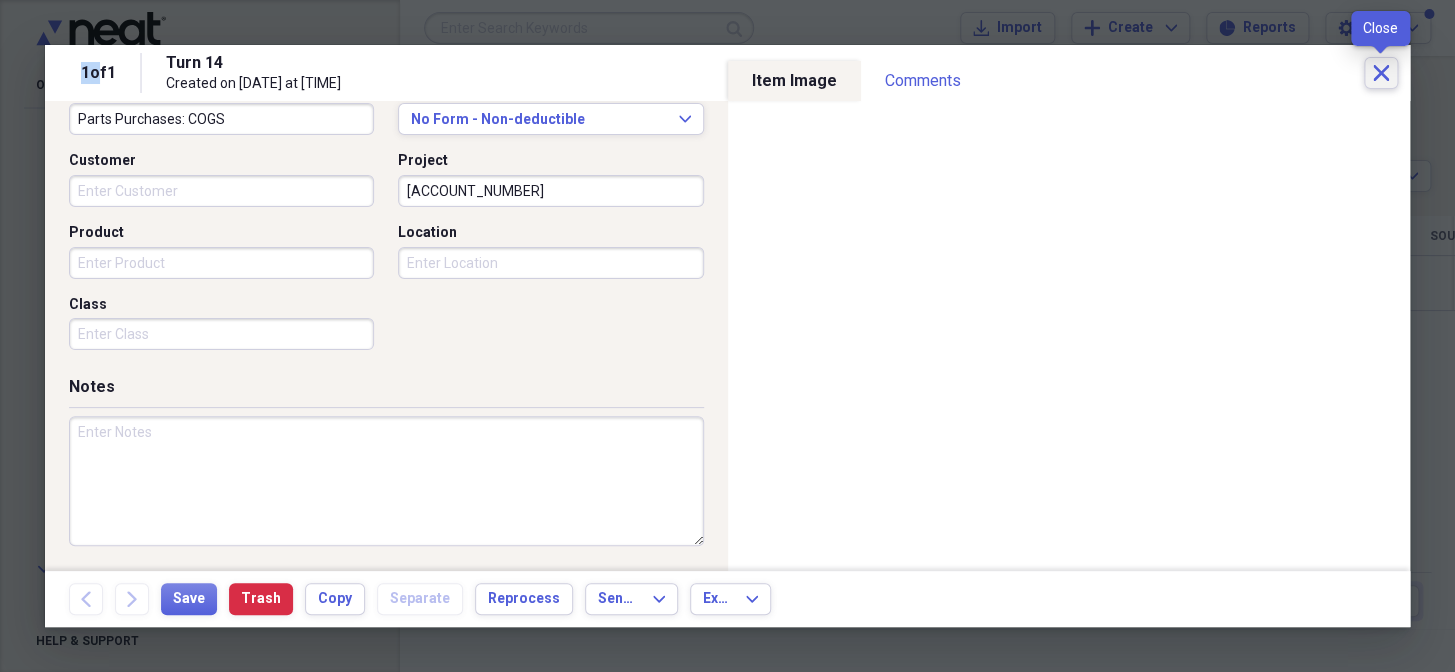 click 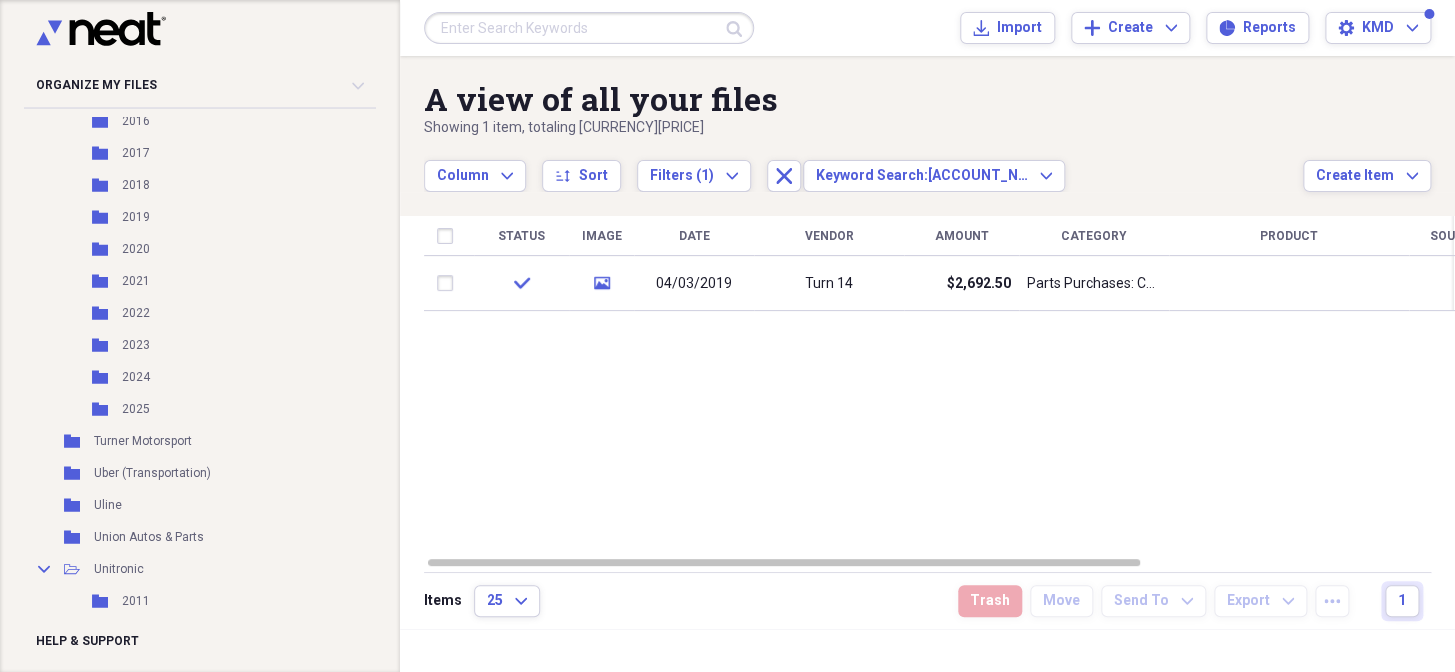 click at bounding box center [589, 28] 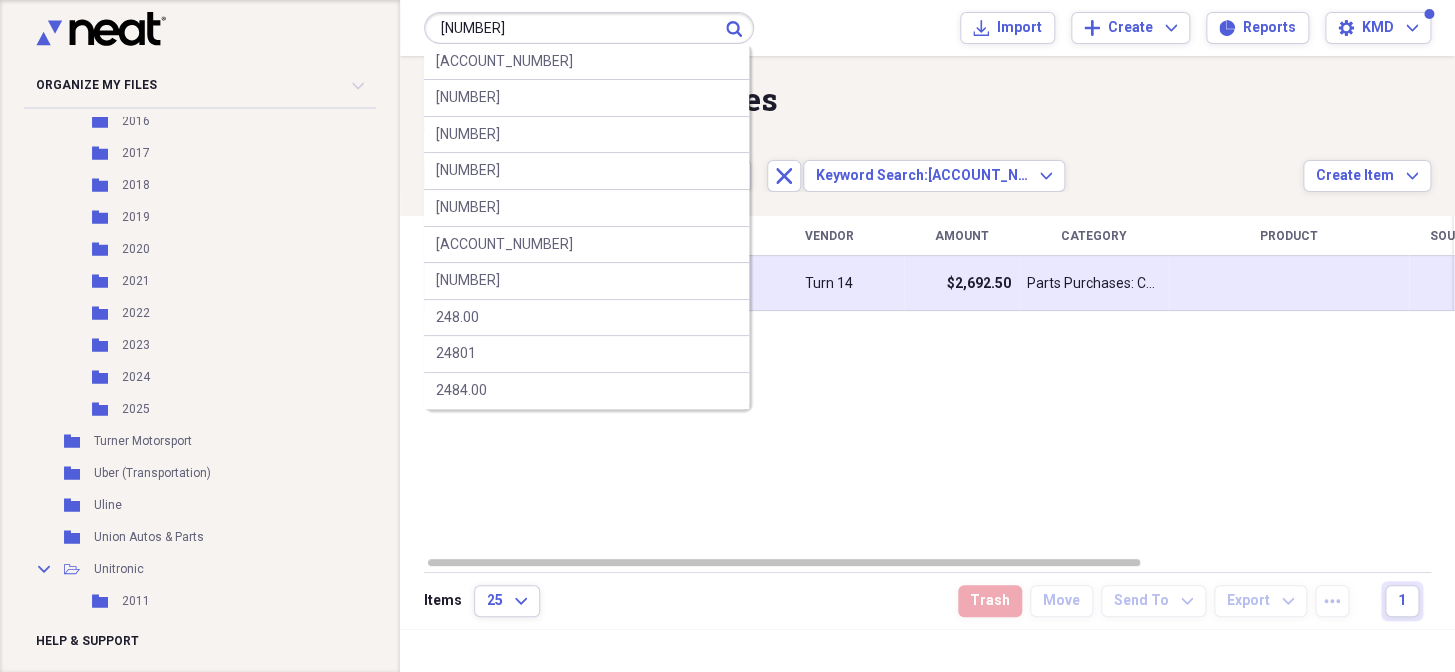 type on "[NUMBER]" 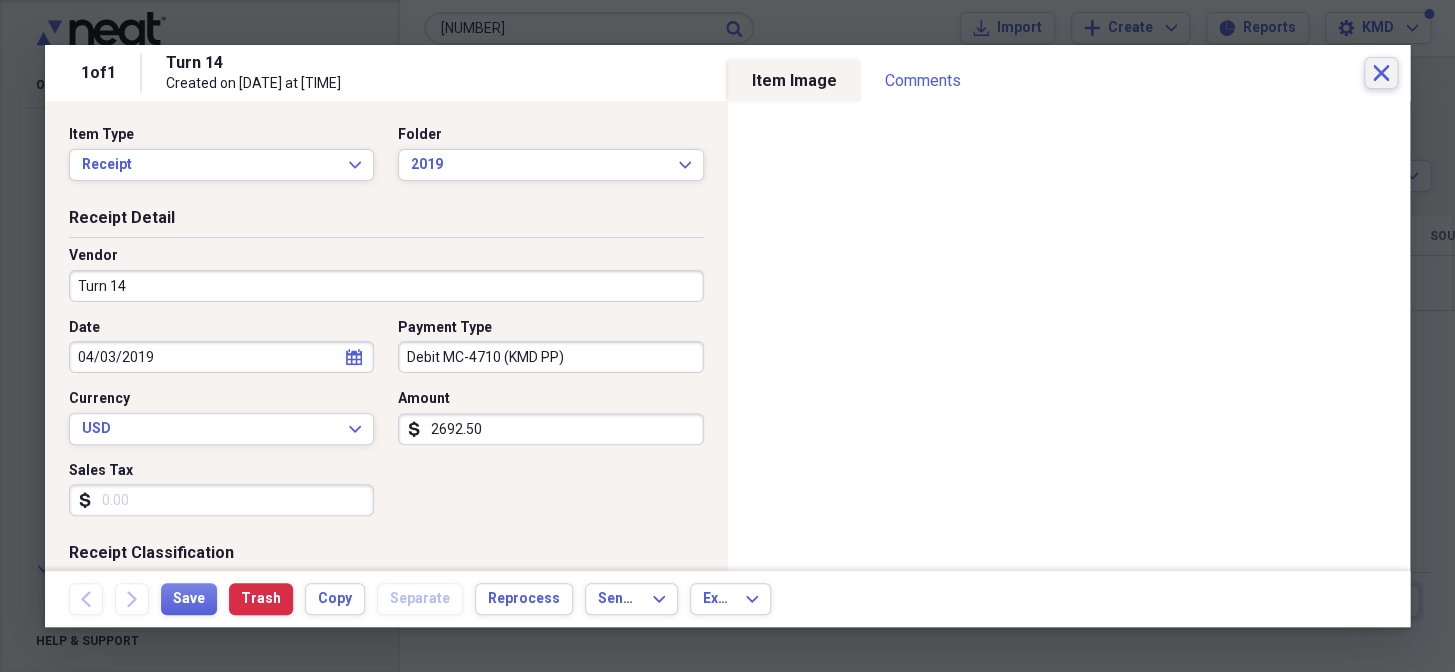 click 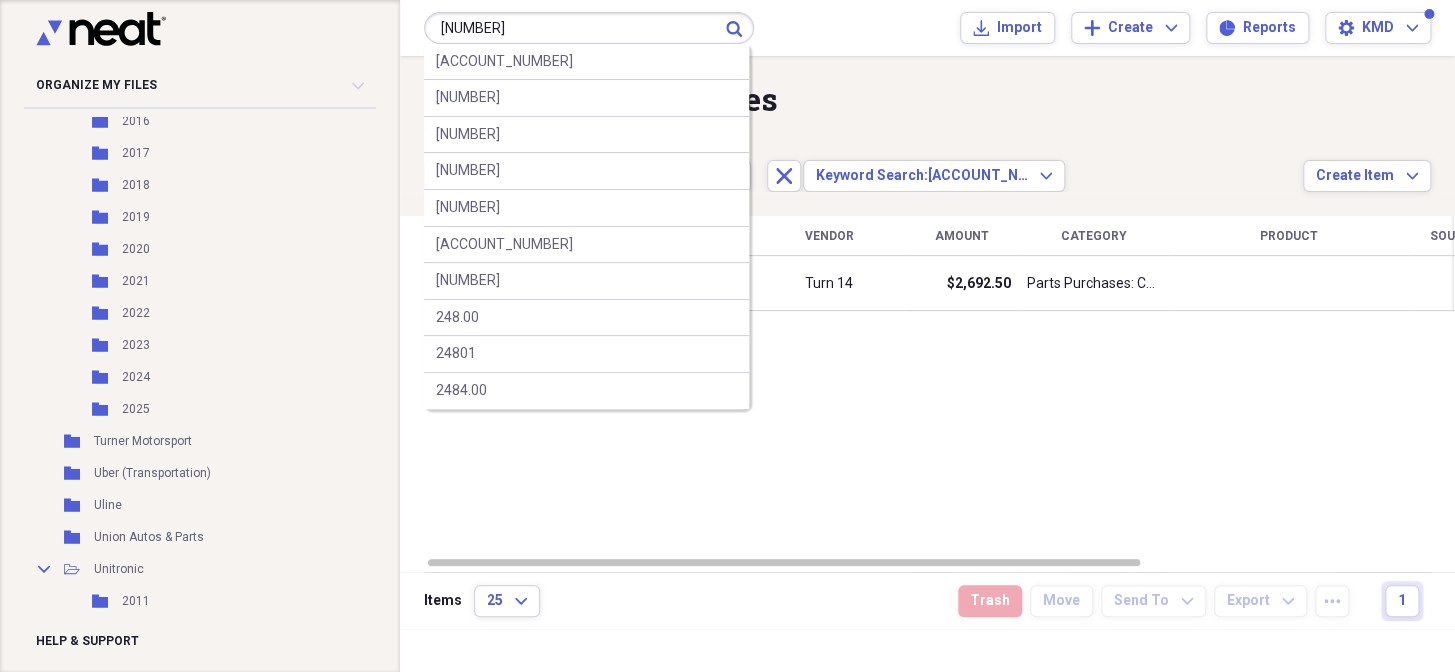 click on "[NUMBER]" at bounding box center (589, 28) 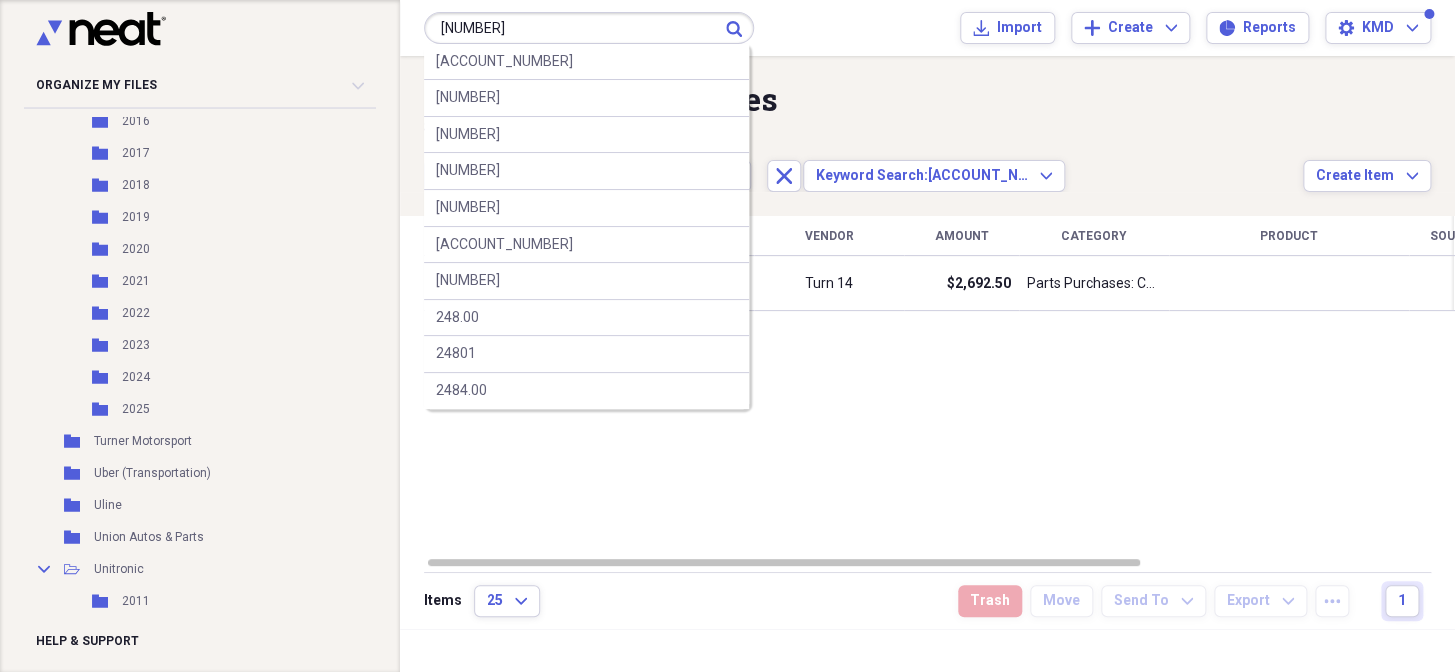 type 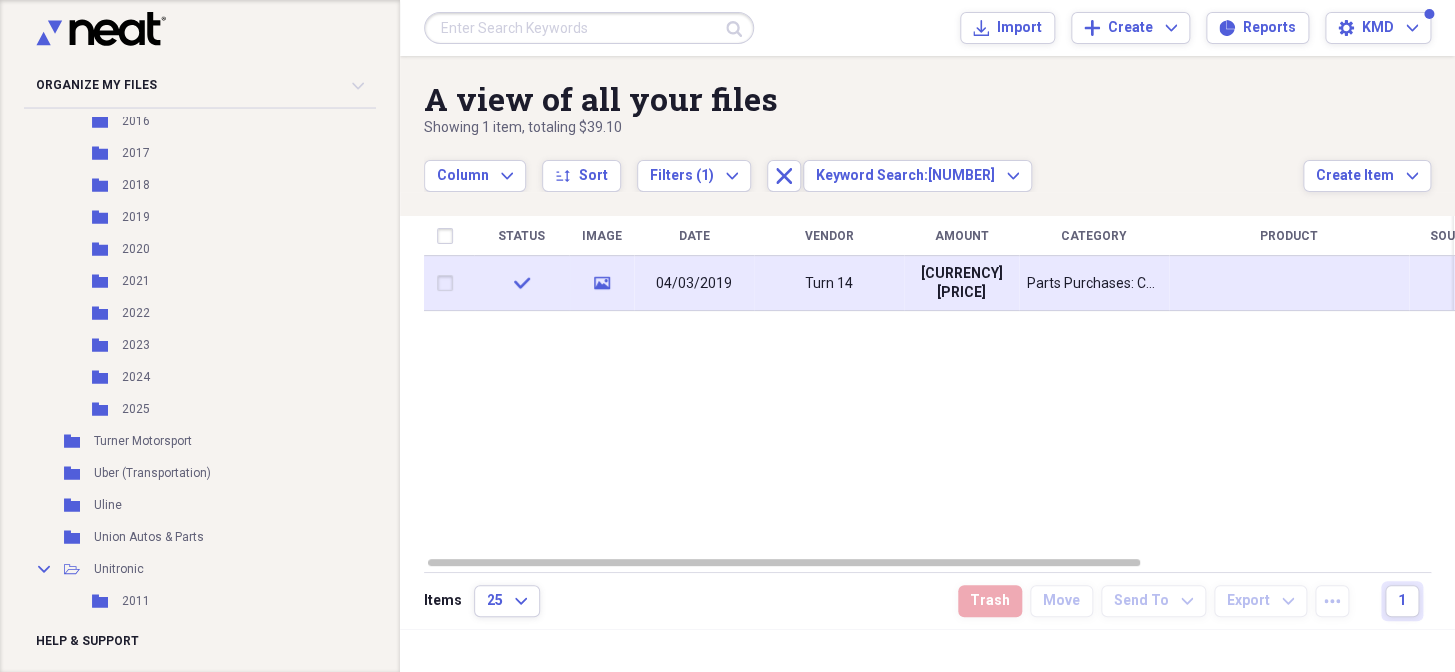 click on "[CURRENCY][PRICE]" at bounding box center [961, 283] 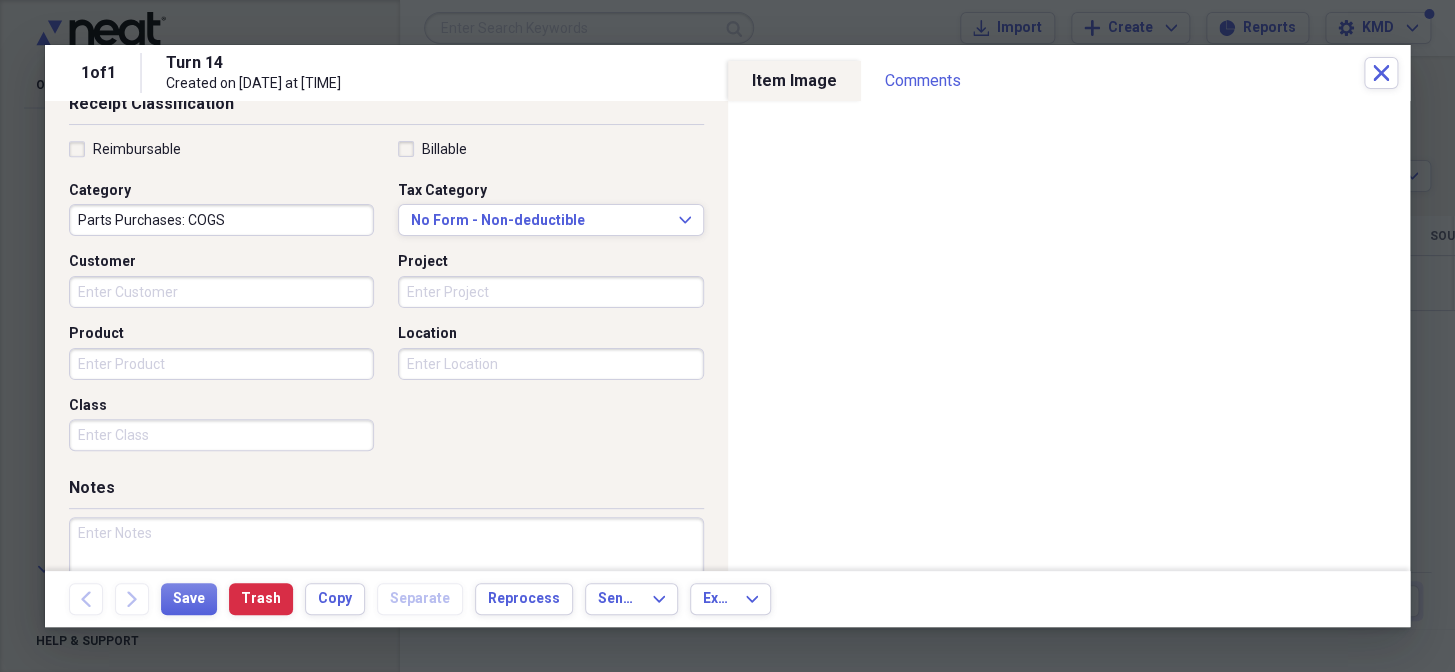 scroll, scrollTop: 545, scrollLeft: 0, axis: vertical 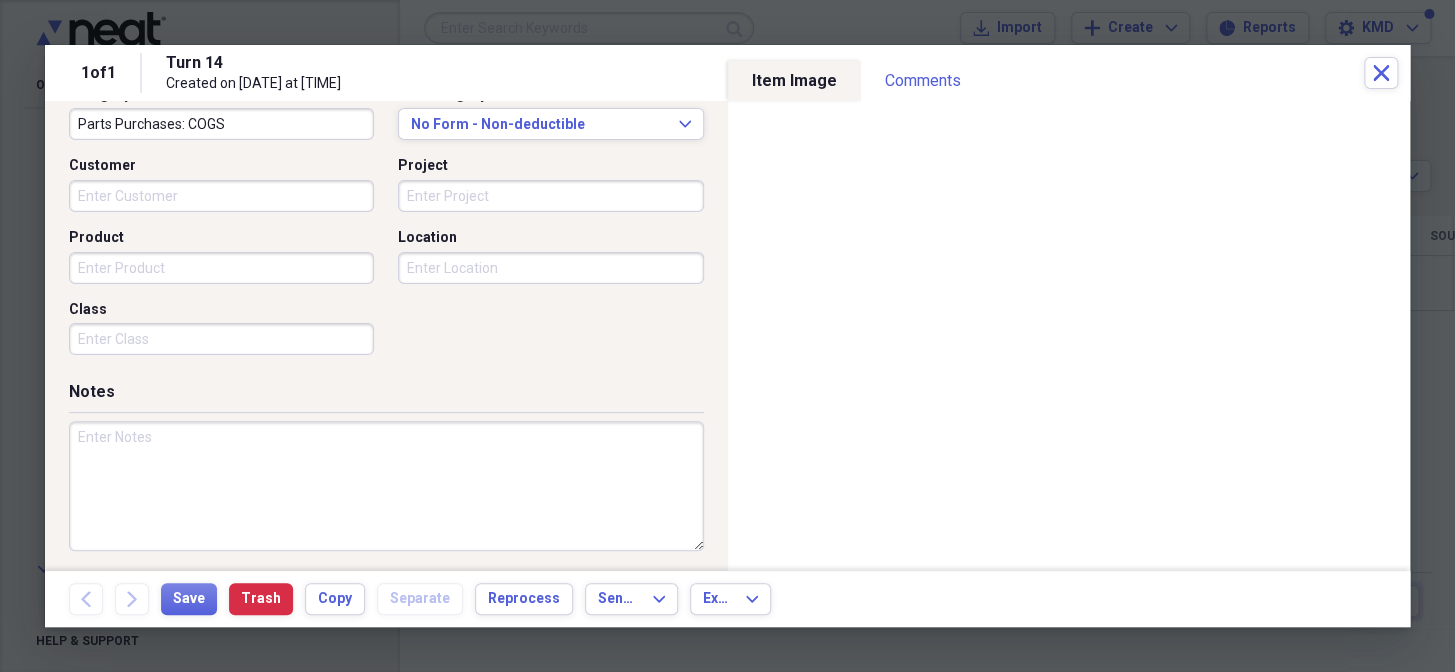 click on "Project" at bounding box center [550, 196] 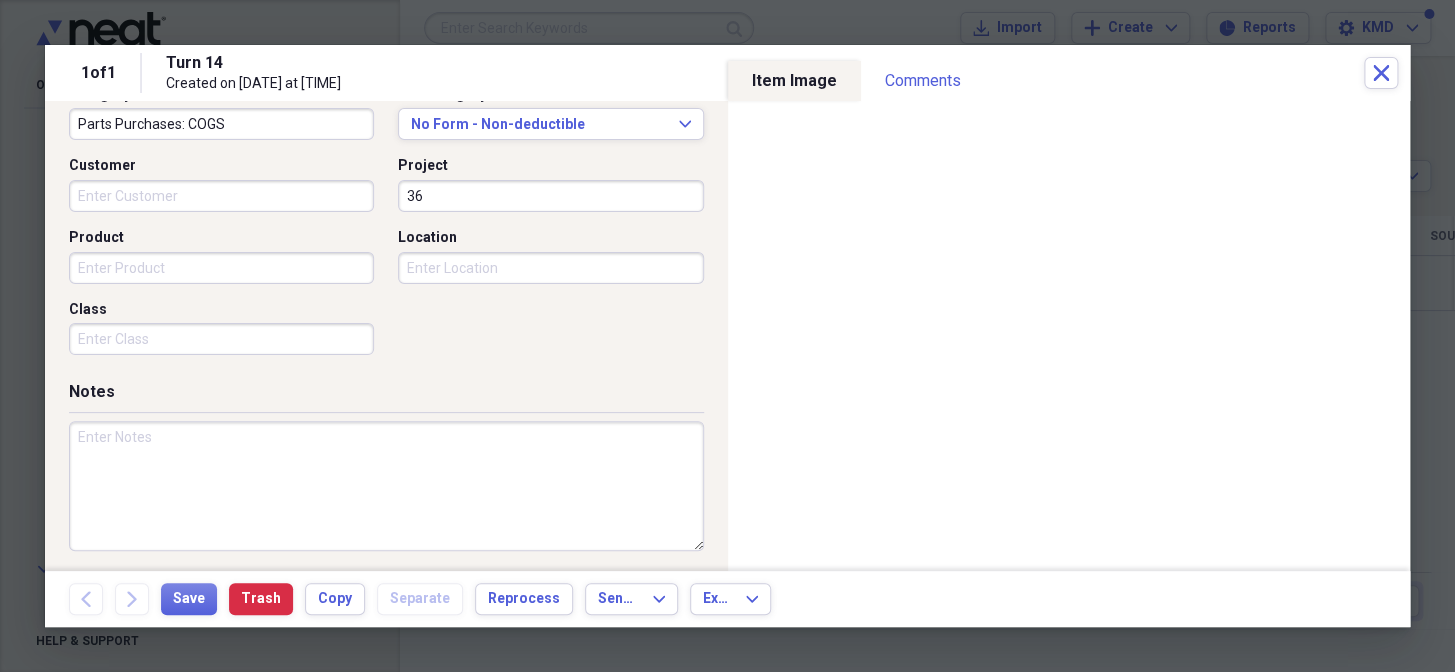 type on "3" 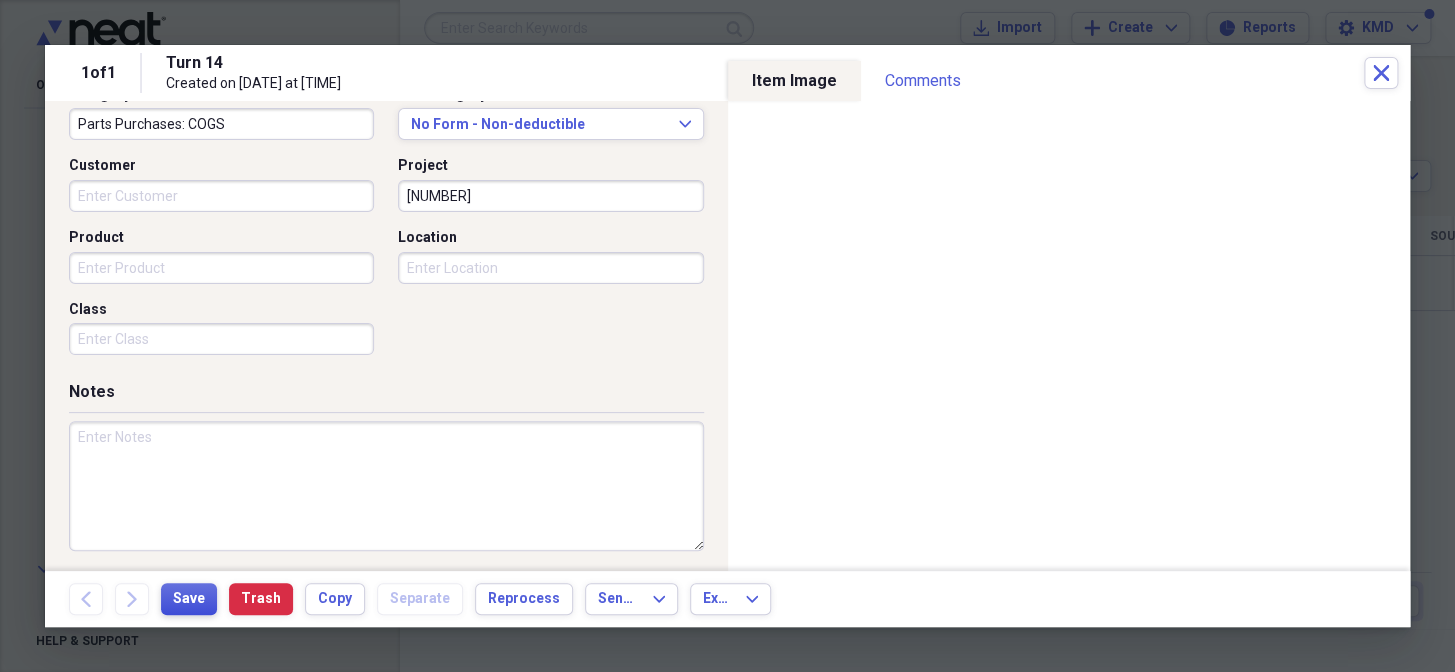 type on "[NUMBER]" 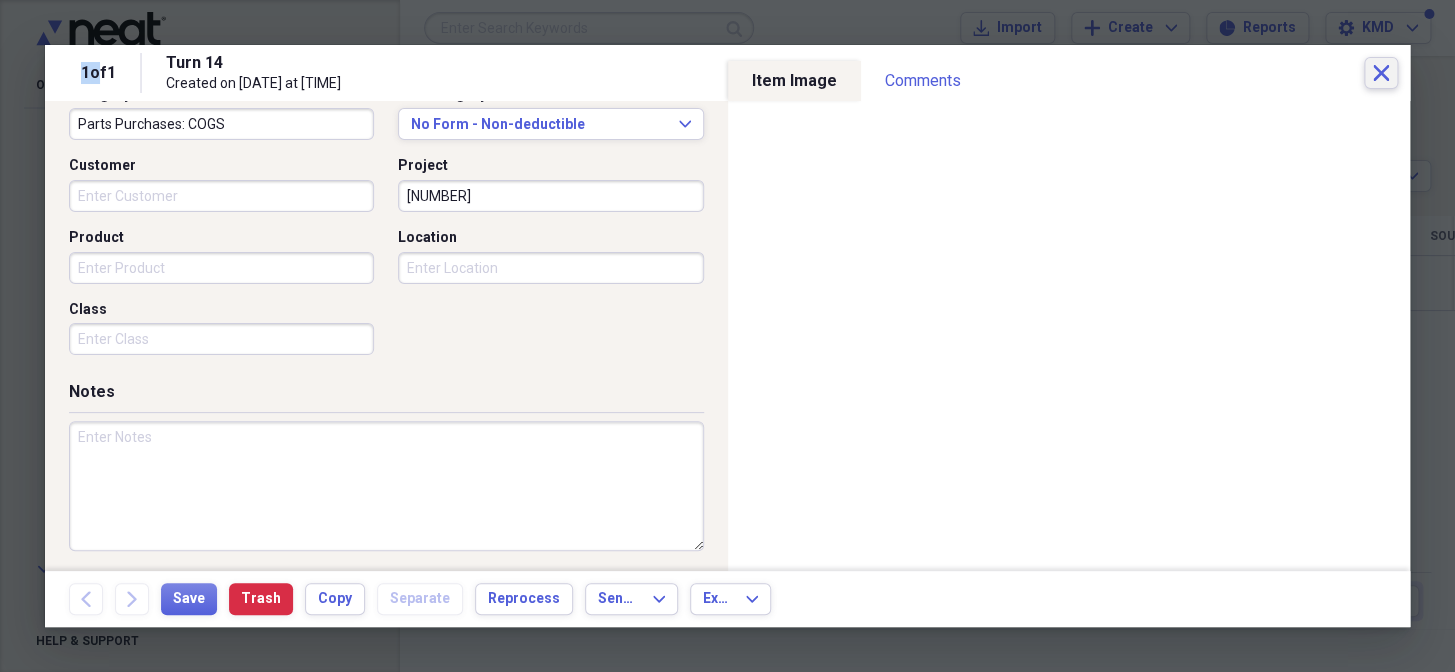 click 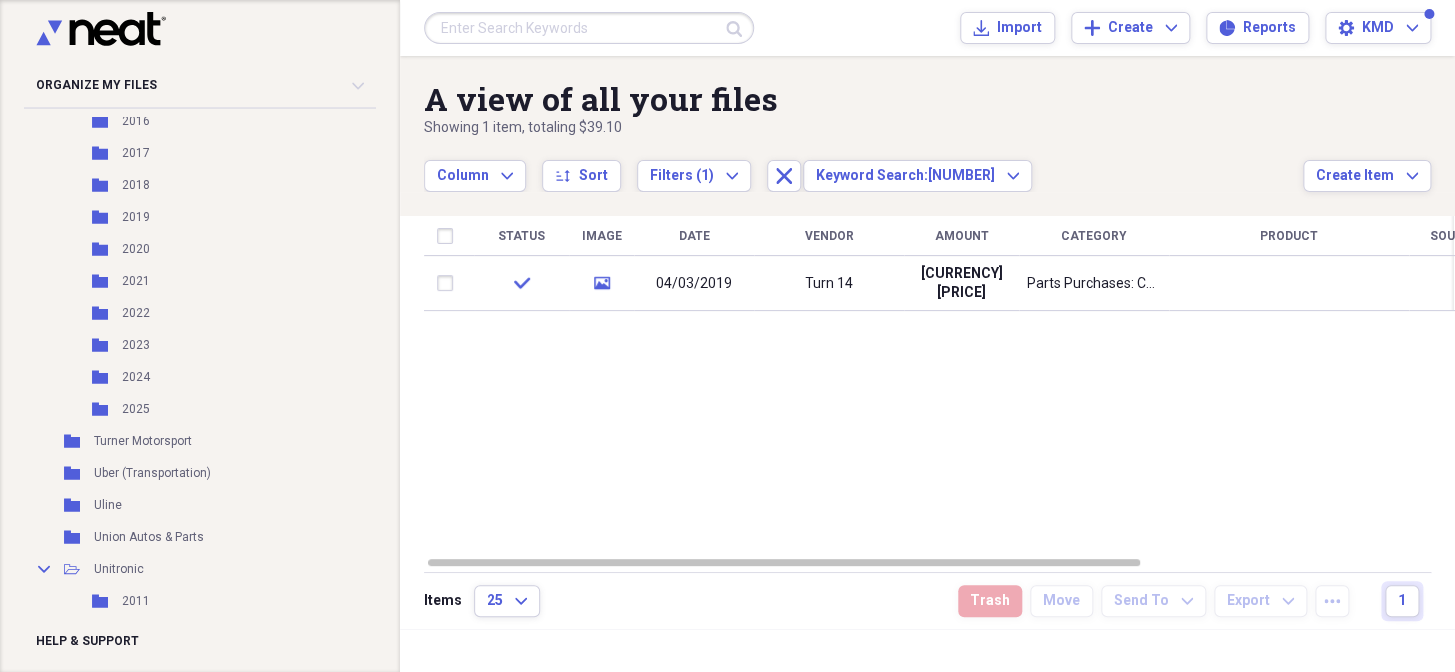 click at bounding box center [589, 28] 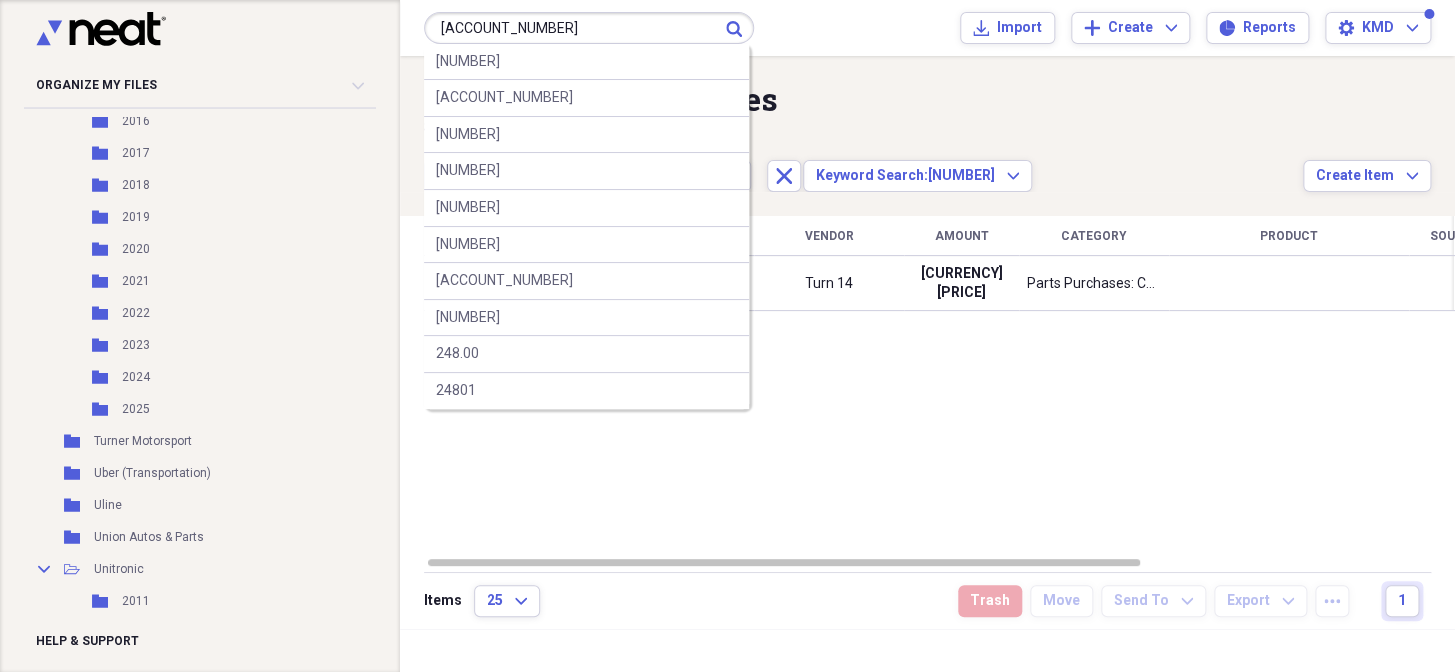 type on "[ACCOUNT_NUMBER]" 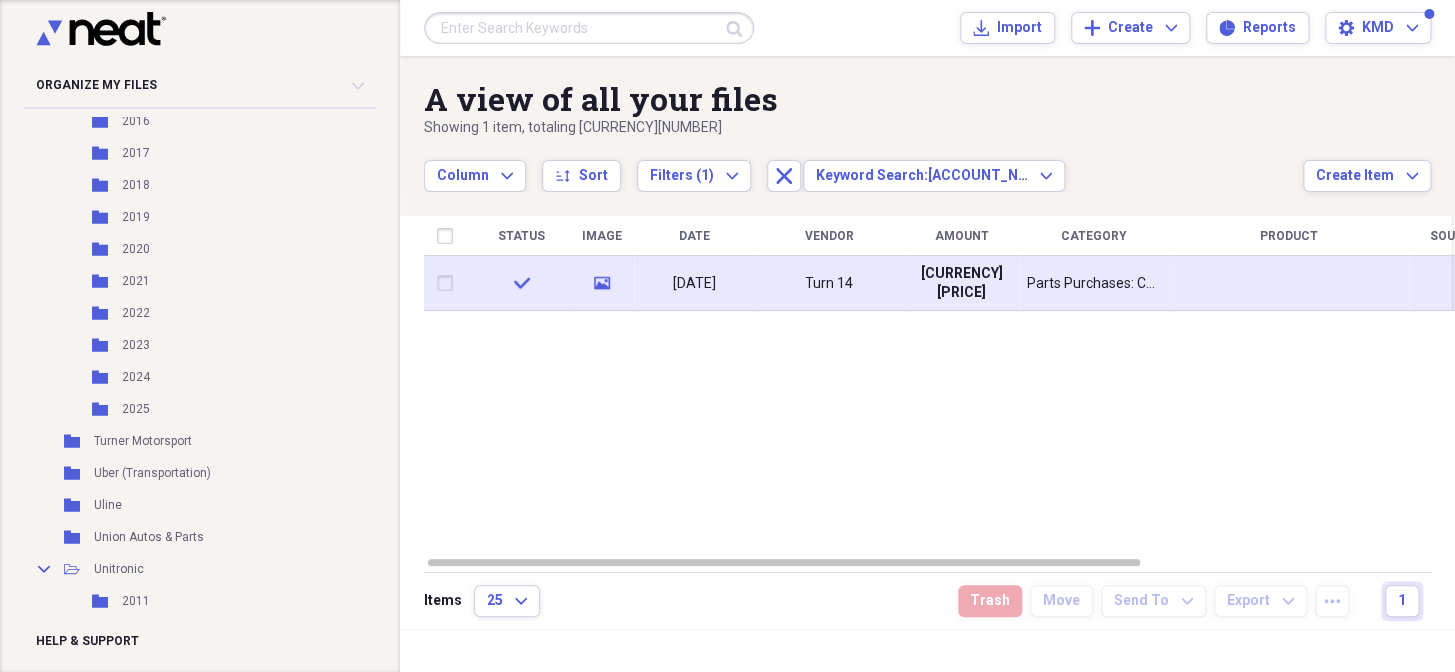 click on "[DATE]" at bounding box center [694, 284] 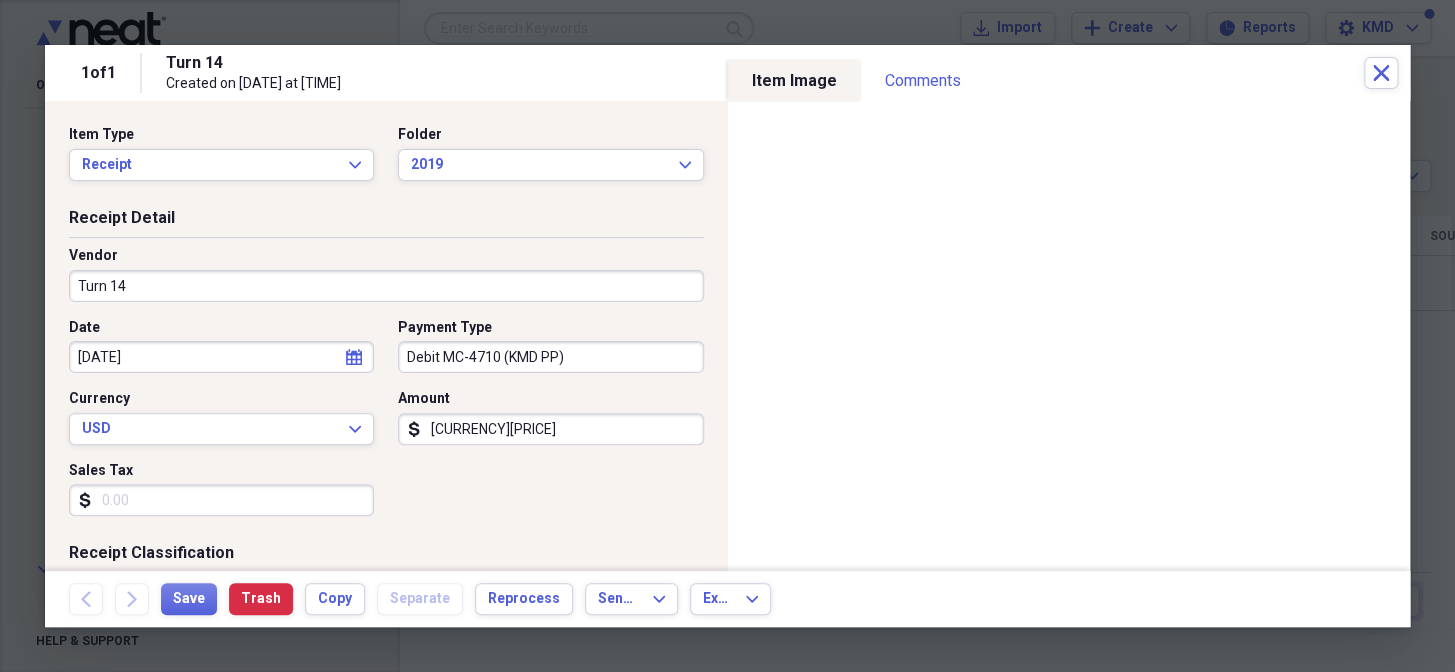 scroll, scrollTop: 363, scrollLeft: 0, axis: vertical 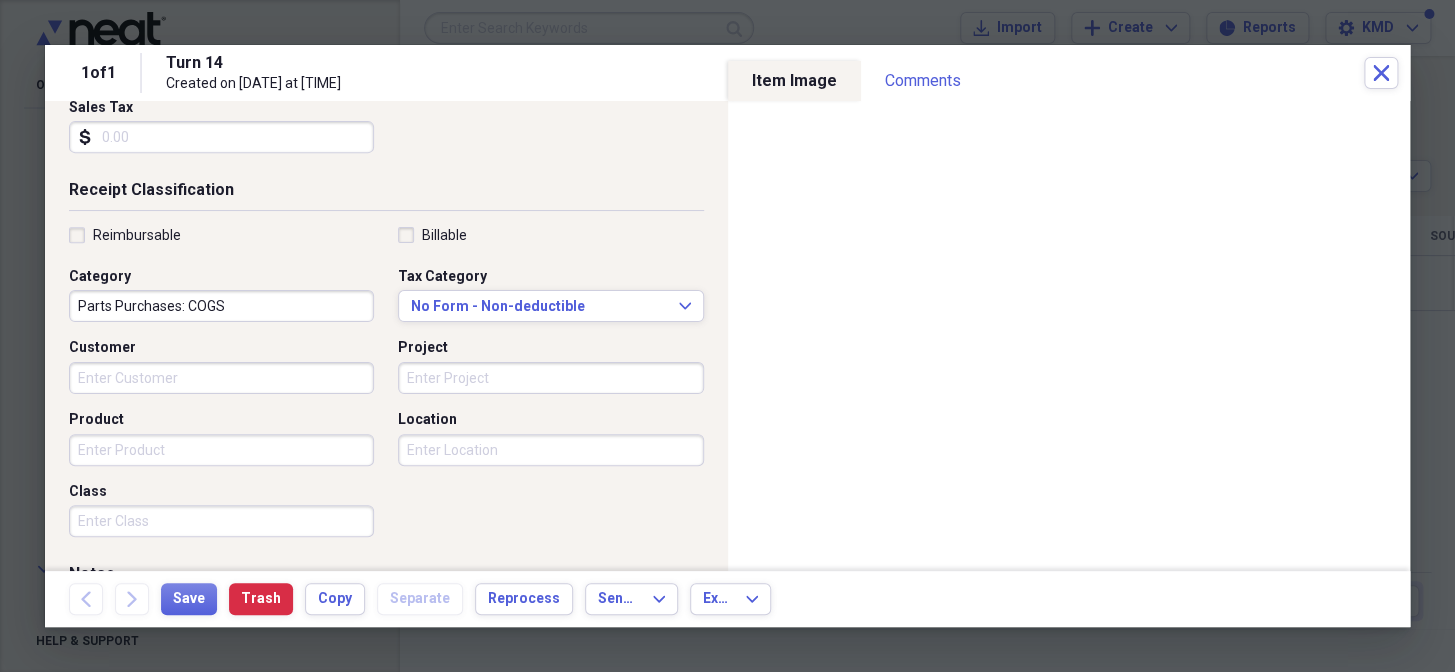 click on "Project" at bounding box center [550, 378] 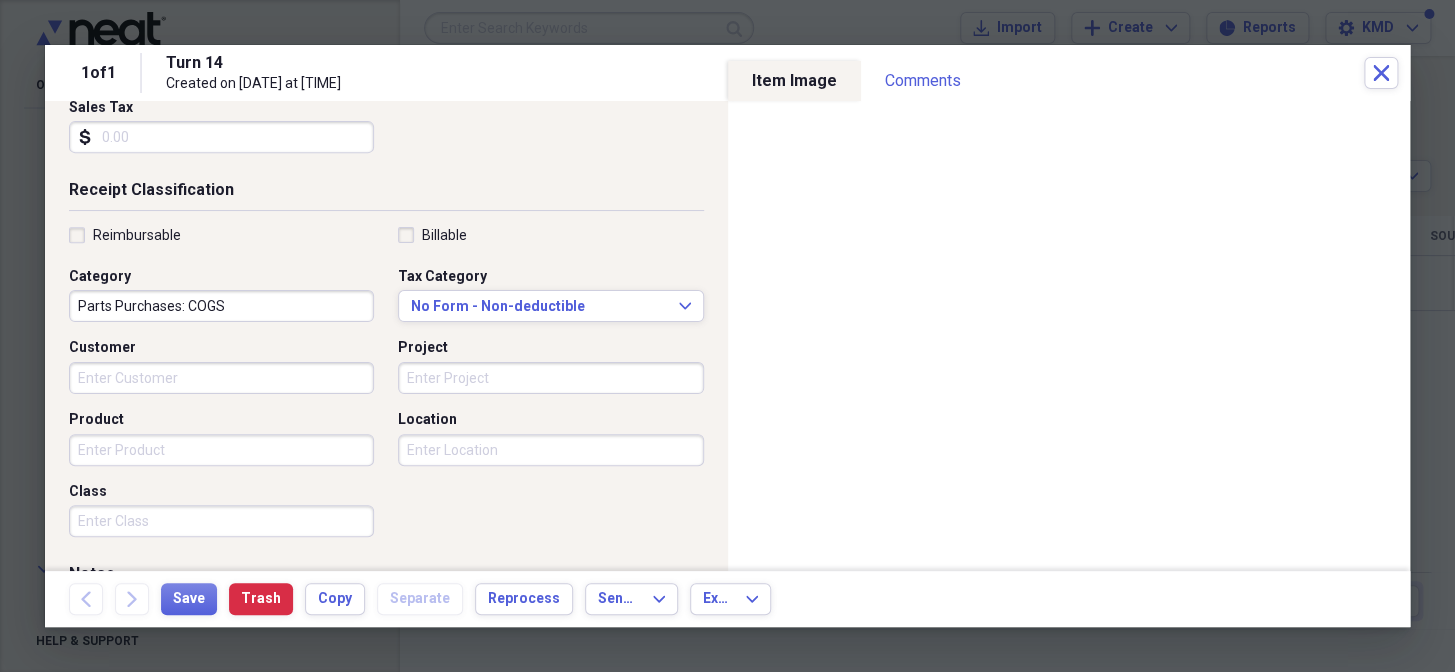 click on "Project" at bounding box center (550, 378) 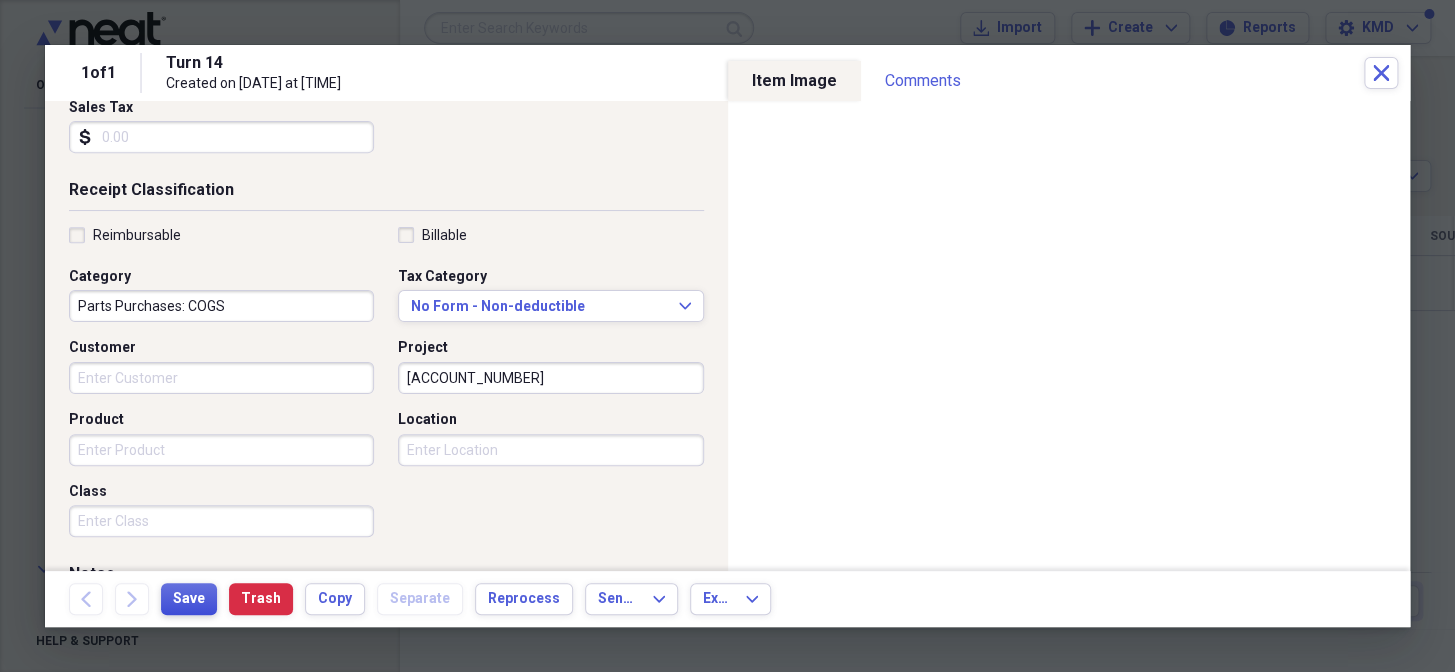 type on "[ACCOUNT_NUMBER]" 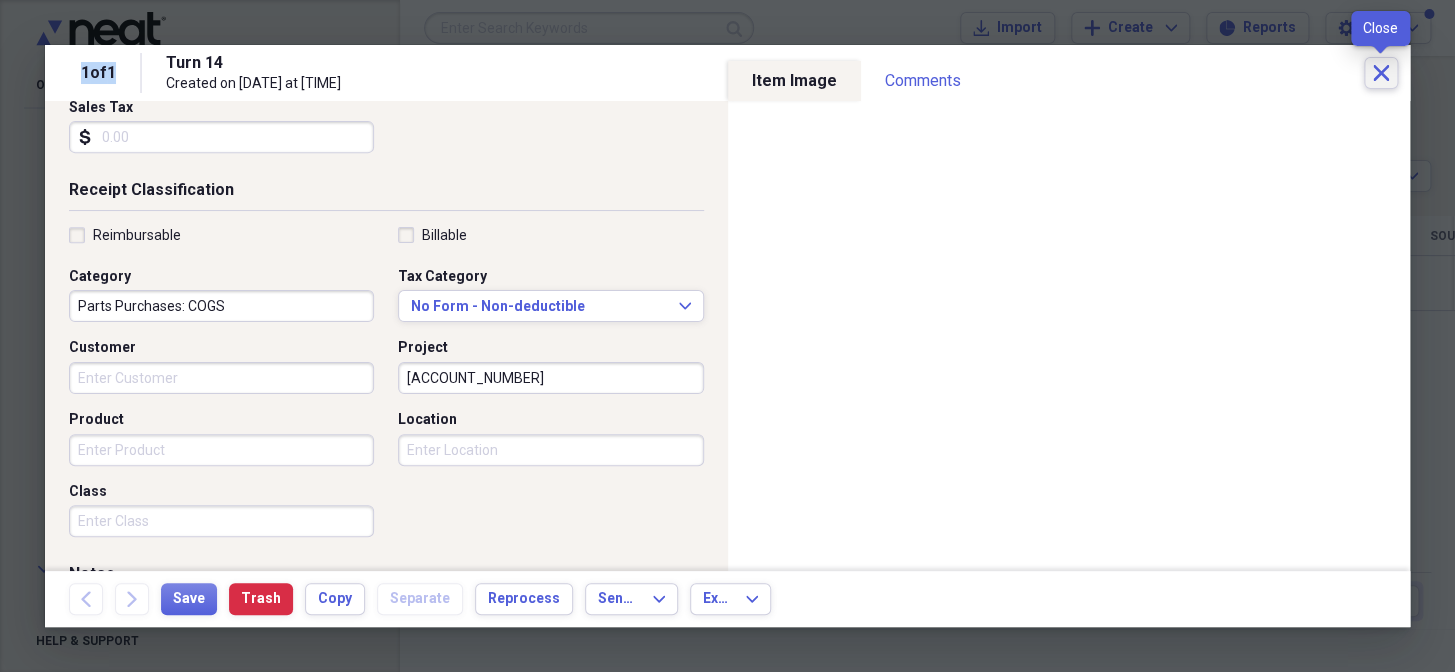 click on "Close" at bounding box center [1381, 73] 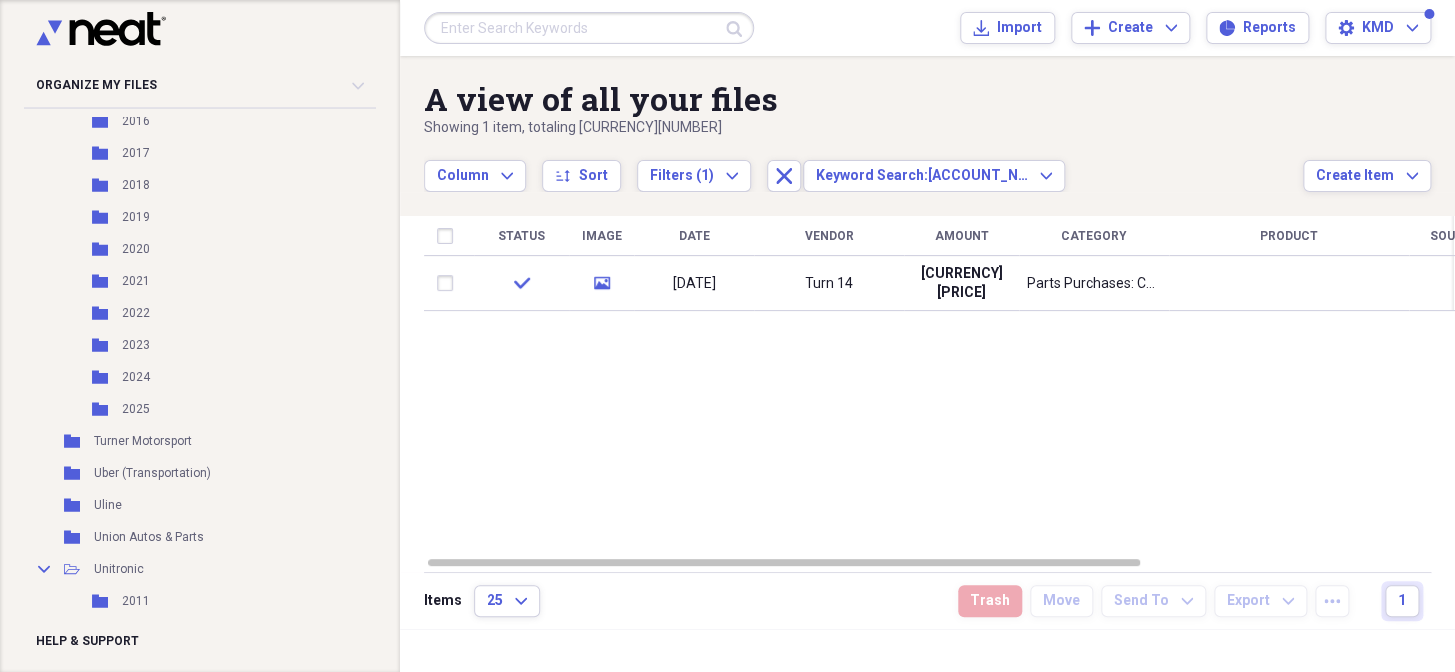 click at bounding box center (589, 28) 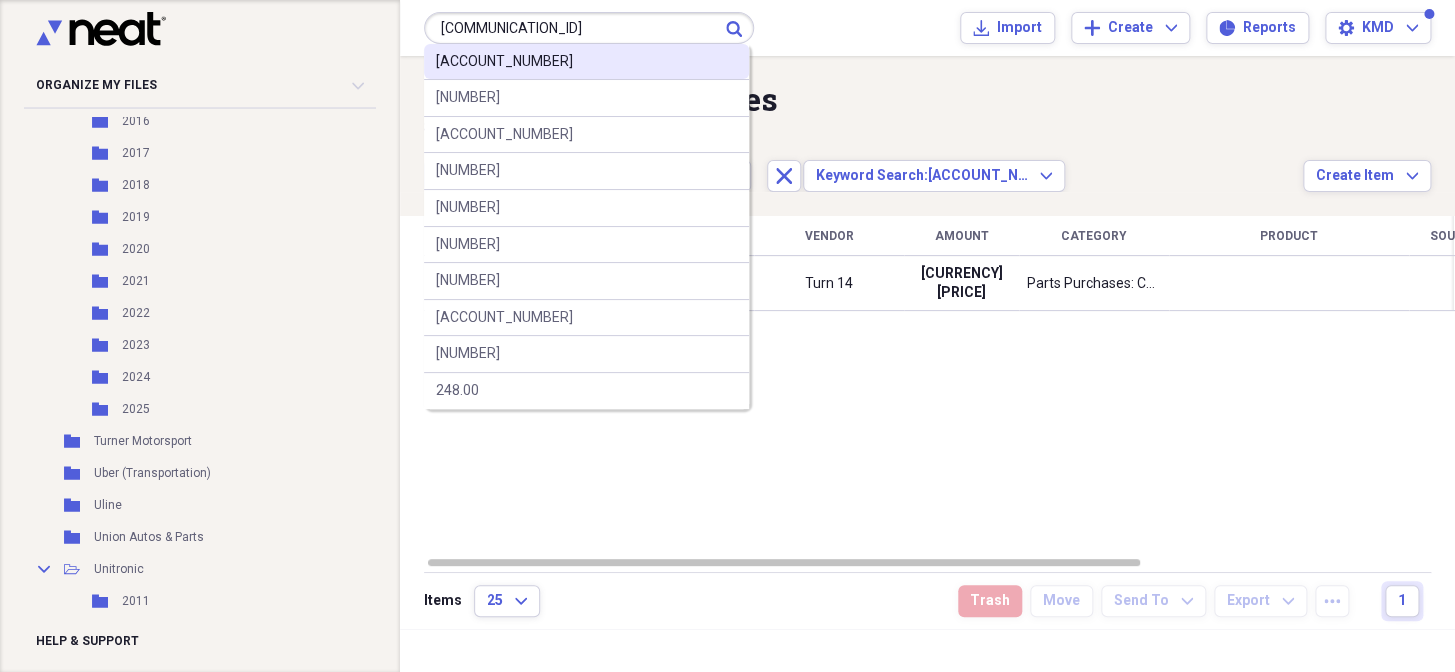 type on "[COMMUNICATION_ID]" 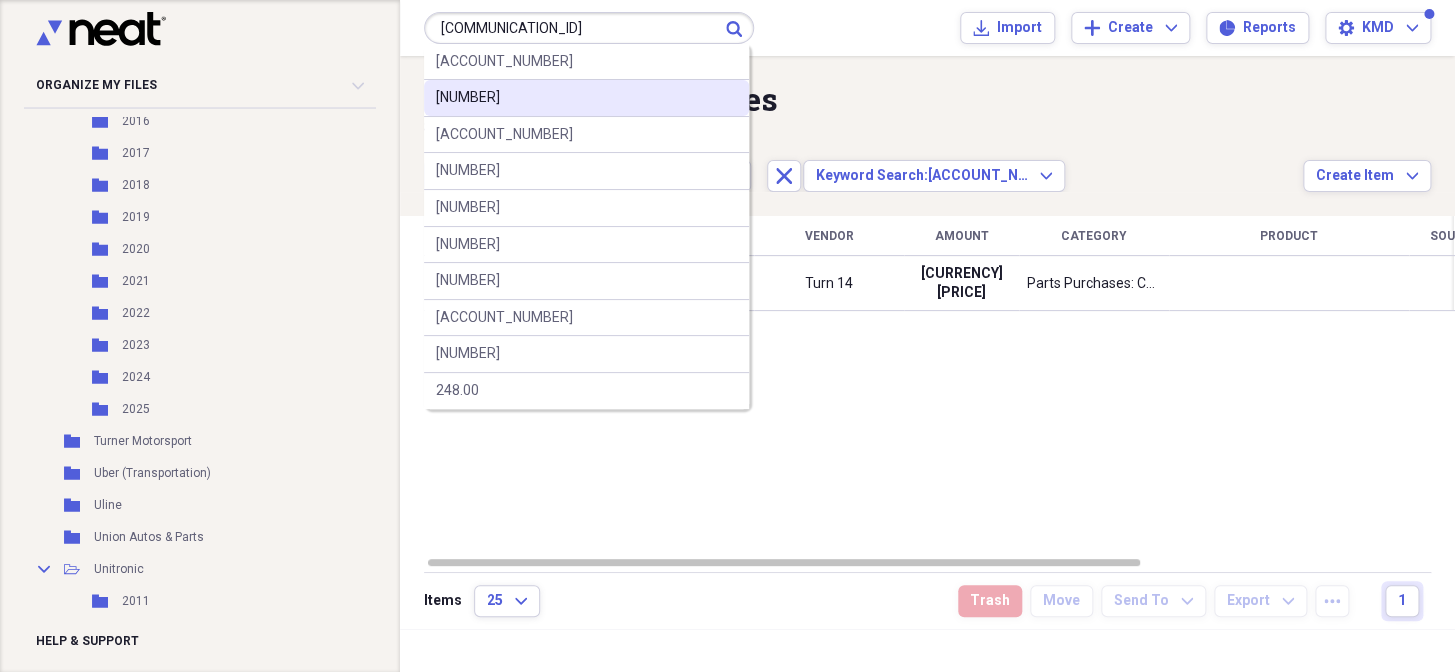 type 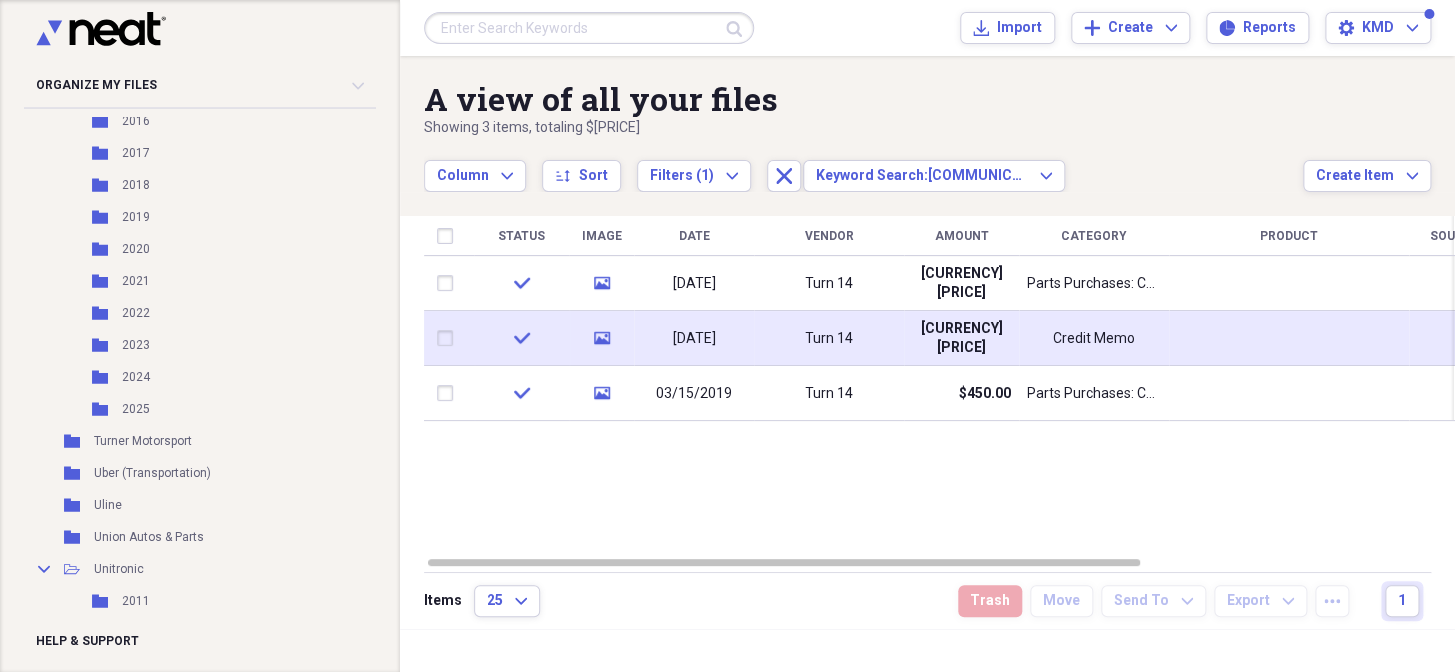 click on "[DATE]" at bounding box center [694, 338] 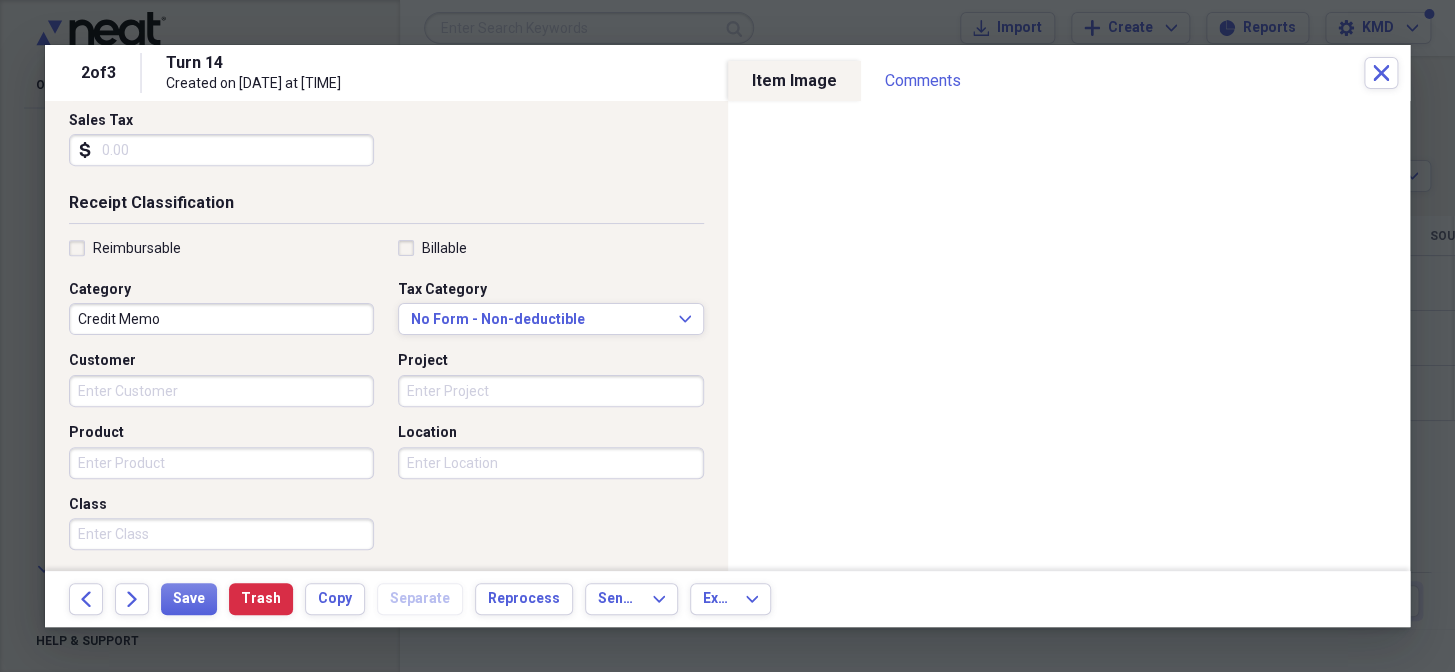 scroll, scrollTop: 545, scrollLeft: 0, axis: vertical 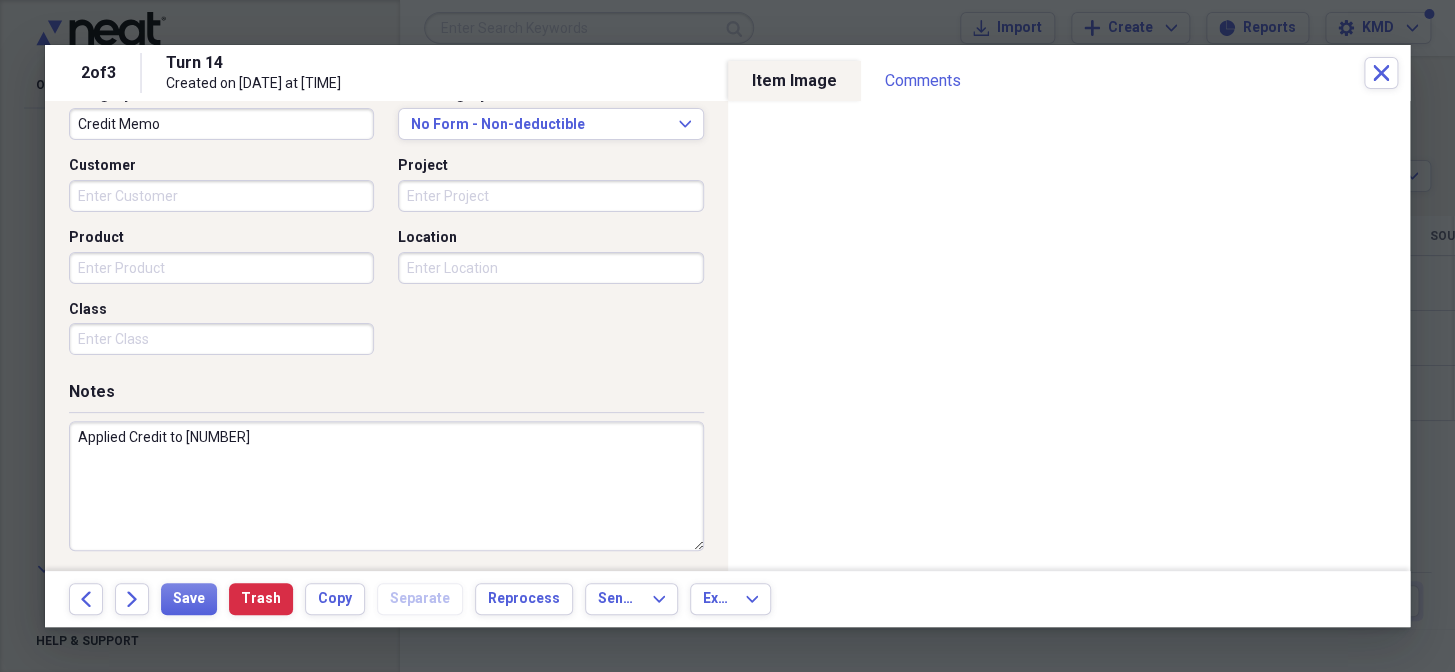 click on "Project" at bounding box center (550, 196) 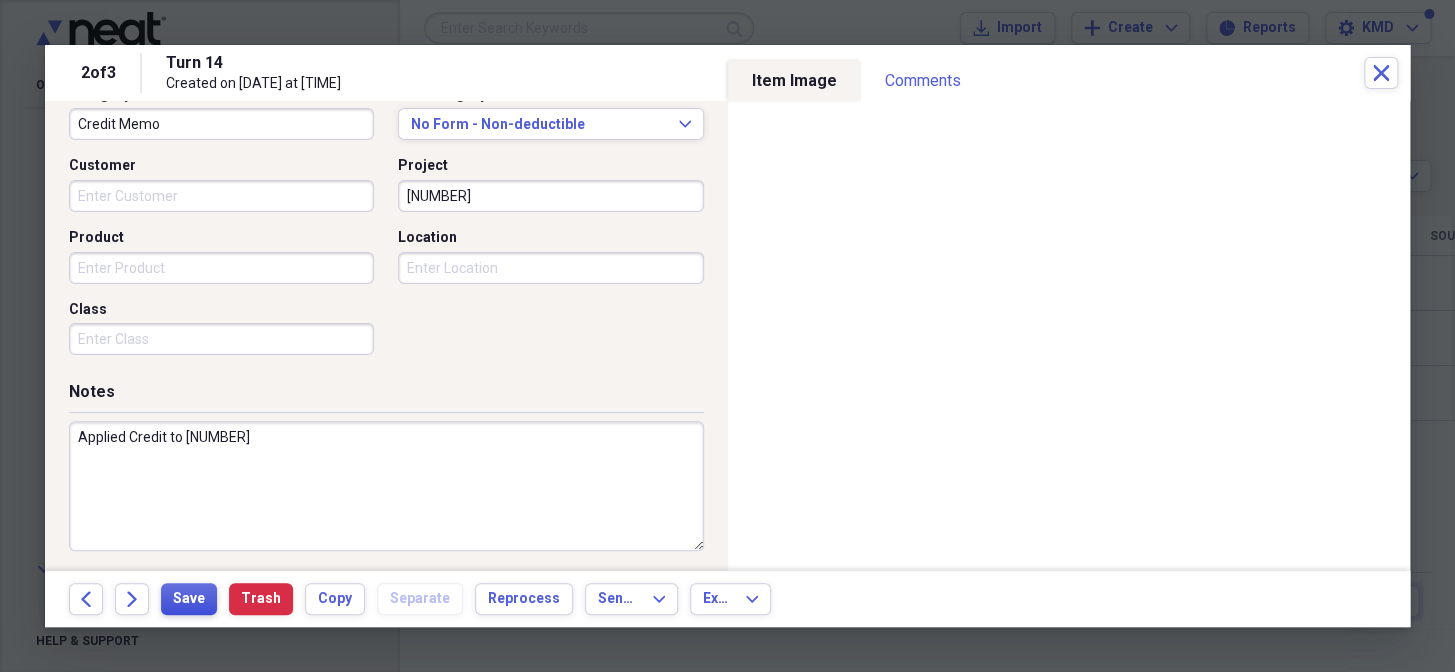 type on "[NUMBER]" 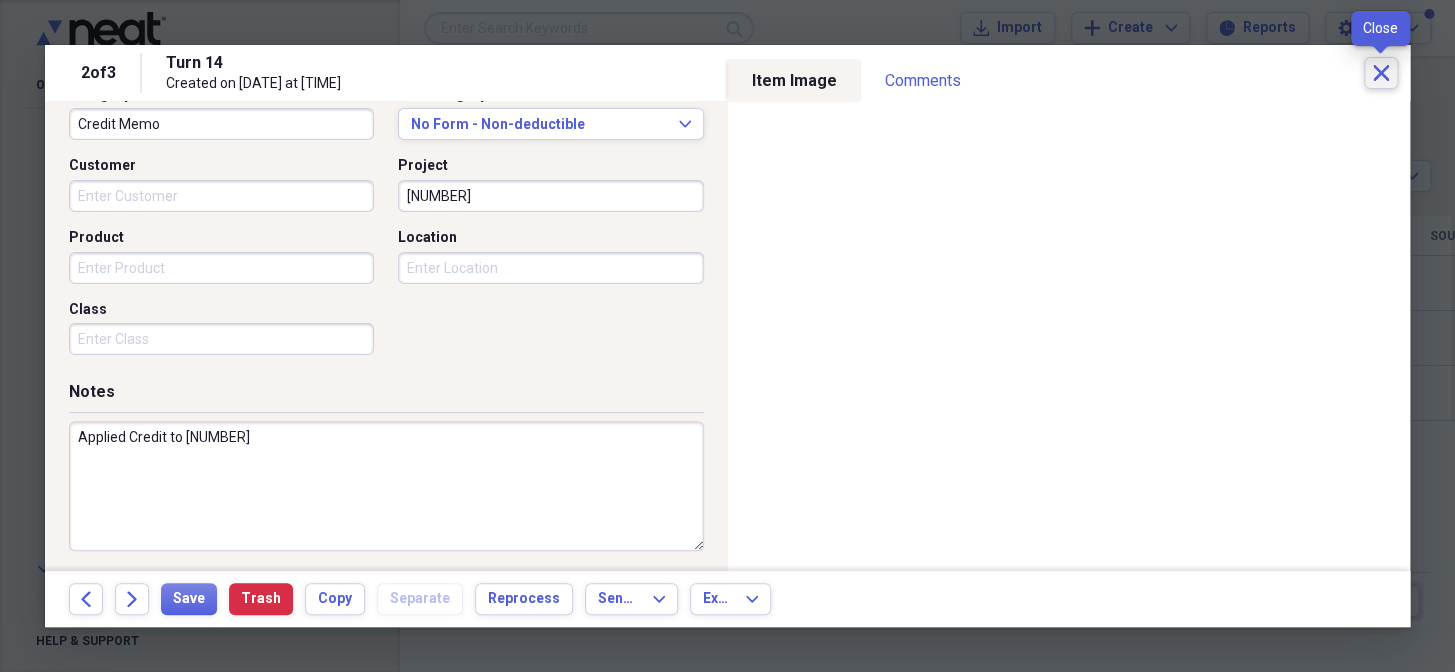 click on "Close" 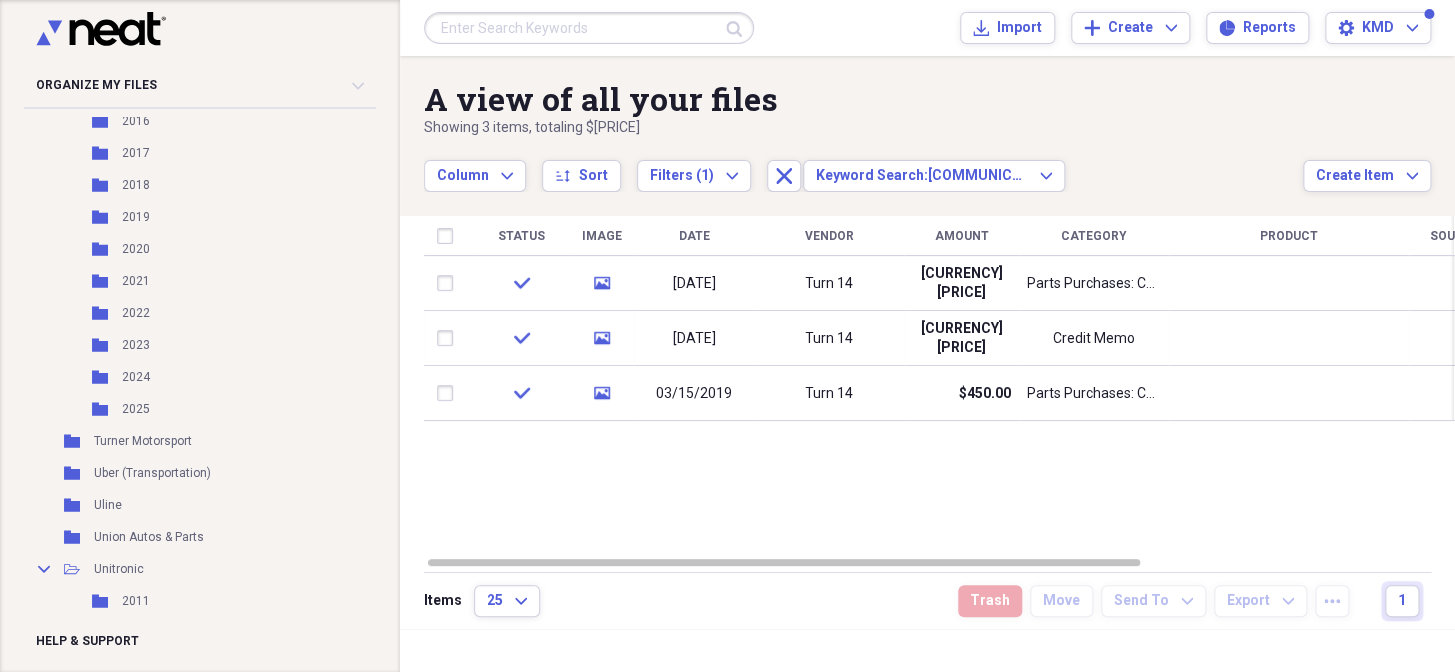 click at bounding box center (589, 28) 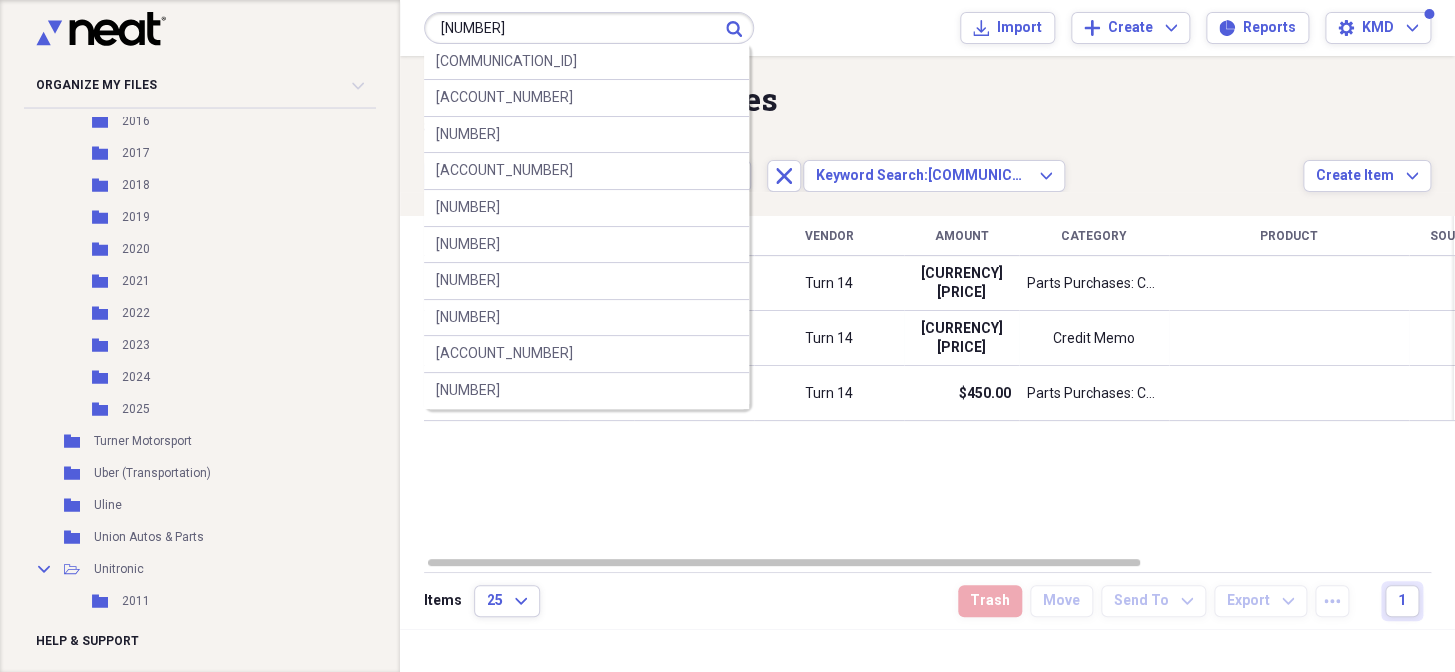 type on "[NUMBER]" 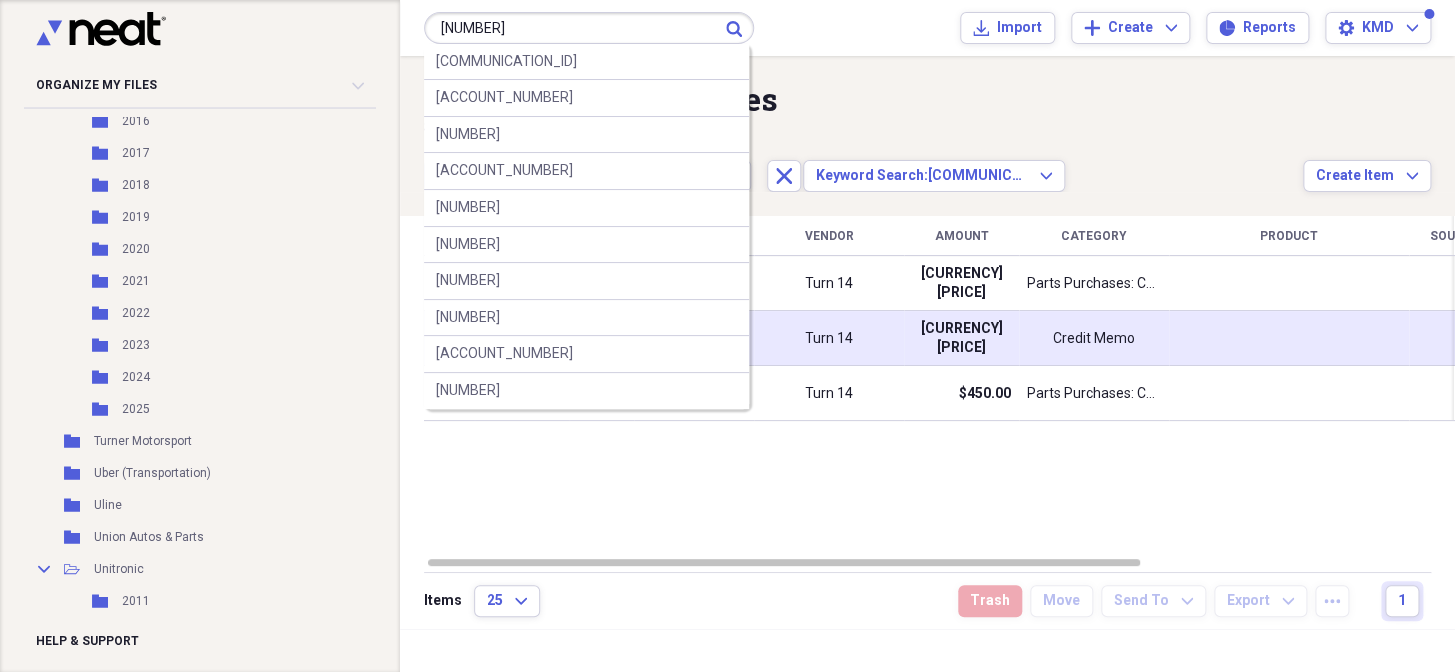 type 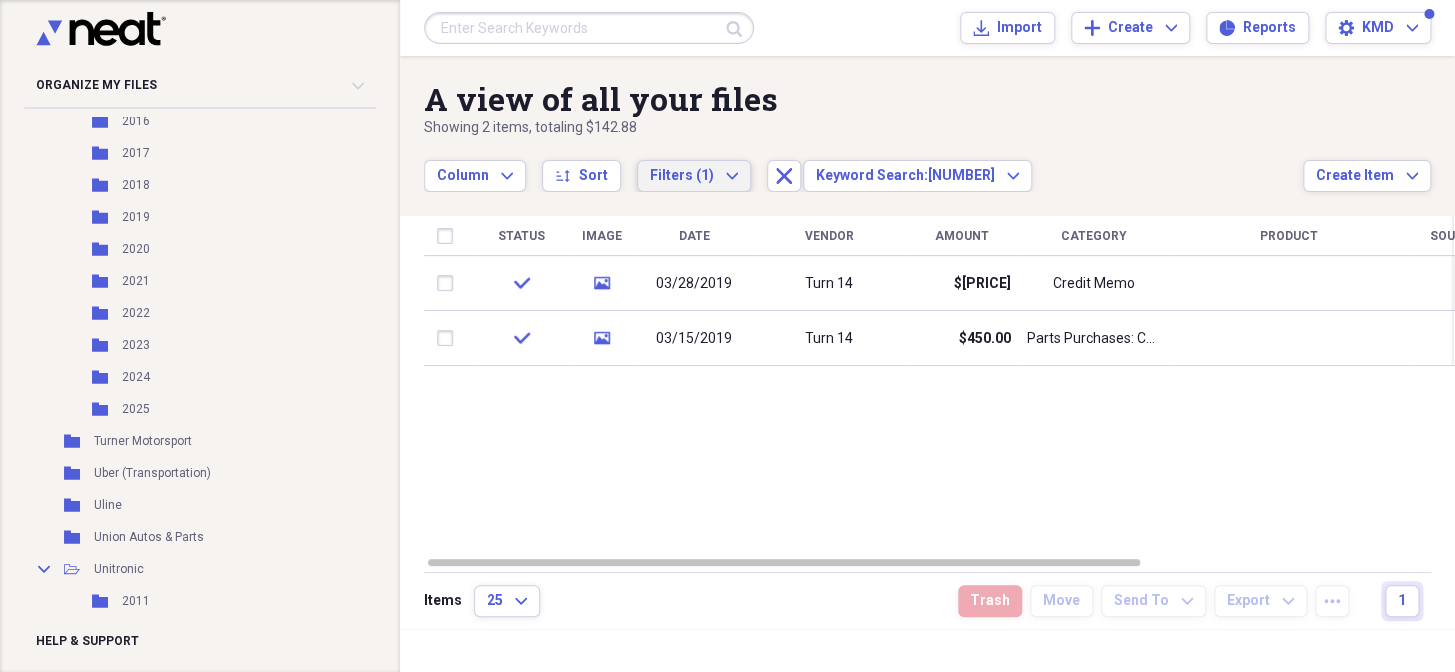 click on "$[PRICE]" at bounding box center [961, 283] 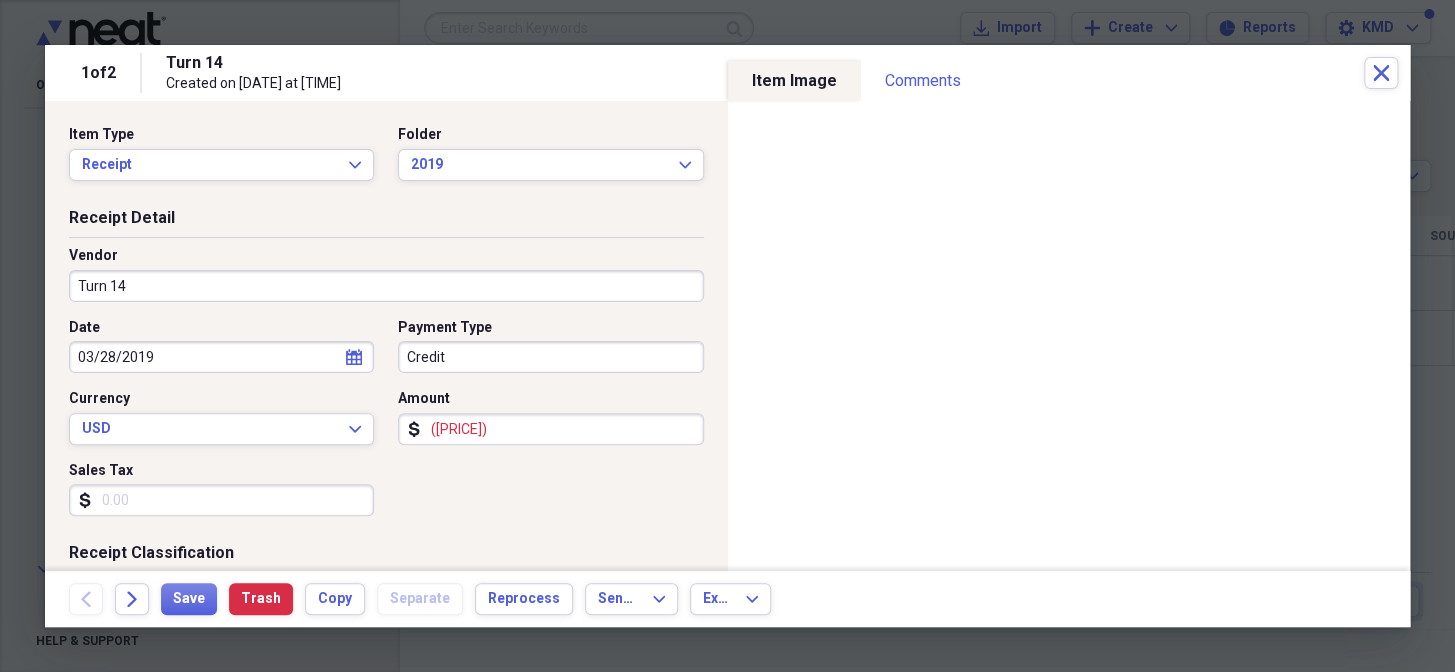 scroll, scrollTop: 363, scrollLeft: 0, axis: vertical 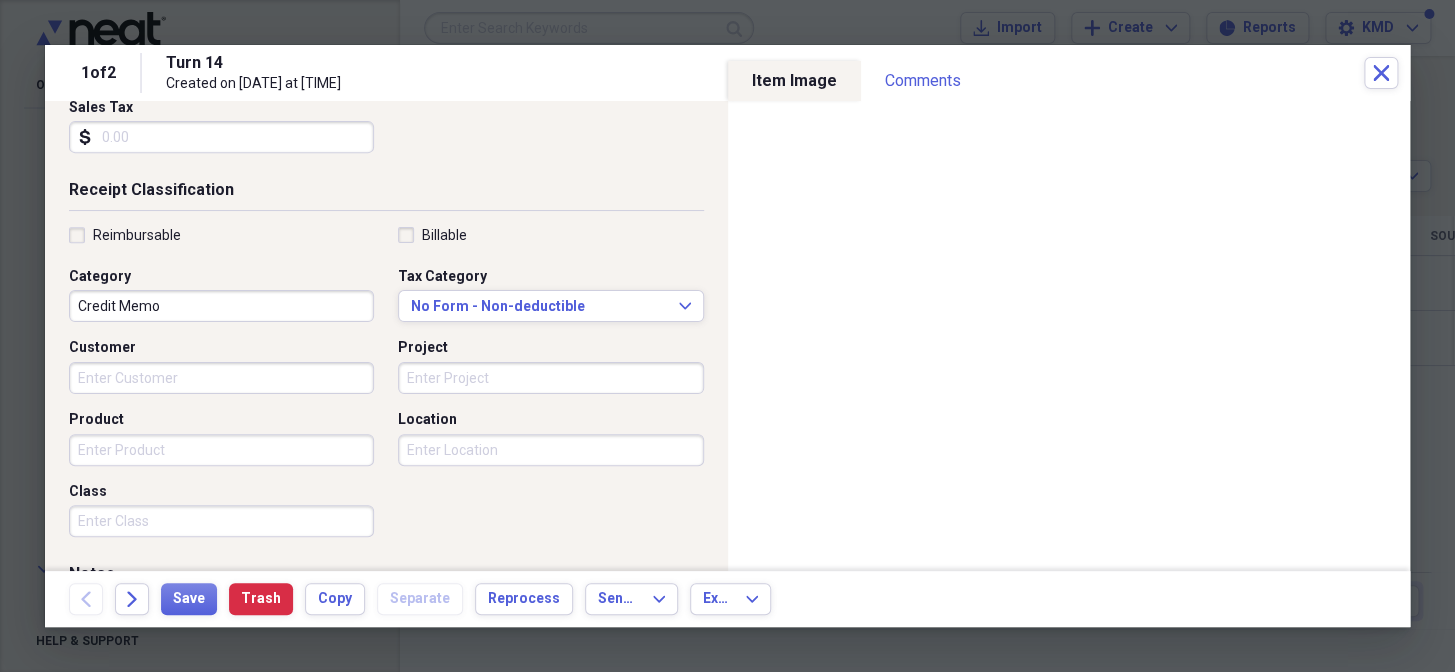 click on "Project" at bounding box center (550, 378) 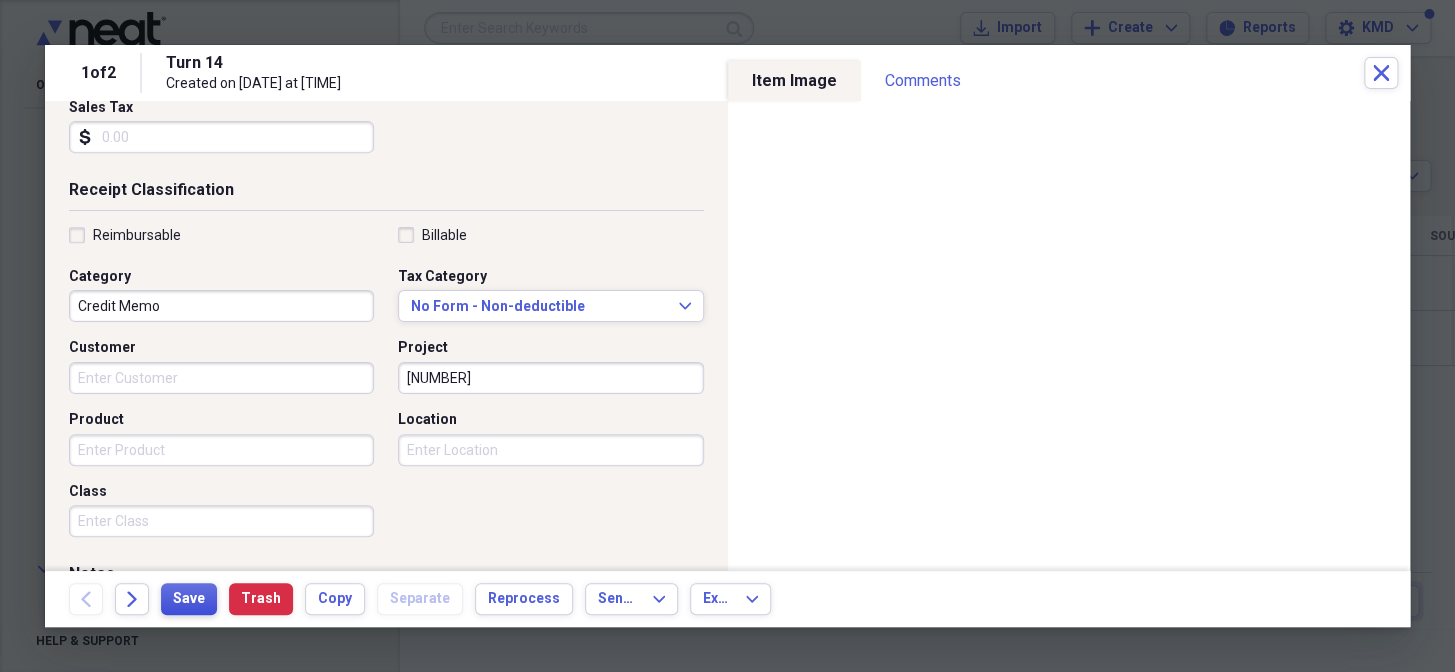 type on "[NUMBER]" 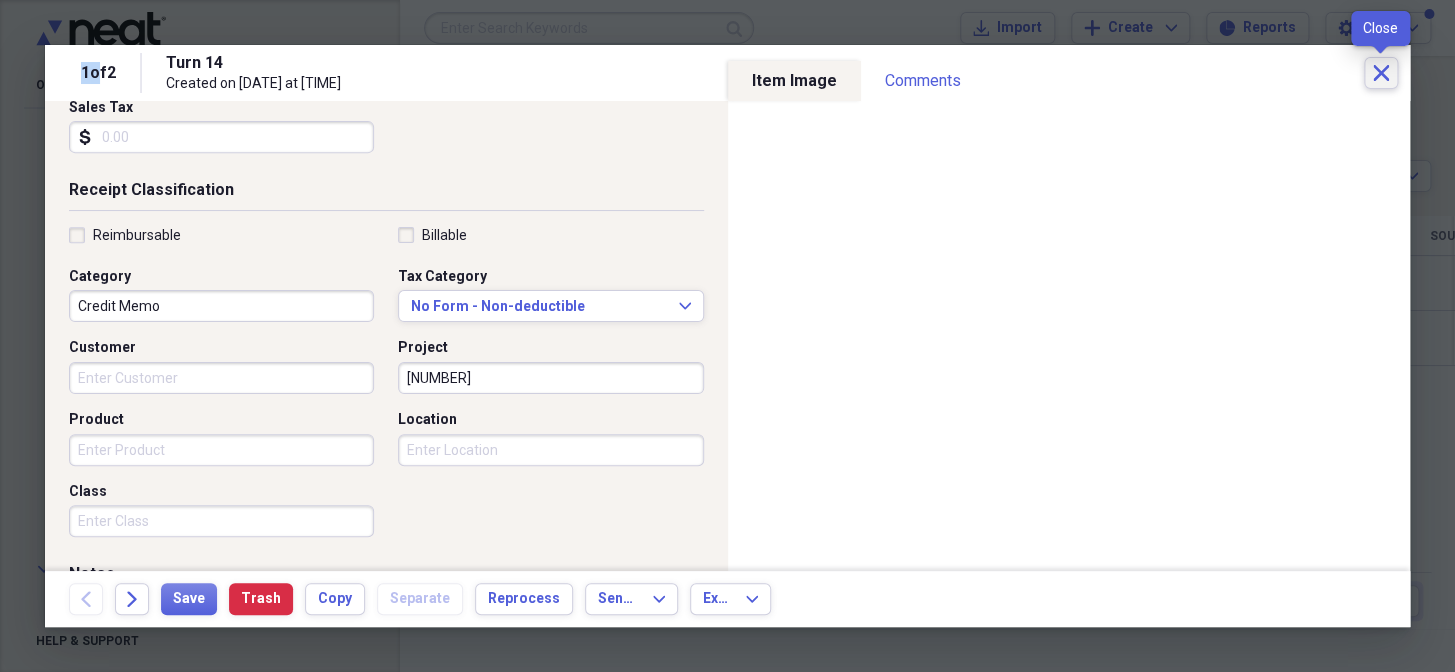 click on "Close" 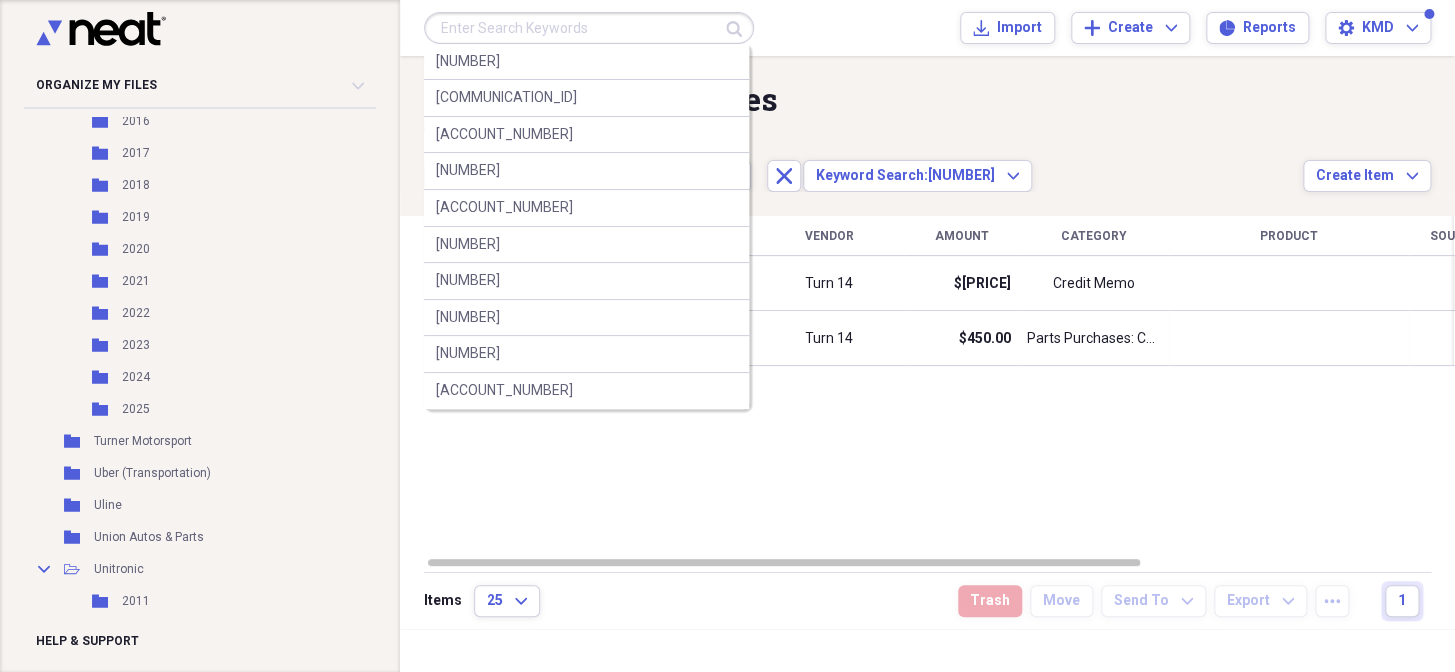 click at bounding box center (589, 28) 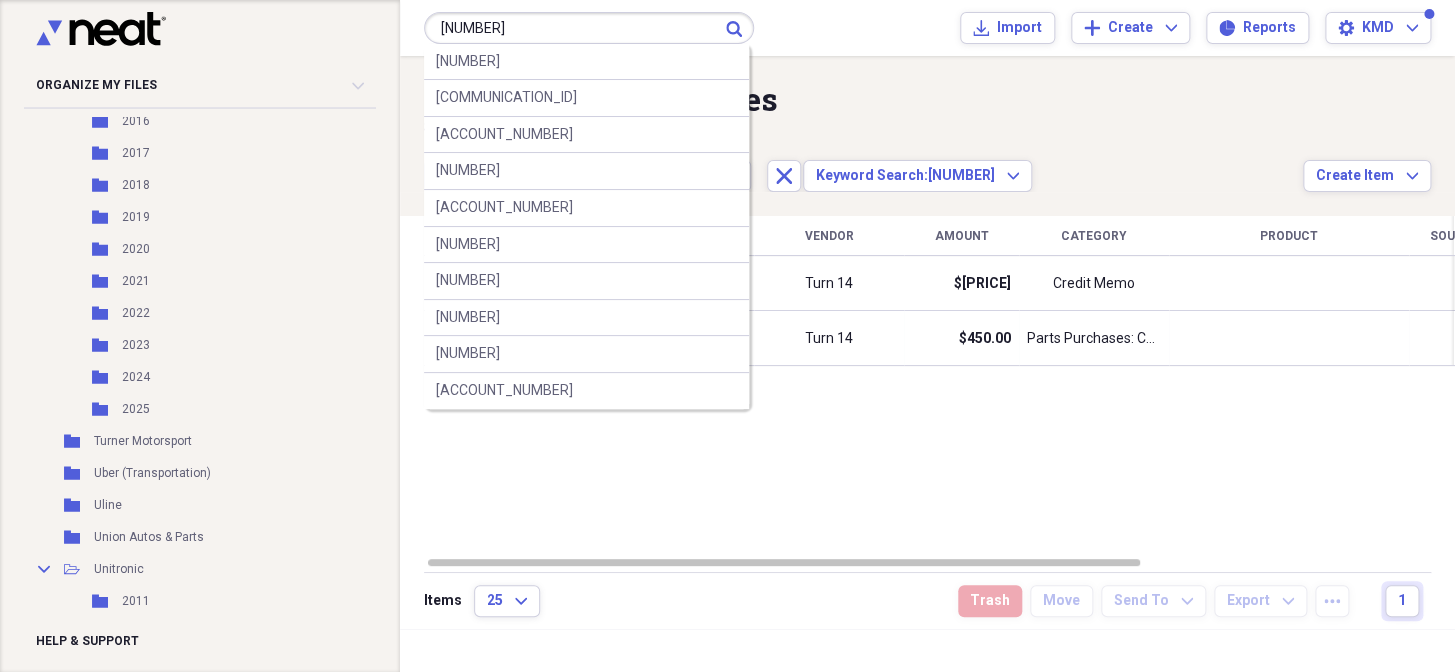type on "[NUMBER]" 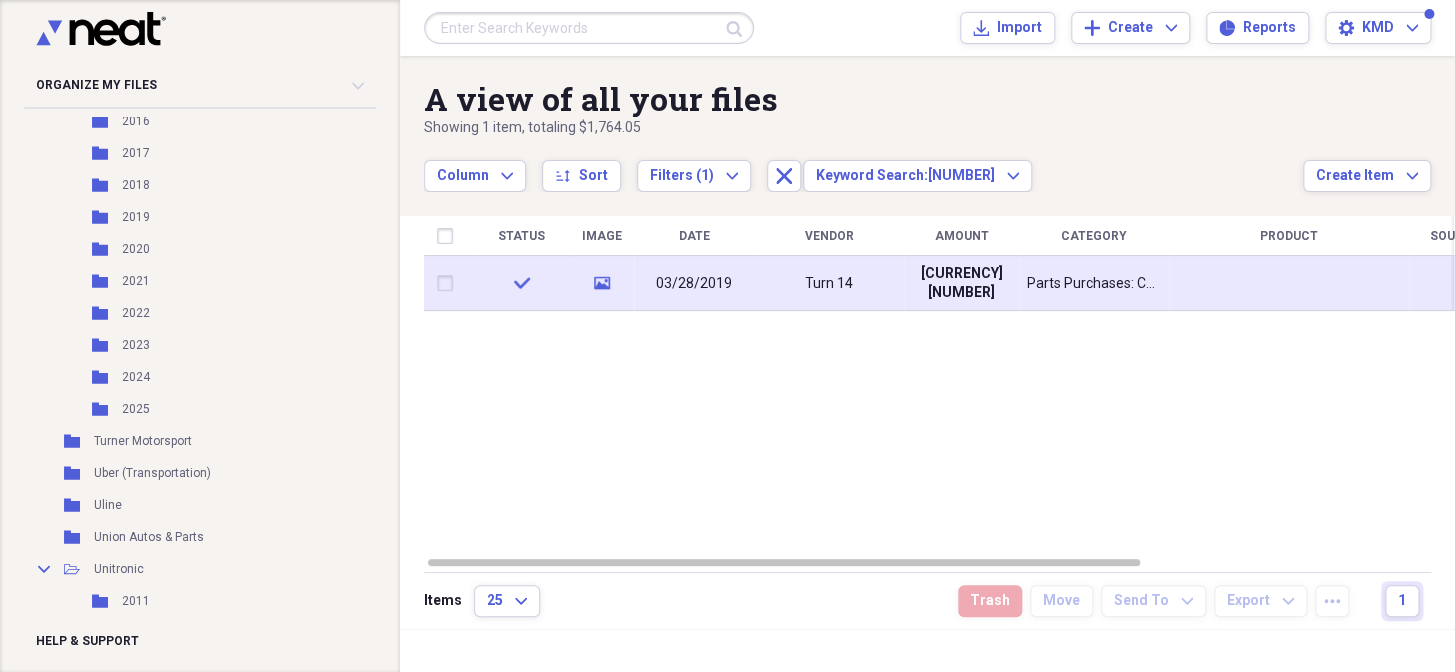 click on "[CURRENCY][NUMBER]" at bounding box center (961, 283) 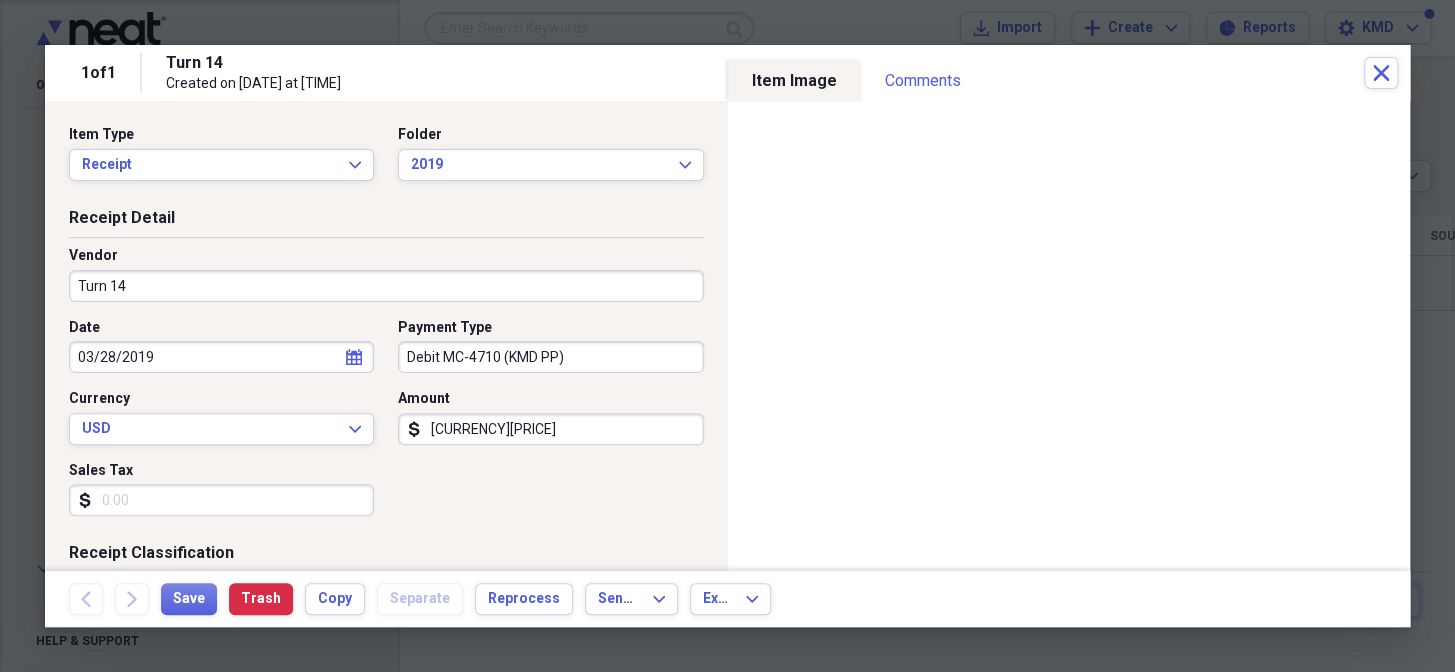 scroll, scrollTop: 545, scrollLeft: 0, axis: vertical 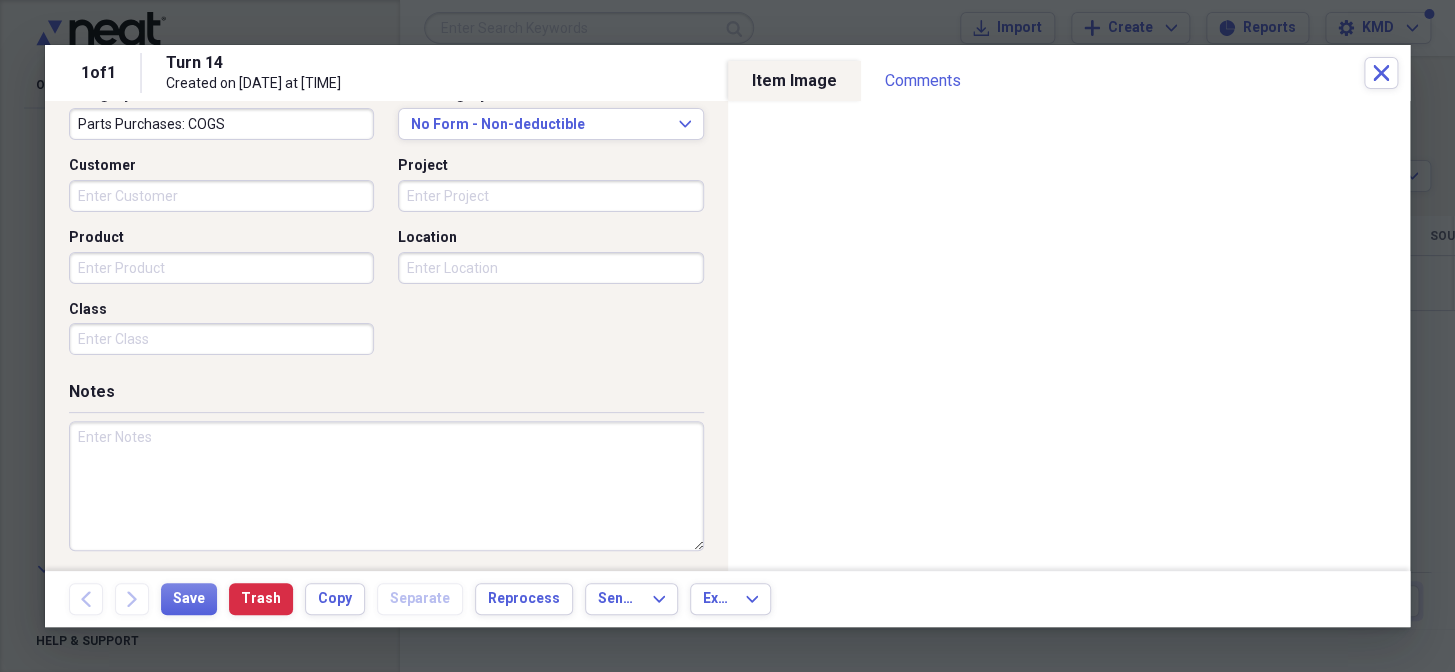 click on "Location" at bounding box center [550, 268] 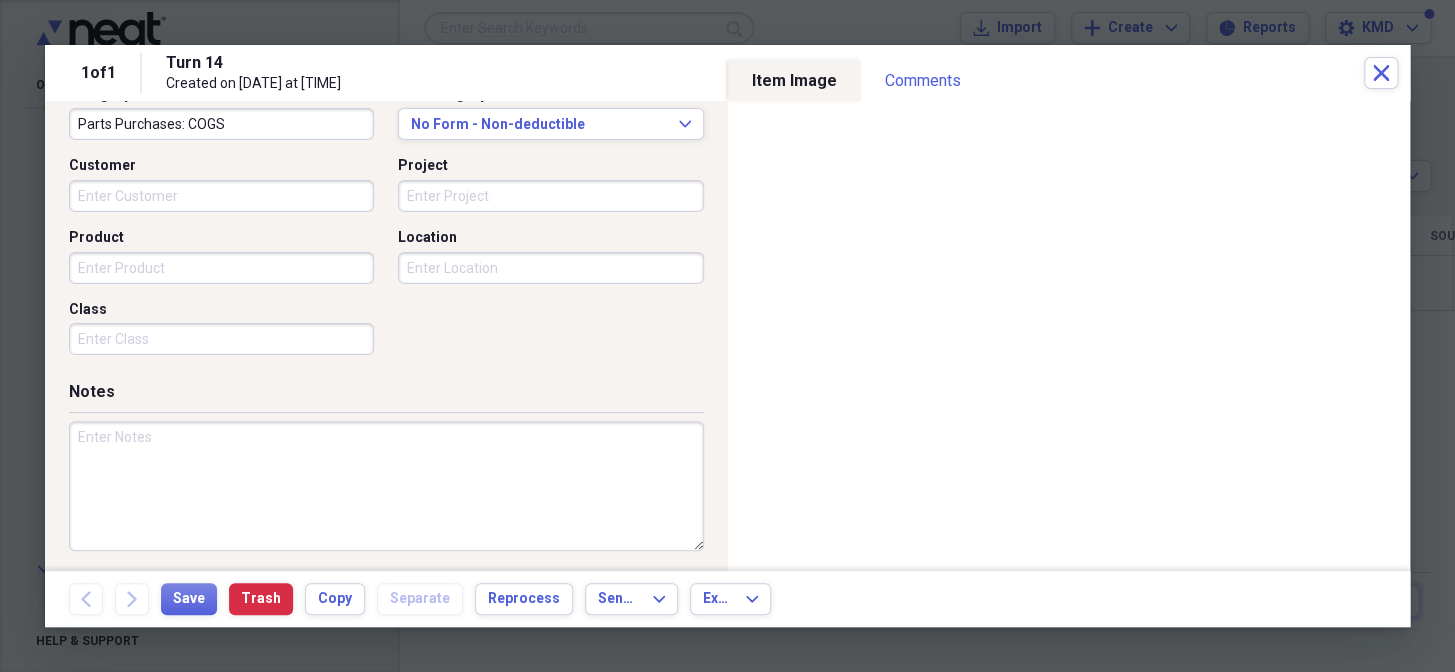 drag, startPoint x: 433, startPoint y: 196, endPoint x: 622, endPoint y: 183, distance: 189.44656 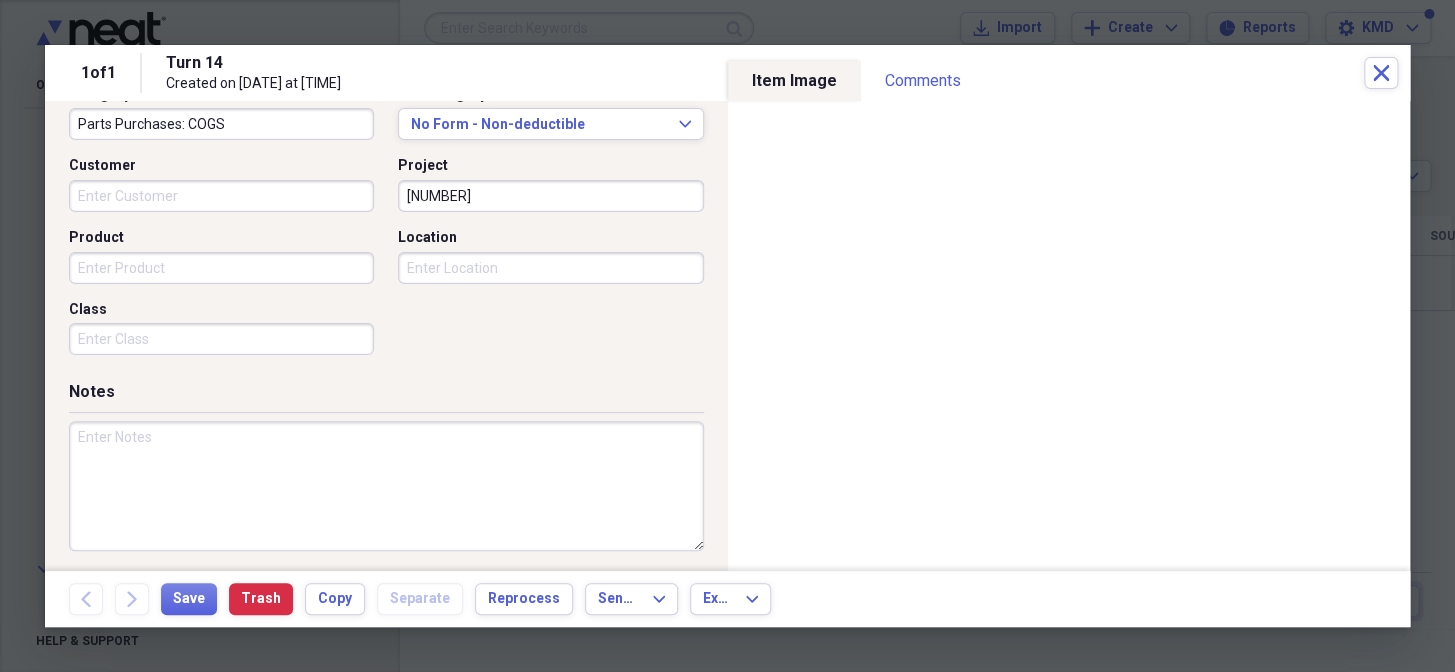 scroll, scrollTop: 550, scrollLeft: 0, axis: vertical 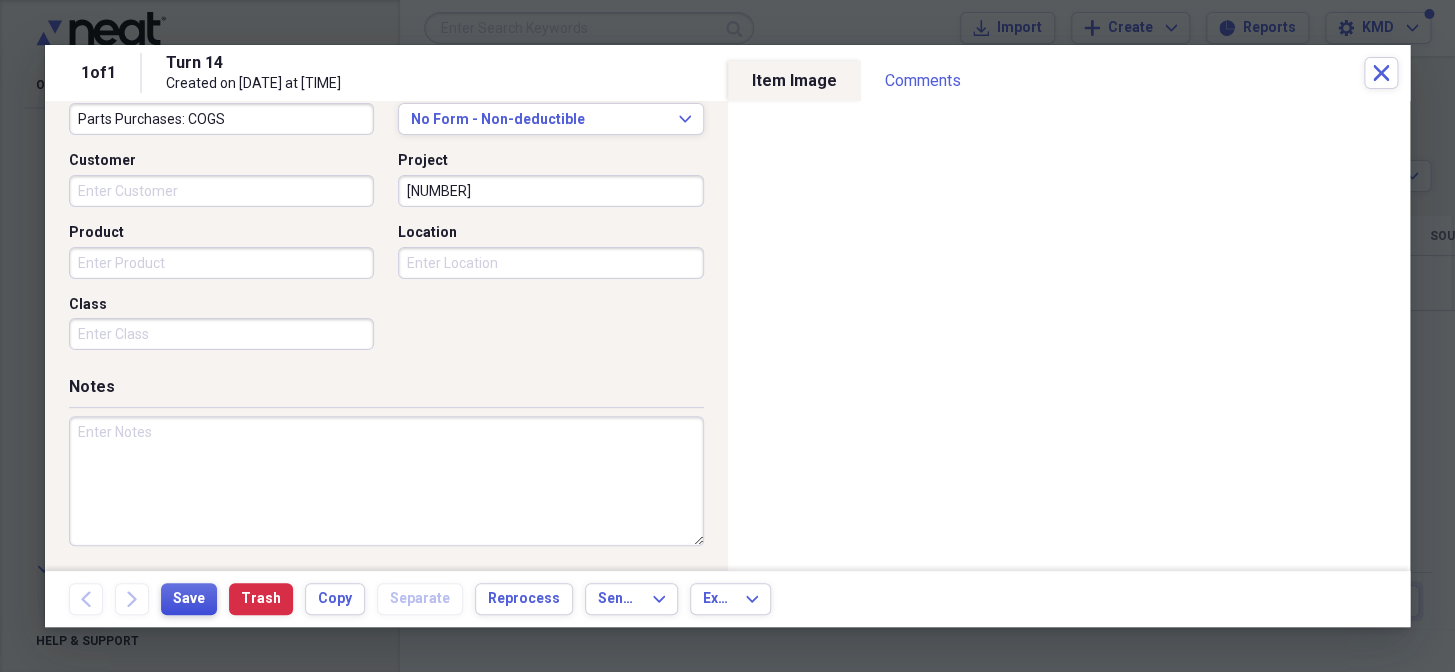 type on "[NUMBER]" 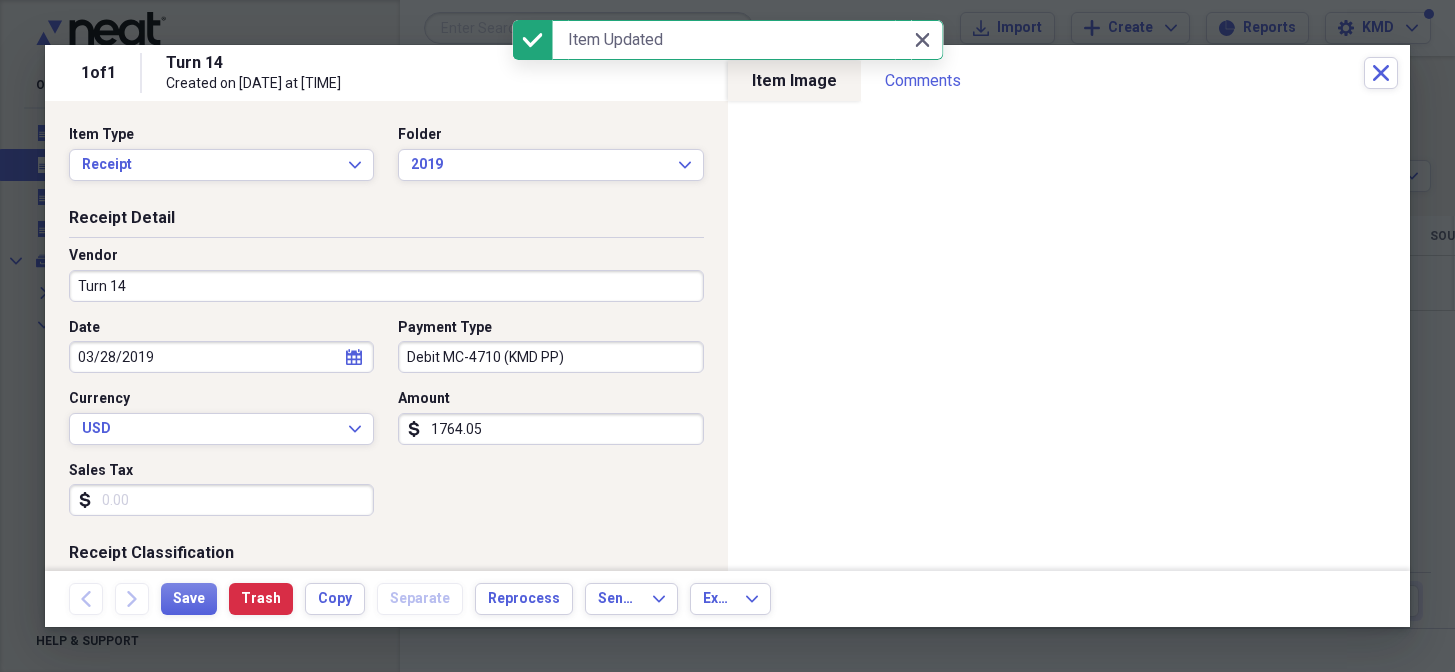 scroll, scrollTop: 0, scrollLeft: 0, axis: both 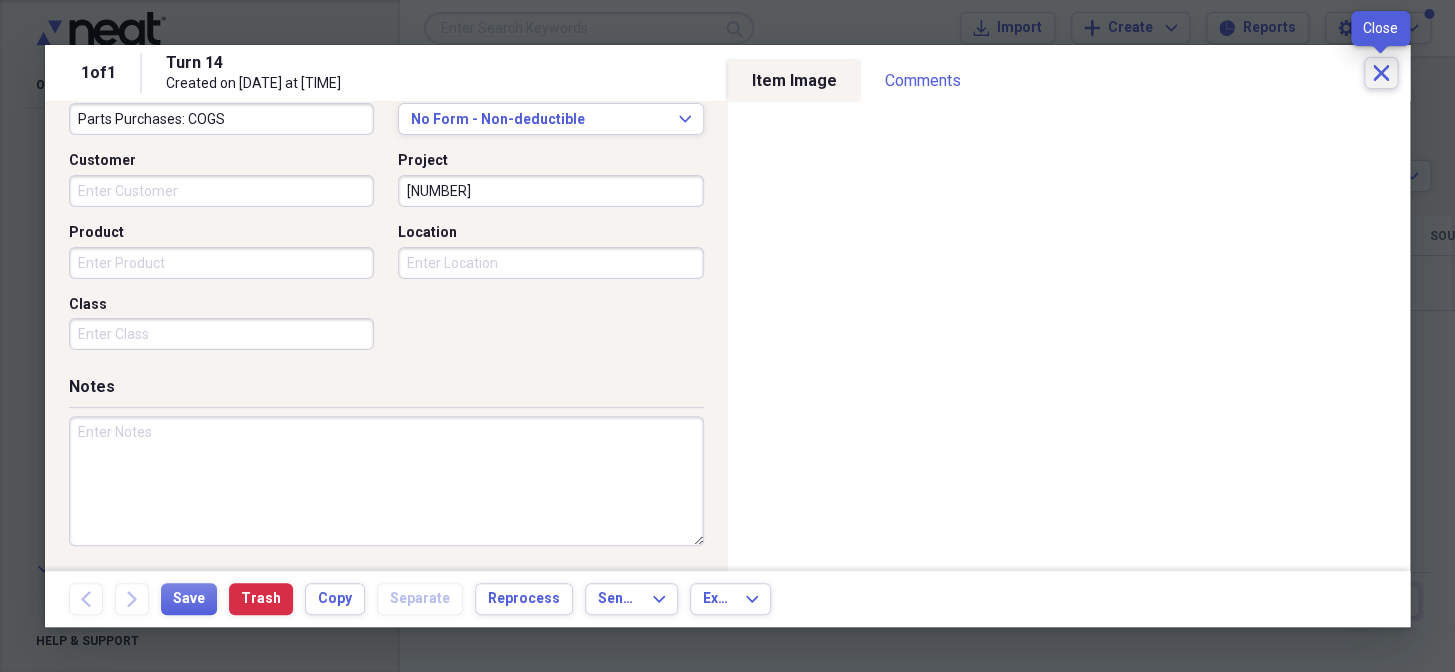 click 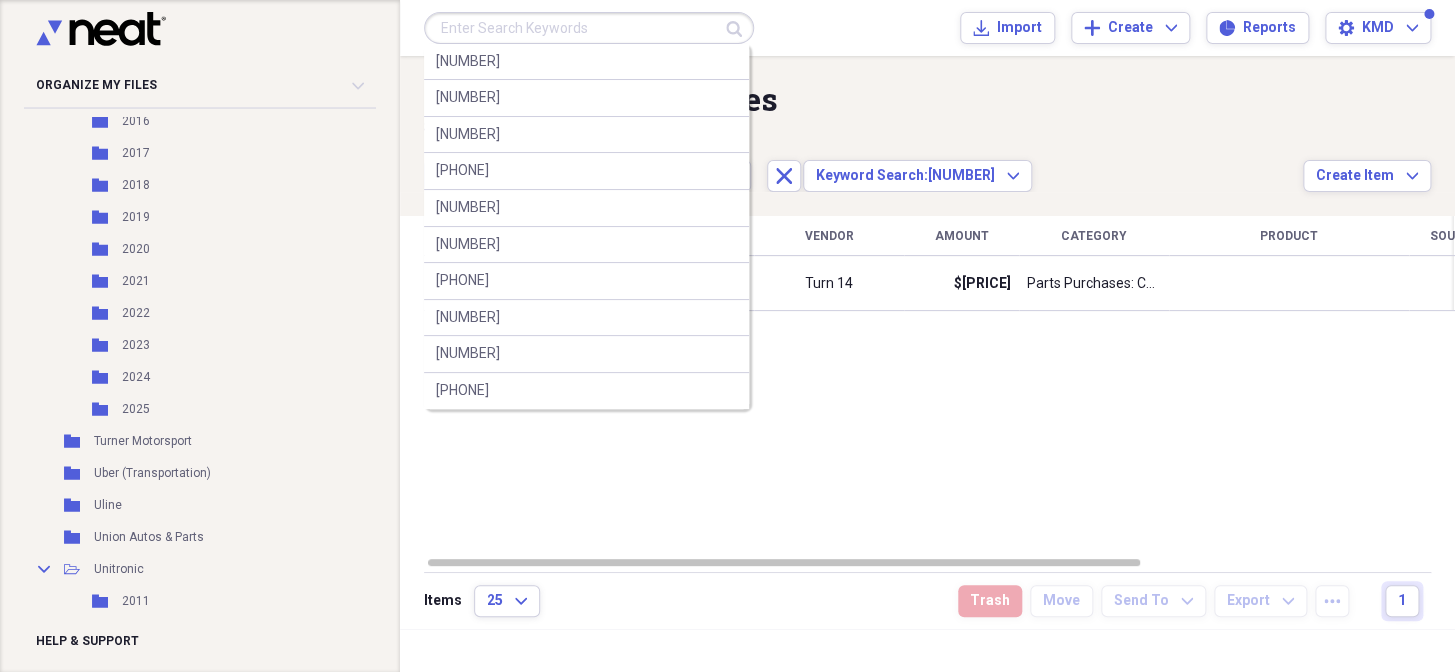 click at bounding box center (589, 28) 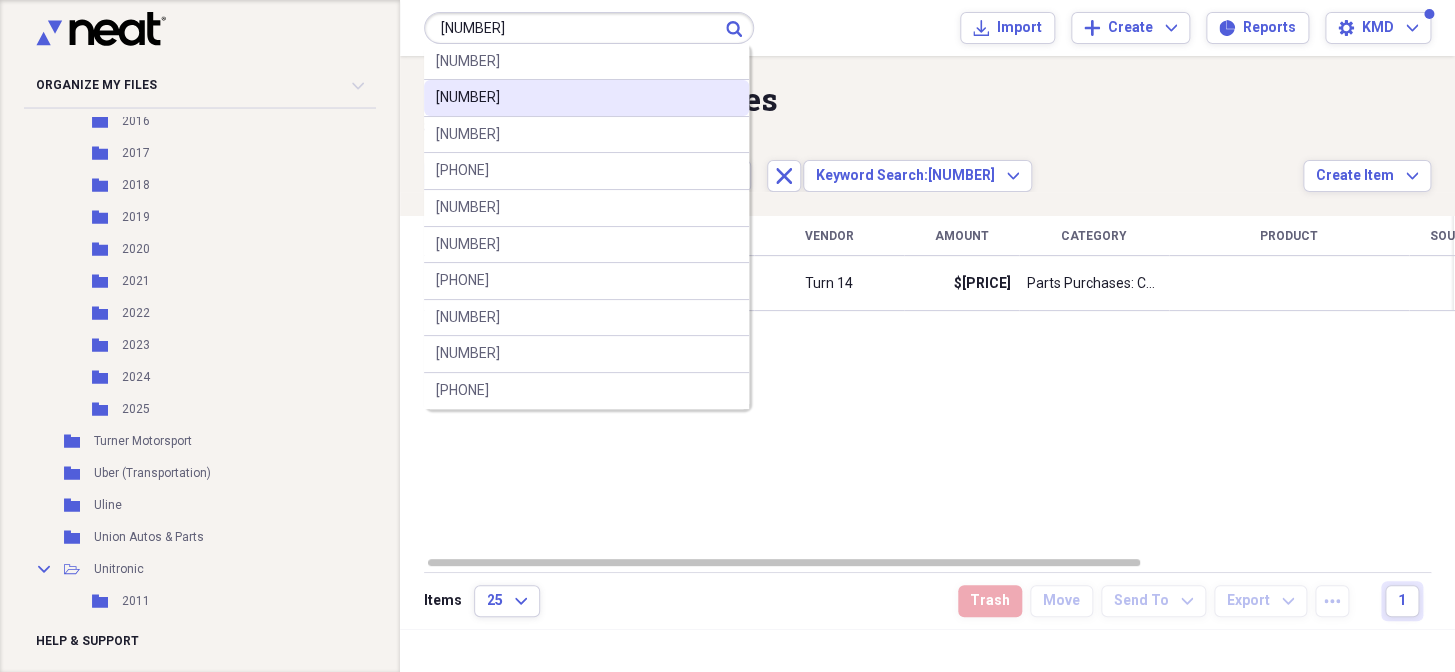 type on "[NUMBER]" 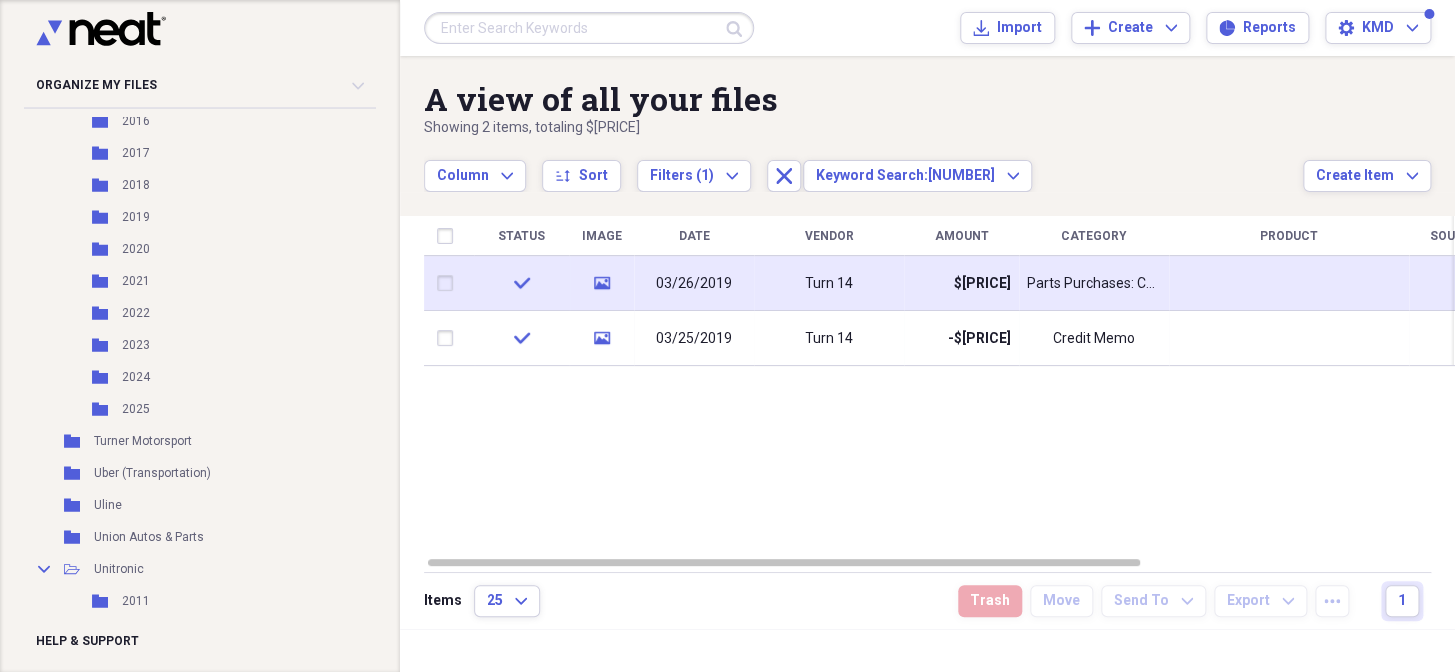 click on "$[PRICE]" at bounding box center [982, 284] 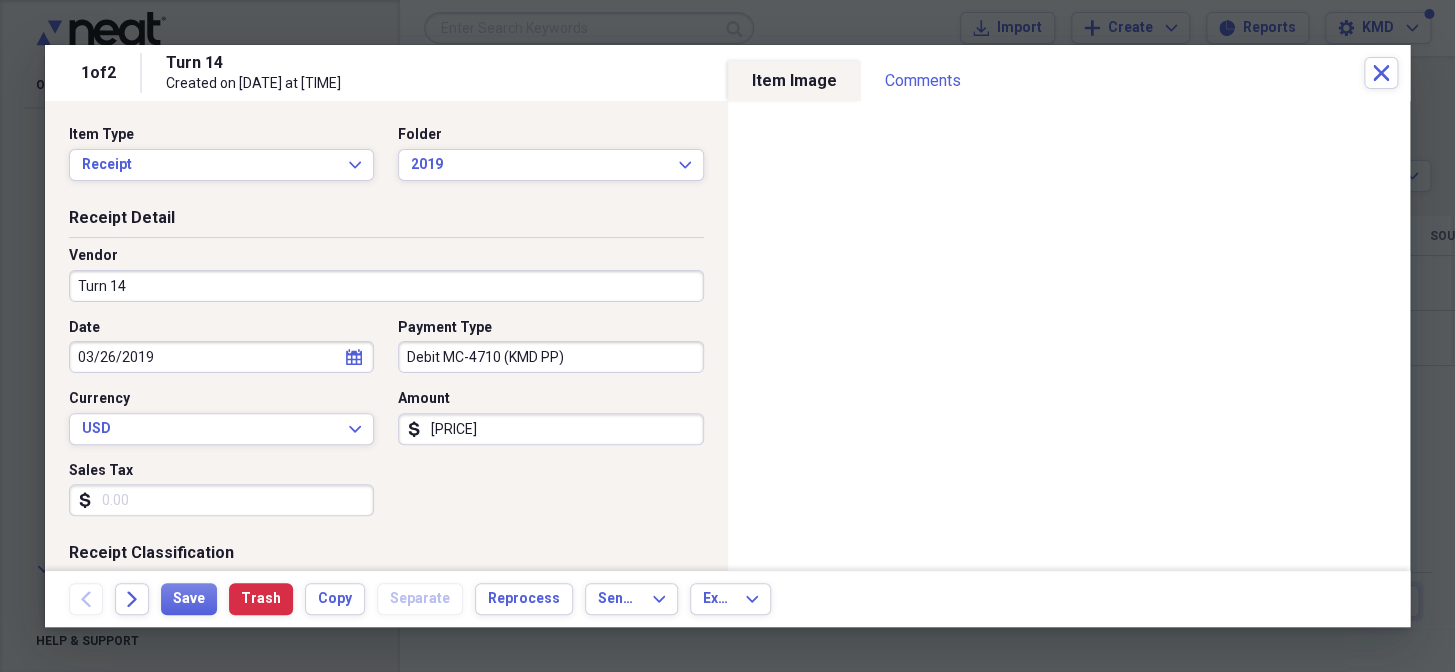 scroll, scrollTop: 455, scrollLeft: 0, axis: vertical 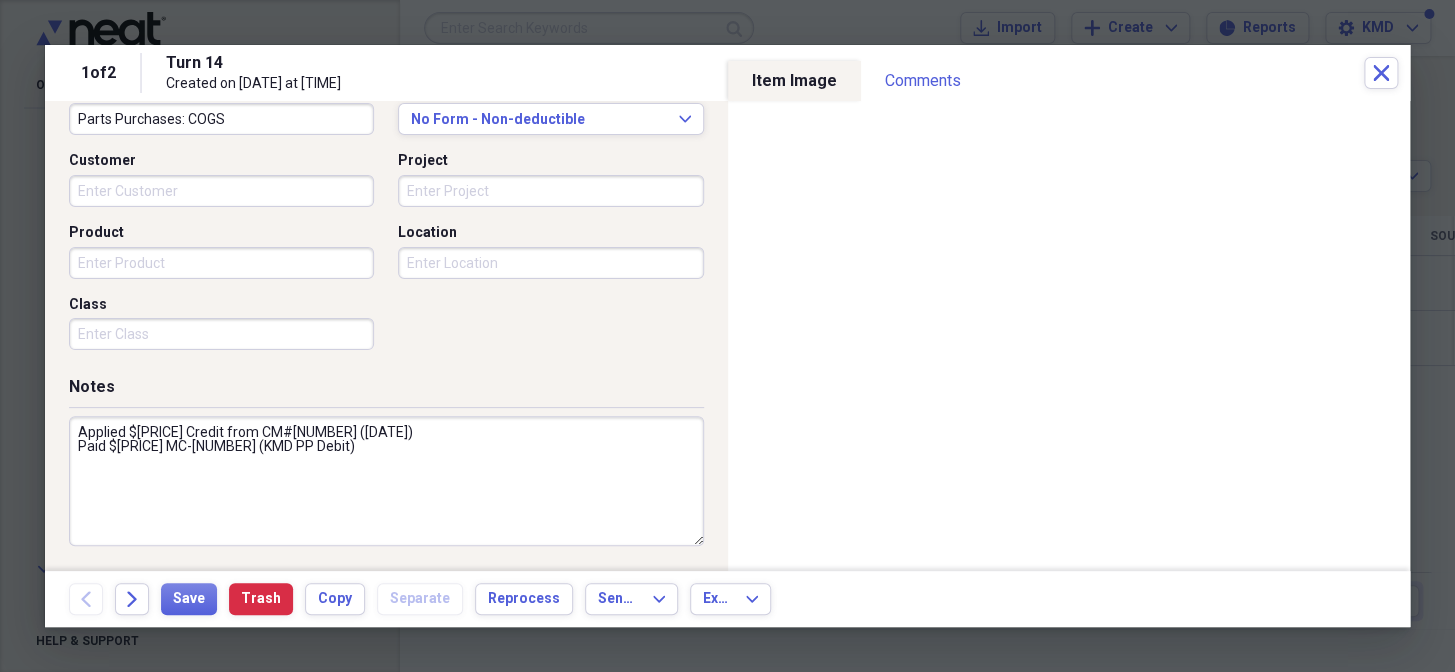 click on "Location" at bounding box center [550, 263] 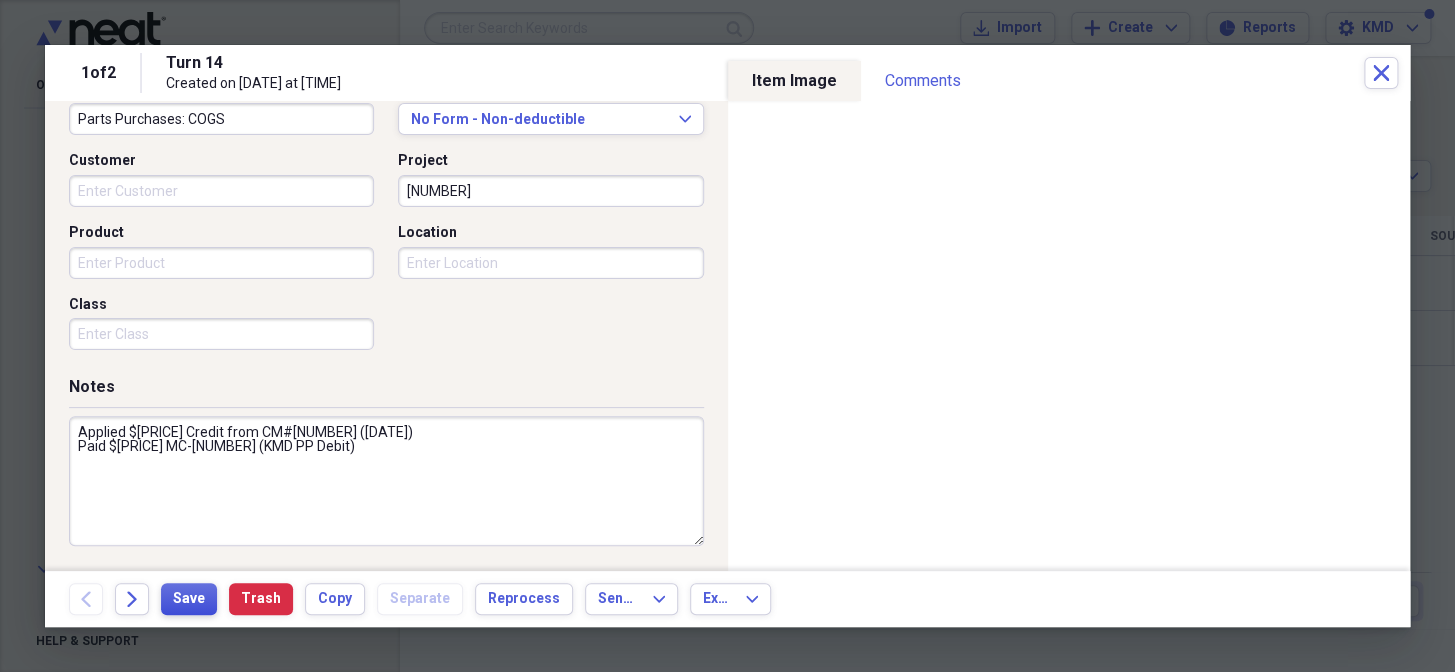 type on "[NUMBER]" 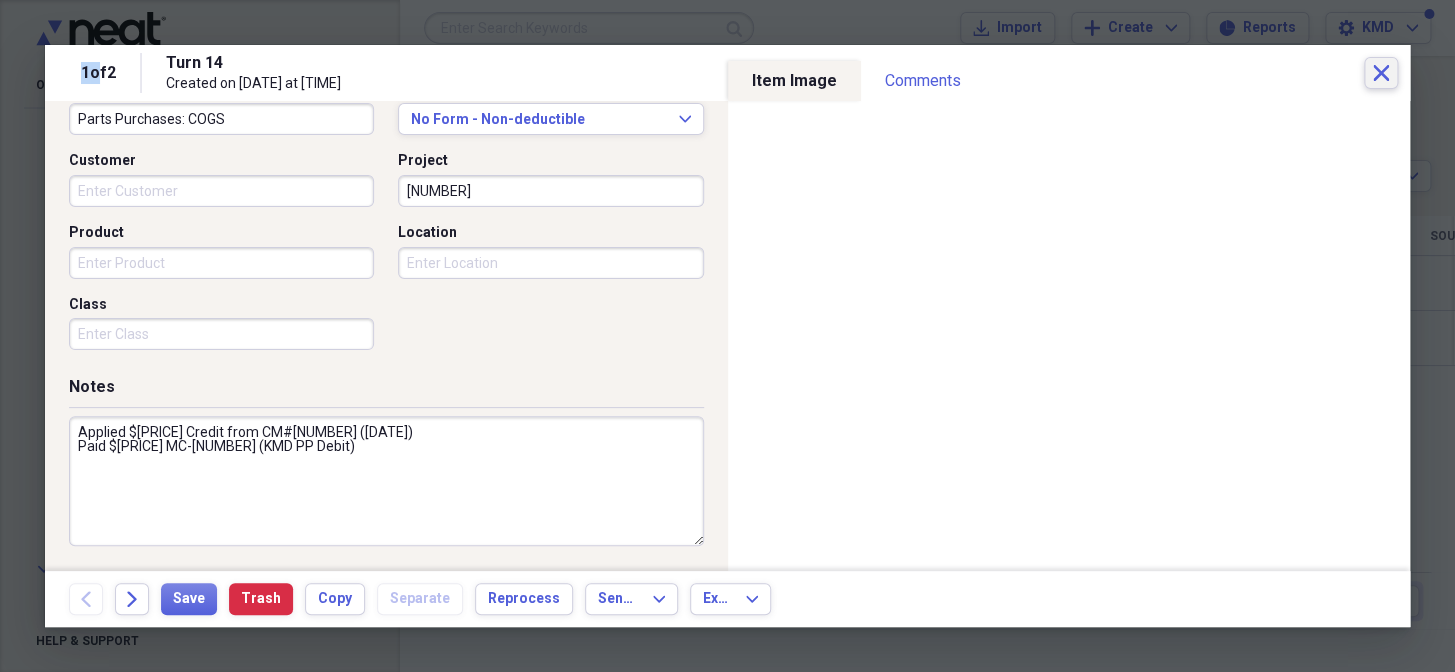 click on "Close" 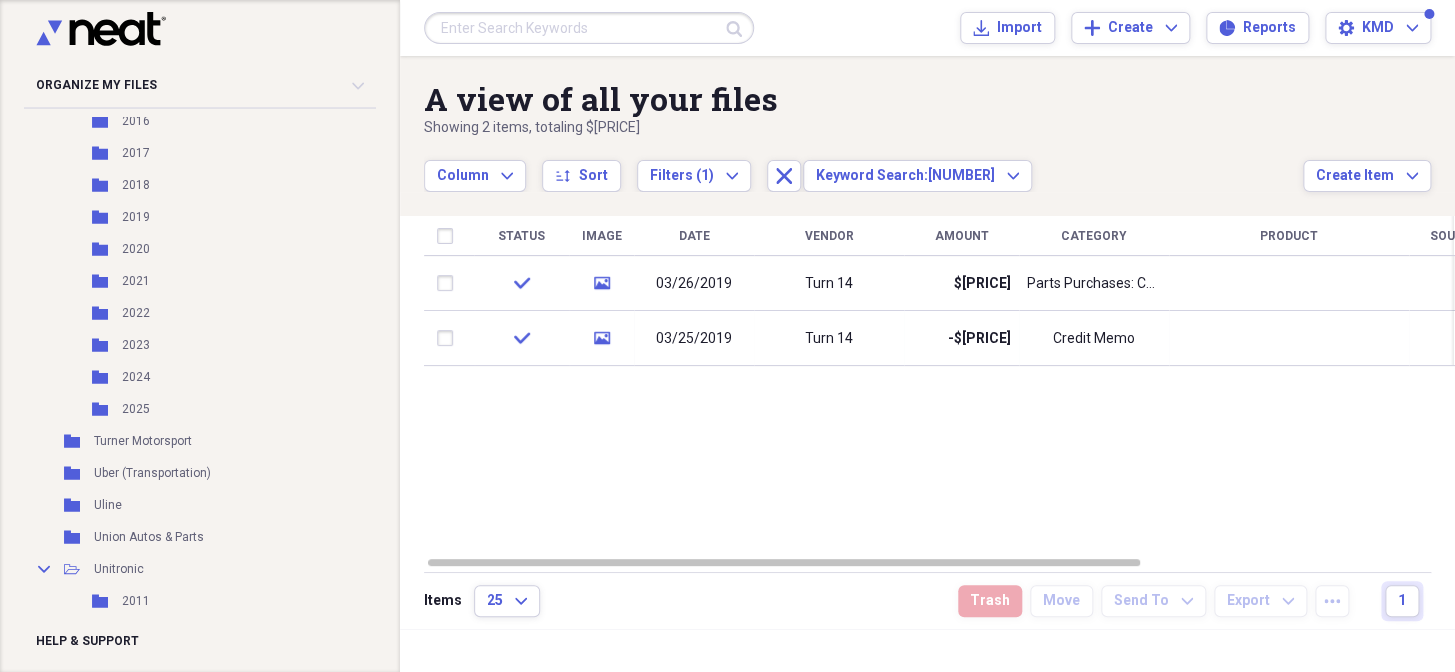 drag, startPoint x: 534, startPoint y: 20, endPoint x: 524, endPoint y: 33, distance: 16.40122 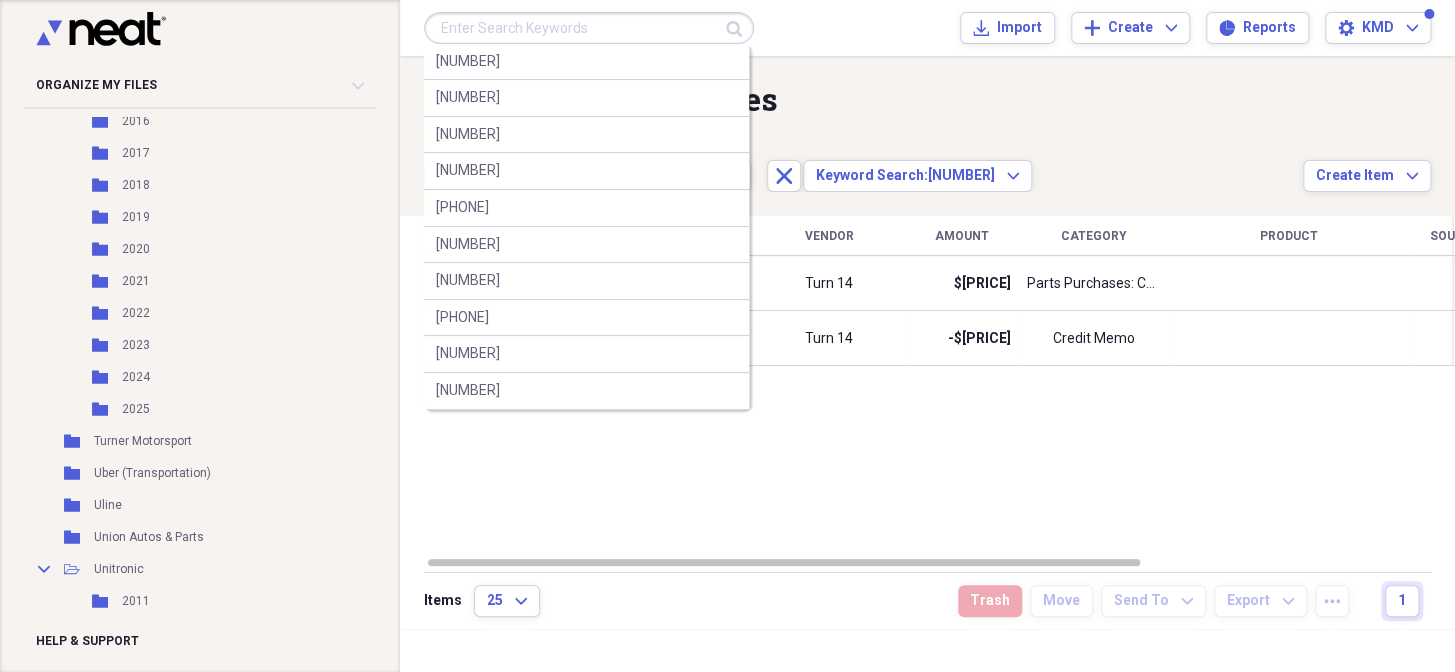 click at bounding box center (589, 28) 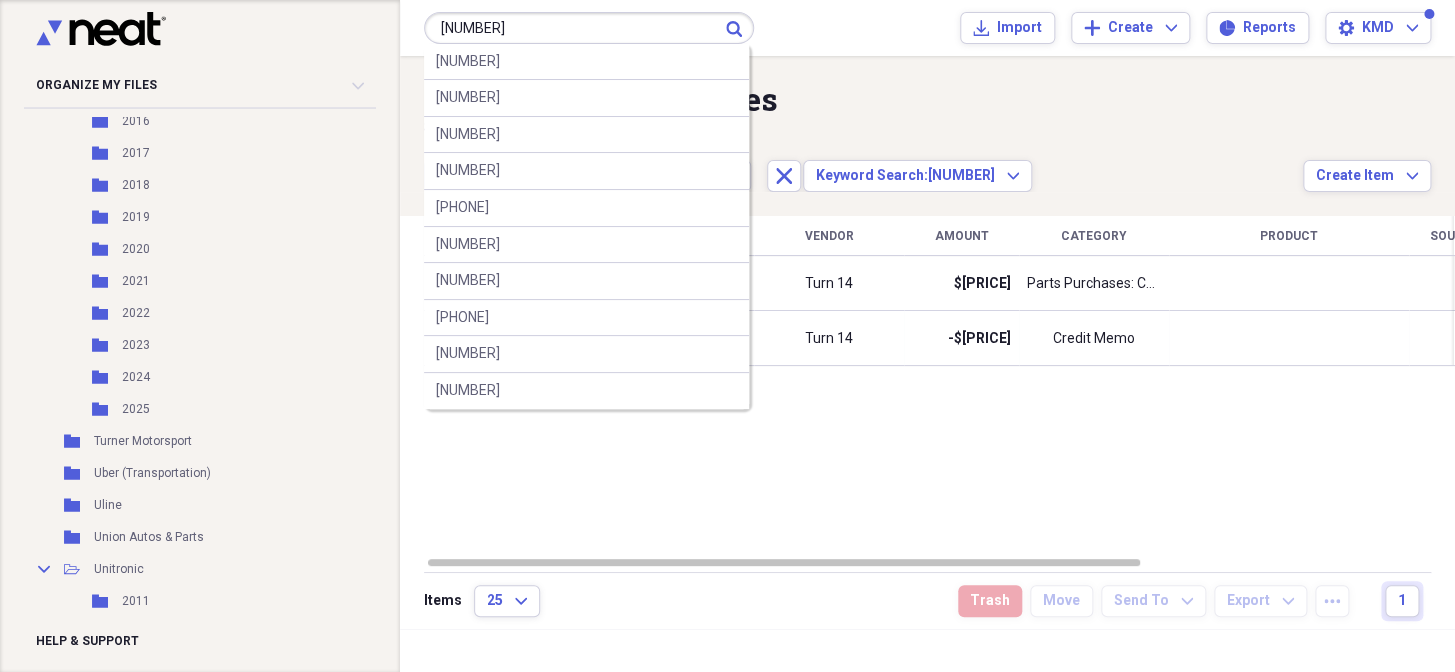 type on "[NUMBER]" 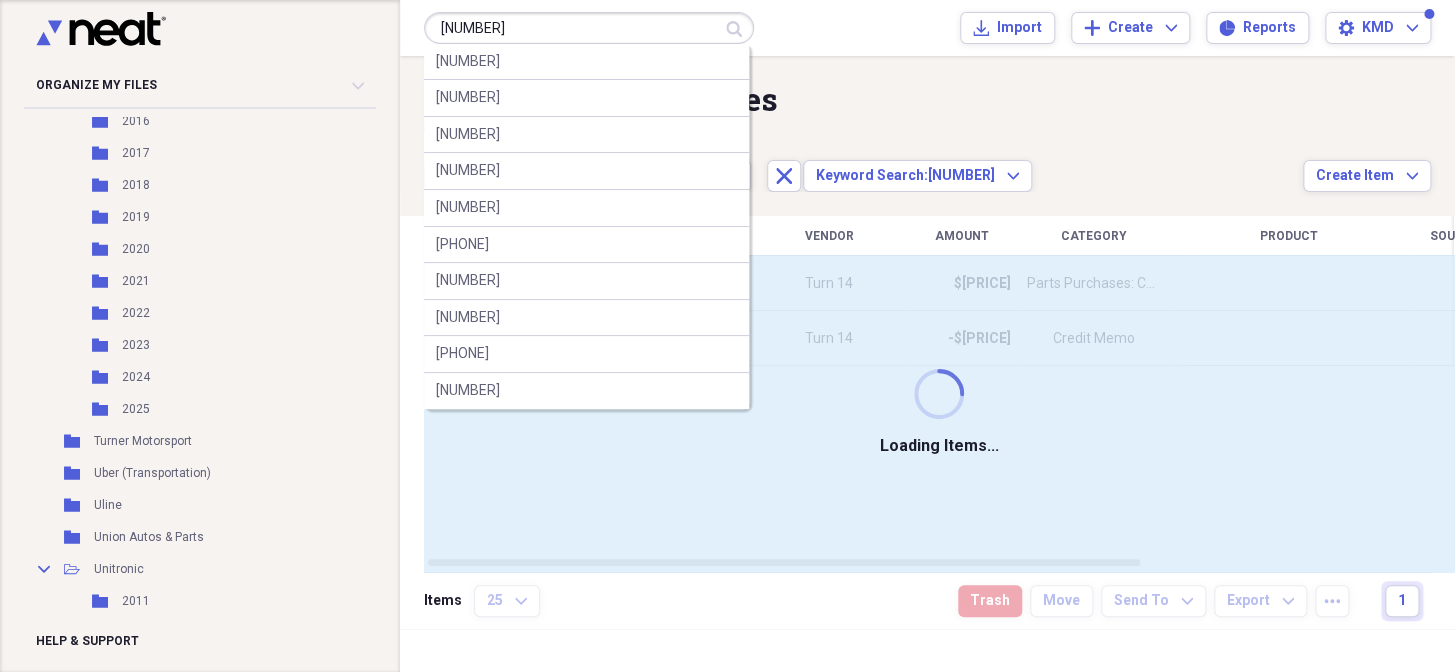 type 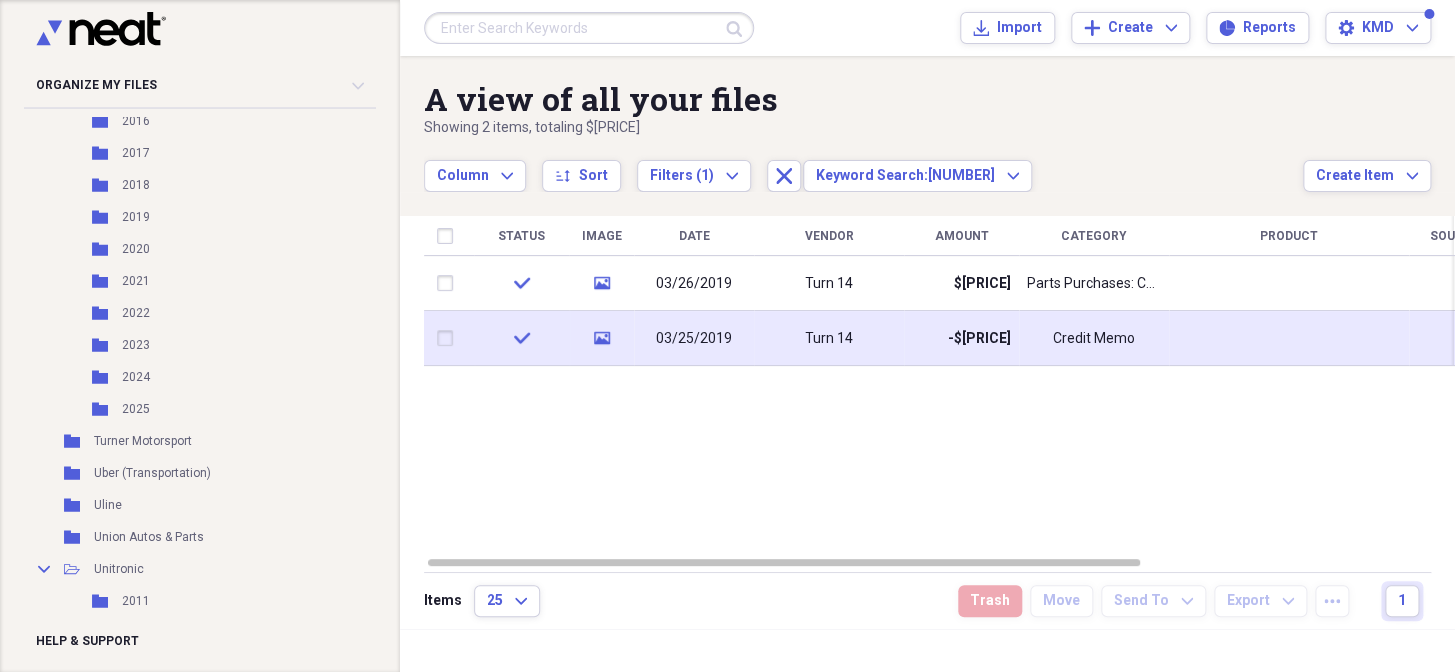 click on "Turn 14" at bounding box center [829, 338] 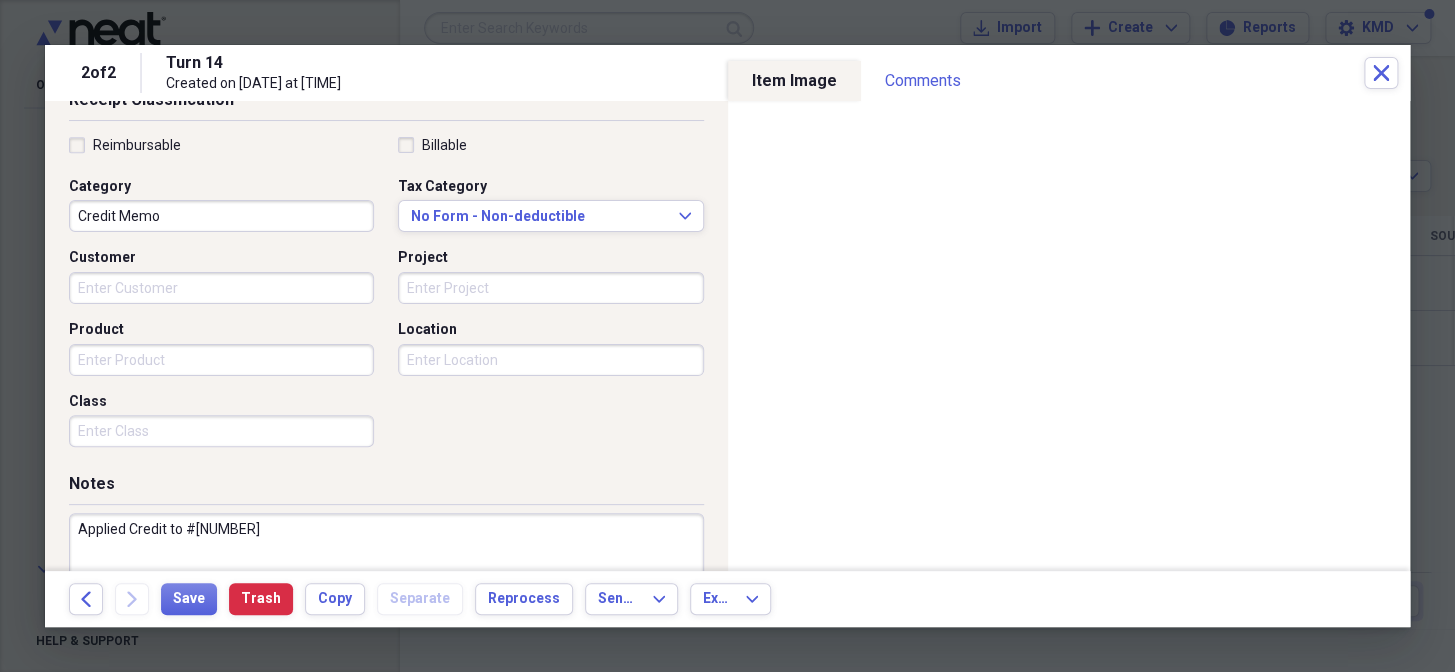 scroll, scrollTop: 454, scrollLeft: 0, axis: vertical 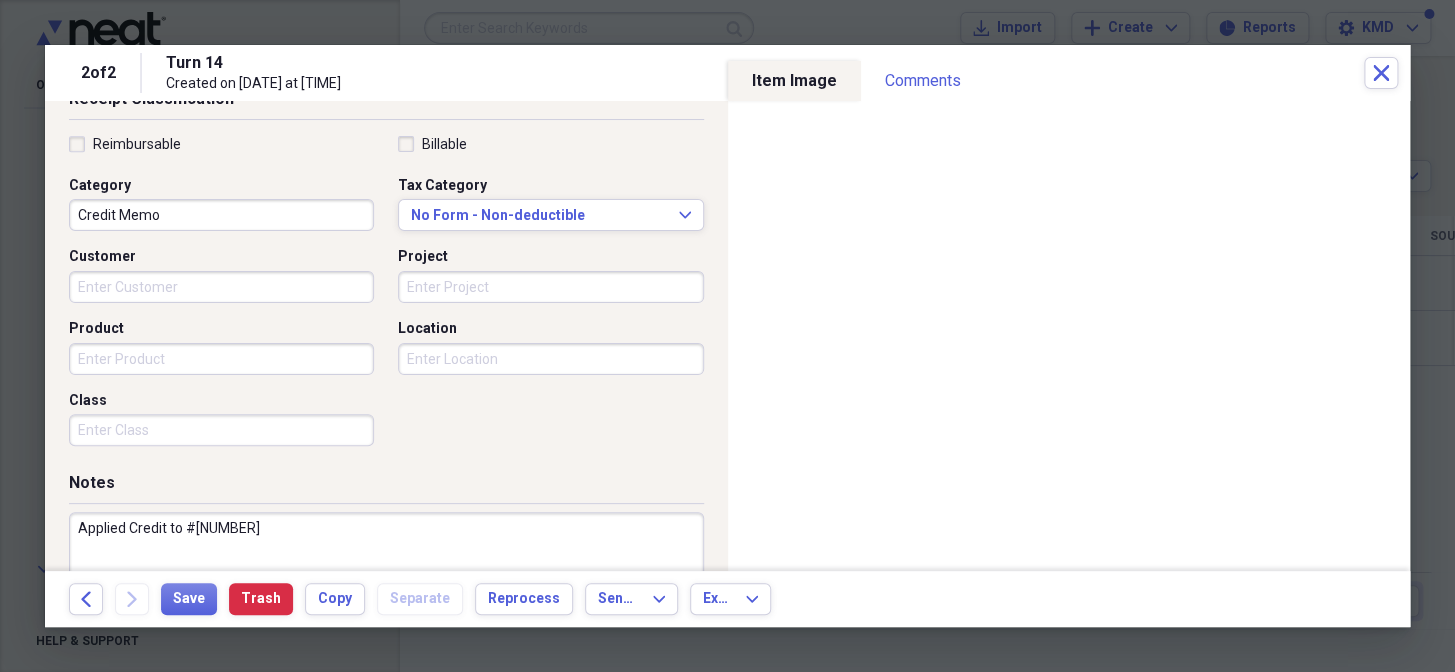 click on "Project" at bounding box center (550, 287) 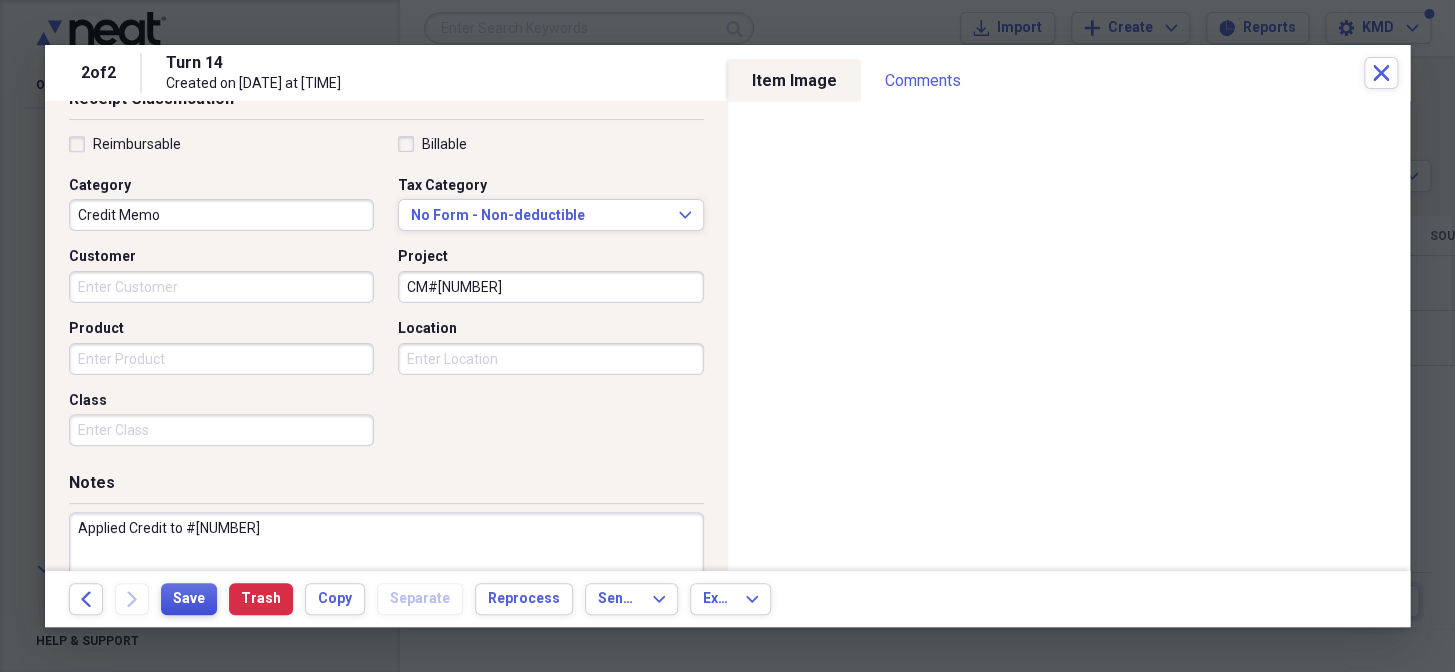 type on "[NUMBER]" 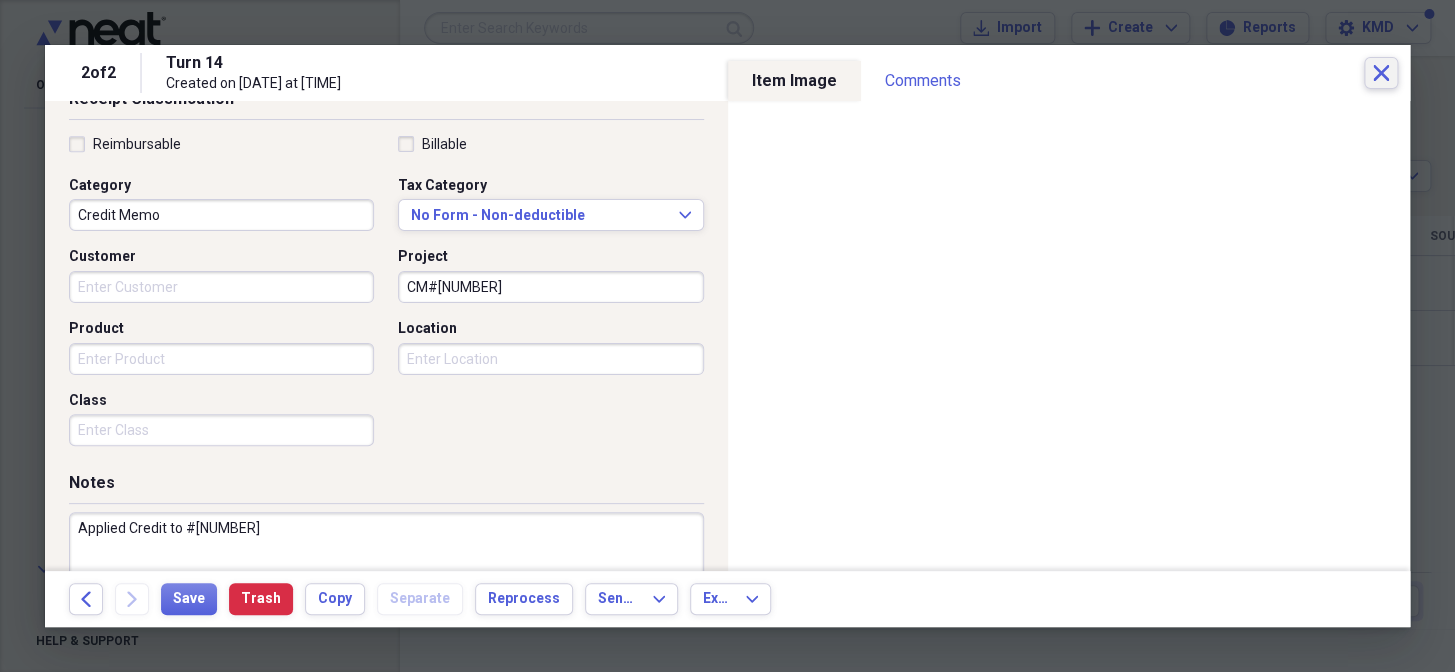 click on "Close" at bounding box center (1381, 73) 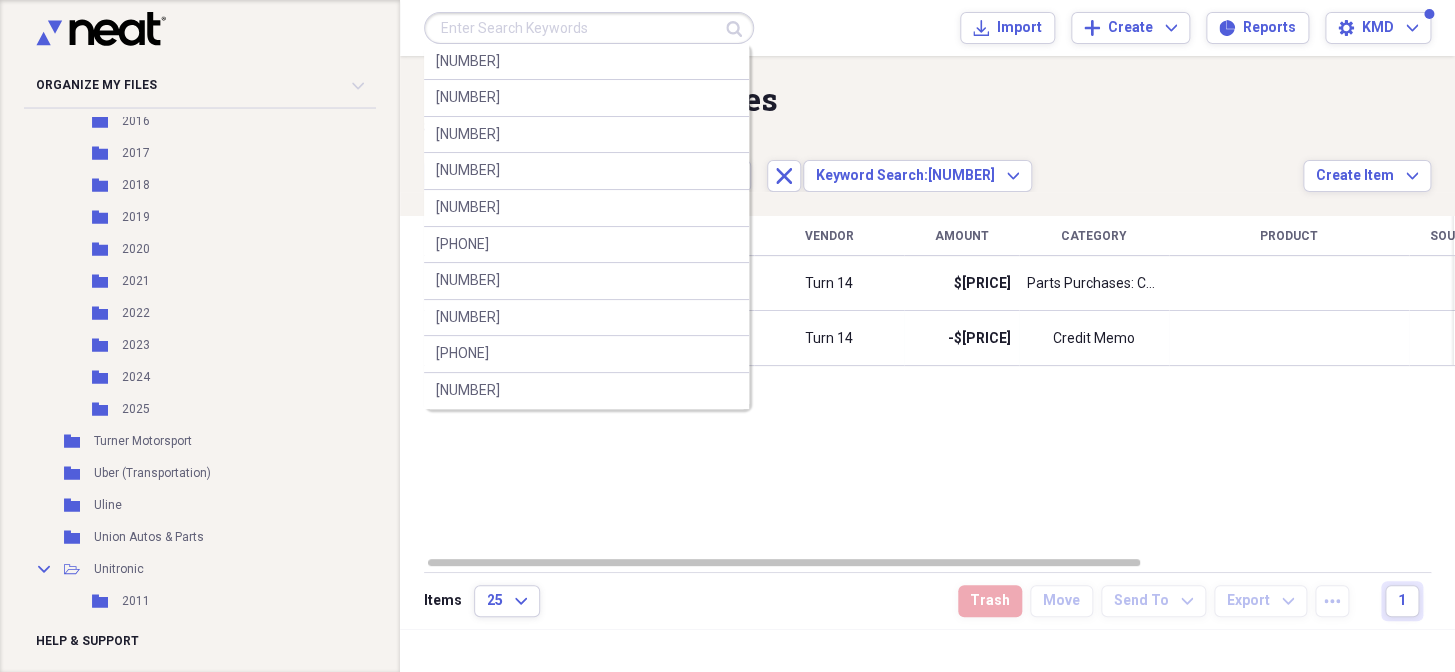 click at bounding box center (589, 28) 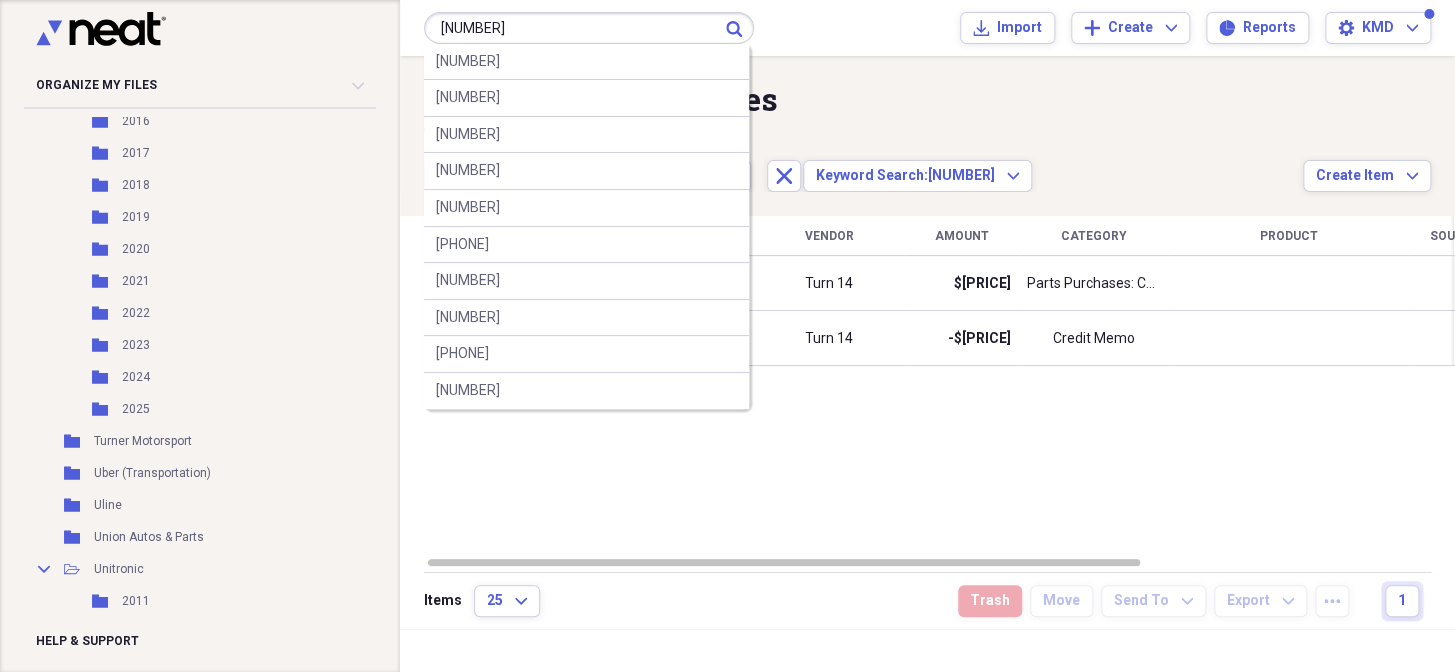 type on "[NUMBER]" 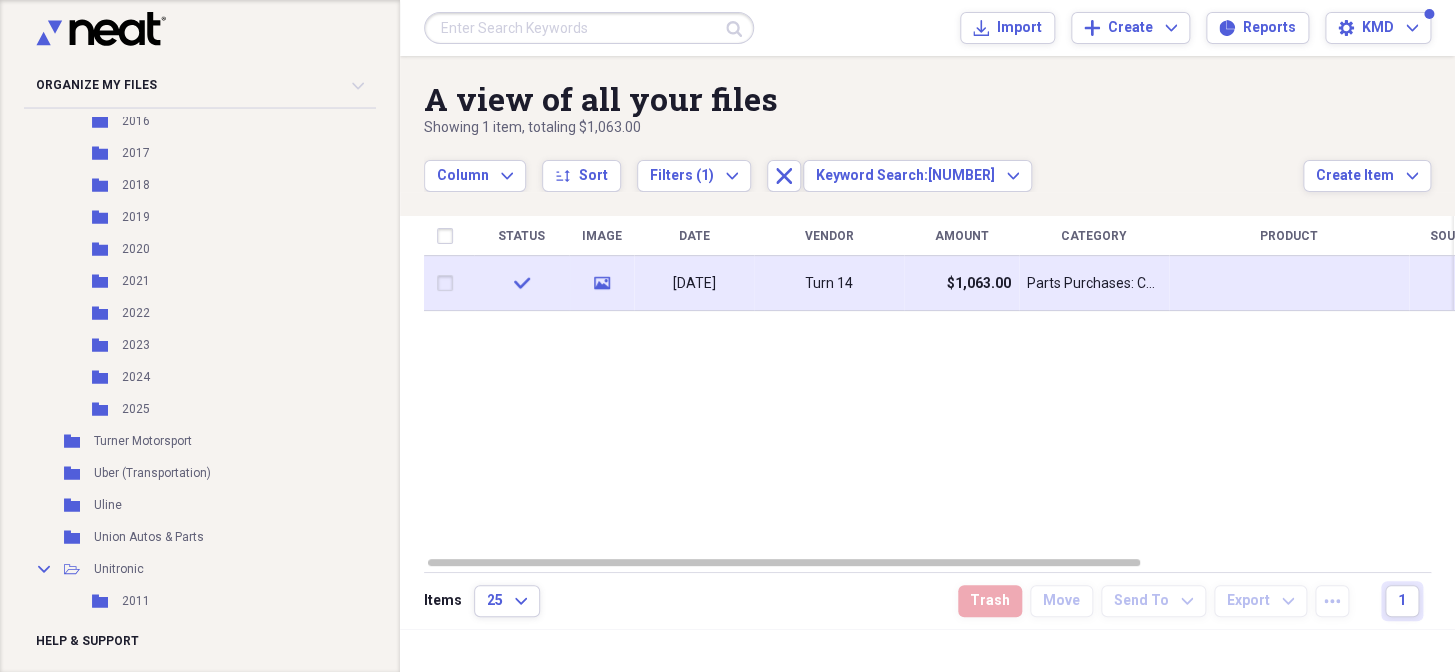 click on "Turn 14" at bounding box center [829, 283] 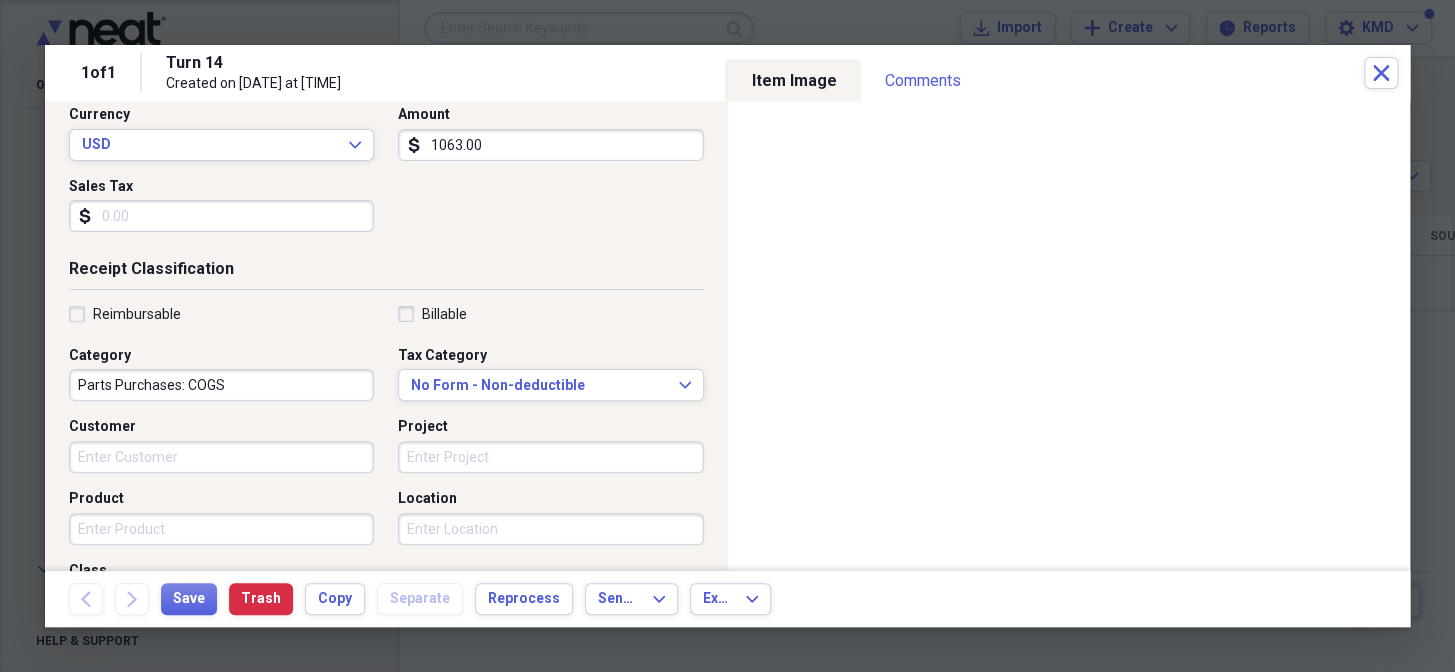 scroll, scrollTop: 363, scrollLeft: 0, axis: vertical 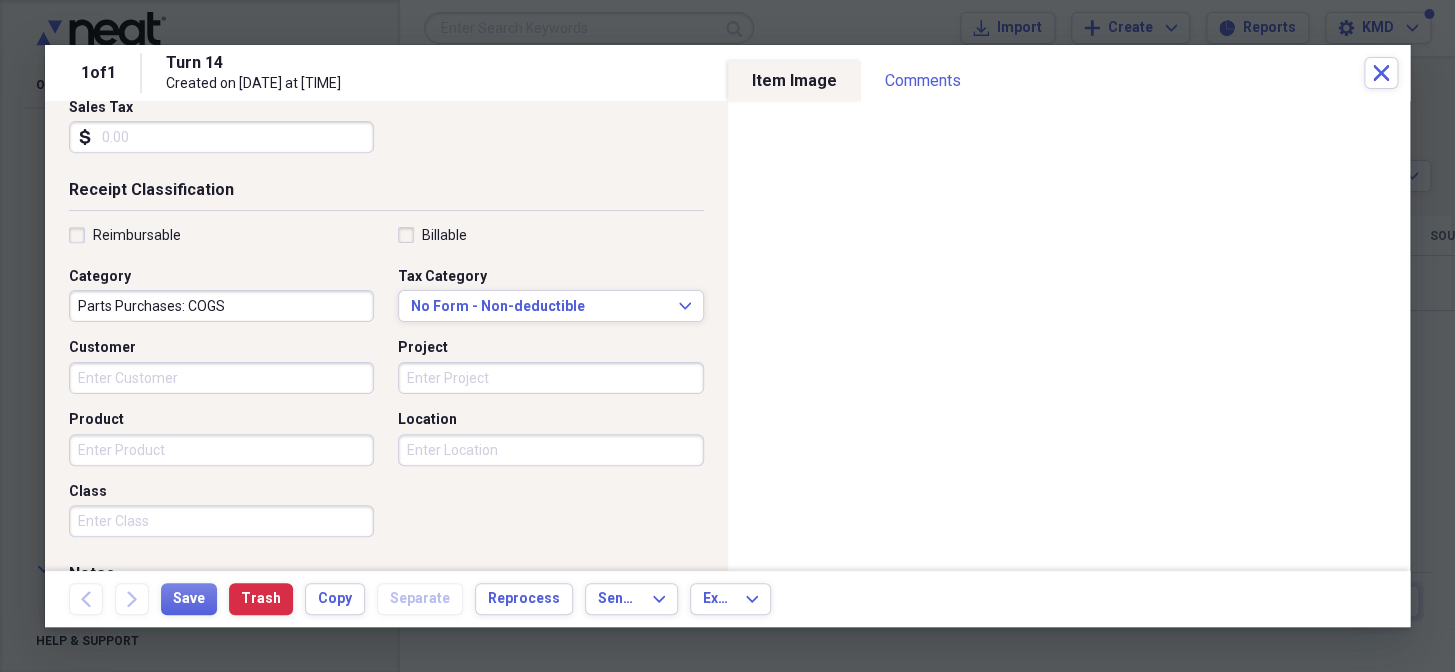 click on "Location" at bounding box center [550, 450] 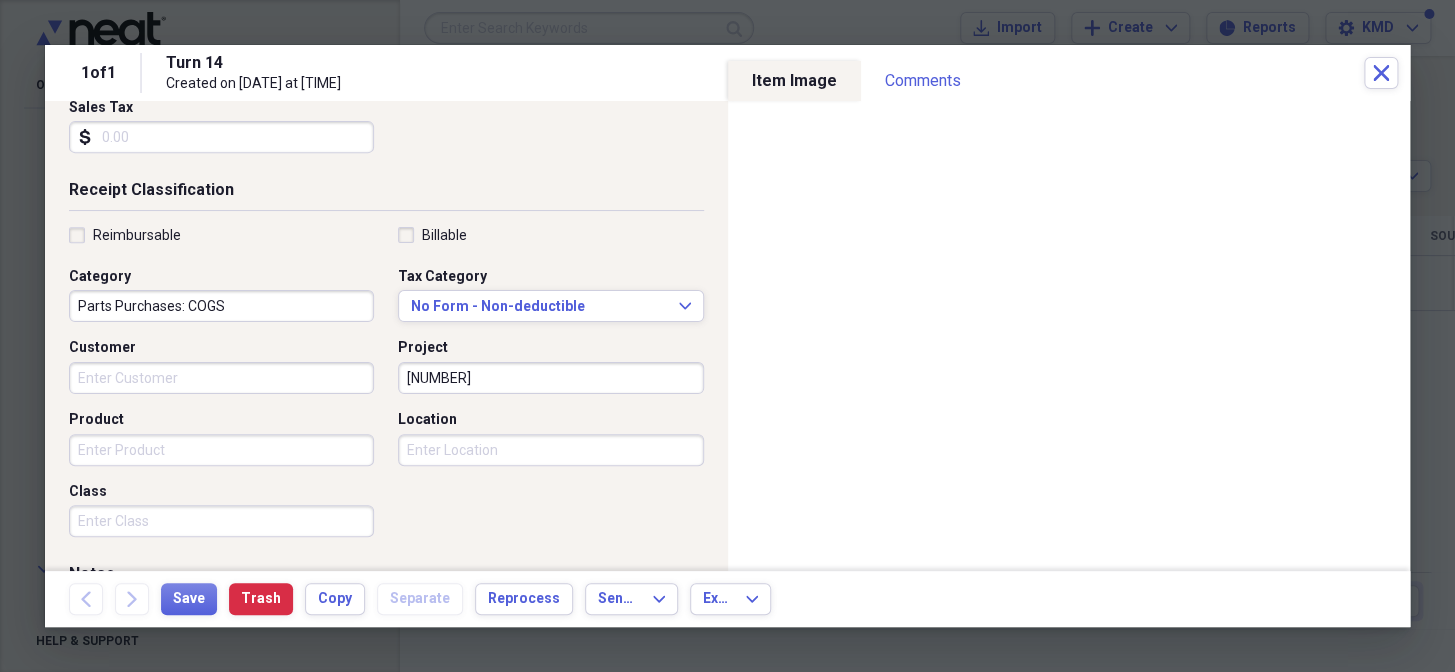 type on "[NUMBER]" 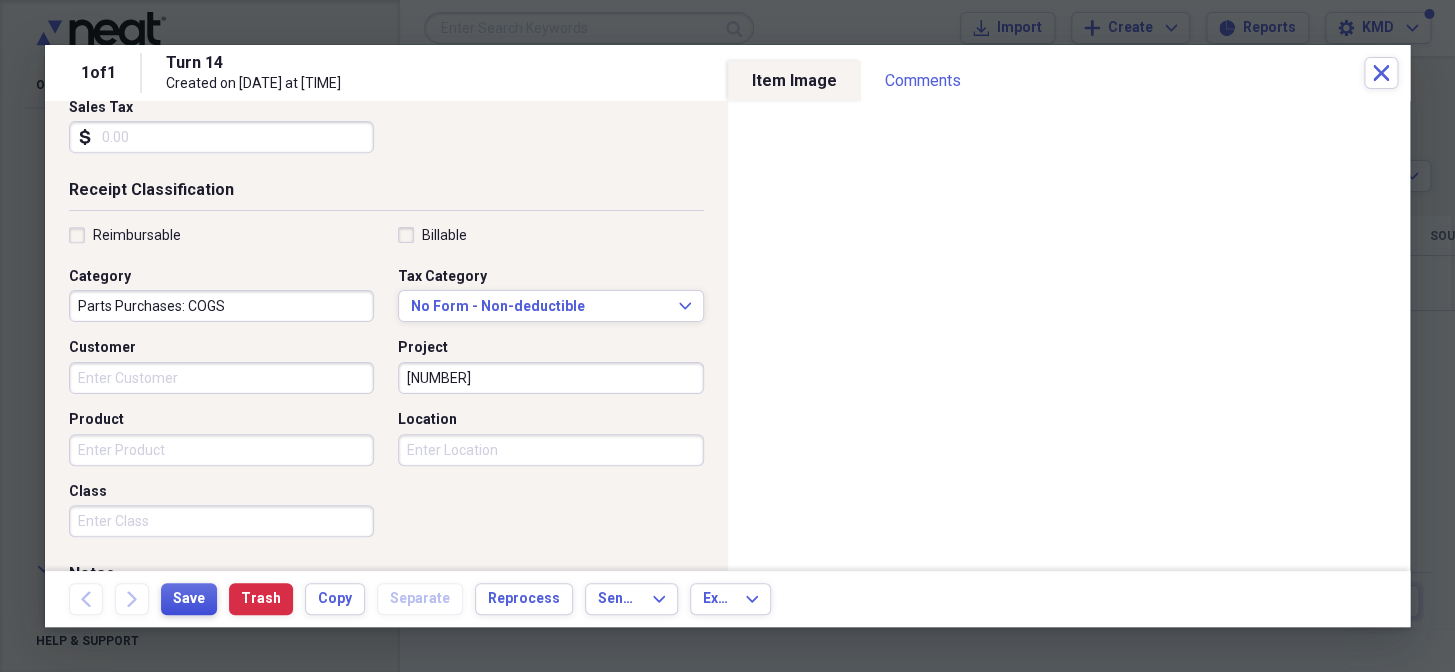 click on "Save" at bounding box center [189, 599] 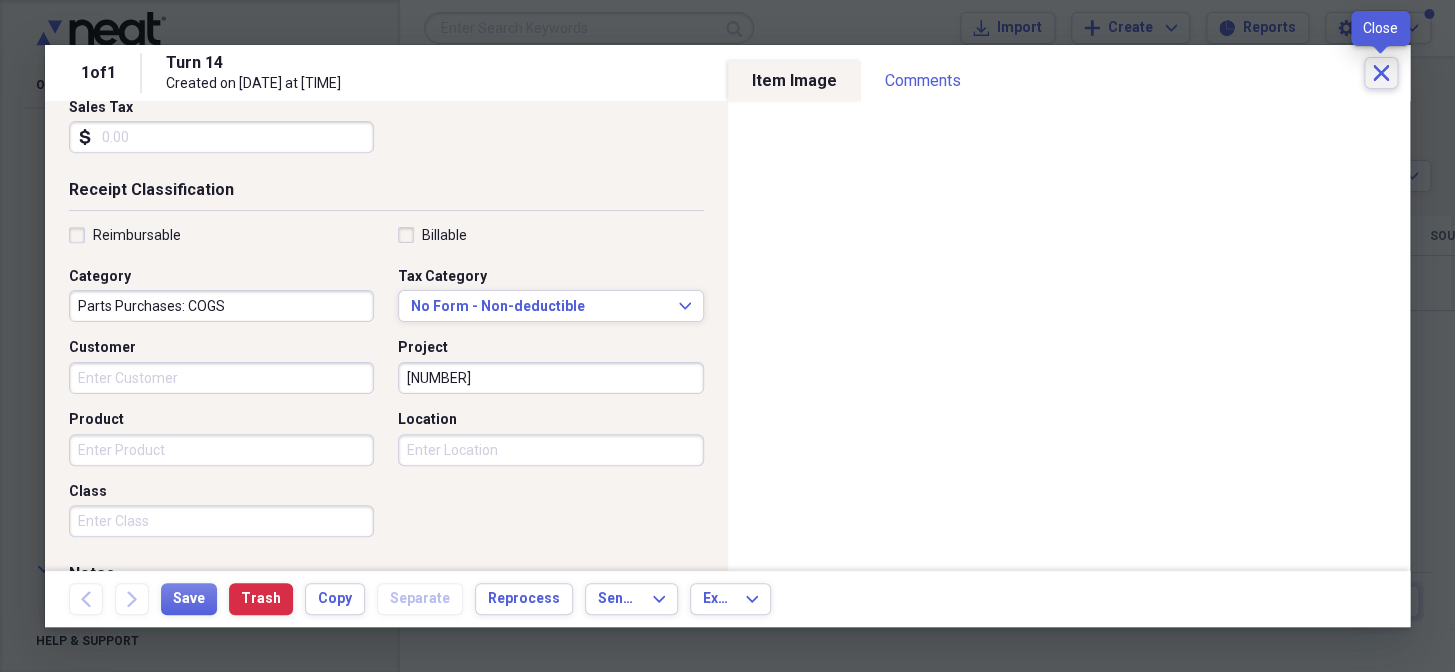 click 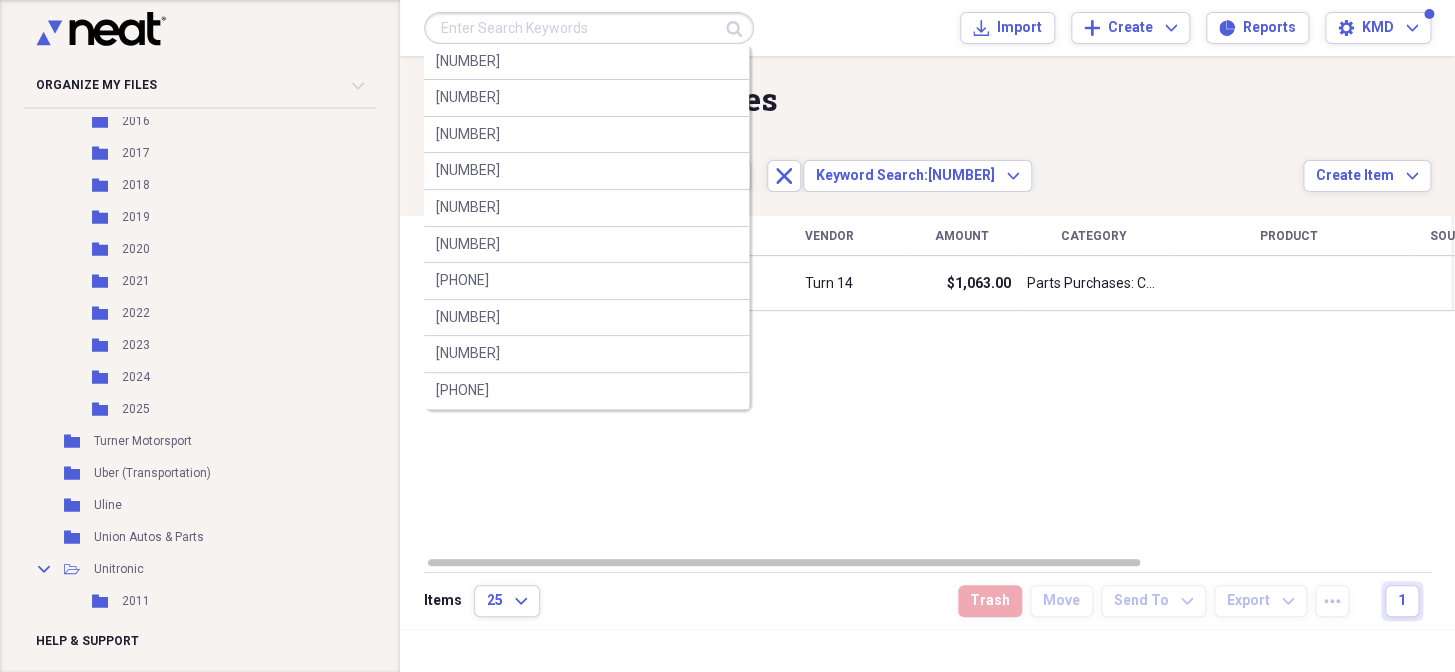 click at bounding box center [589, 28] 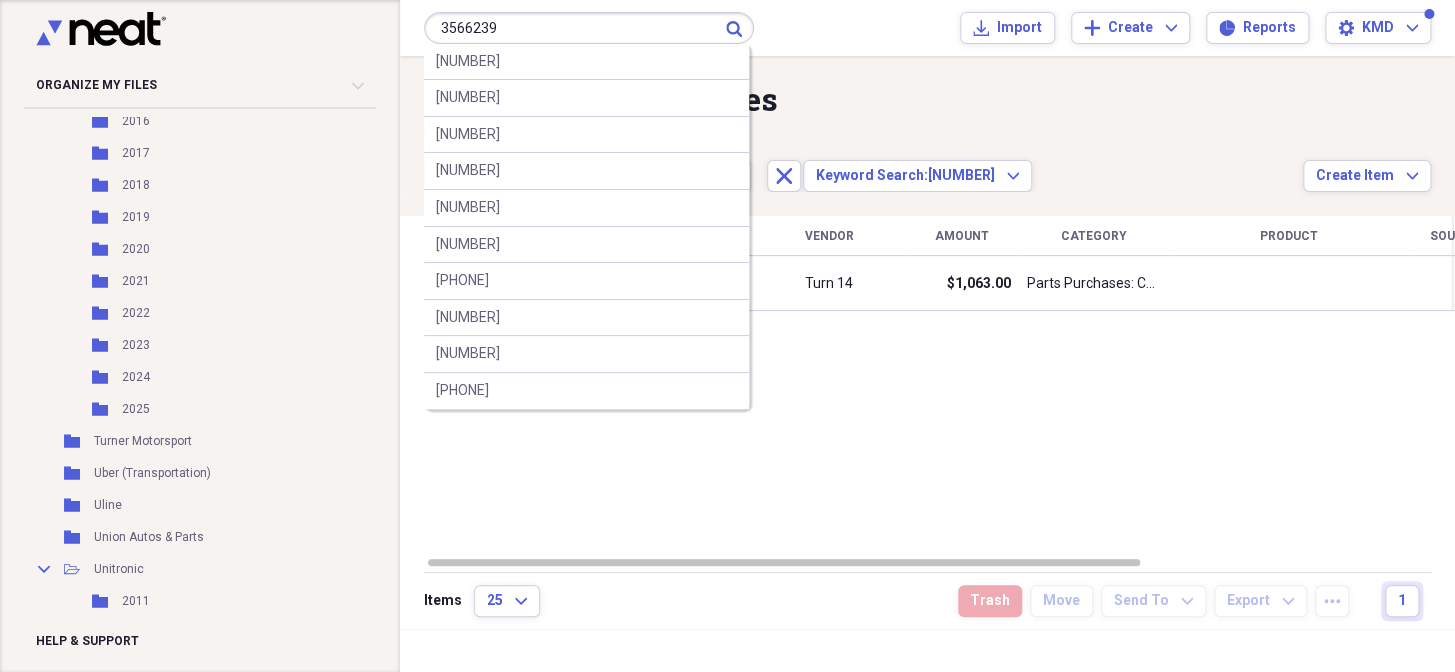 type on "3566239" 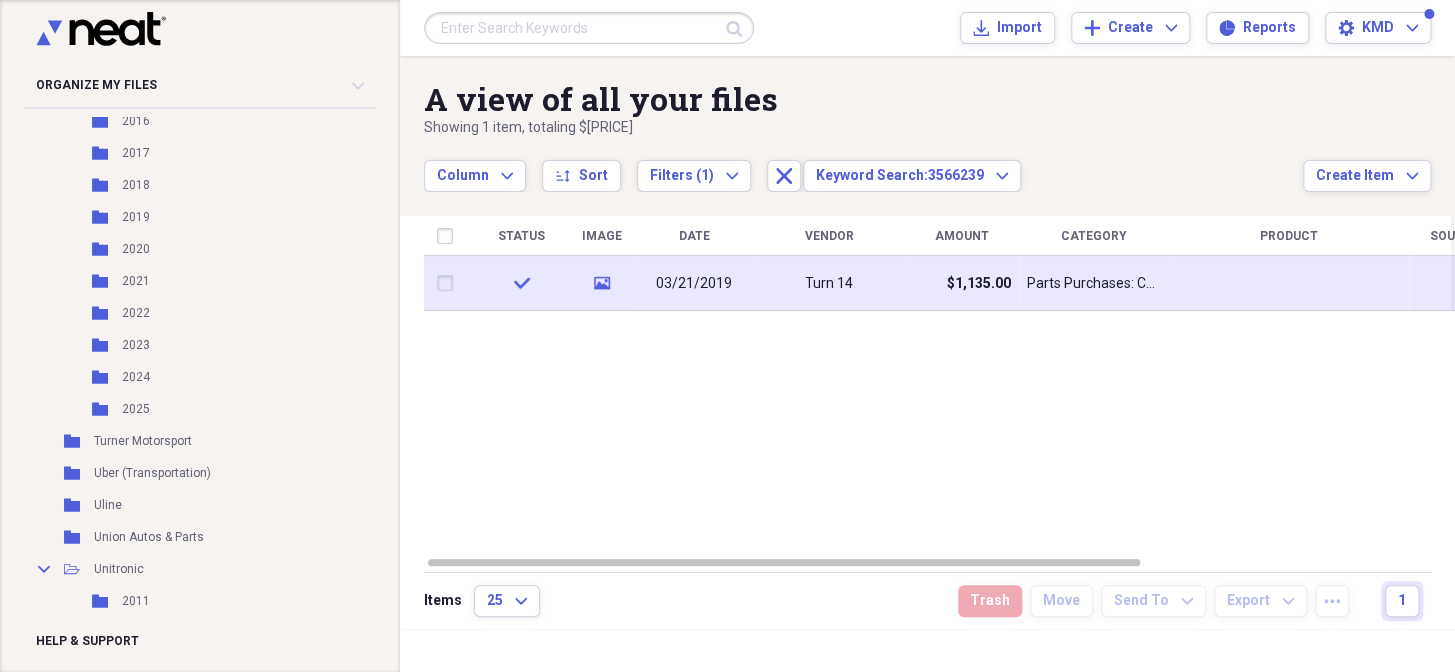 click on "Turn 14" at bounding box center (829, 283) 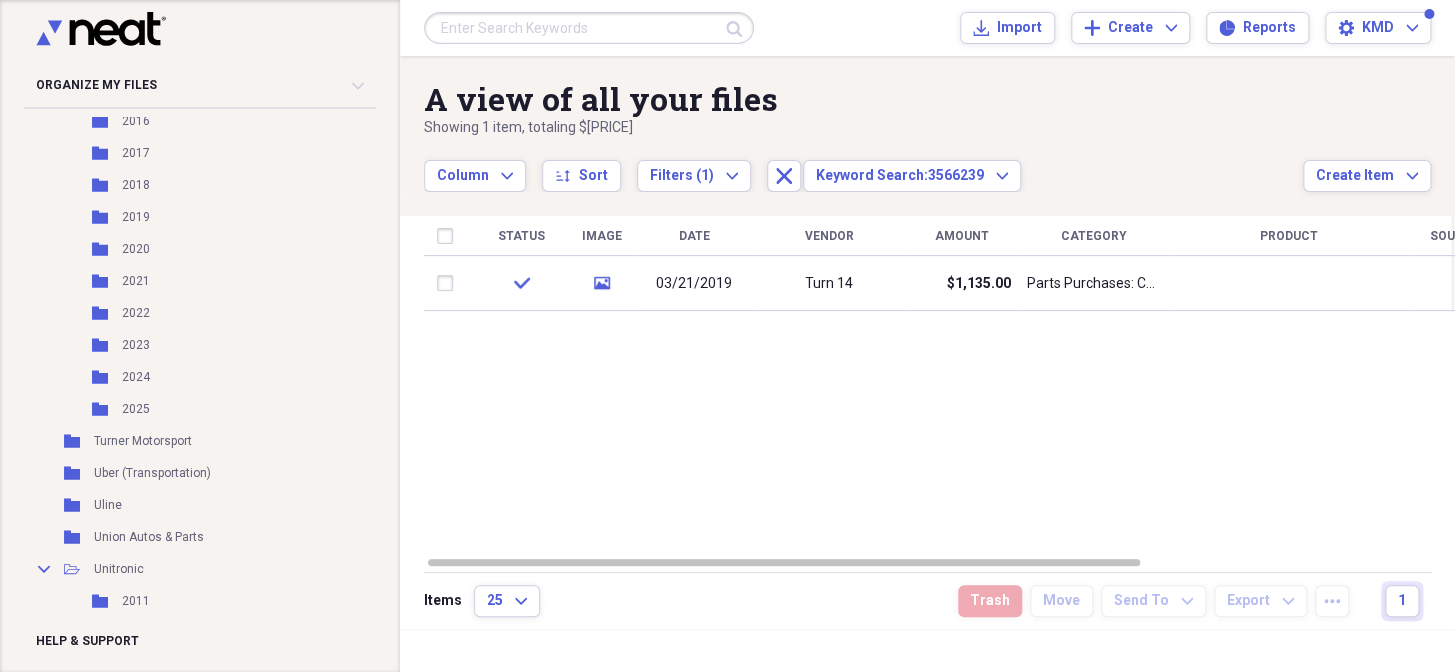 click on "Turn 14" at bounding box center (829, 283) 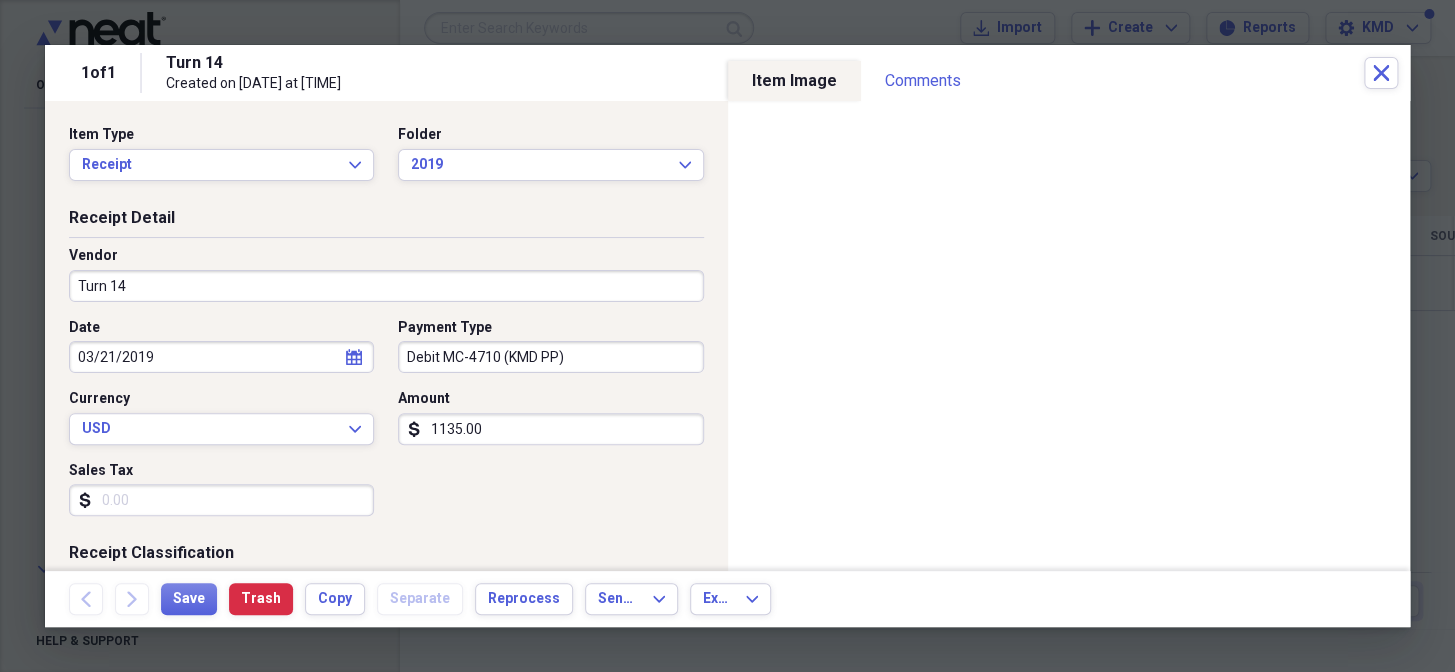 scroll, scrollTop: 209, scrollLeft: 0, axis: vertical 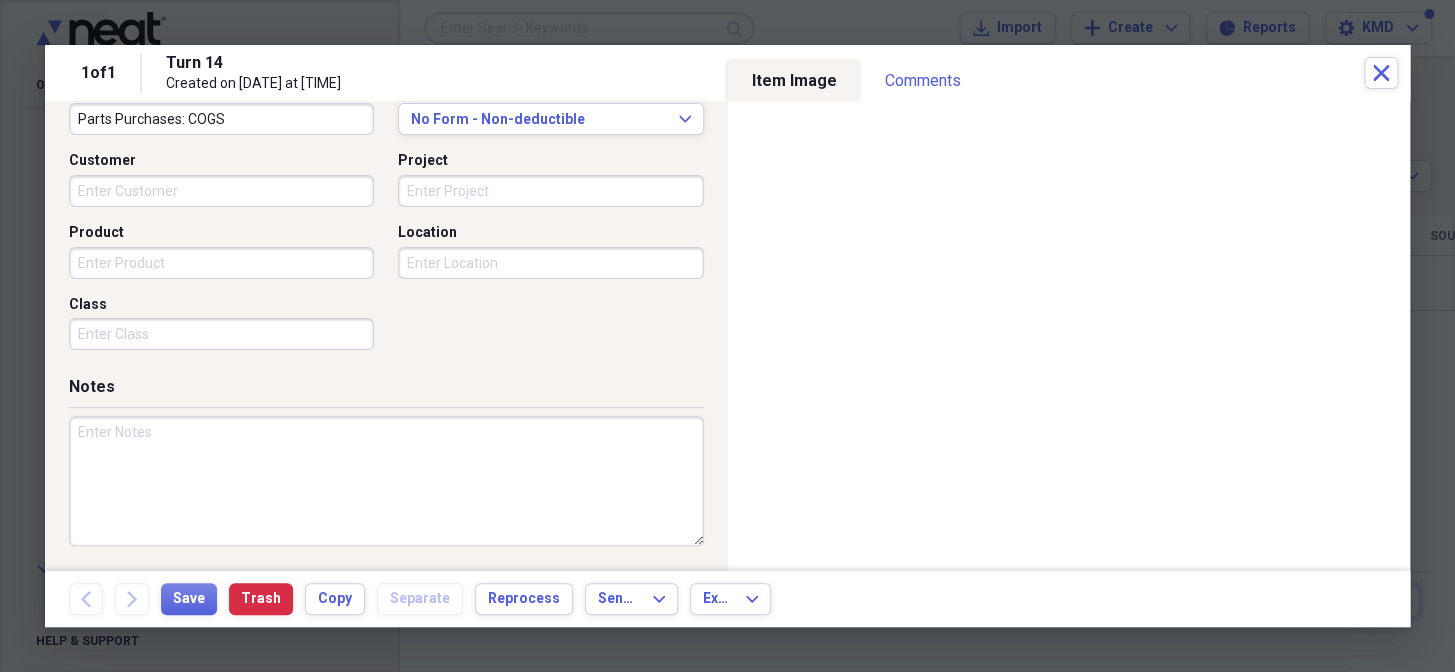click on "Project" at bounding box center [550, 191] 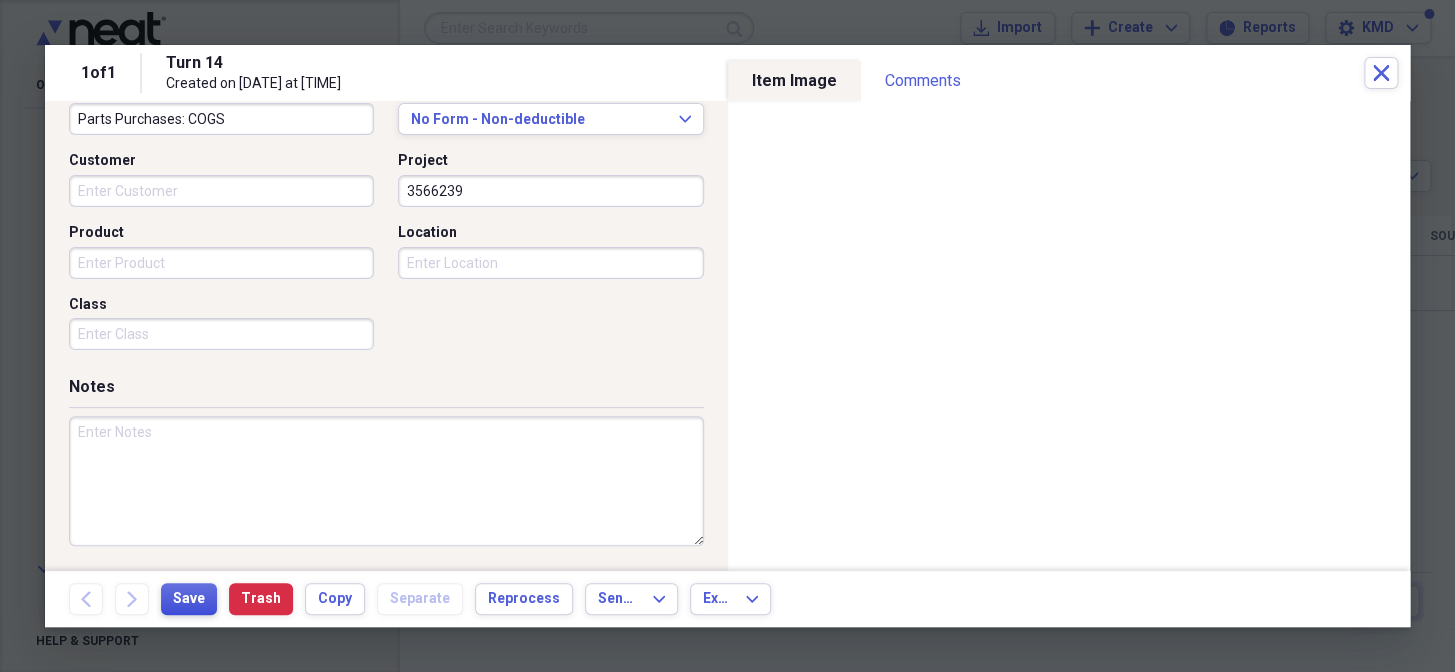 type on "3566239" 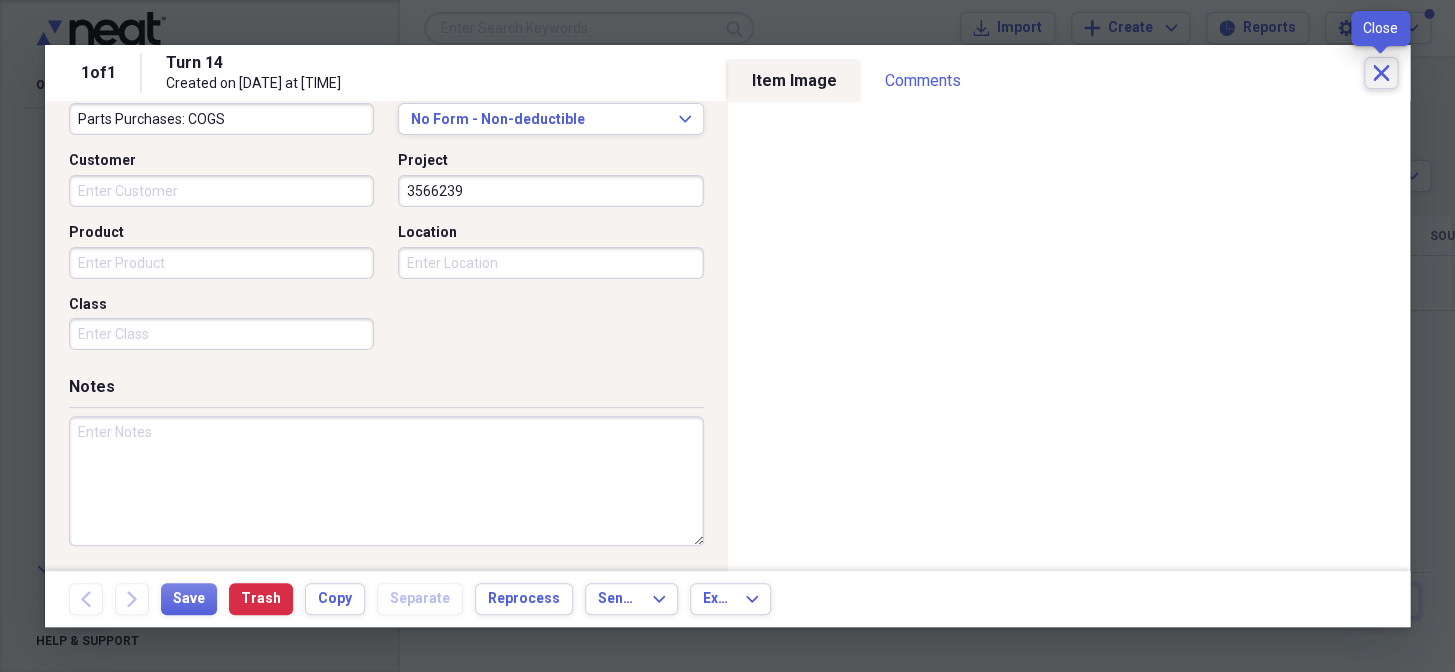 click on "Close" 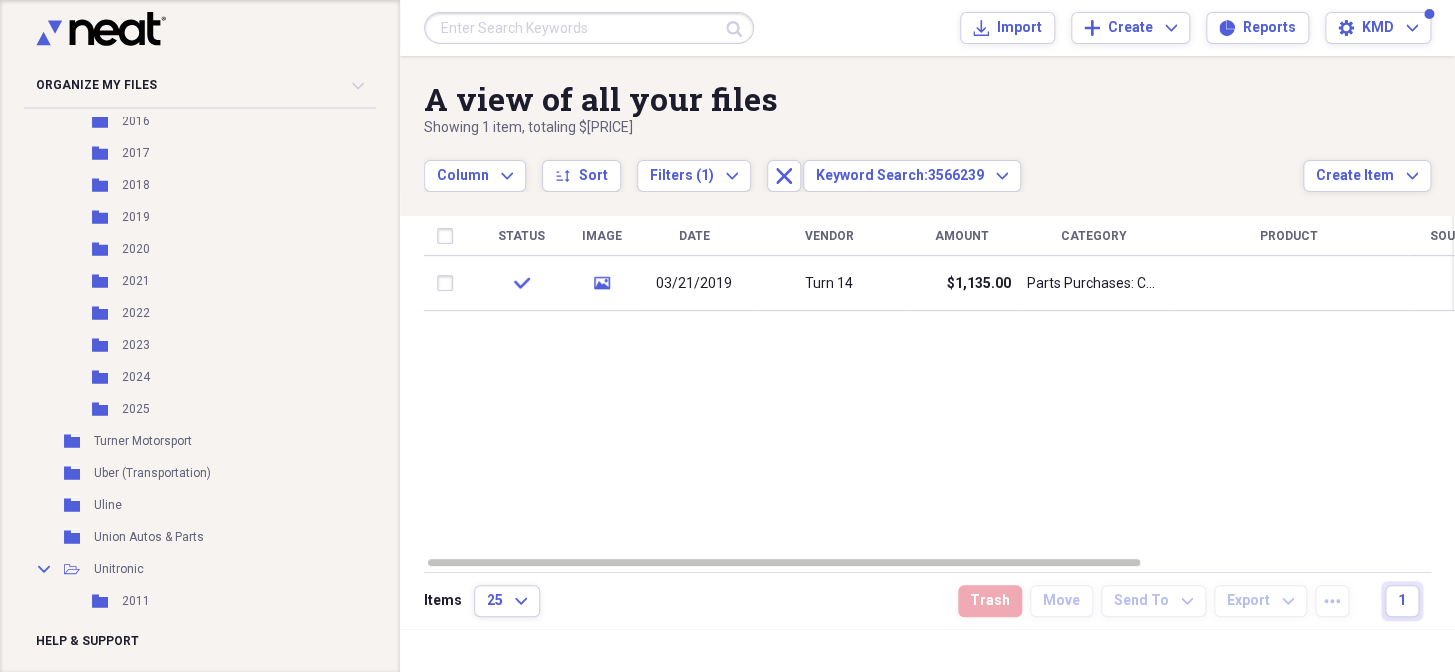 click at bounding box center (589, 28) 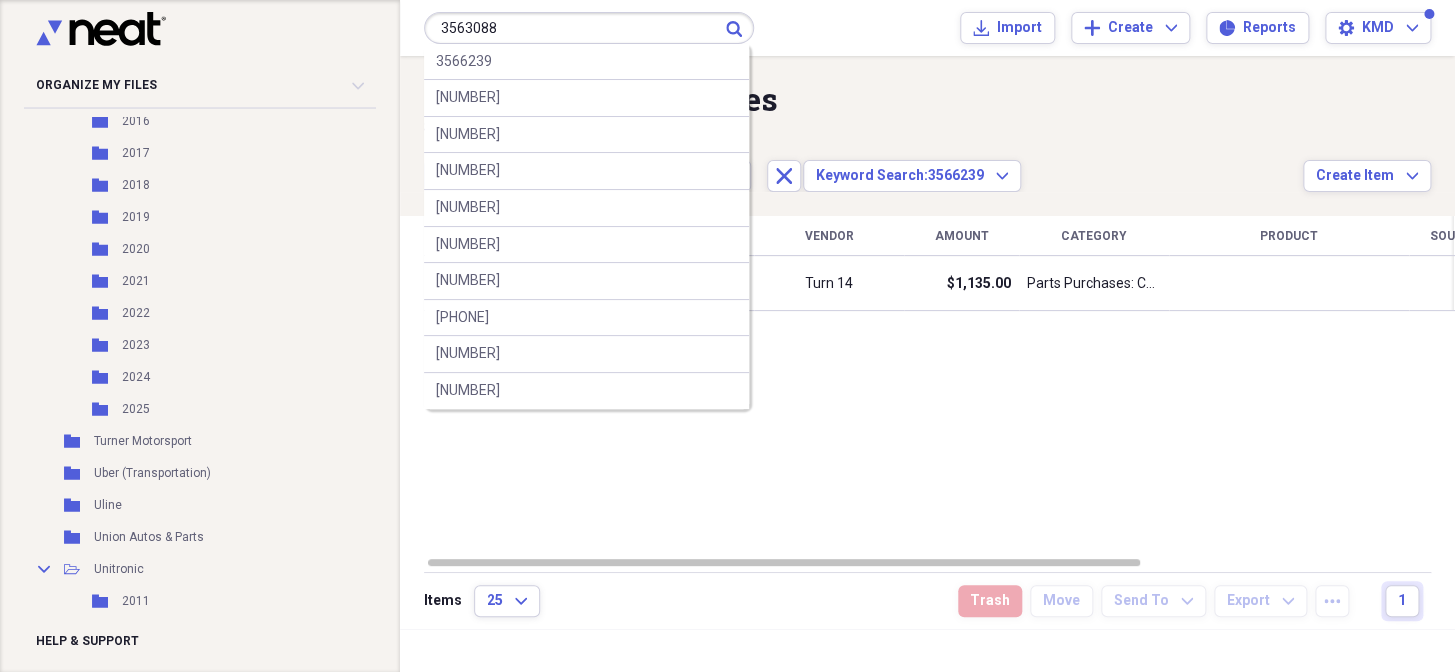 type on "3563088" 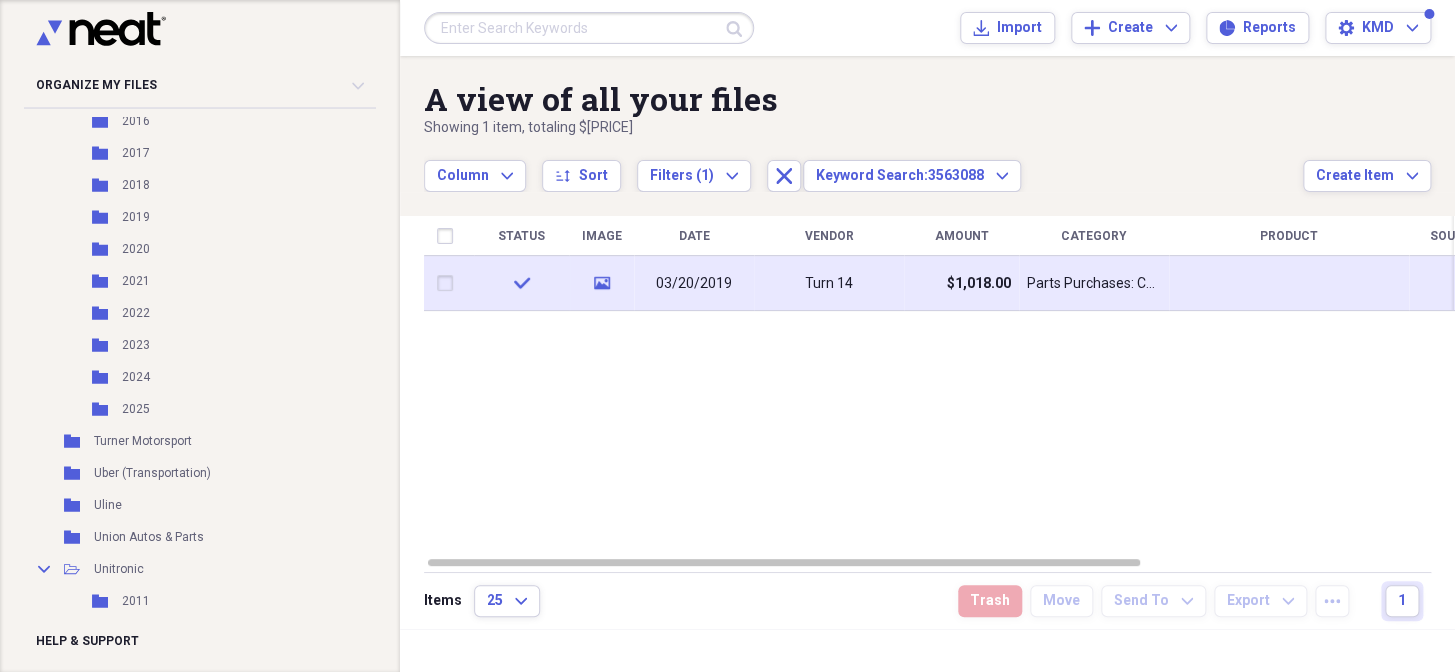 click on "Turn 14" at bounding box center (829, 283) 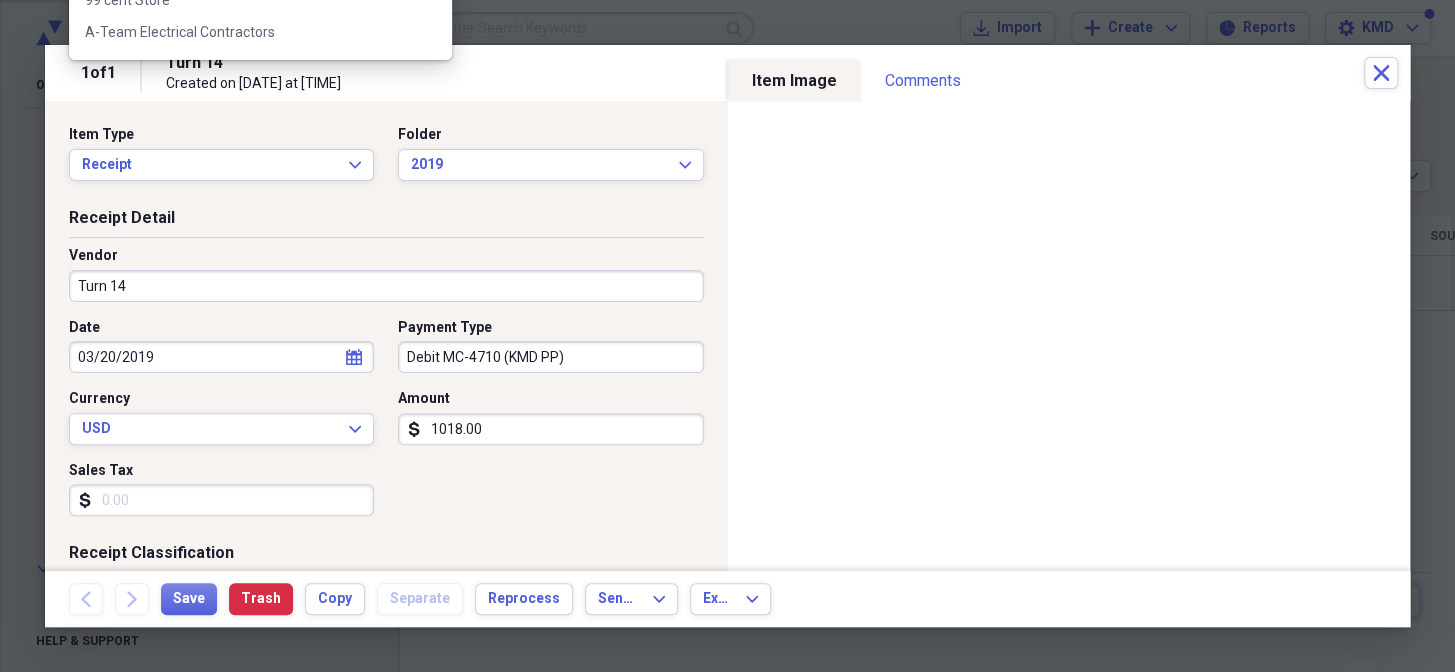 scroll, scrollTop: 550, scrollLeft: 0, axis: vertical 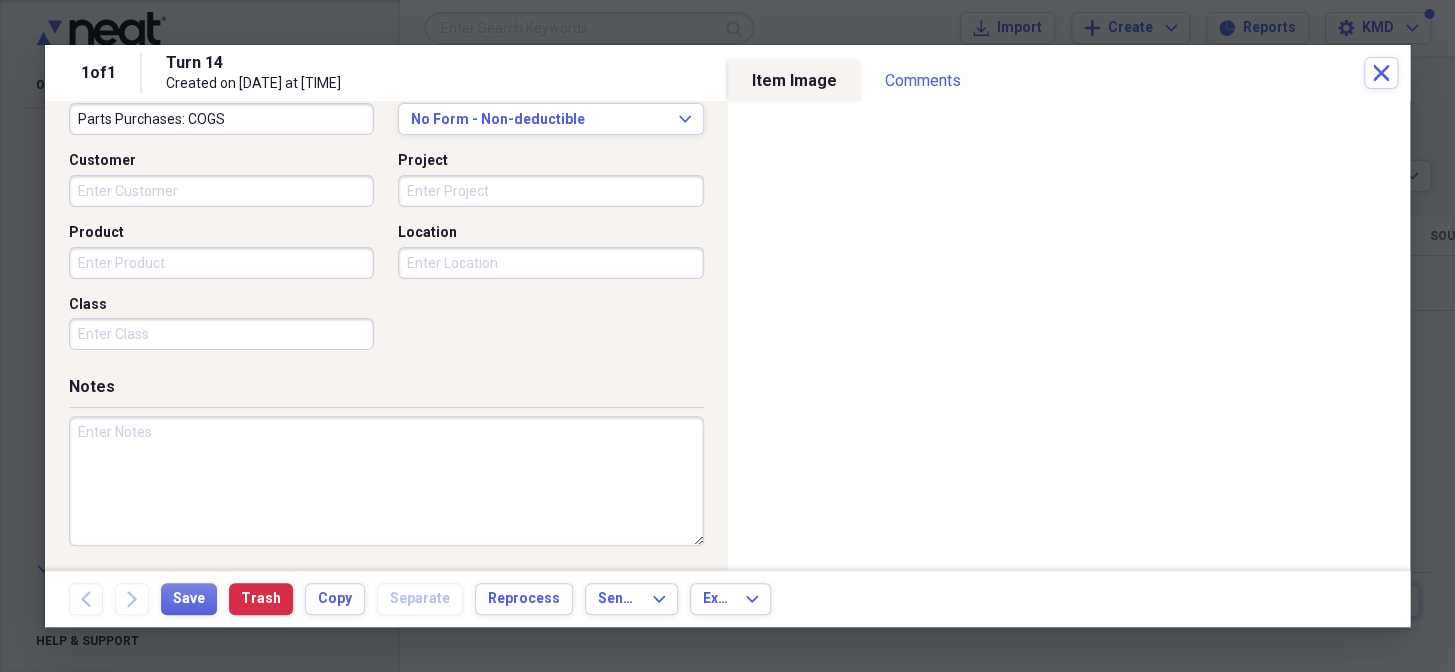 click on "Project" at bounding box center (550, 191) 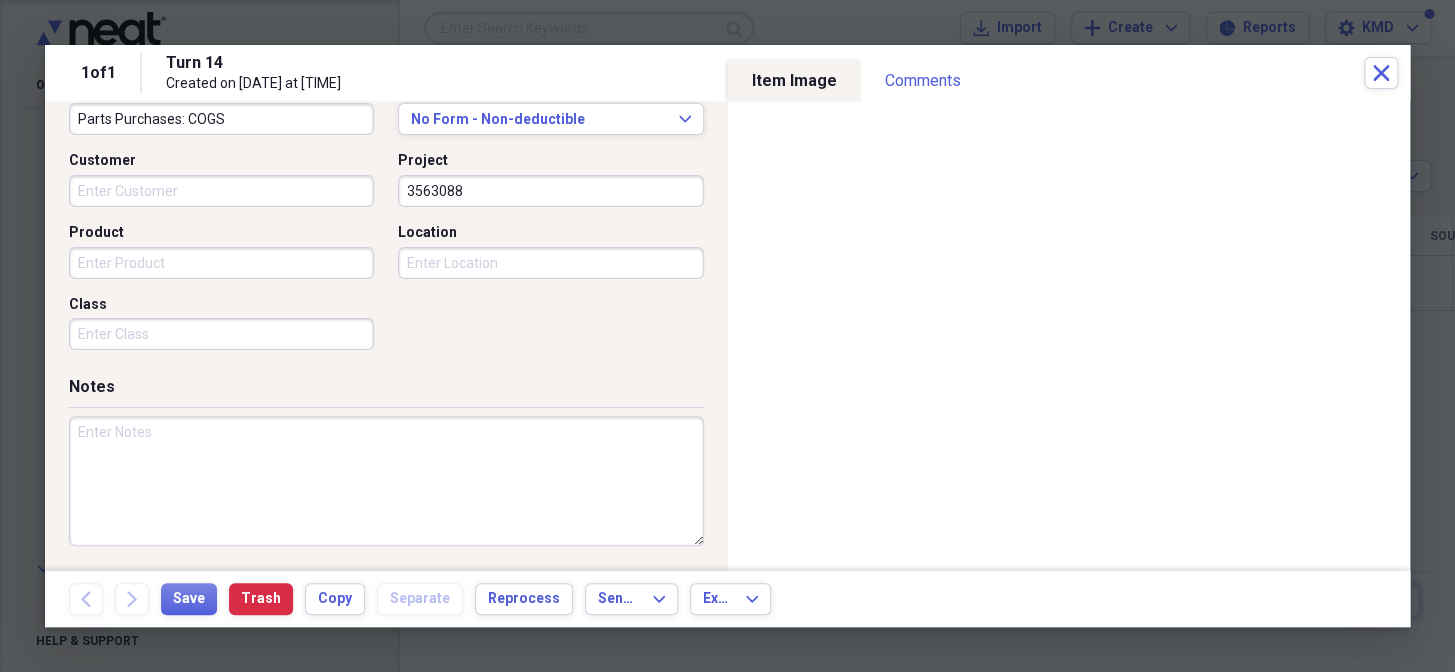 type on "3563088" 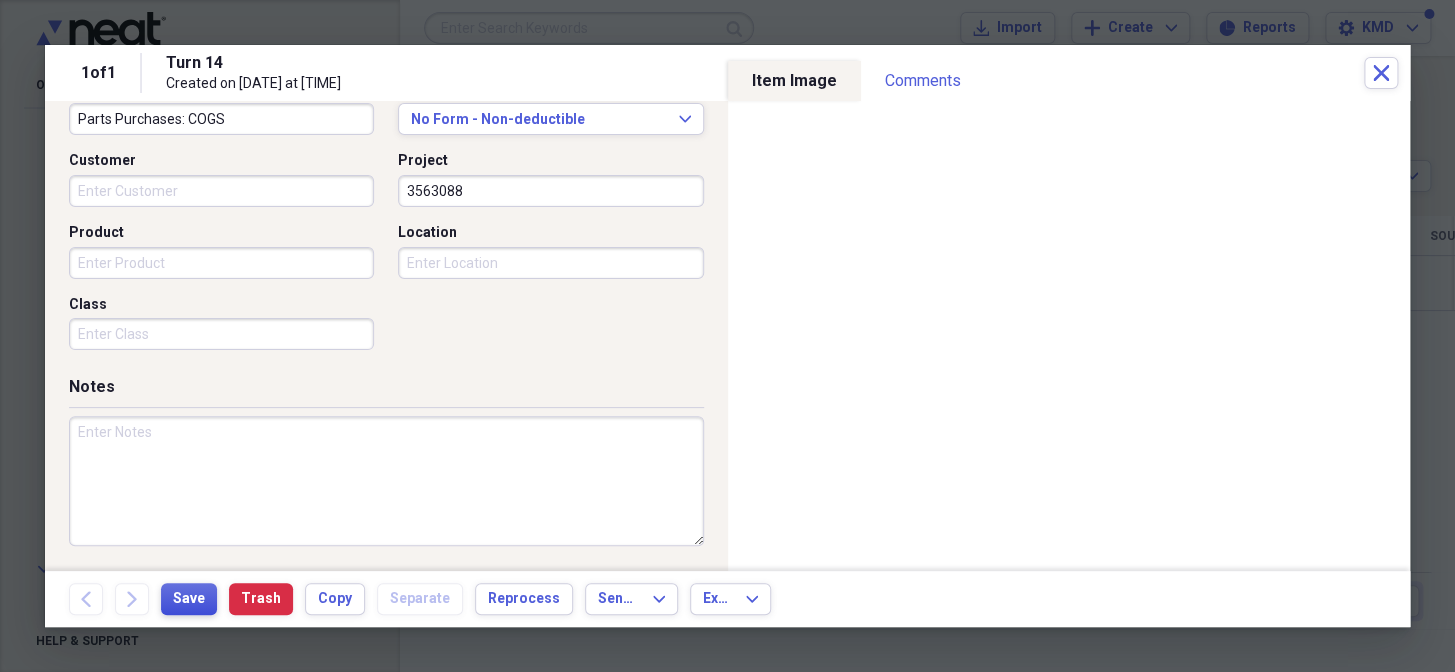 click on "Save" at bounding box center (189, 599) 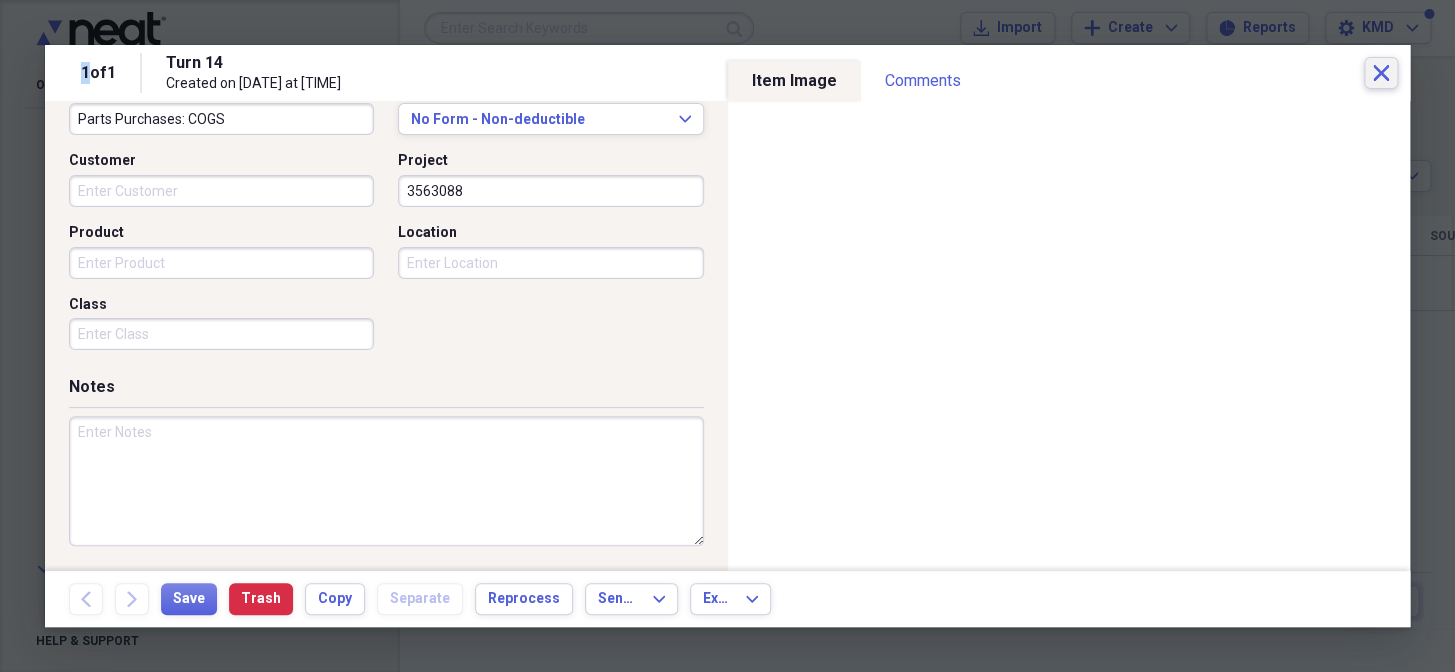click on "Close" 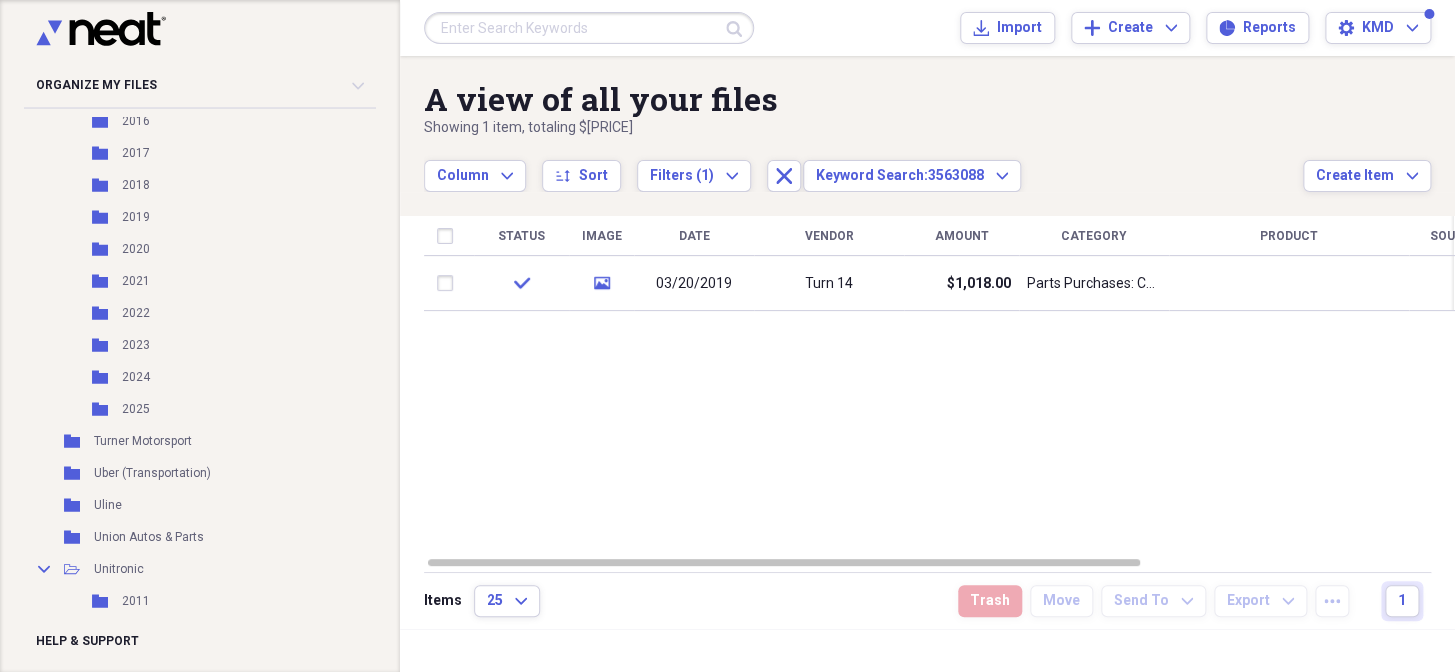 click at bounding box center [589, 28] 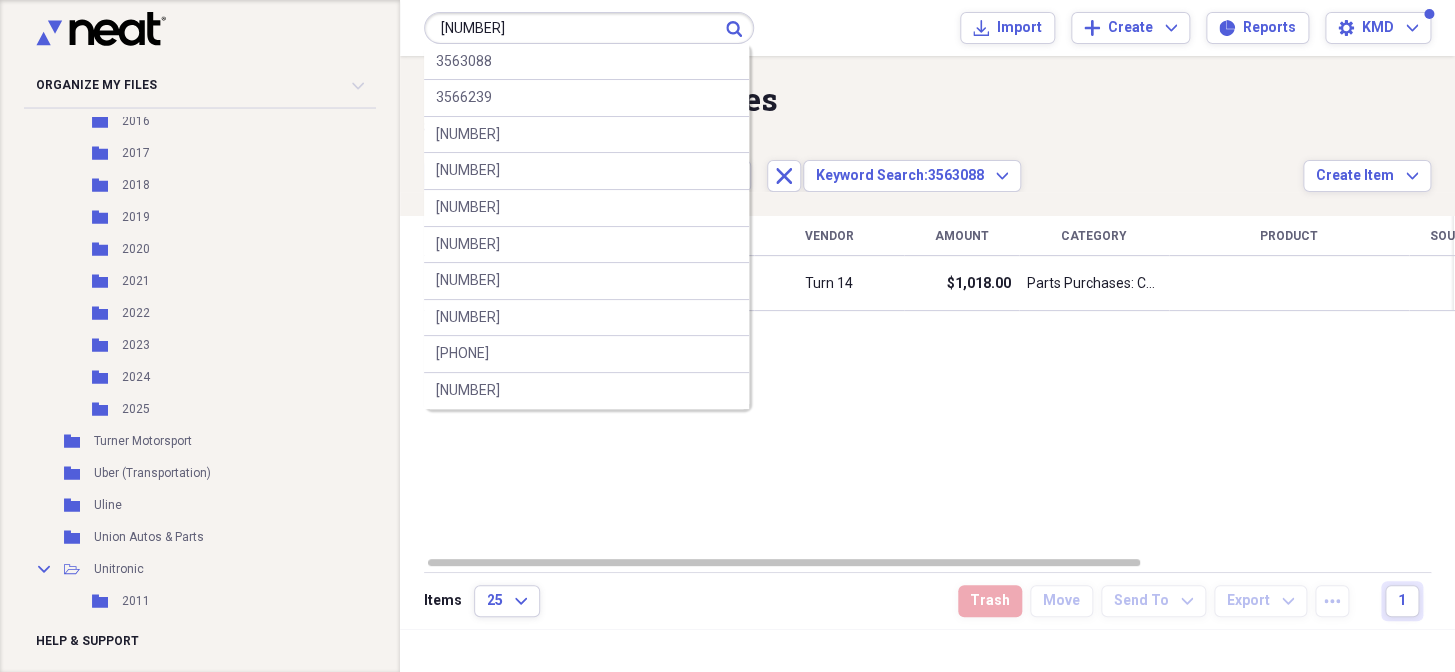 type on "[NUMBER]" 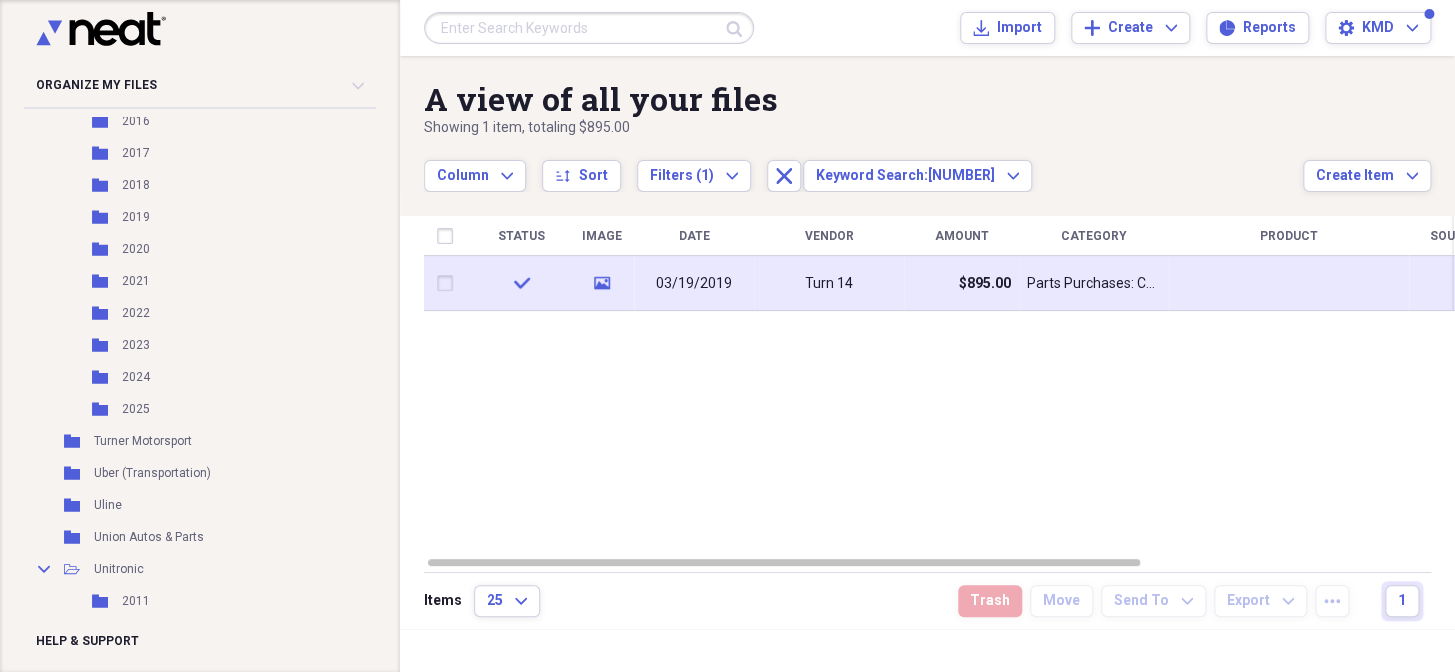 click on "Turn 14" at bounding box center (829, 284) 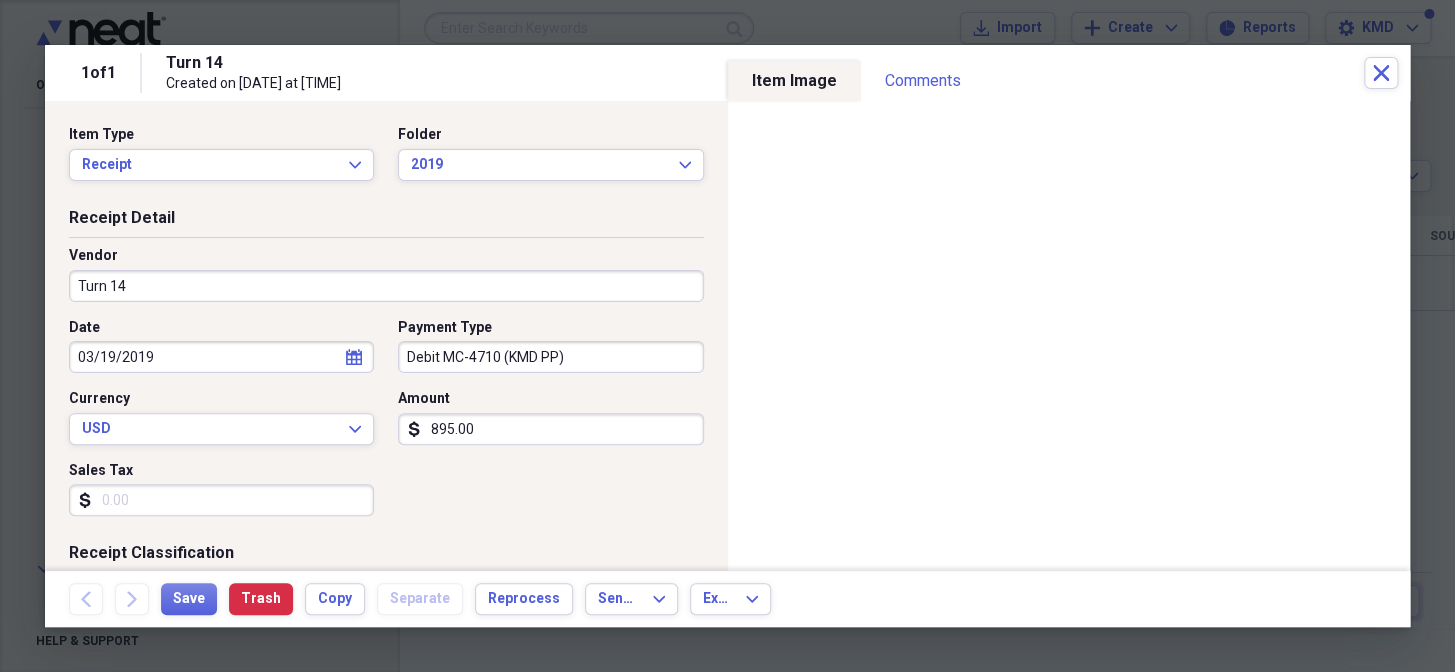 scroll, scrollTop: 549, scrollLeft: 0, axis: vertical 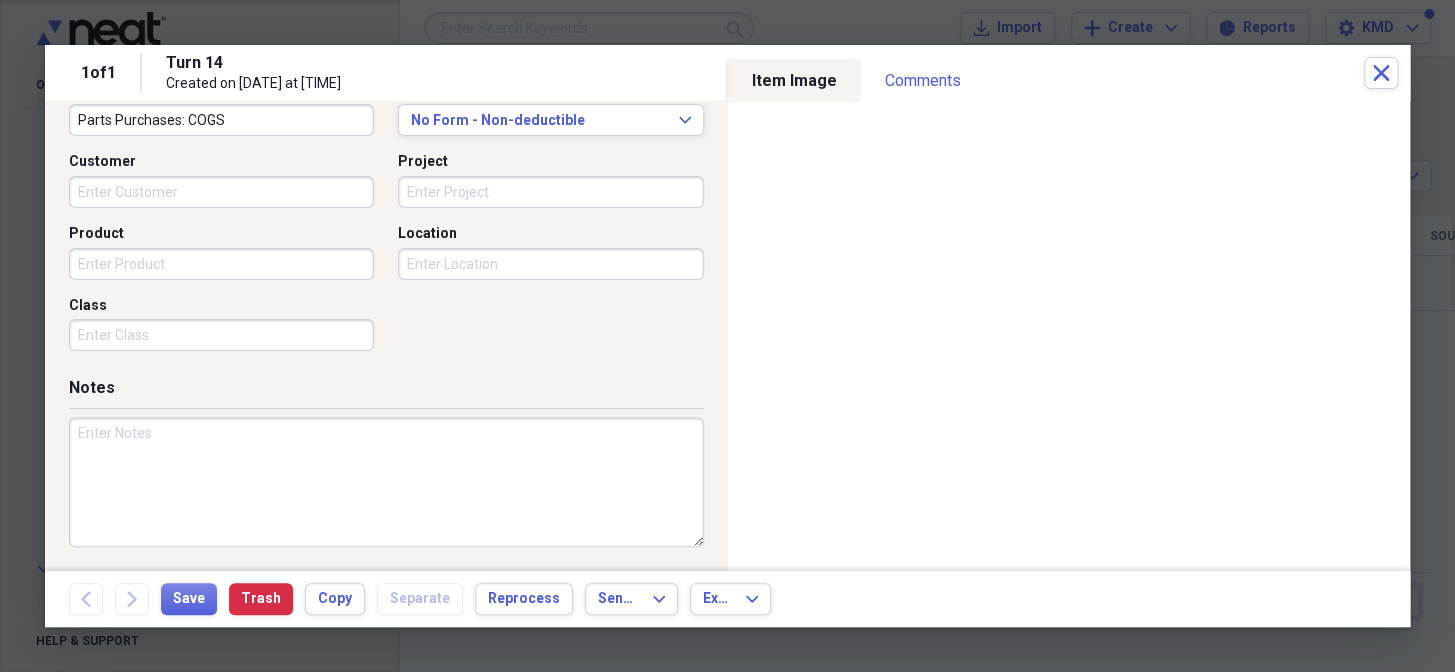 click on "Project" at bounding box center [550, 192] 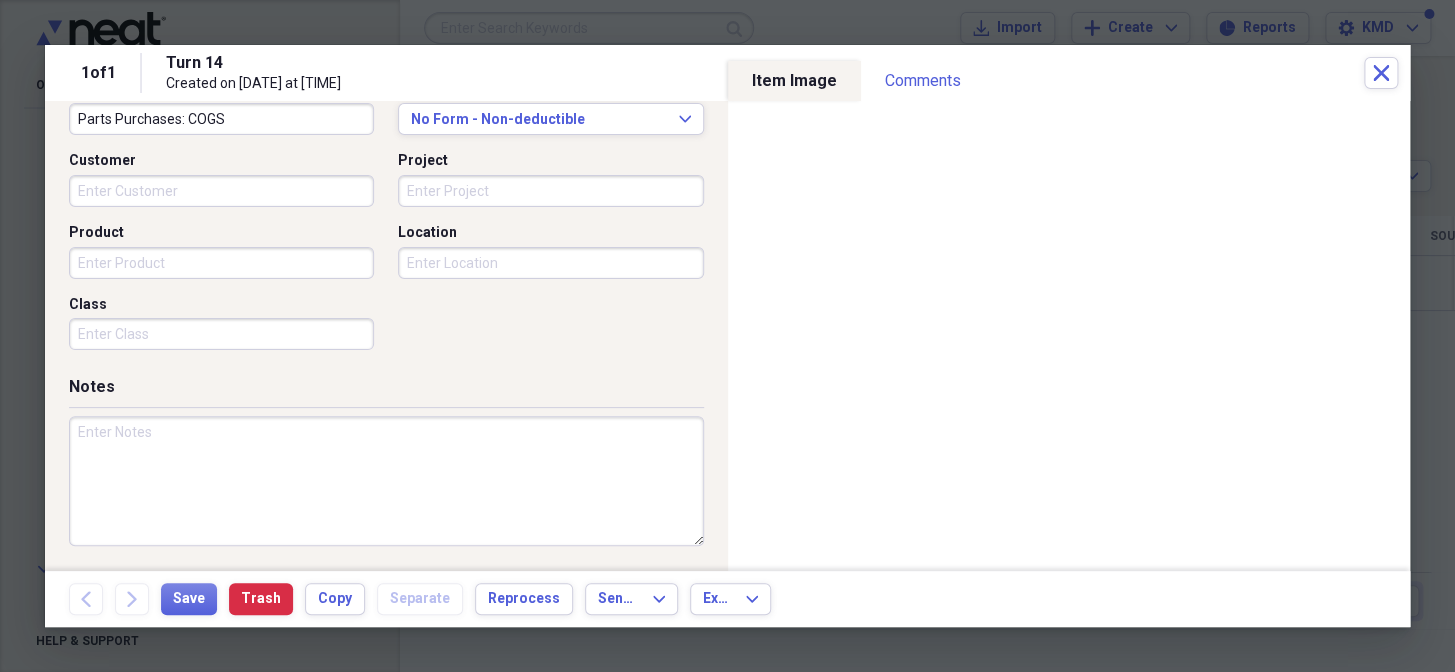 click on "Project" at bounding box center [550, 191] 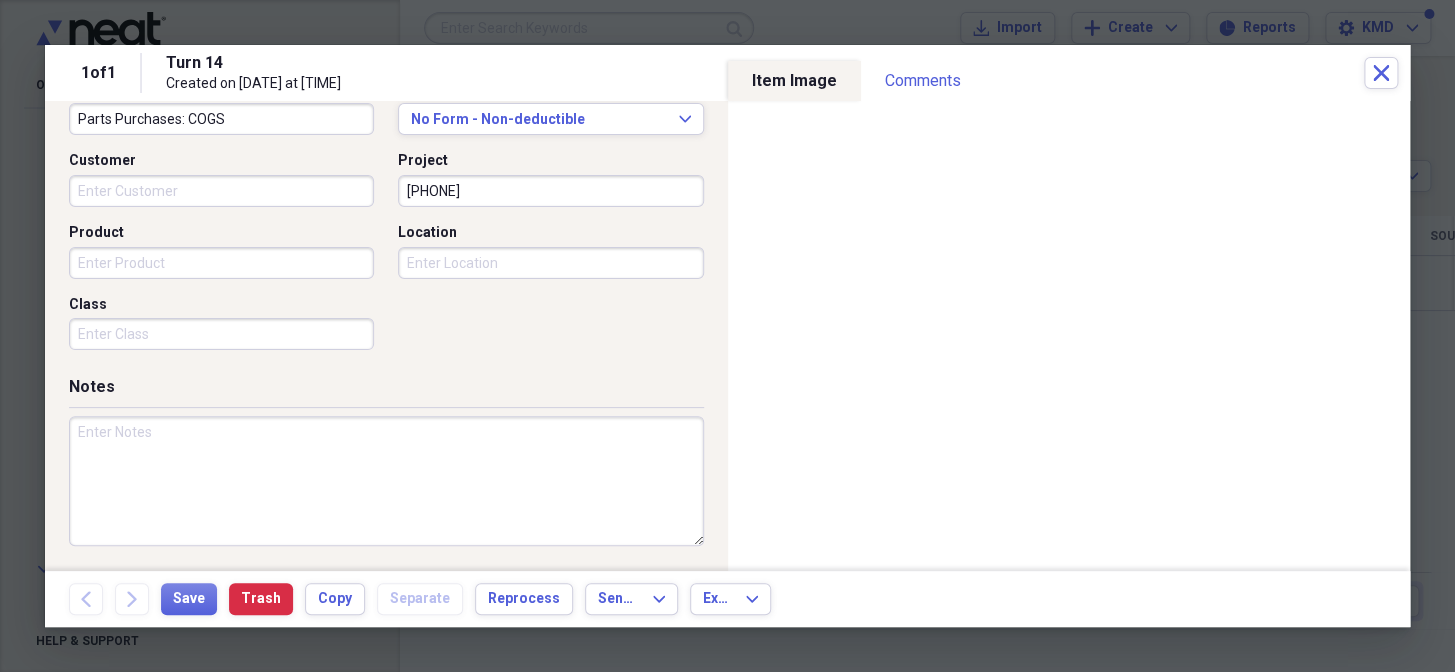 type on "[NUMBER]" 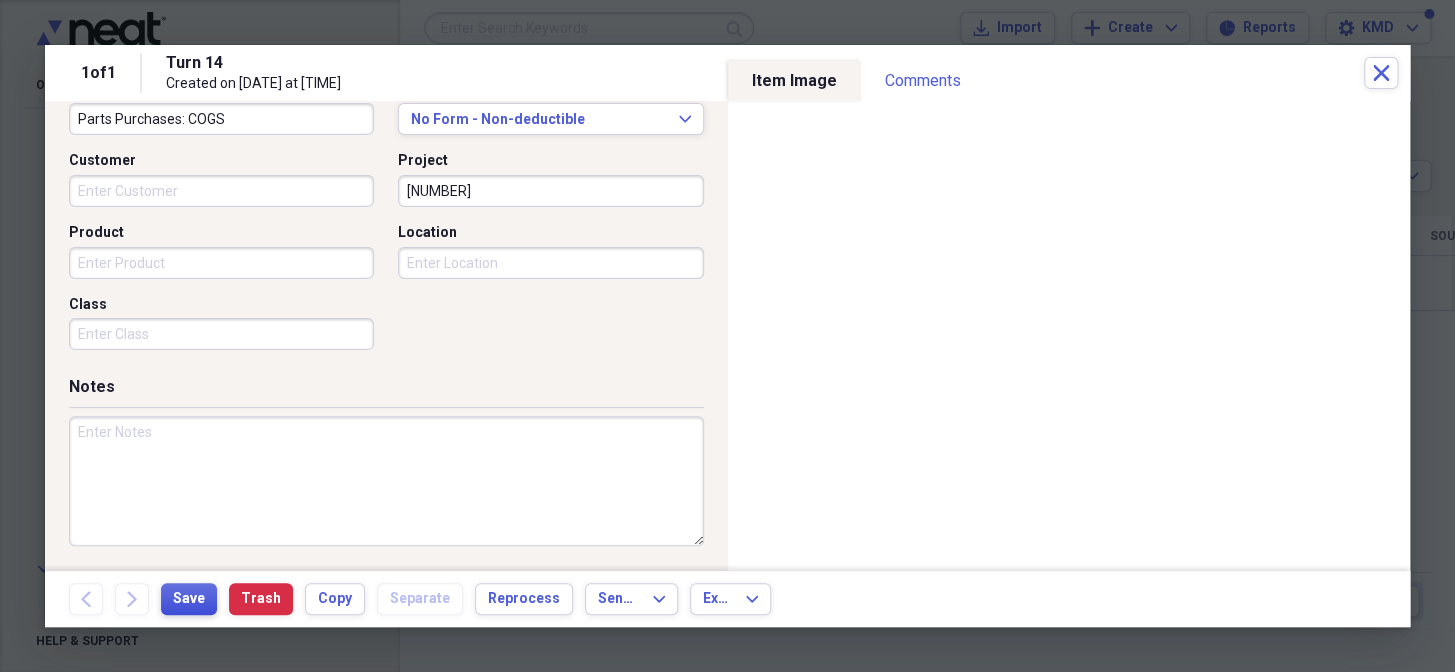 click on "Save" at bounding box center [189, 599] 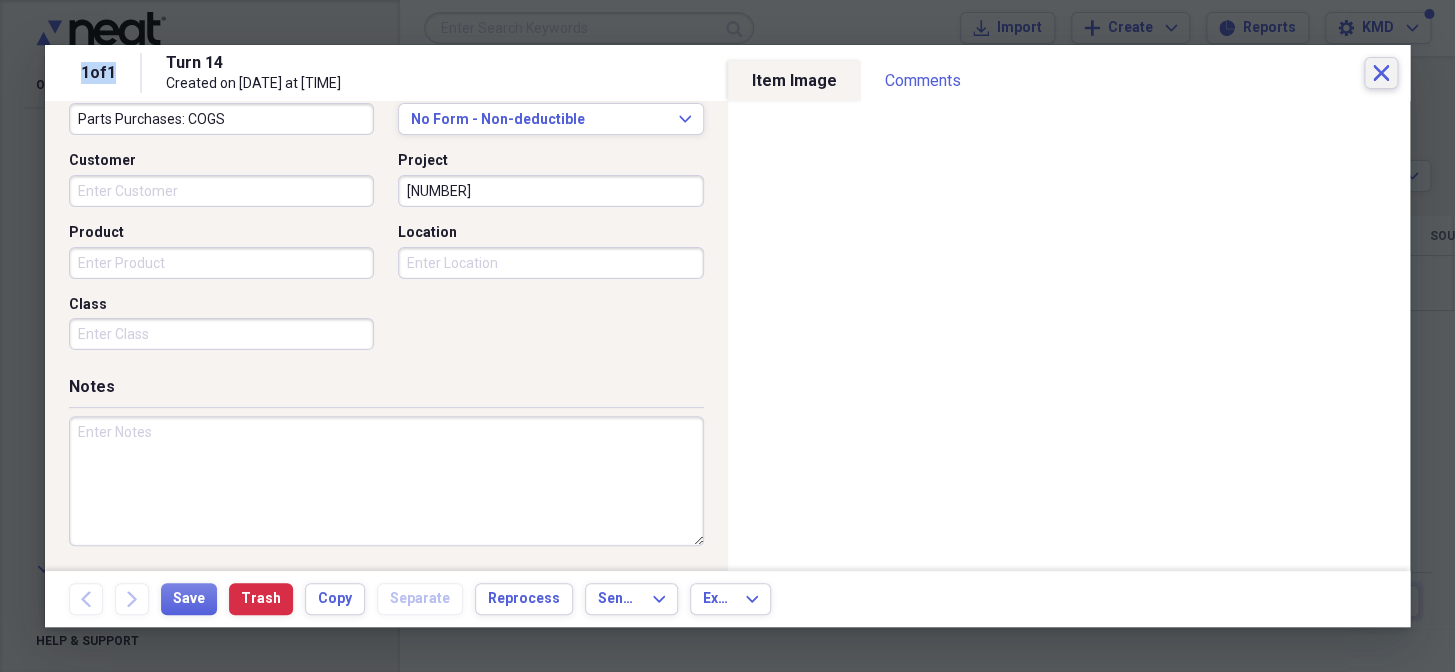 click on "Close" at bounding box center (1381, 73) 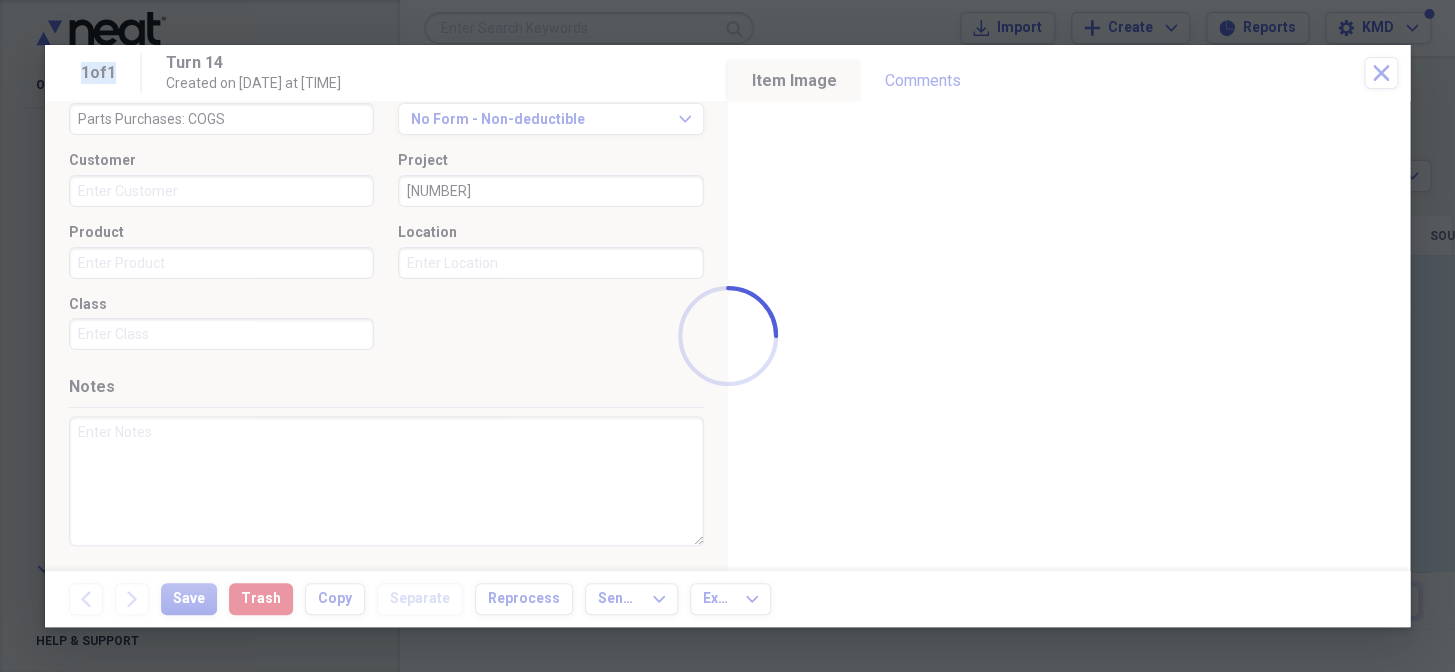drag, startPoint x: 1376, startPoint y: 59, endPoint x: 1400, endPoint y: 61, distance: 24.083189 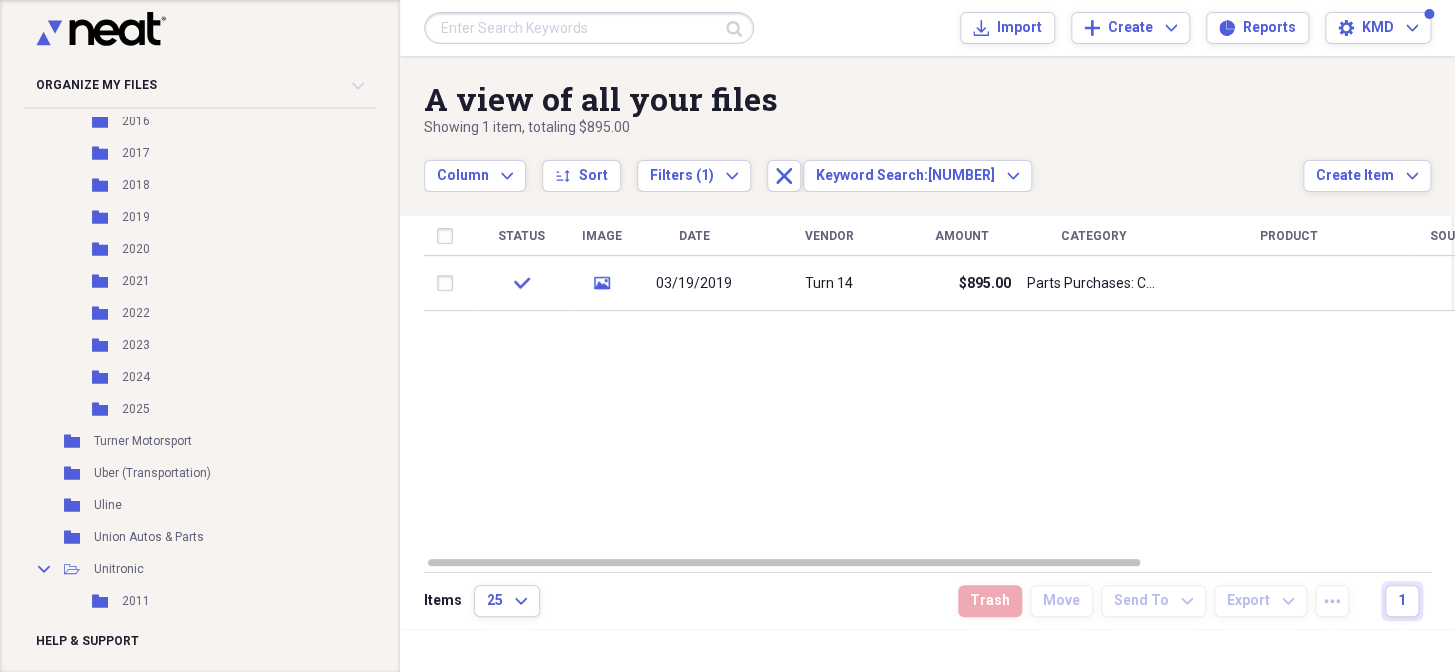 click at bounding box center (589, 28) 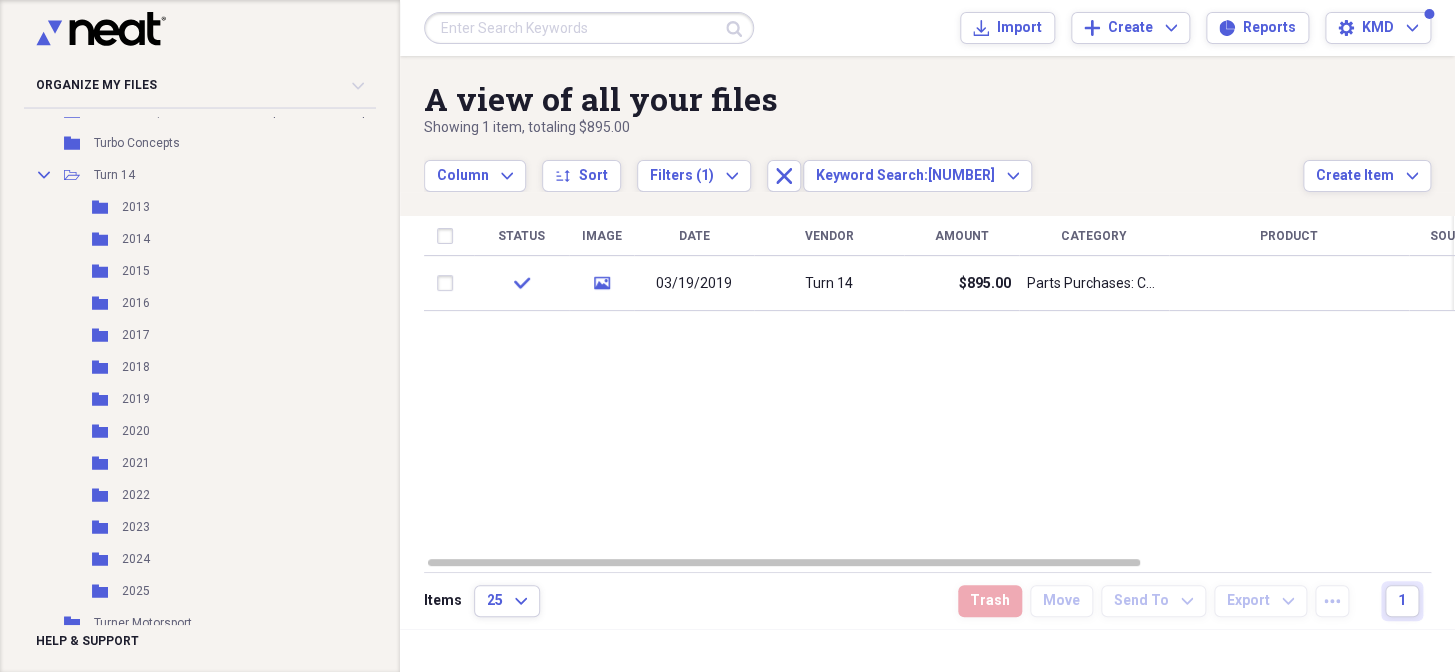 click at bounding box center [589, 28] 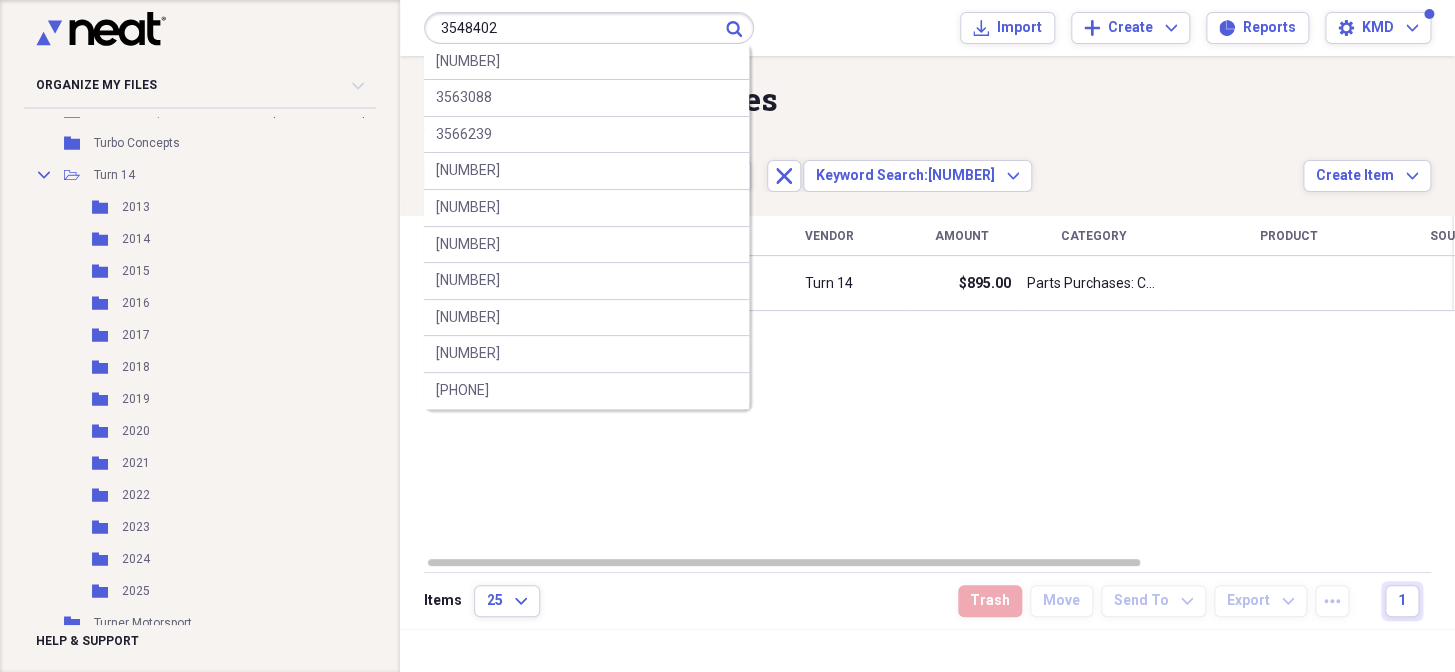 type on "3548402" 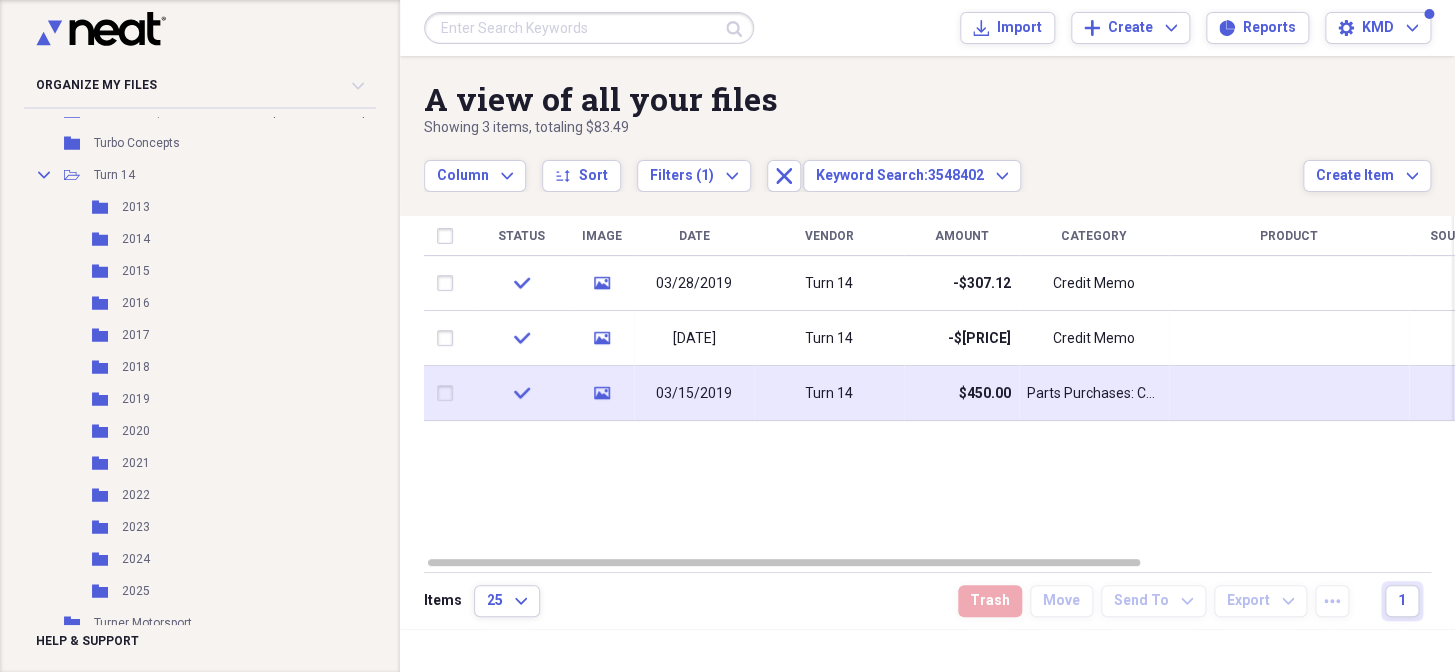 click on "Turn 14" at bounding box center [829, 394] 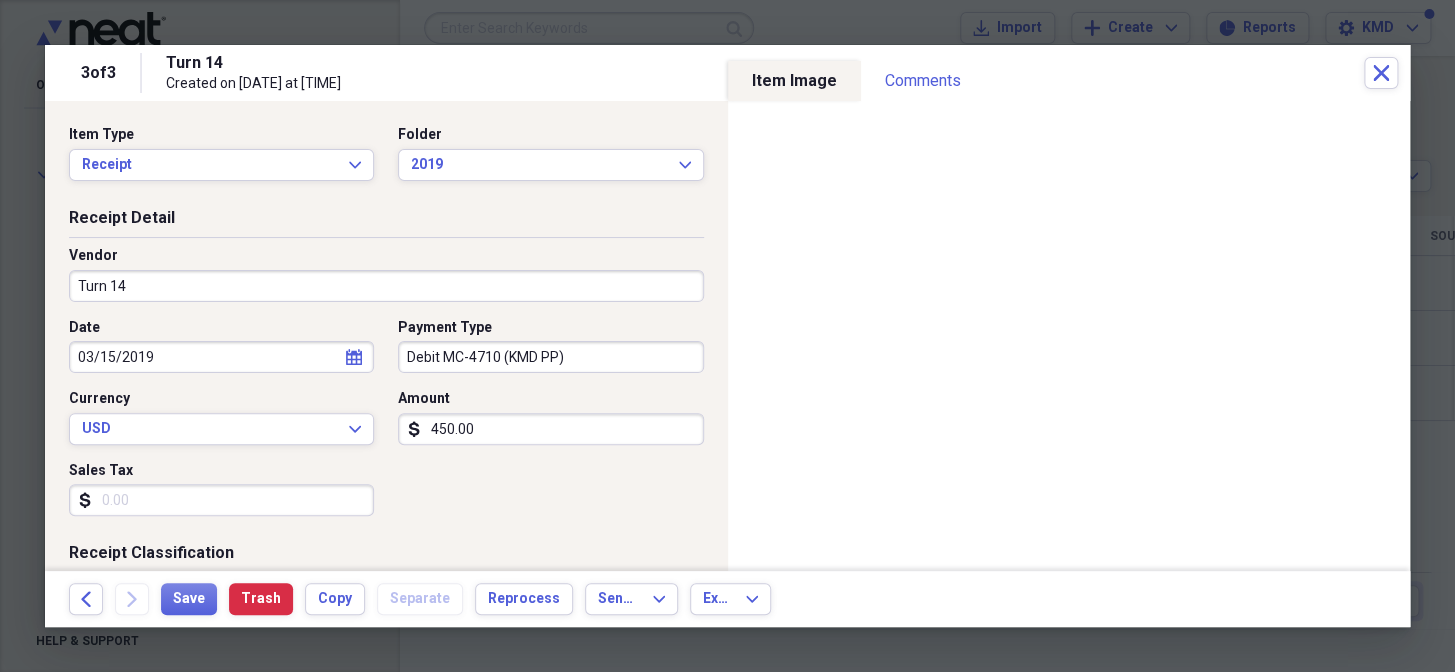 click on "Project" at bounding box center [550, 741] 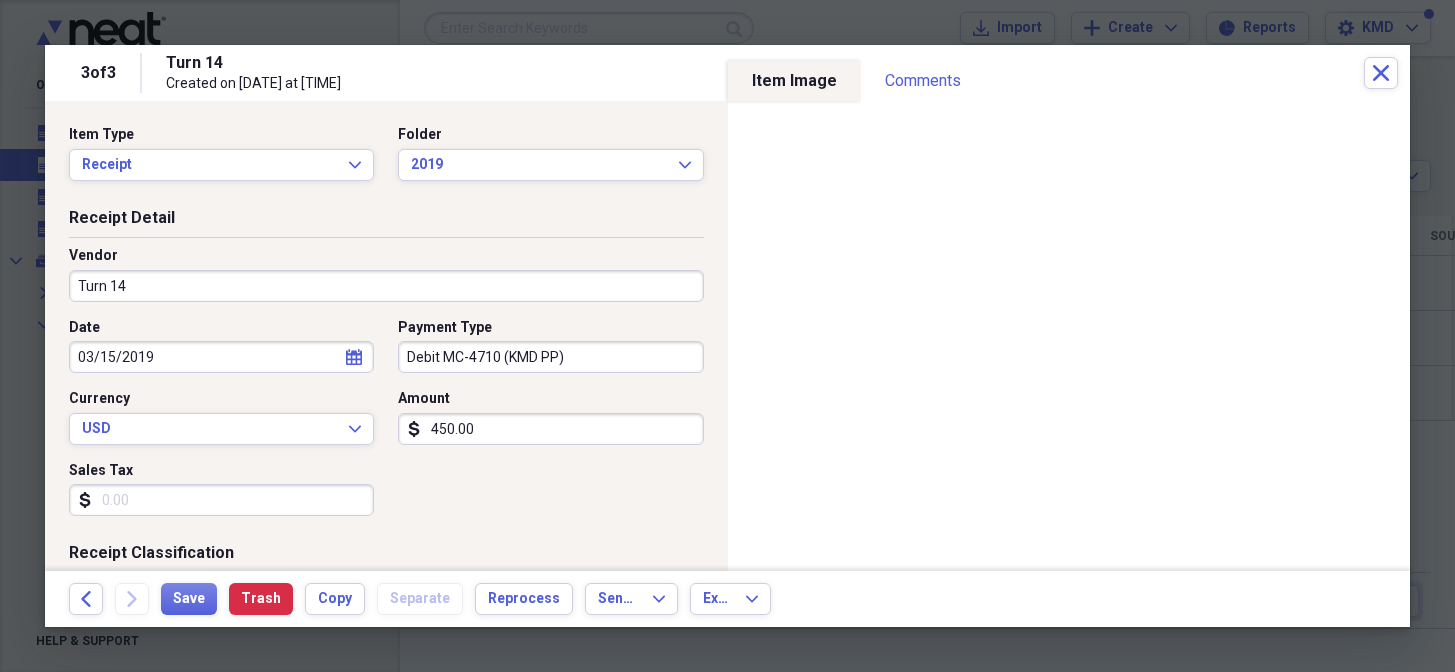 scroll, scrollTop: 0, scrollLeft: 0, axis: both 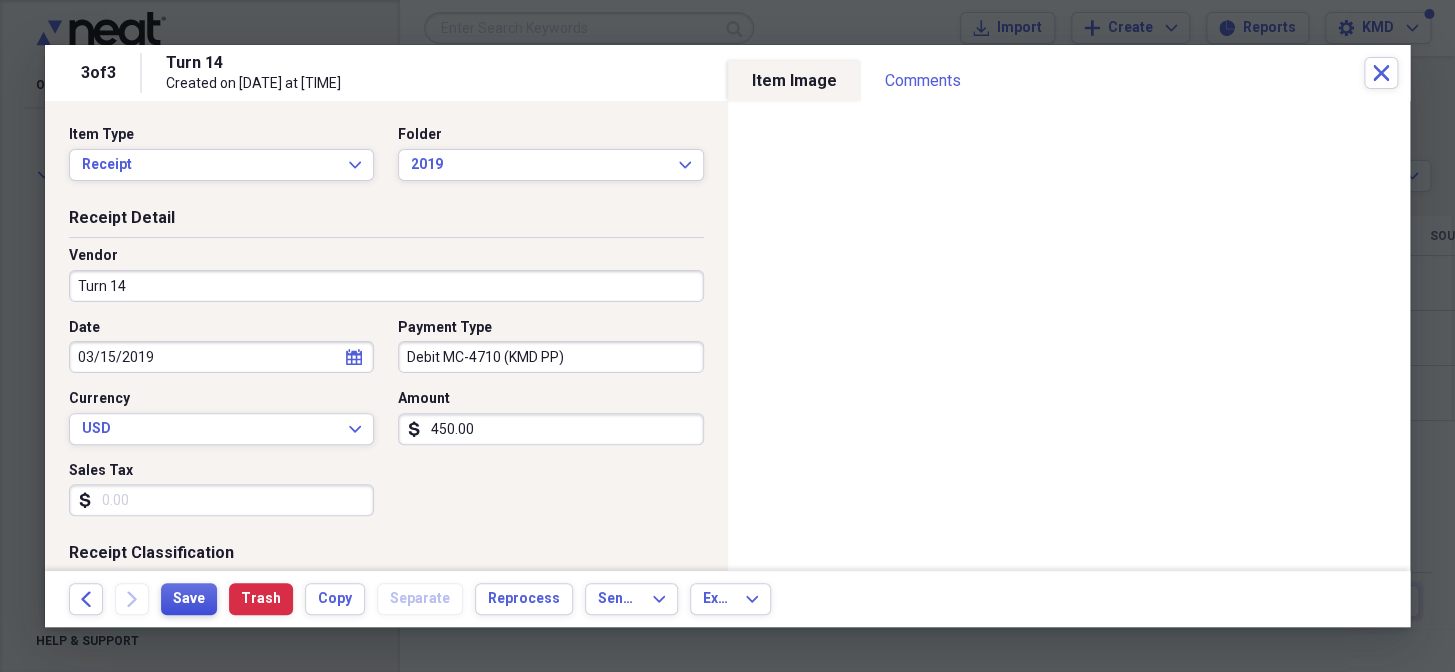 type on "3548402" 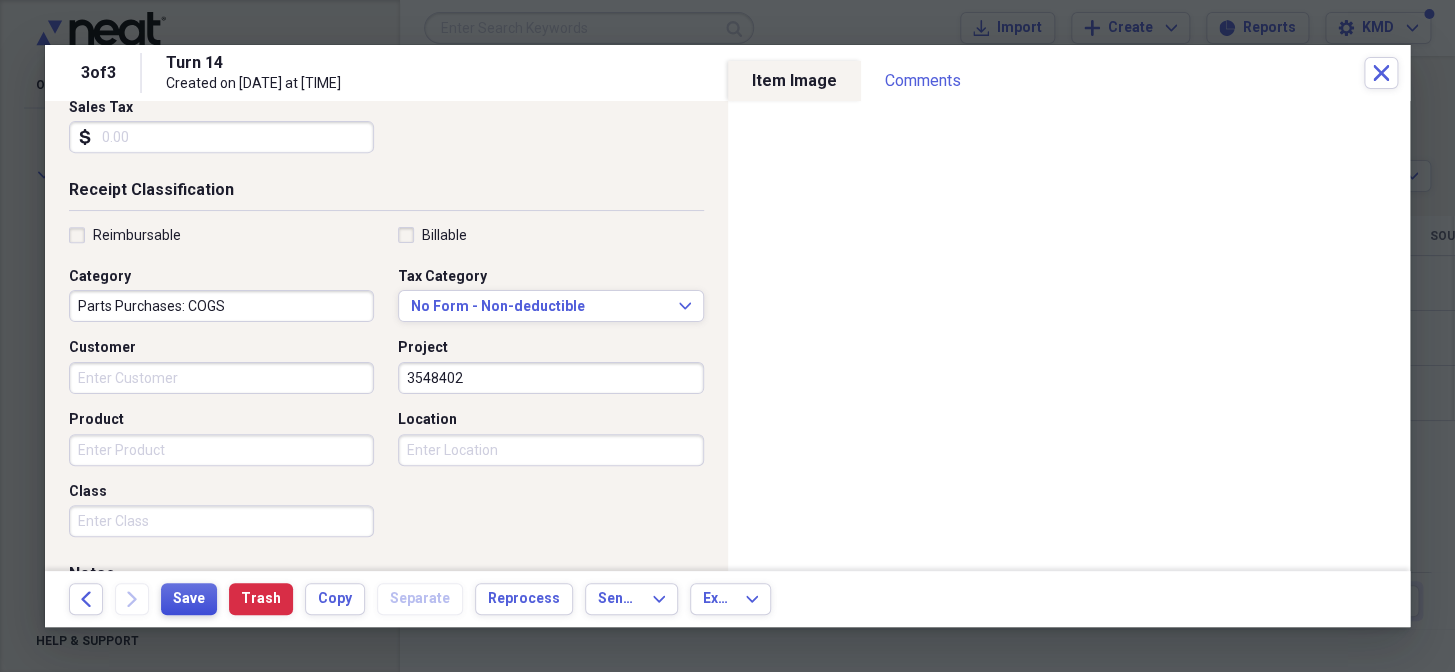click on "Save" at bounding box center [189, 599] 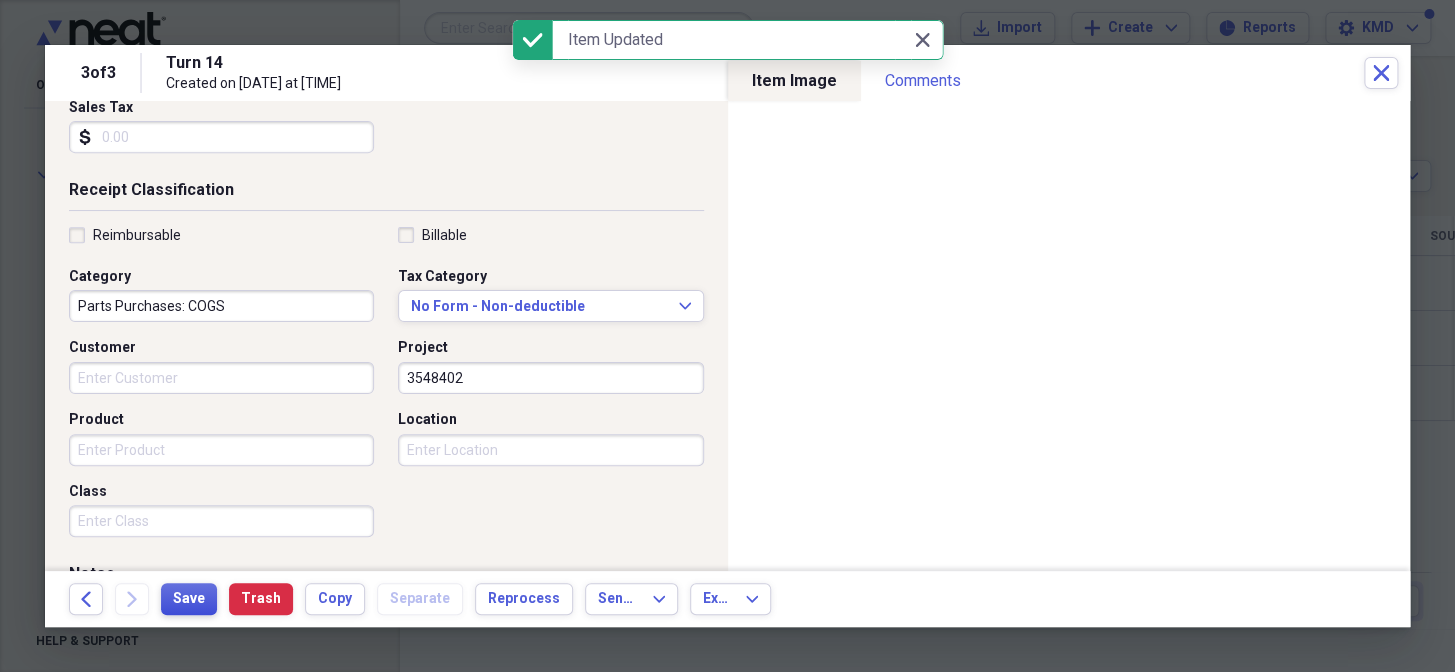 scroll, scrollTop: 0, scrollLeft: 0, axis: both 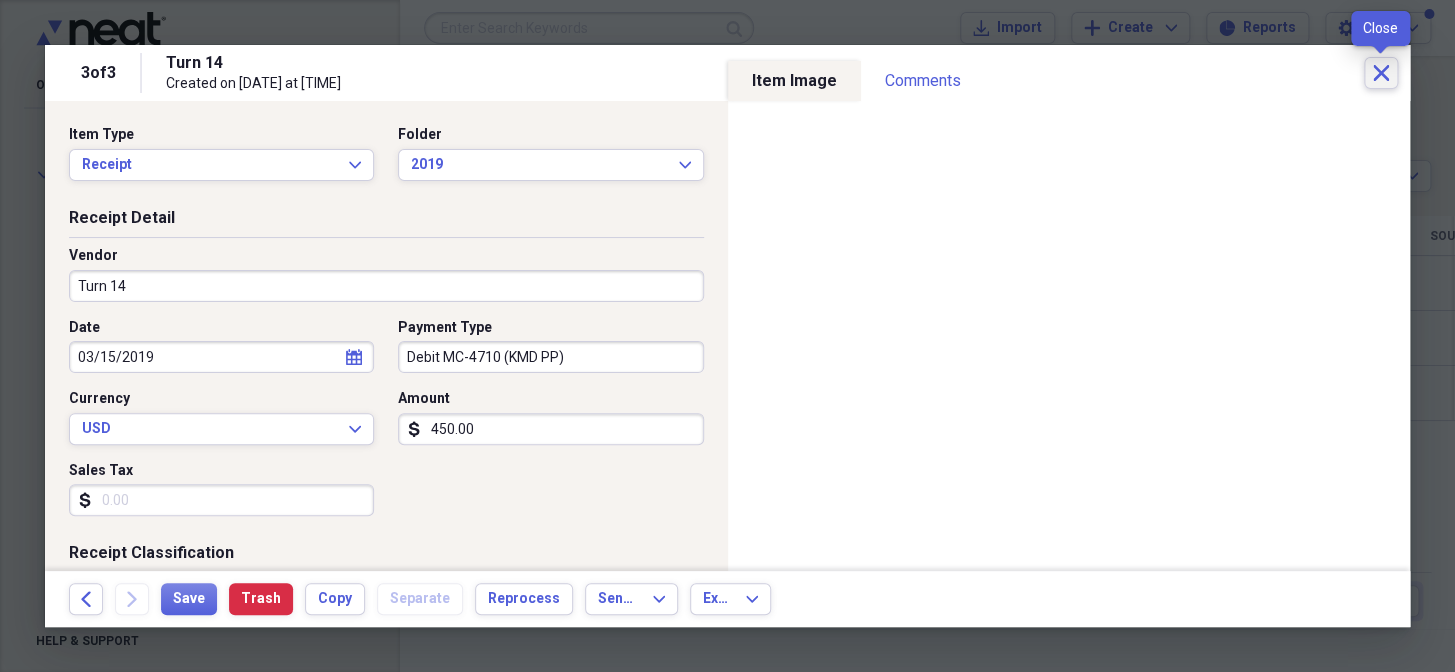 click on "Close" at bounding box center (1381, 73) 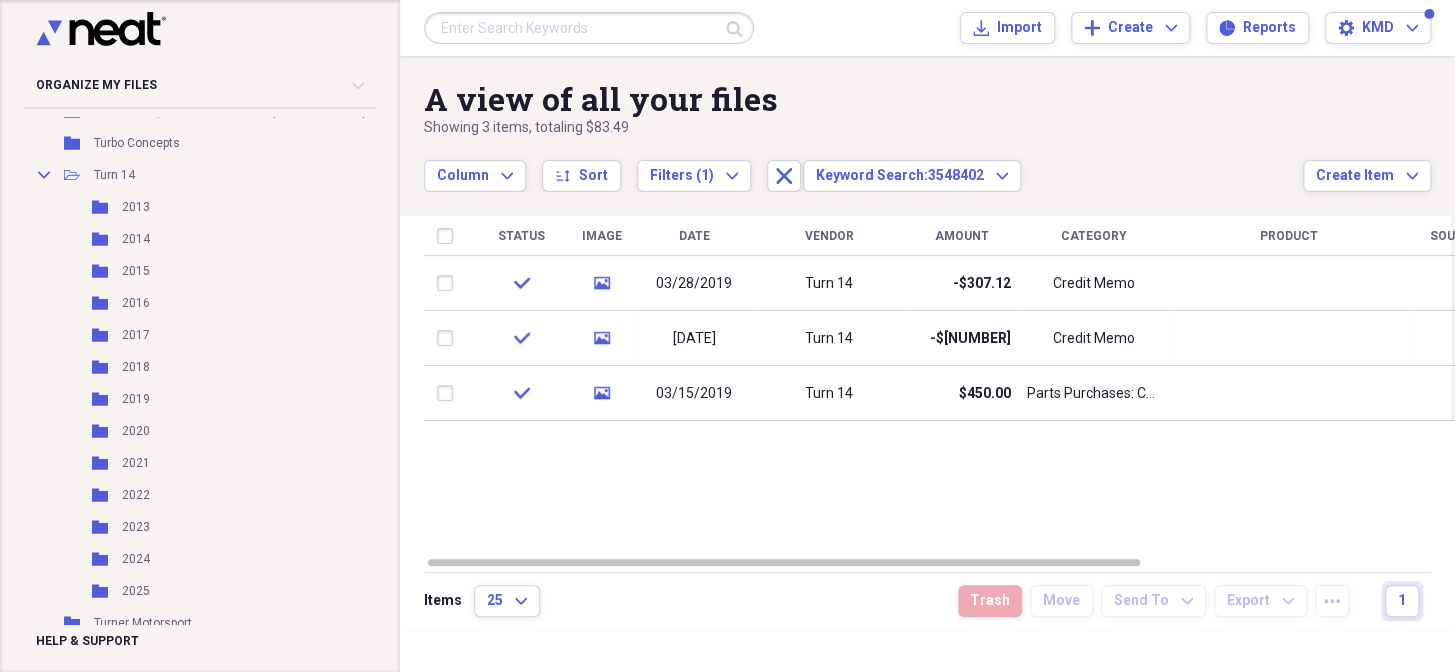 click at bounding box center [589, 28] 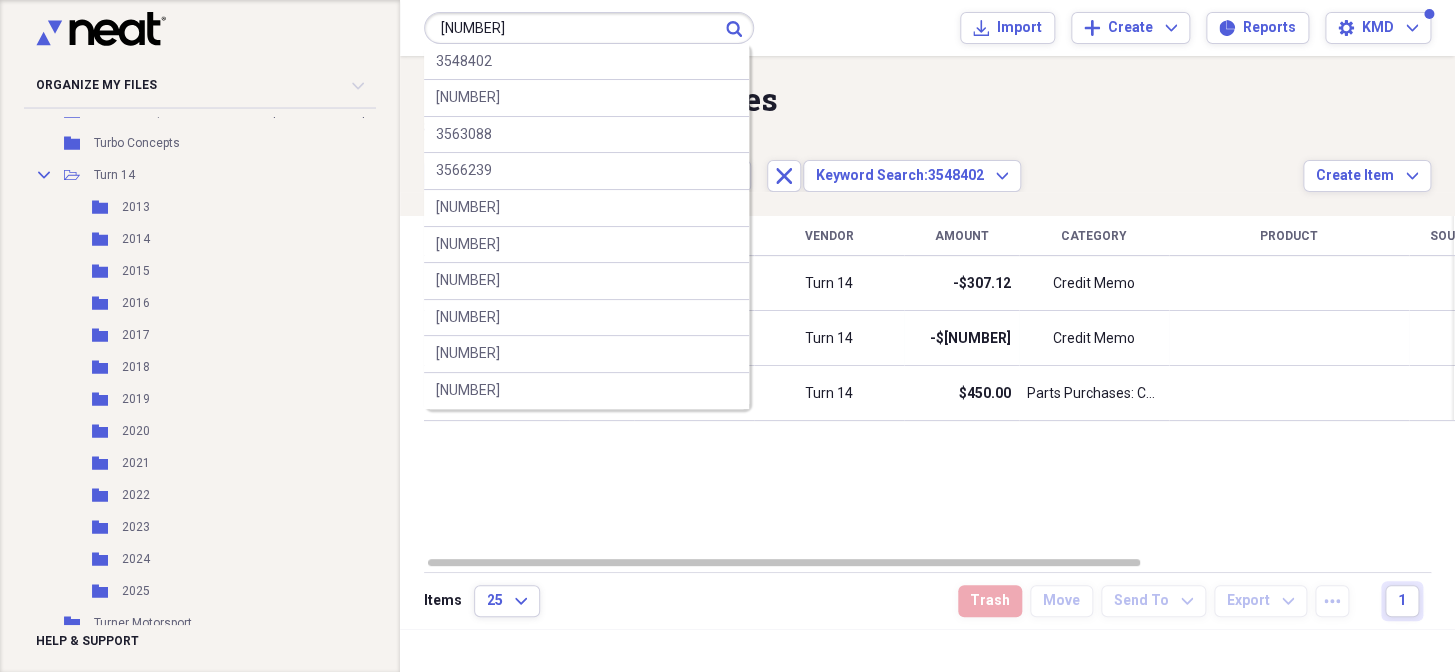 type on "[NUMBER]" 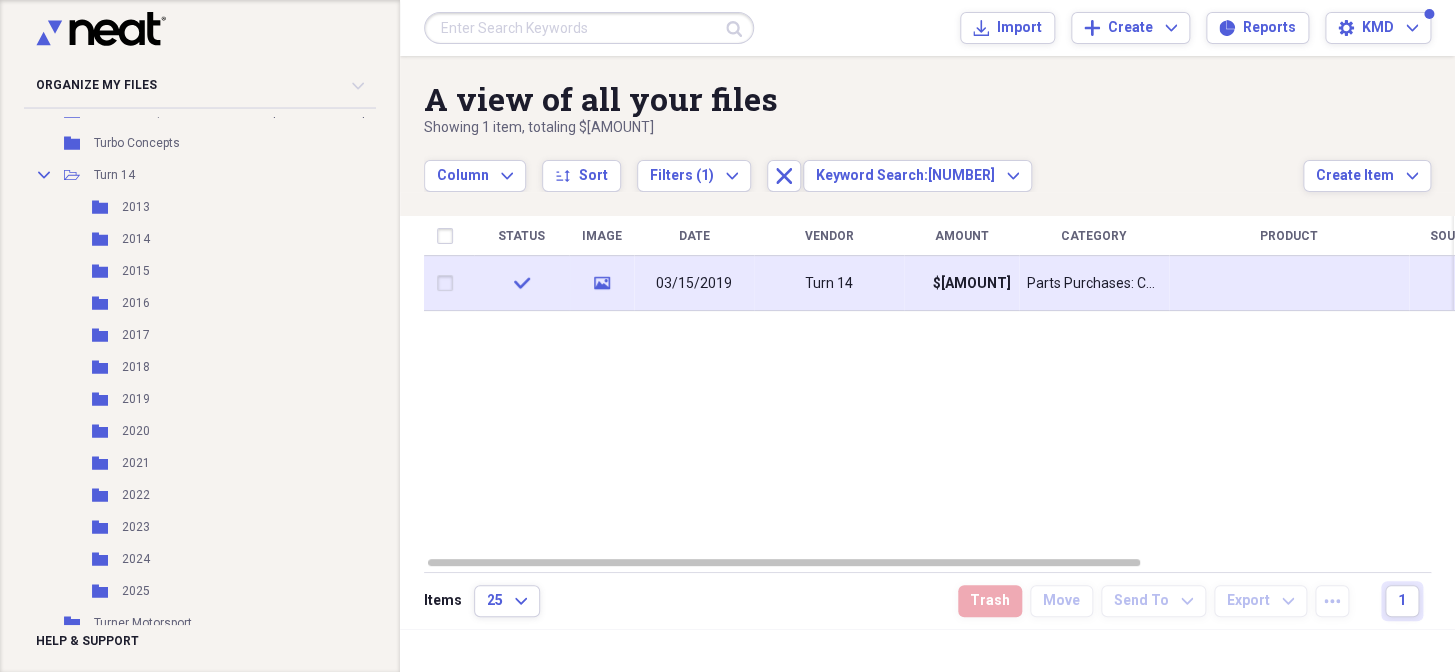 click on "Turn 14" at bounding box center (829, 283) 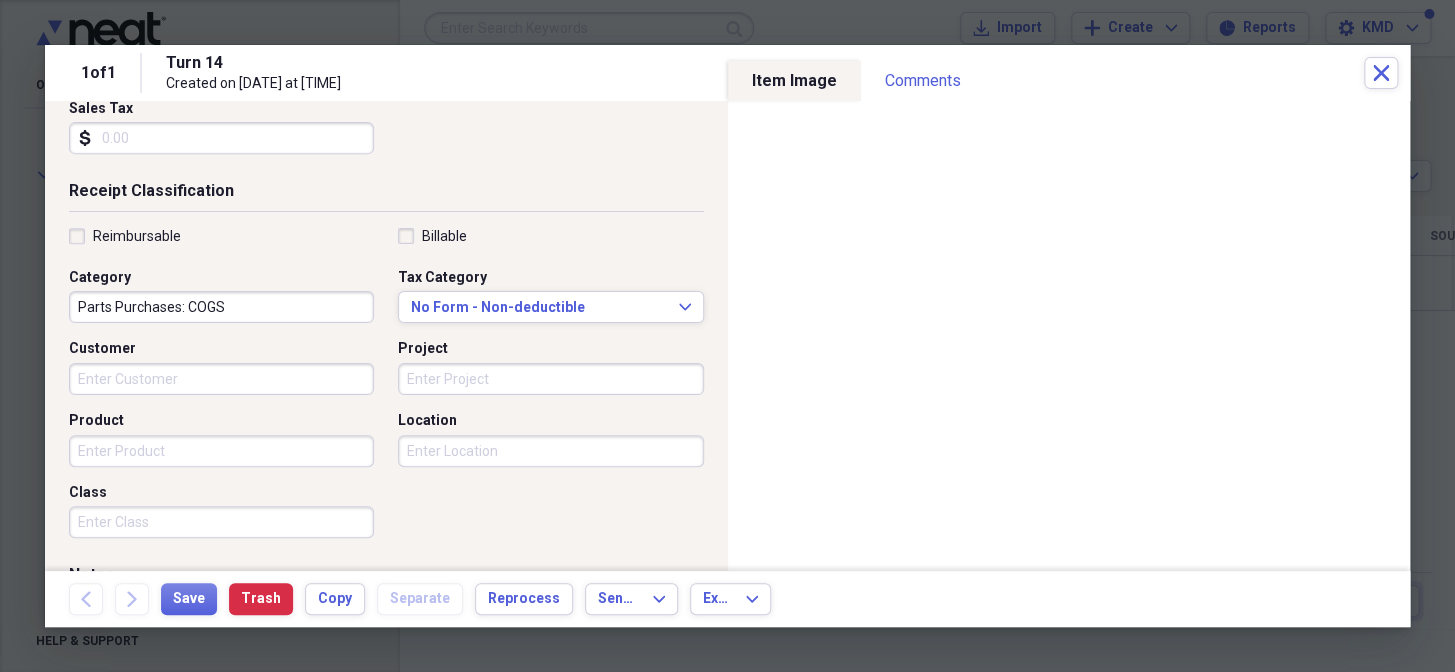 scroll, scrollTop: 363, scrollLeft: 0, axis: vertical 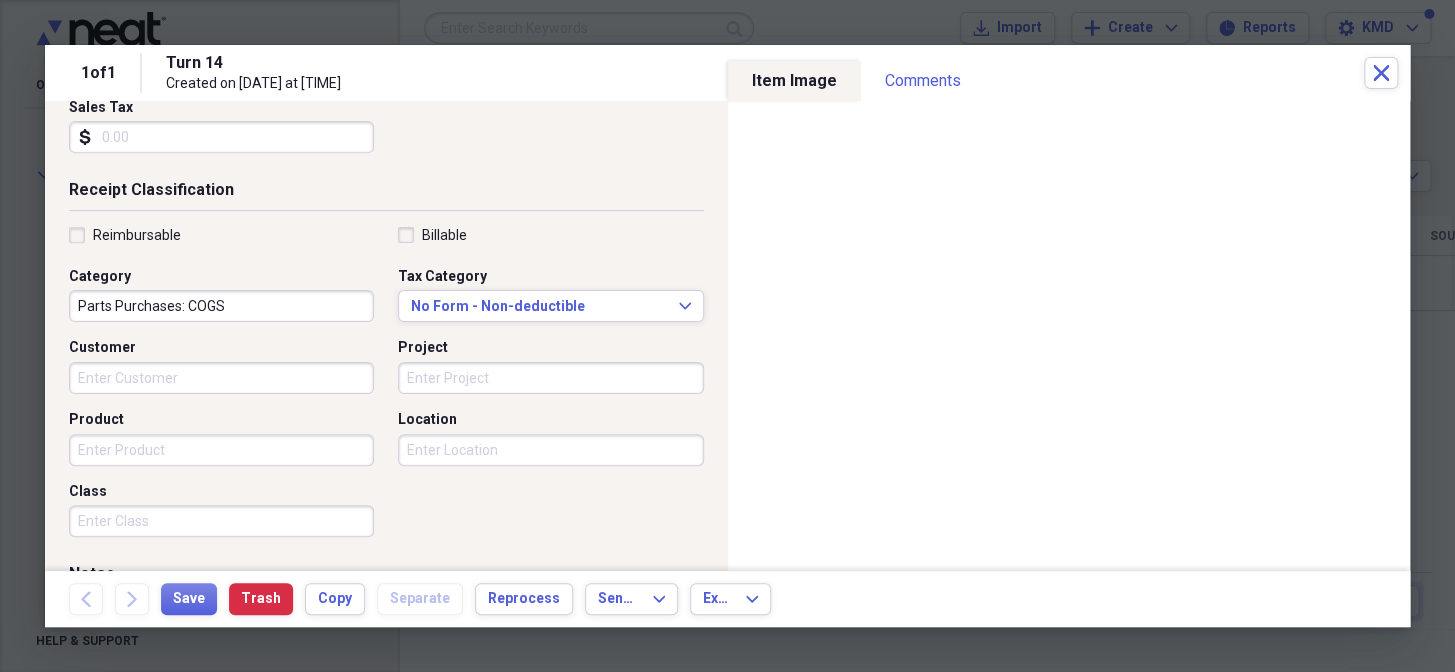 click on "Project" at bounding box center [550, 378] 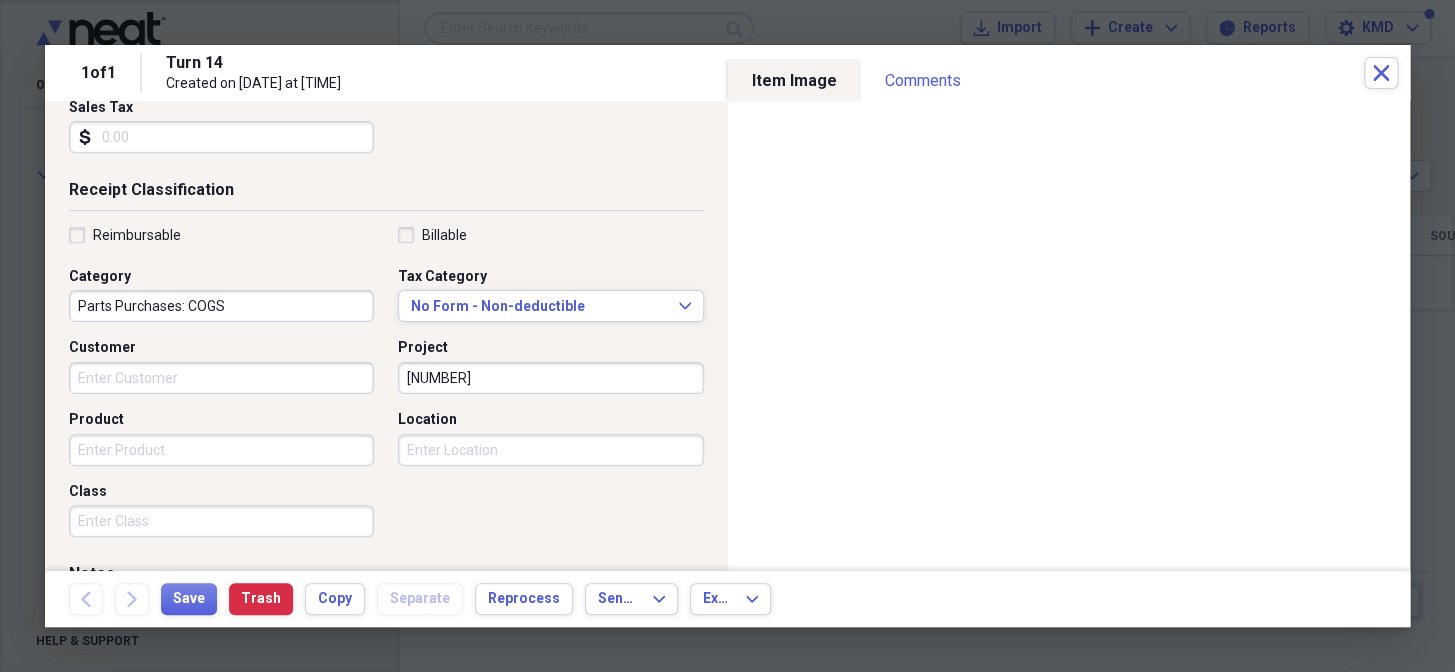 type on "[NUMBER]" 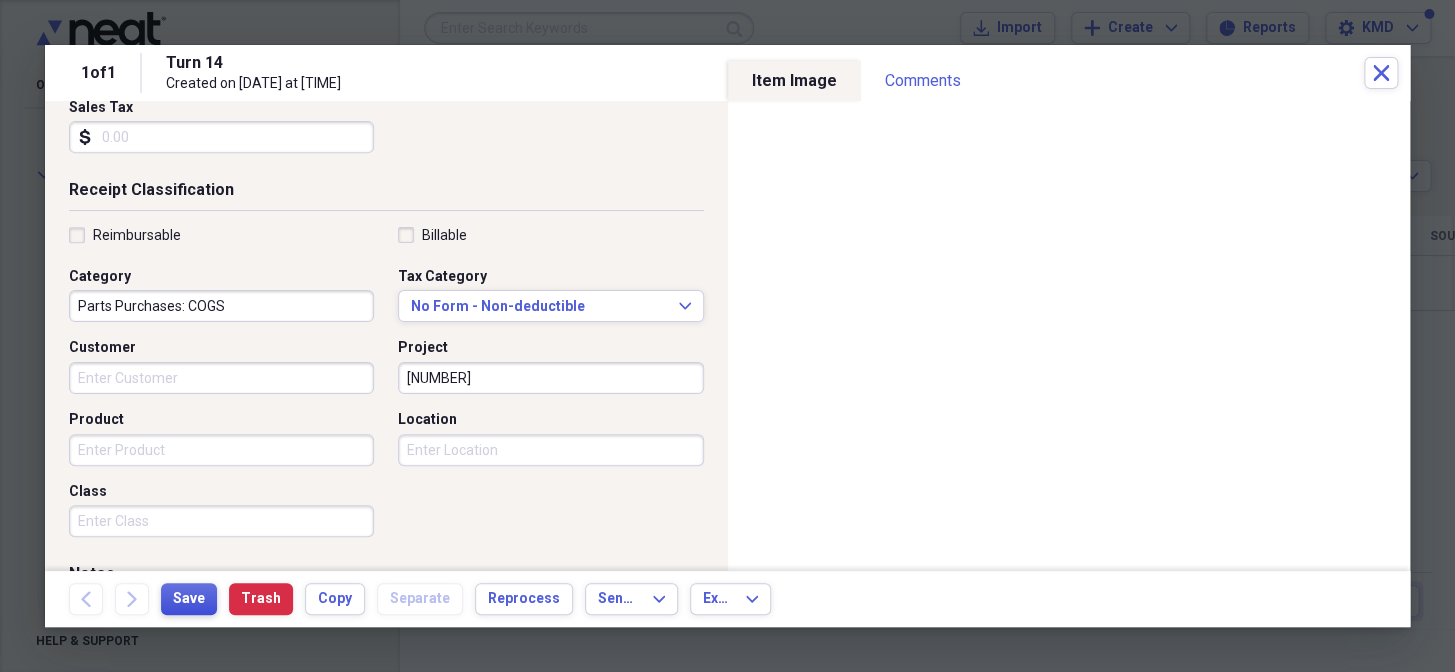 click on "Save" at bounding box center (189, 599) 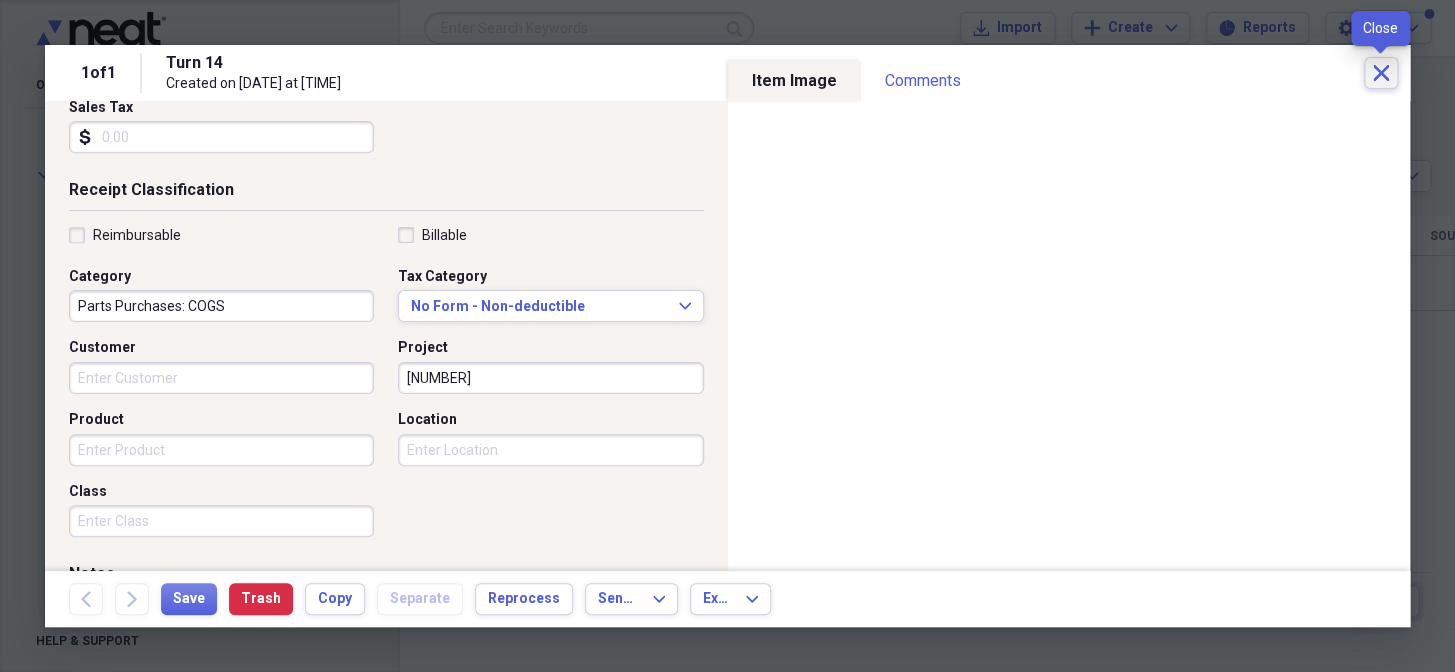 click on "Close" at bounding box center (1381, 73) 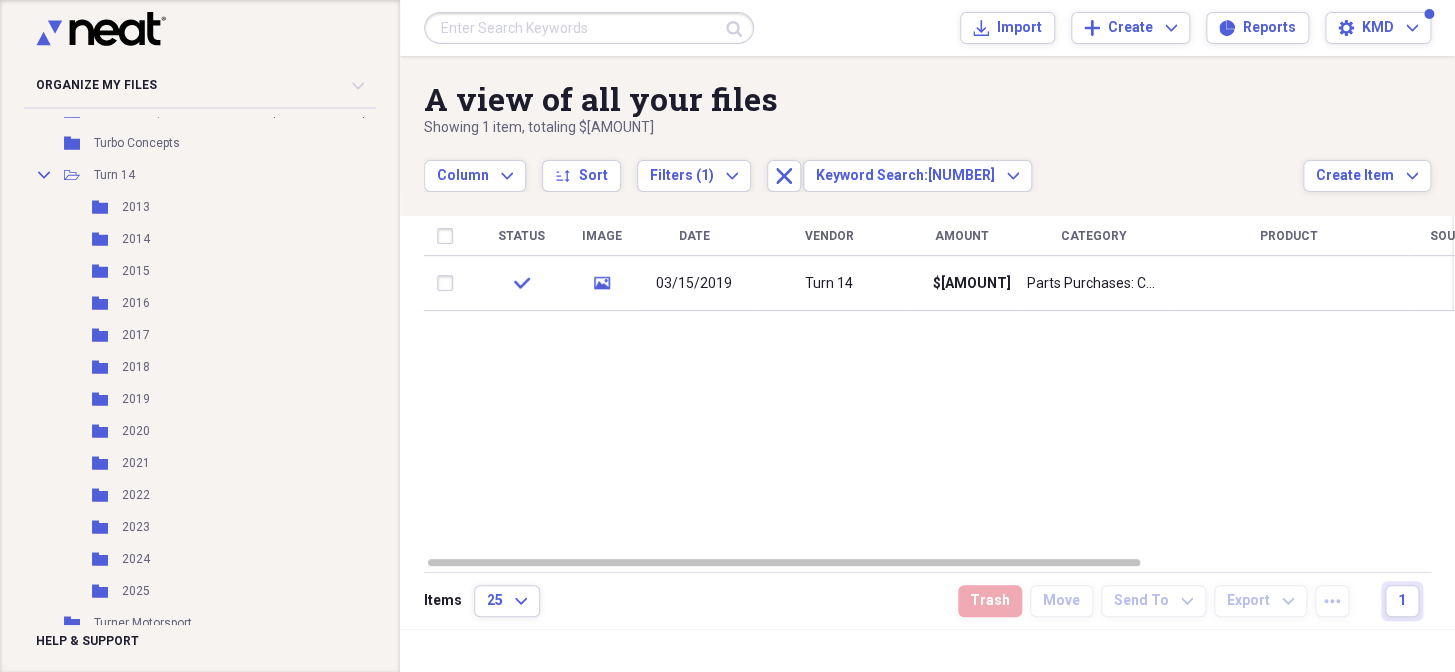 click at bounding box center (589, 28) 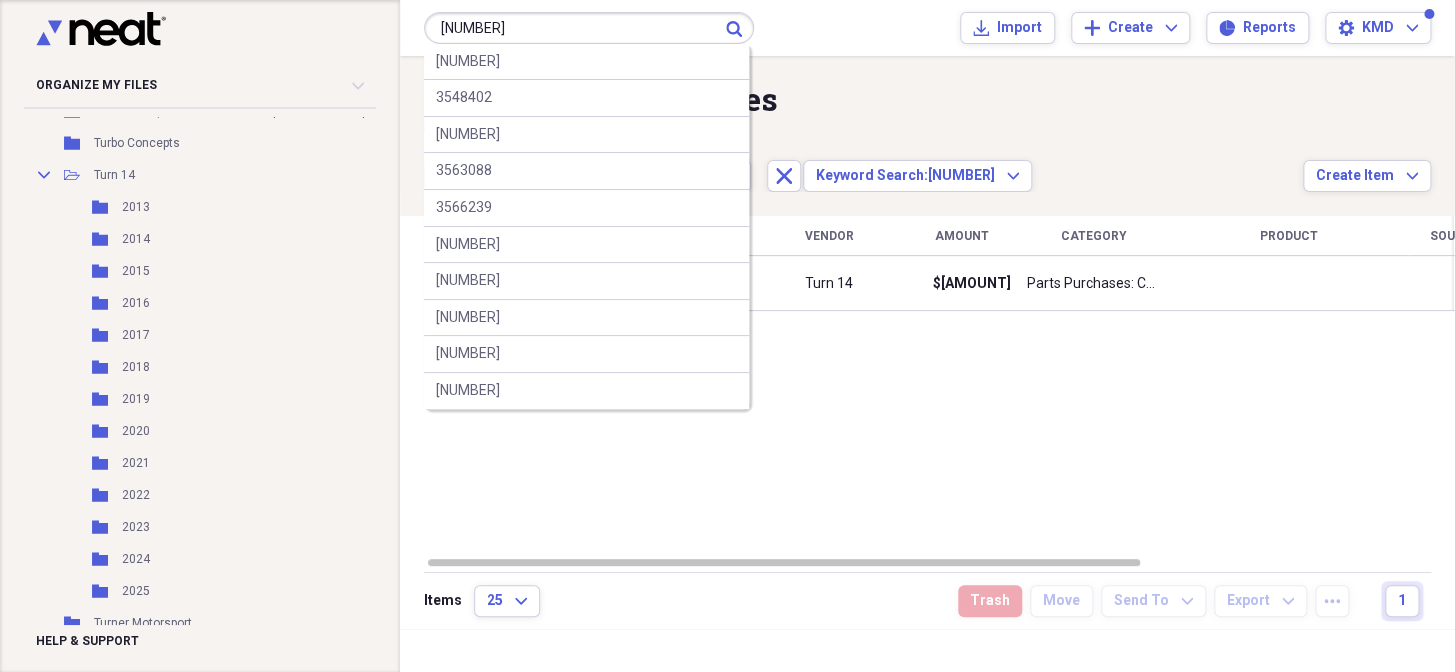 type on "[NUMBER]" 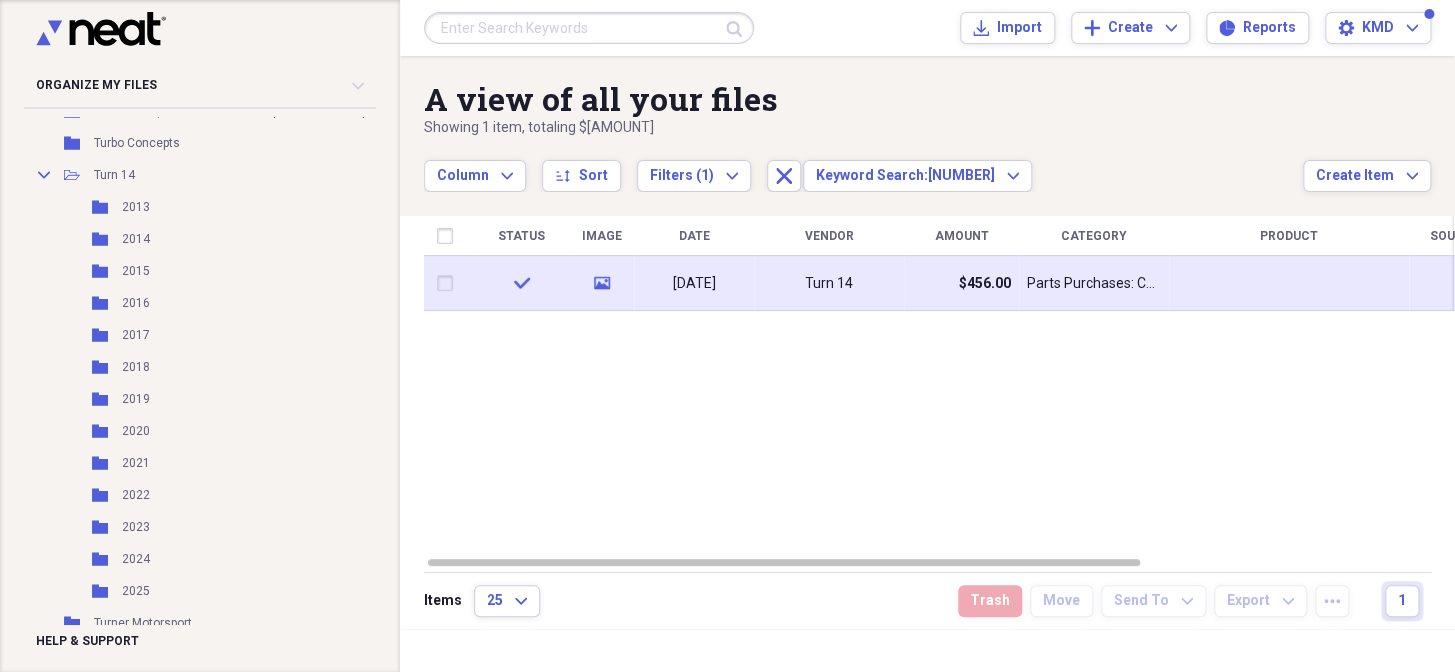 click on "Turn 14" at bounding box center (829, 284) 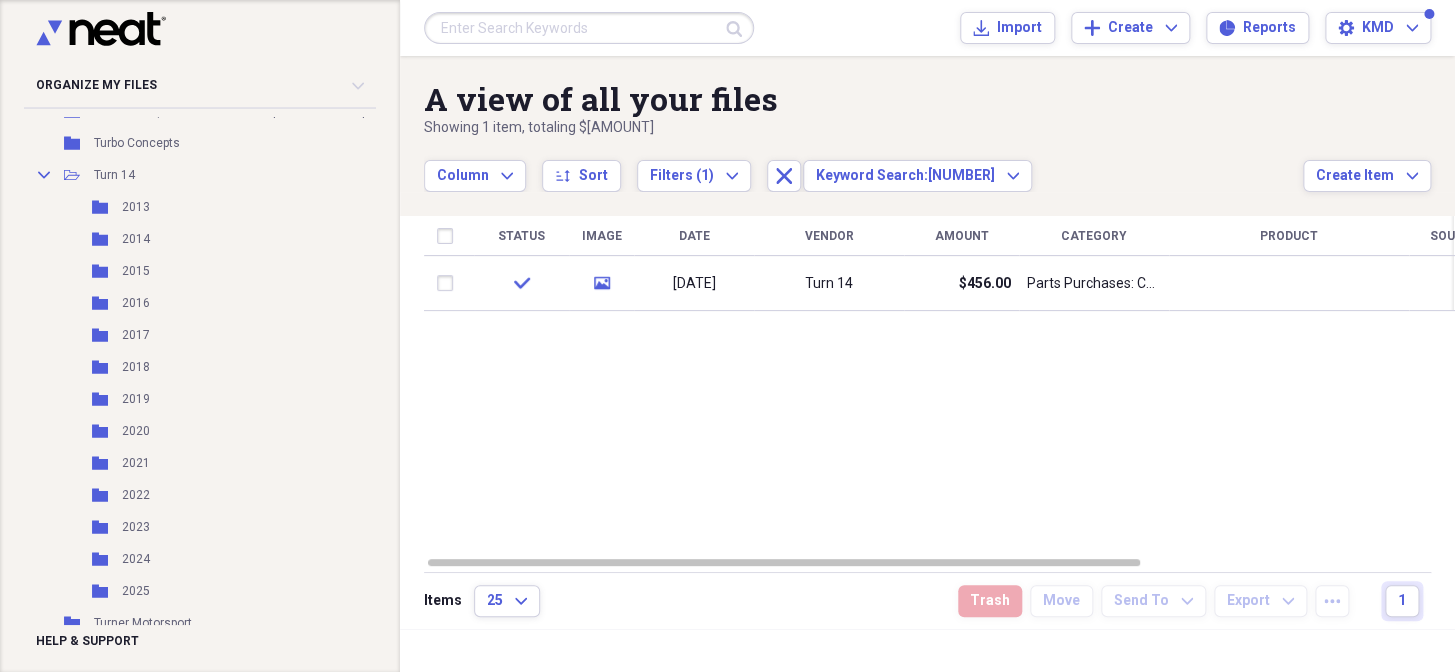 drag, startPoint x: 840, startPoint y: 290, endPoint x: 857, endPoint y: 254, distance: 39.812057 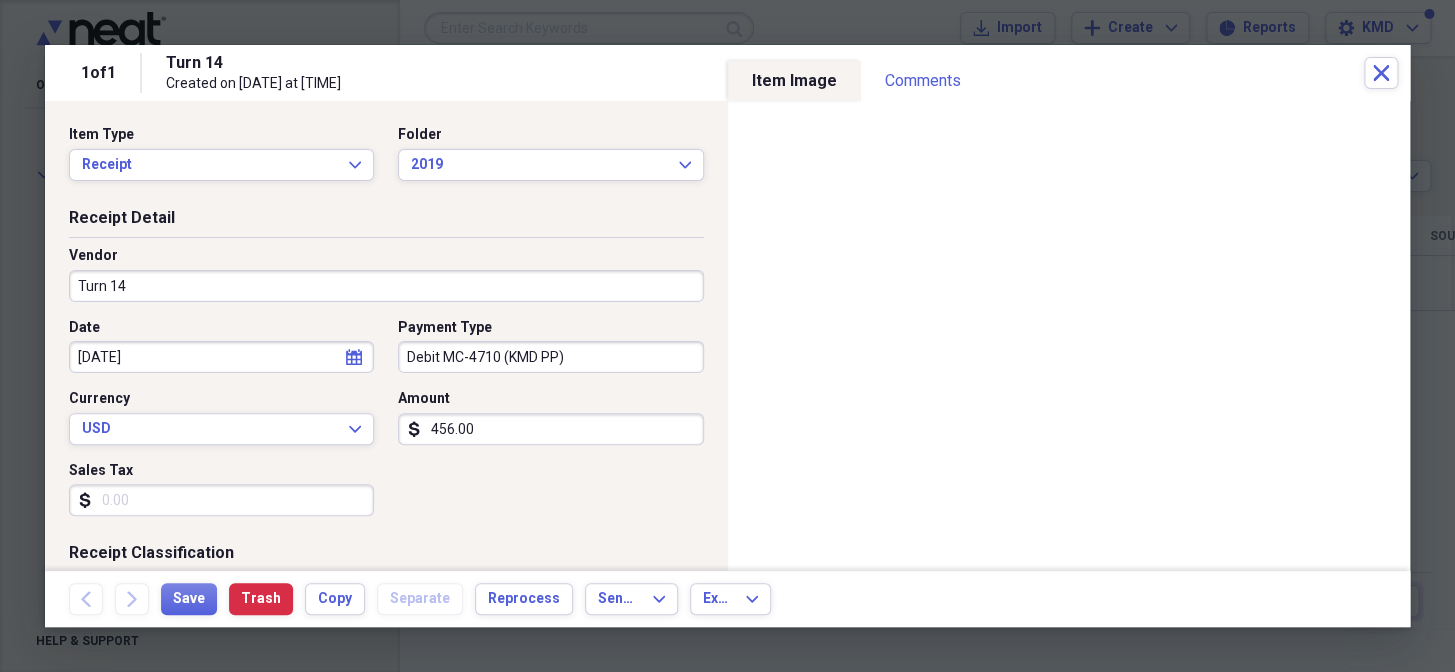 scroll, scrollTop: 550, scrollLeft: 0, axis: vertical 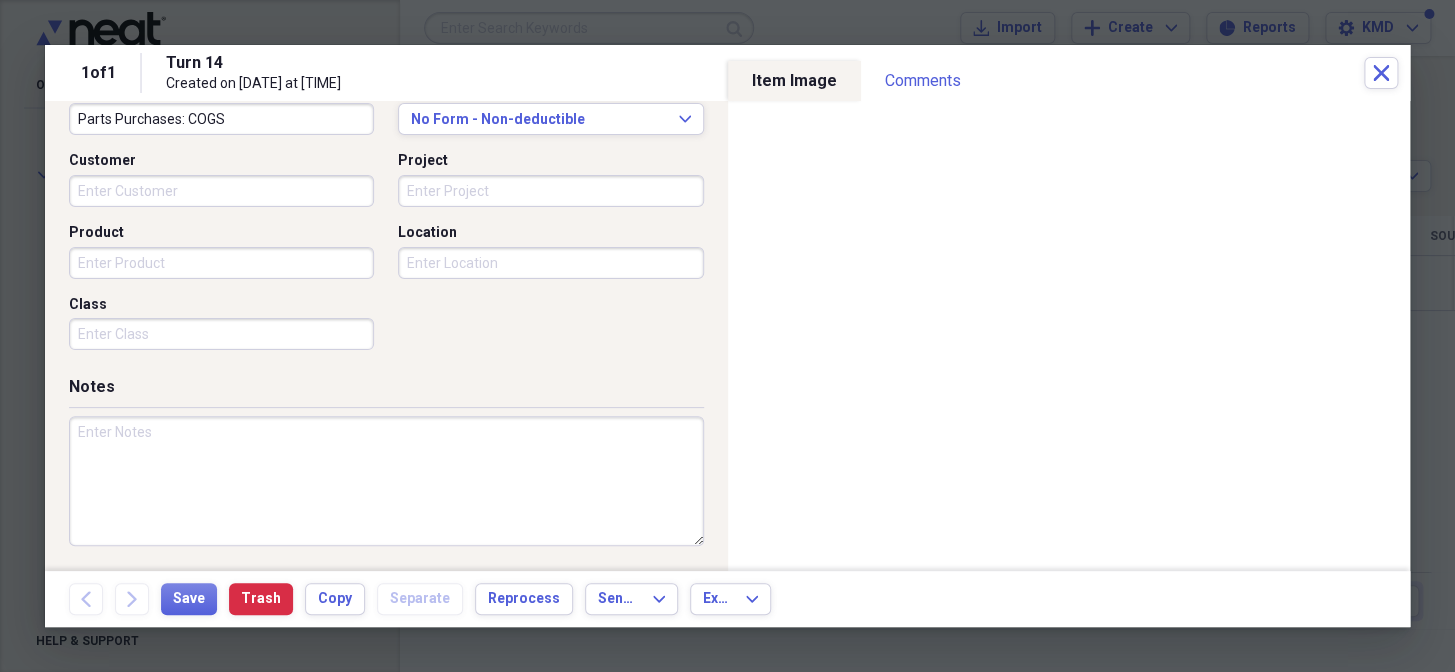 click on "Project" at bounding box center (550, 191) 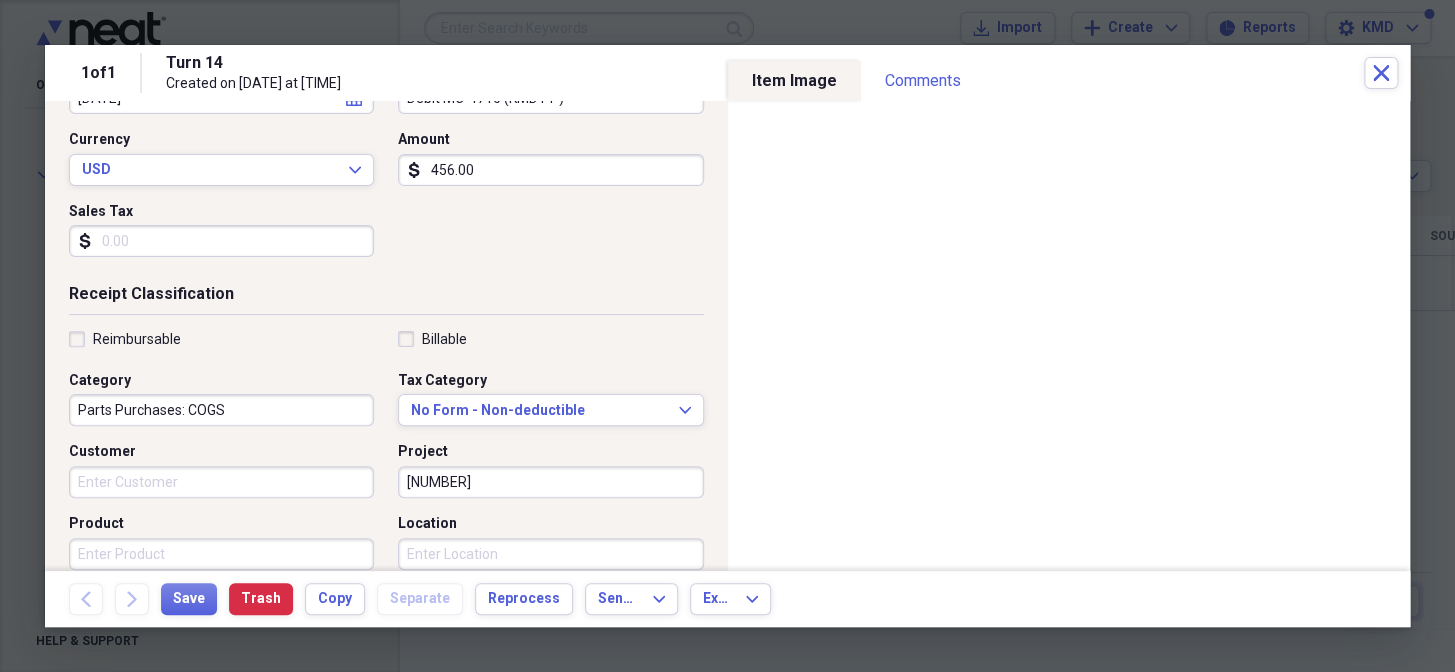 scroll, scrollTop: 186, scrollLeft: 0, axis: vertical 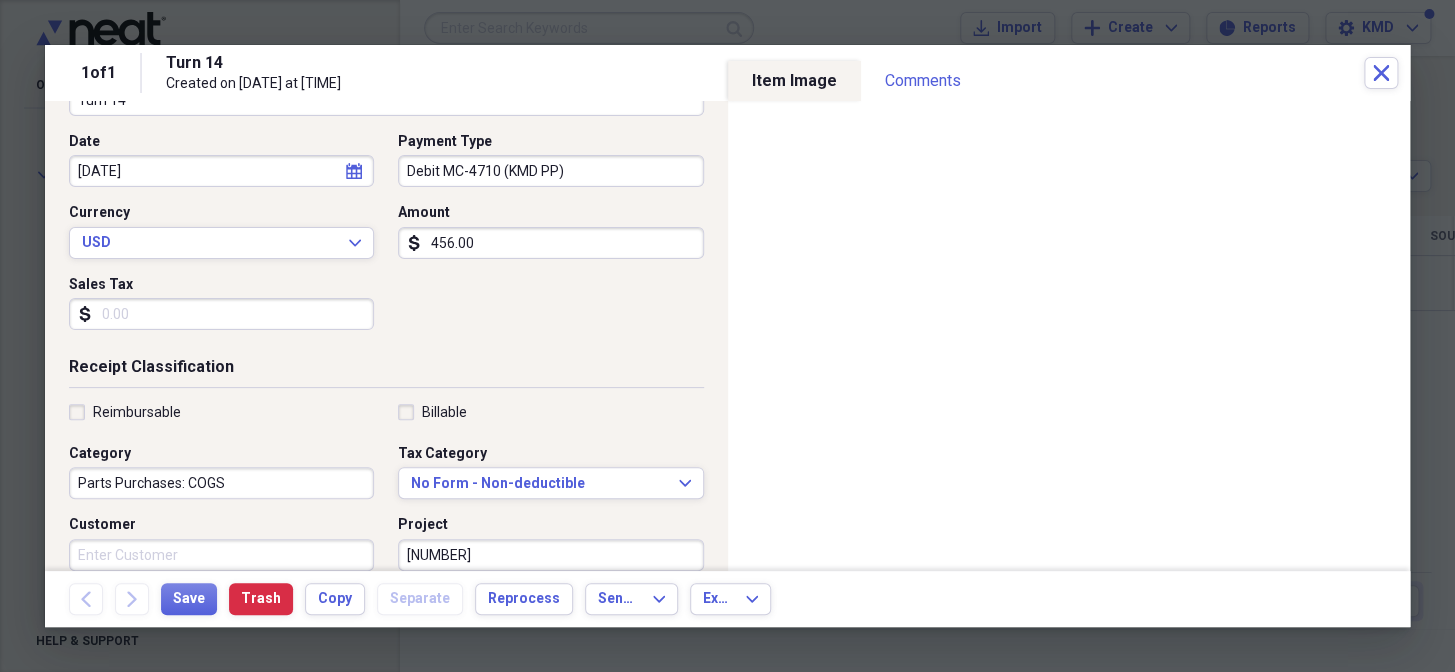 type on "[NUMBER]" 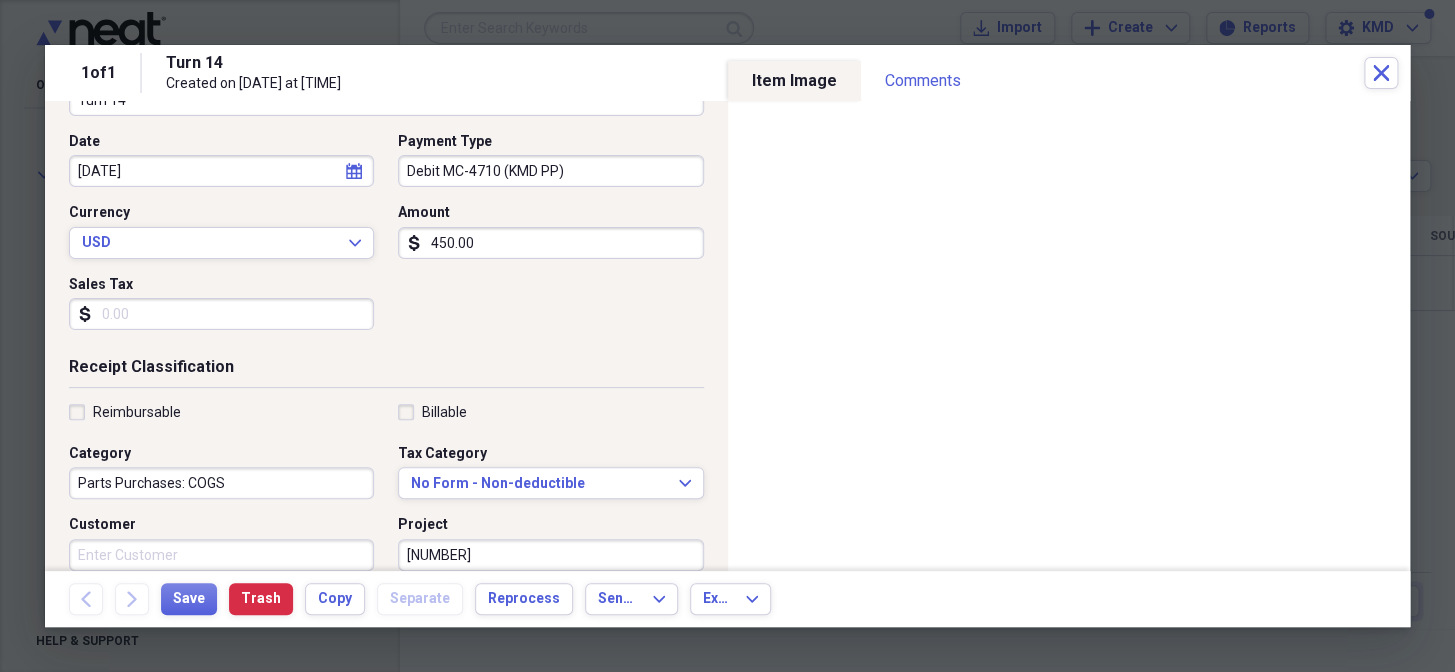 type on "450.00" 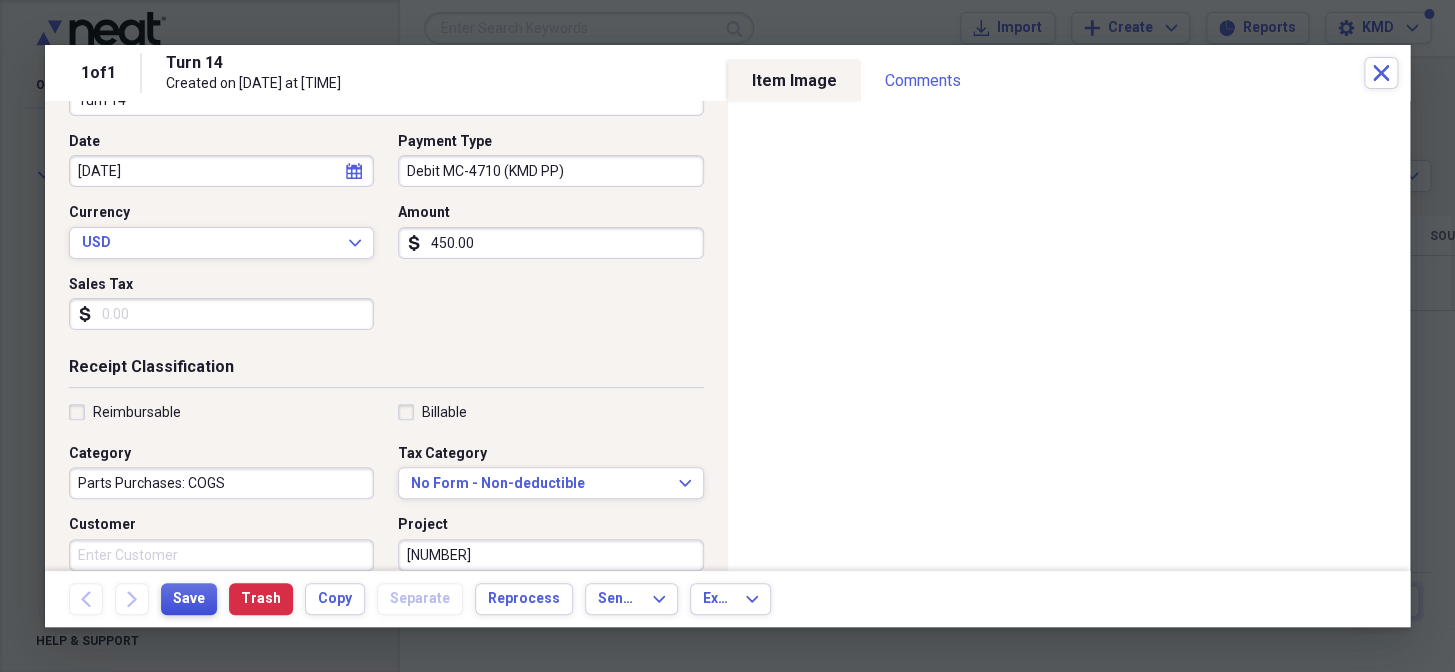 click on "Save" at bounding box center [189, 599] 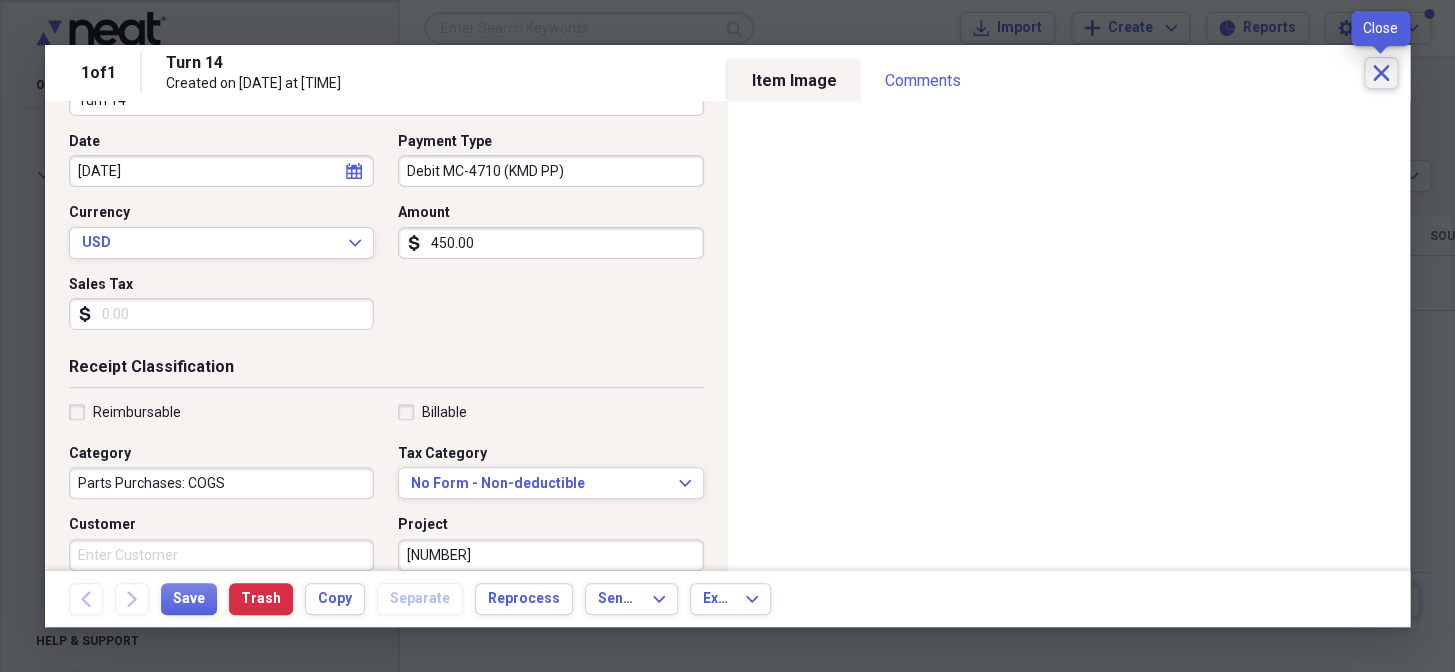 click on "Close" 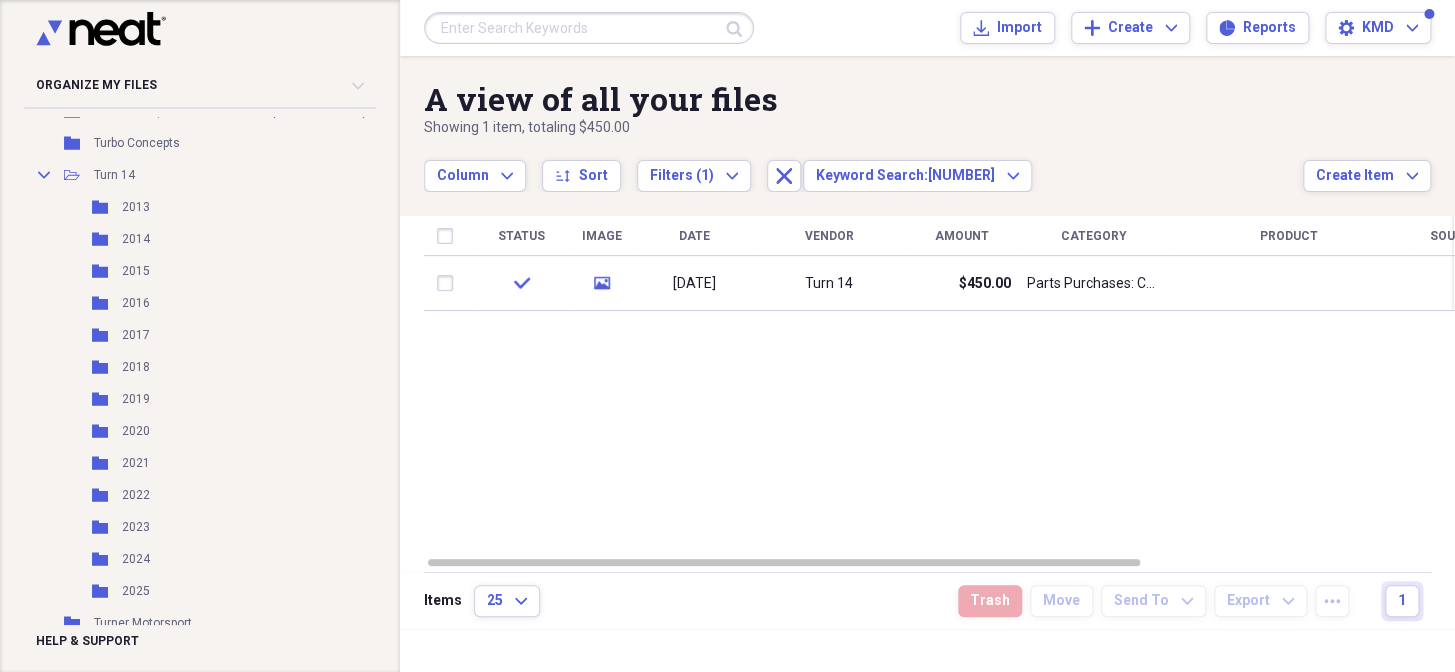 click at bounding box center (589, 28) 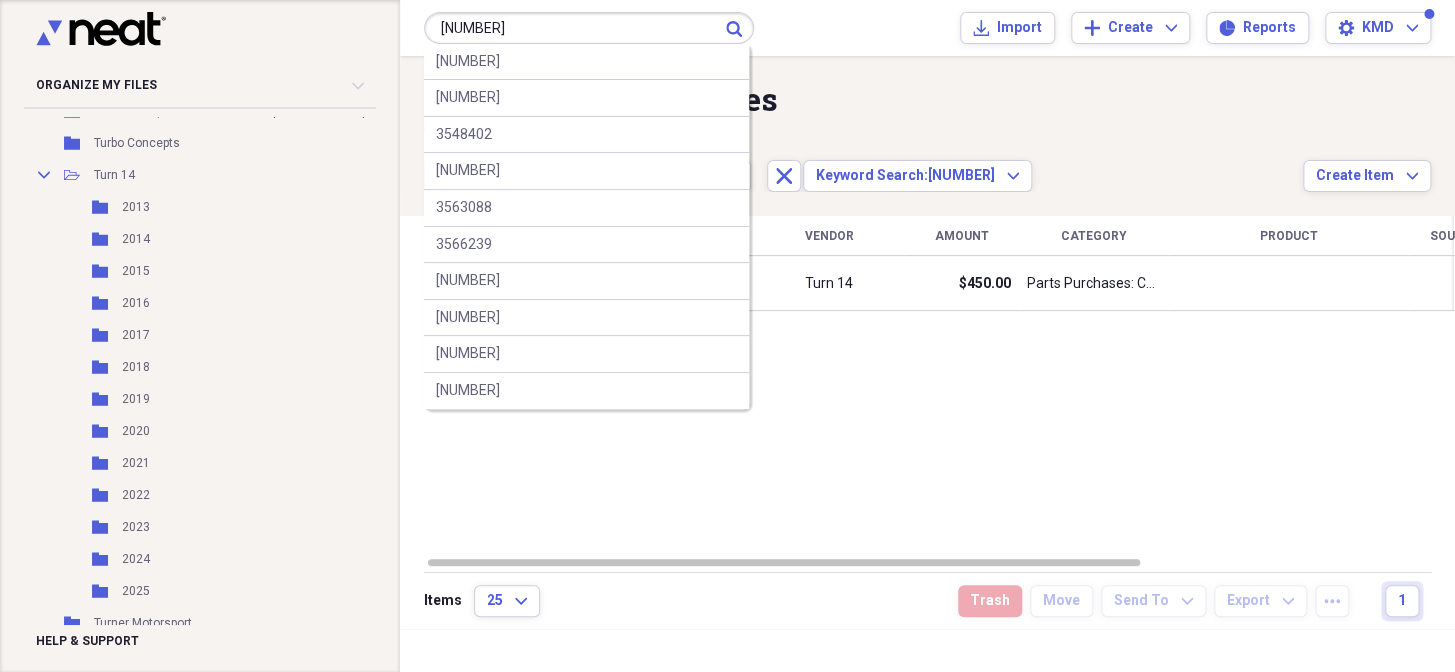 type on "[NUMBER]" 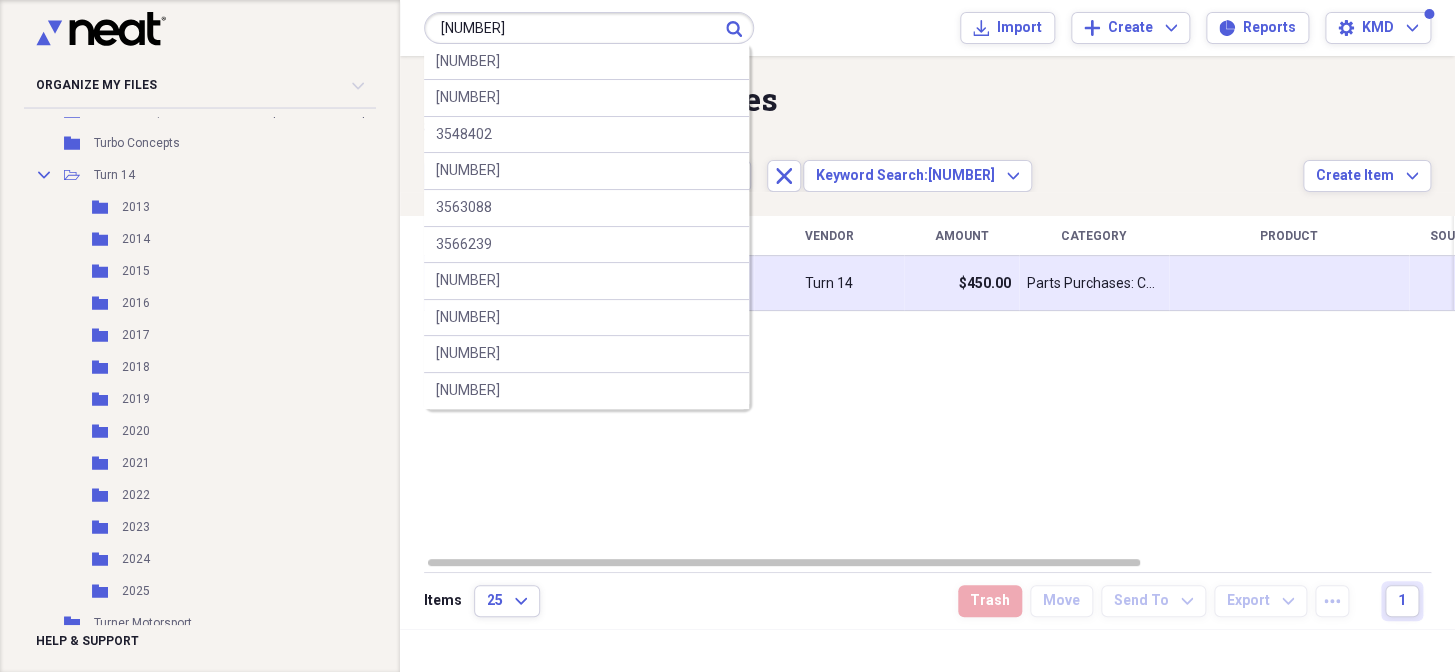 type 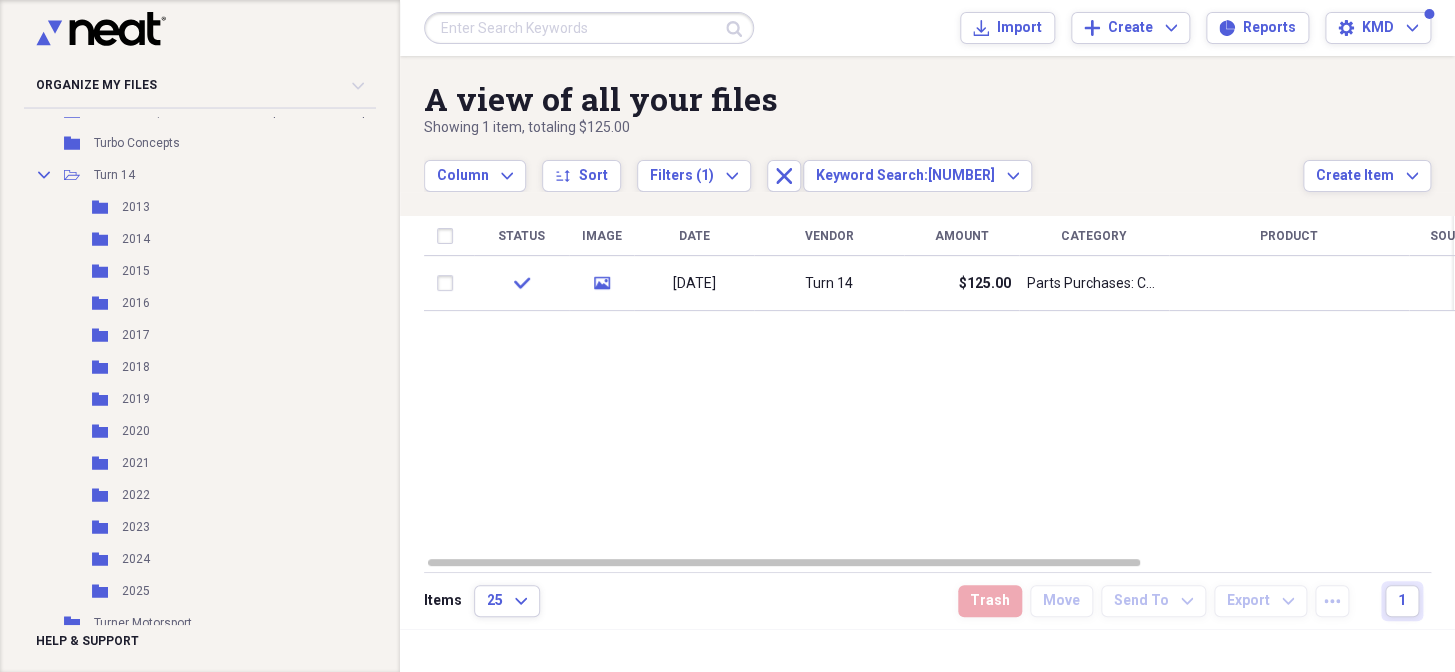 drag, startPoint x: 884, startPoint y: 281, endPoint x: 229, endPoint y: 670, distance: 761.80444 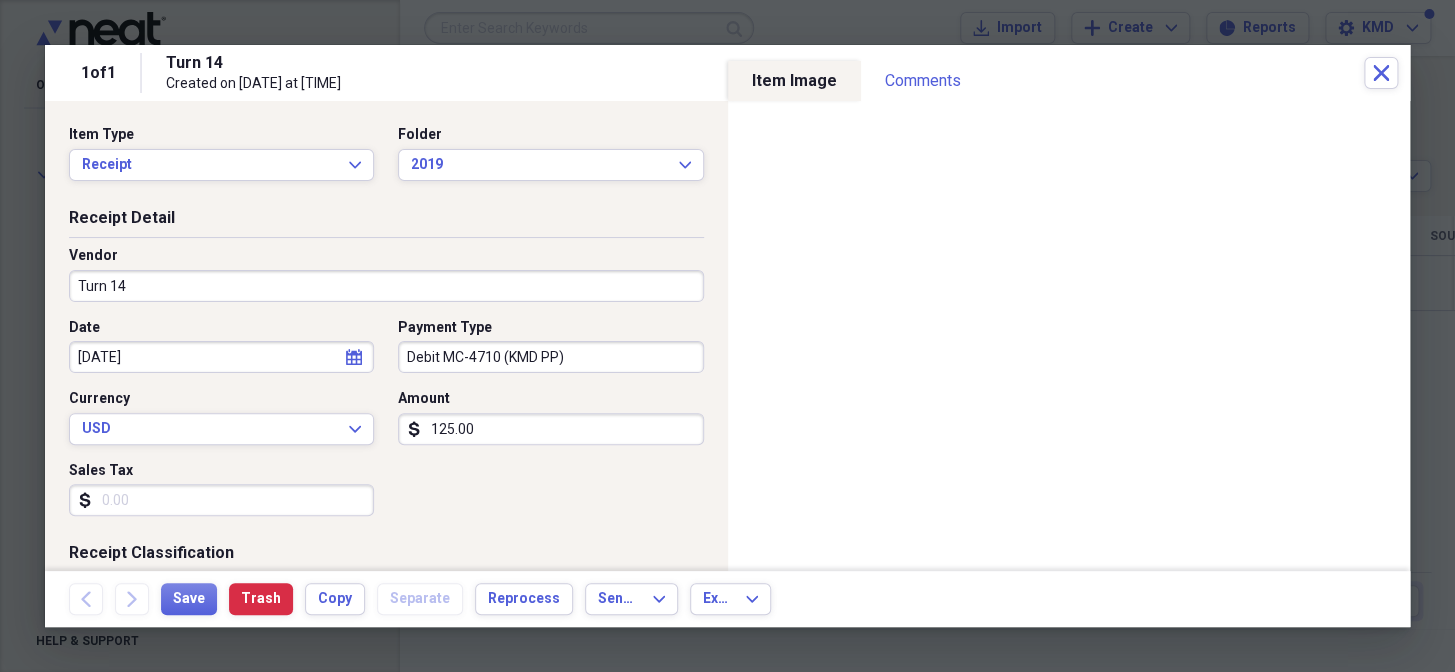 scroll, scrollTop: 545, scrollLeft: 0, axis: vertical 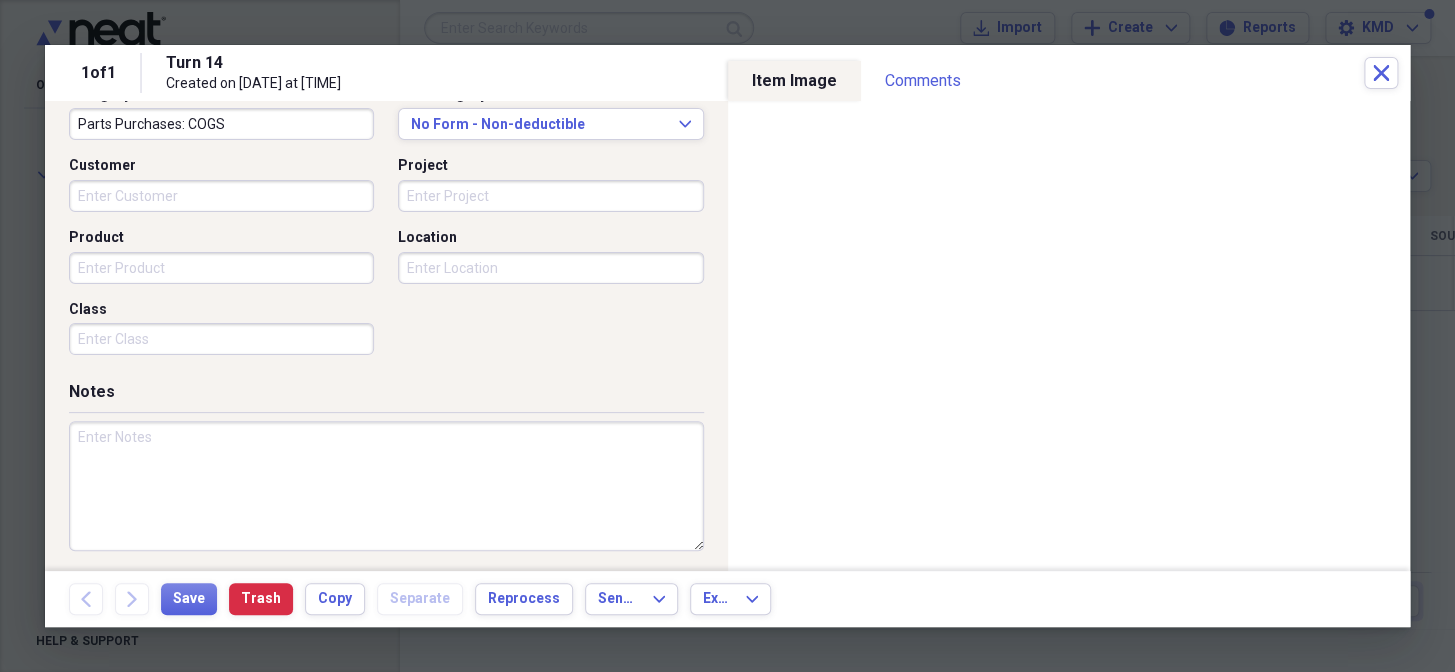 click on "Project" at bounding box center [550, 196] 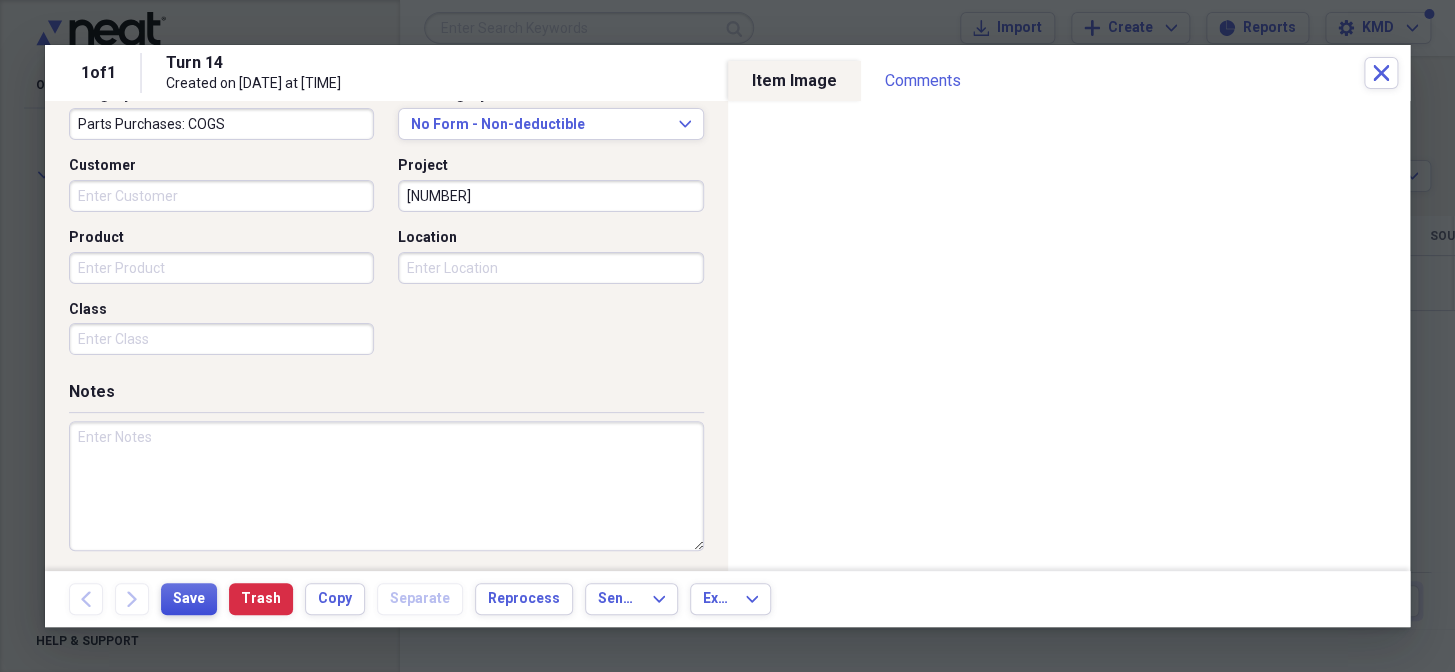 type on "[NUMBER]" 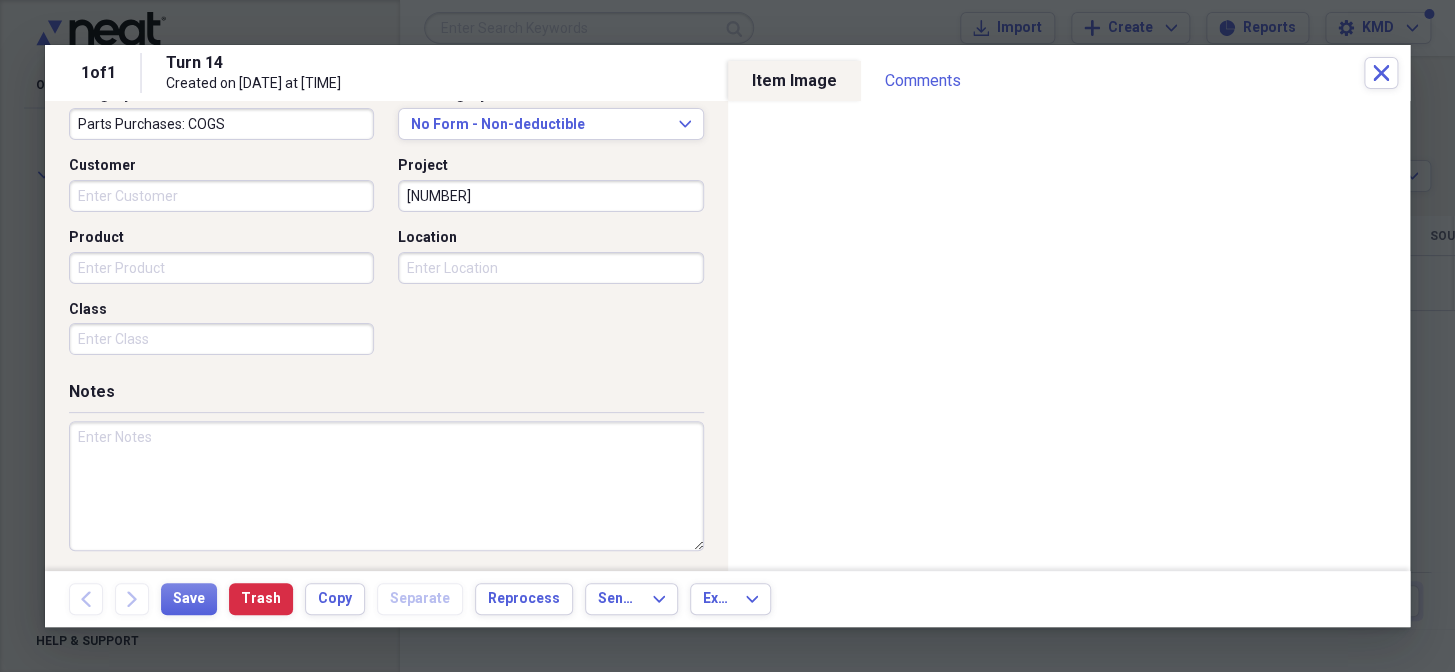 click on "Turn 14 Created on [DATE] at [TIME]" at bounding box center (765, 73) 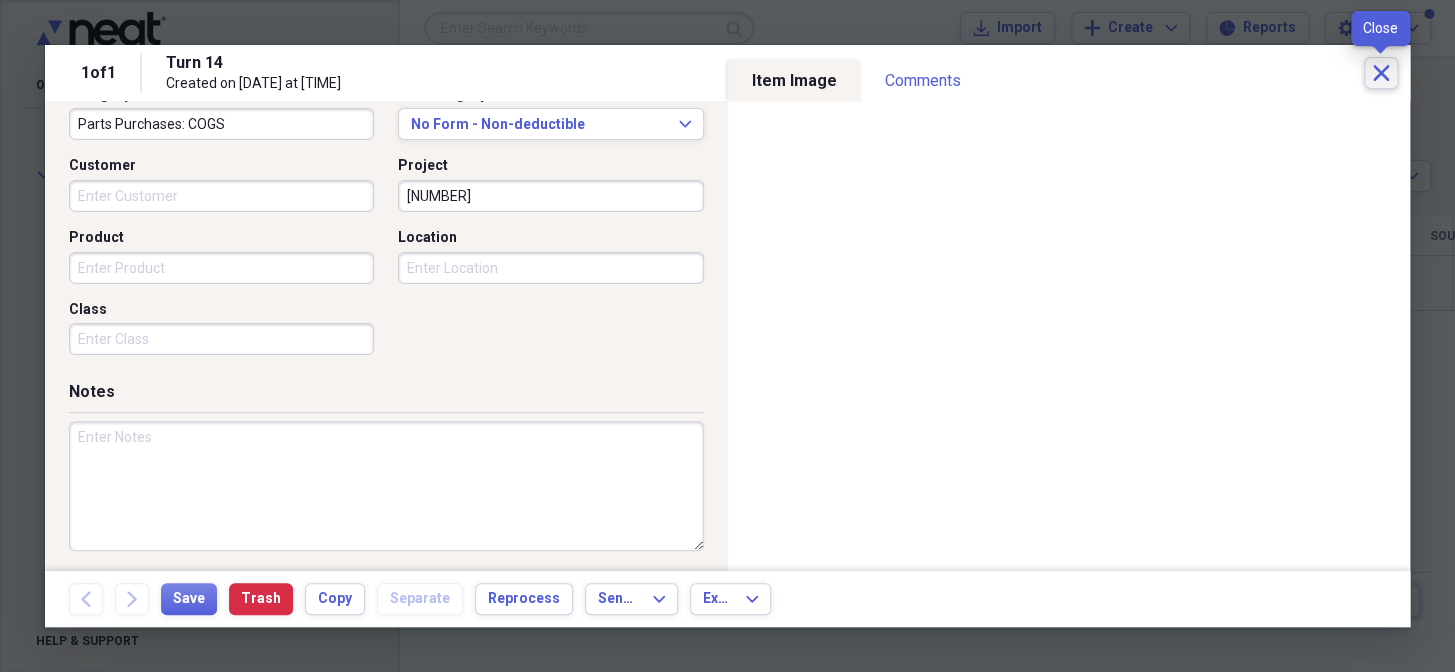 drag, startPoint x: 1375, startPoint y: 65, endPoint x: 1367, endPoint y: 73, distance: 11.313708 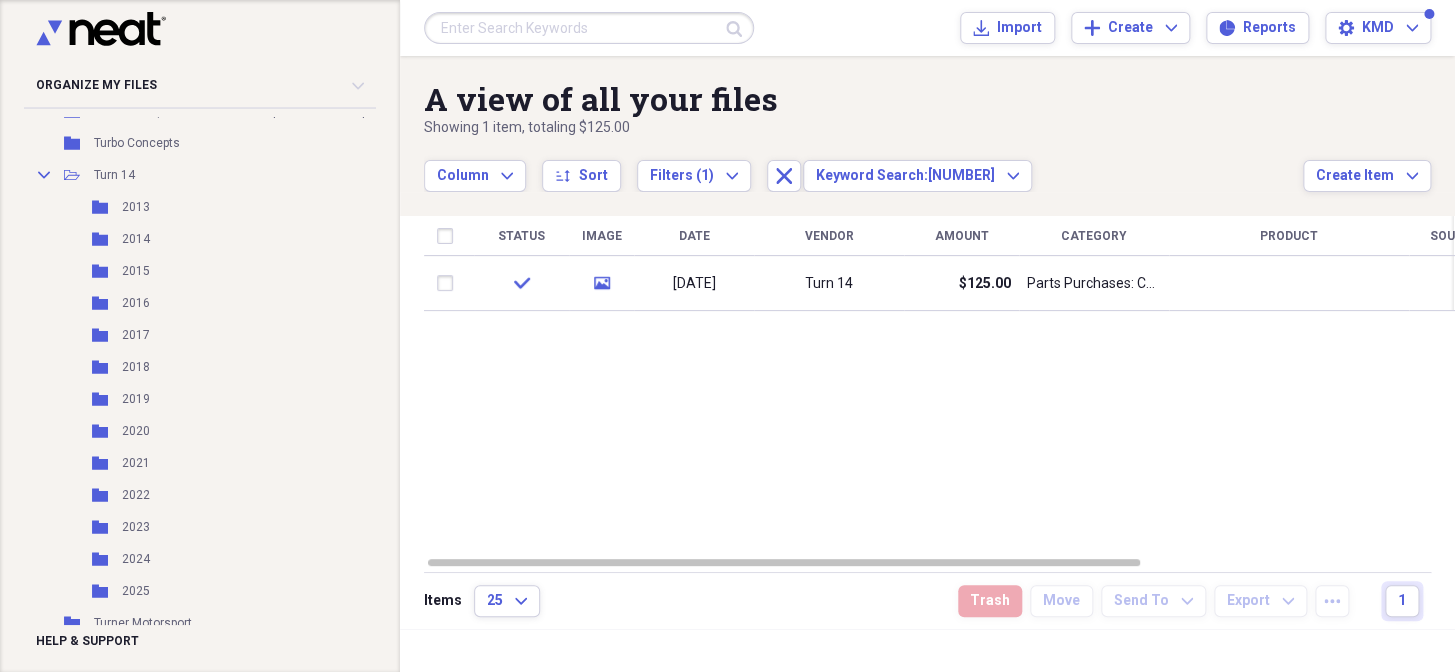 click at bounding box center (589, 28) 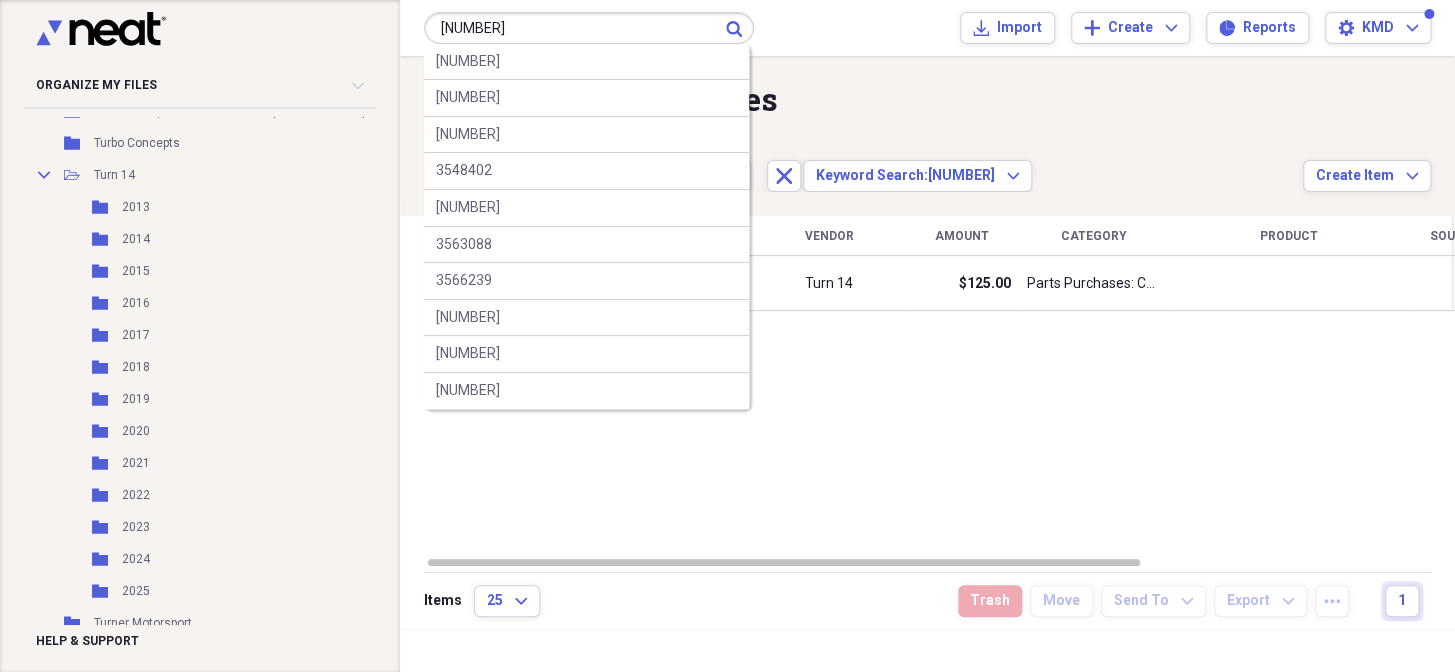 type on "[NUMBER]" 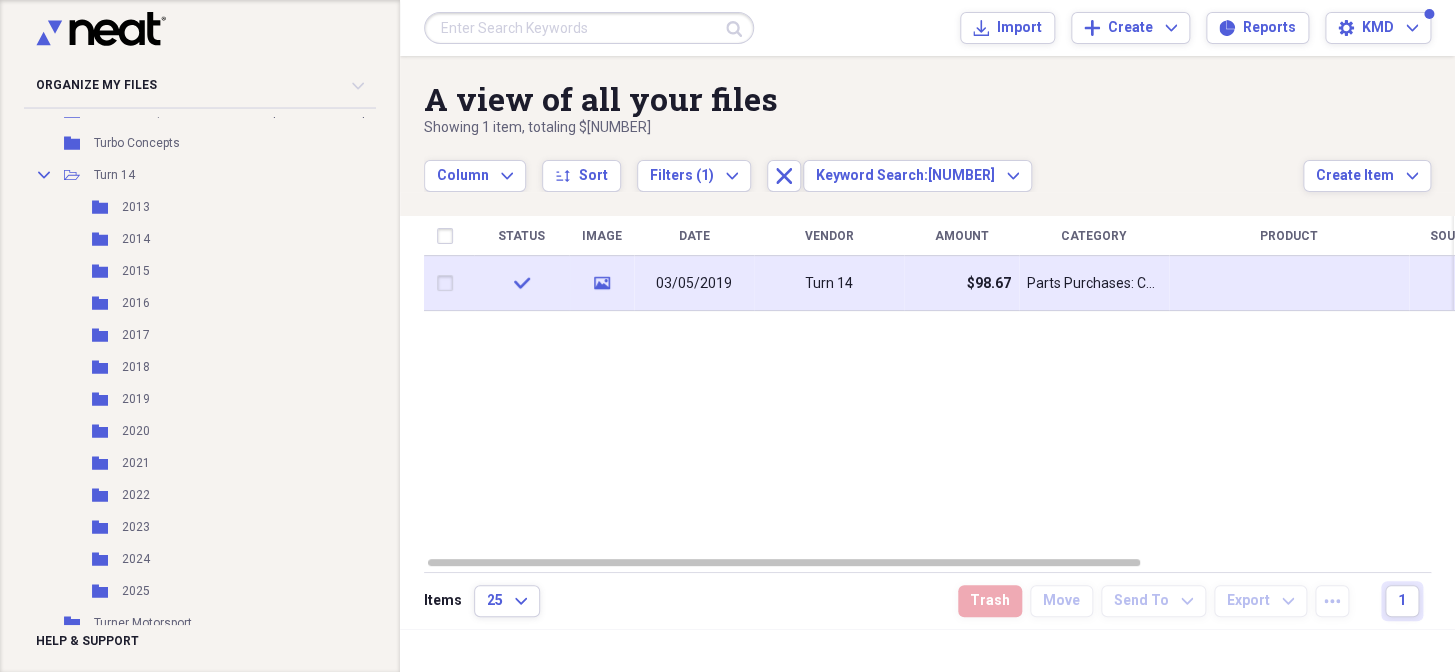 click on "Turn 14" at bounding box center [829, 283] 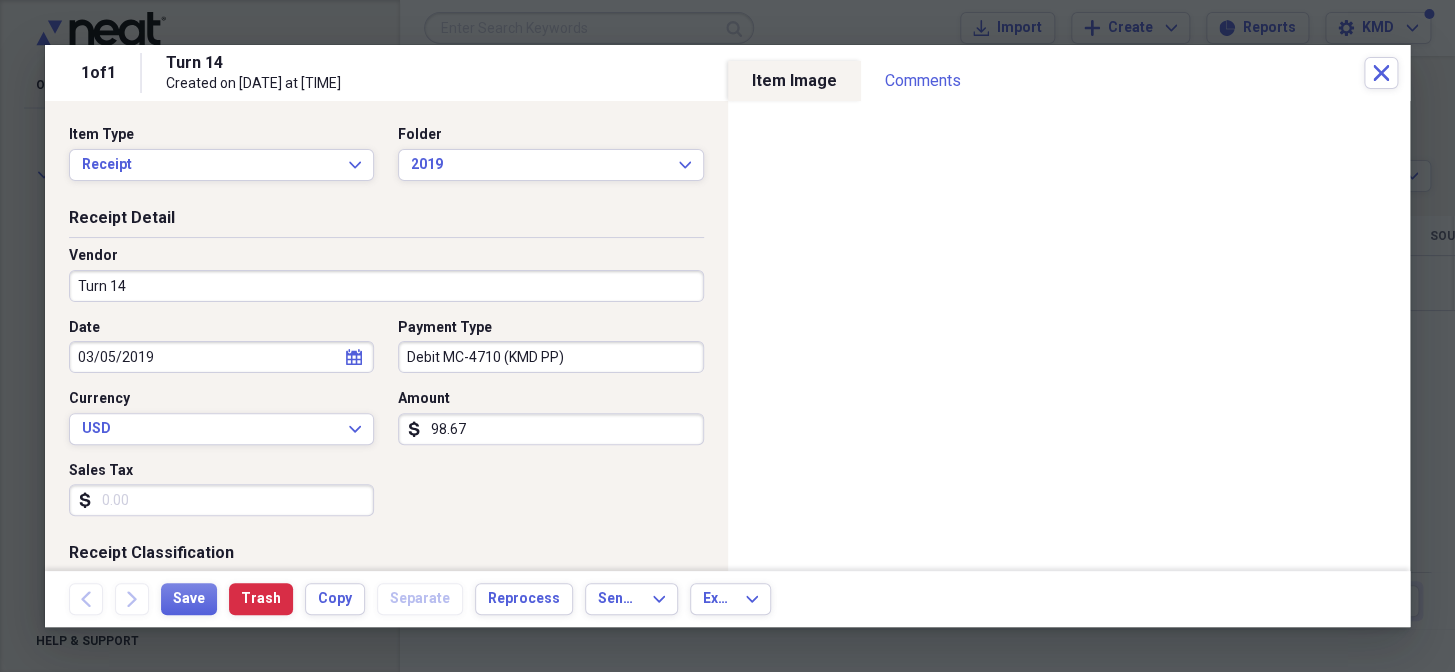 click on "Project" at bounding box center (550, 741) 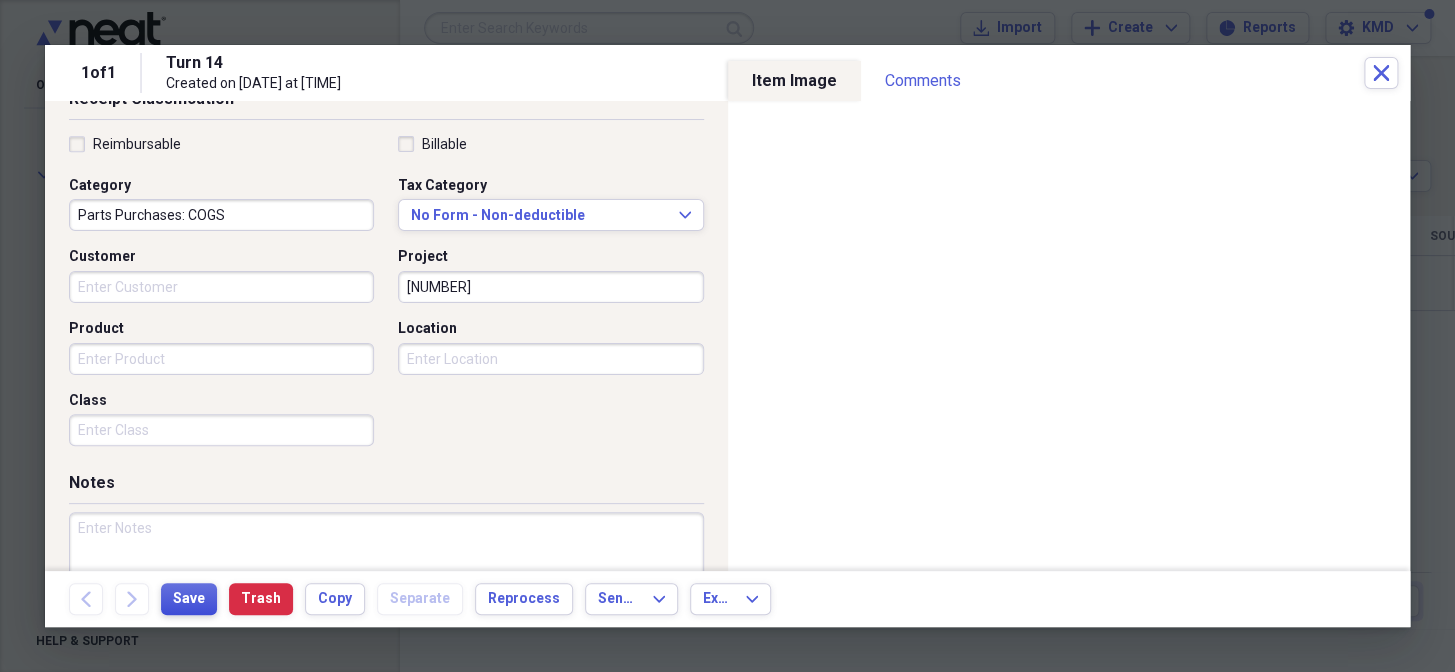 type on "[NUMBER]" 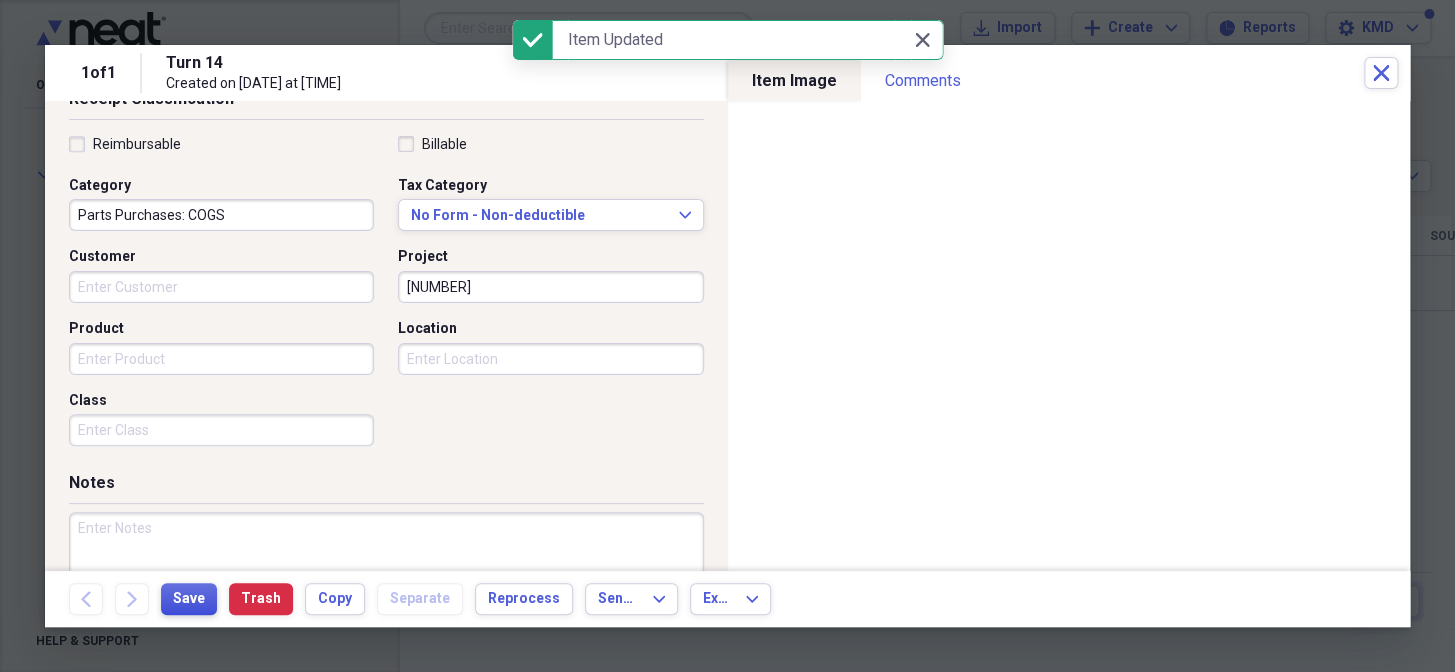 drag, startPoint x: 190, startPoint y: 598, endPoint x: 1170, endPoint y: 6, distance: 1144.9297 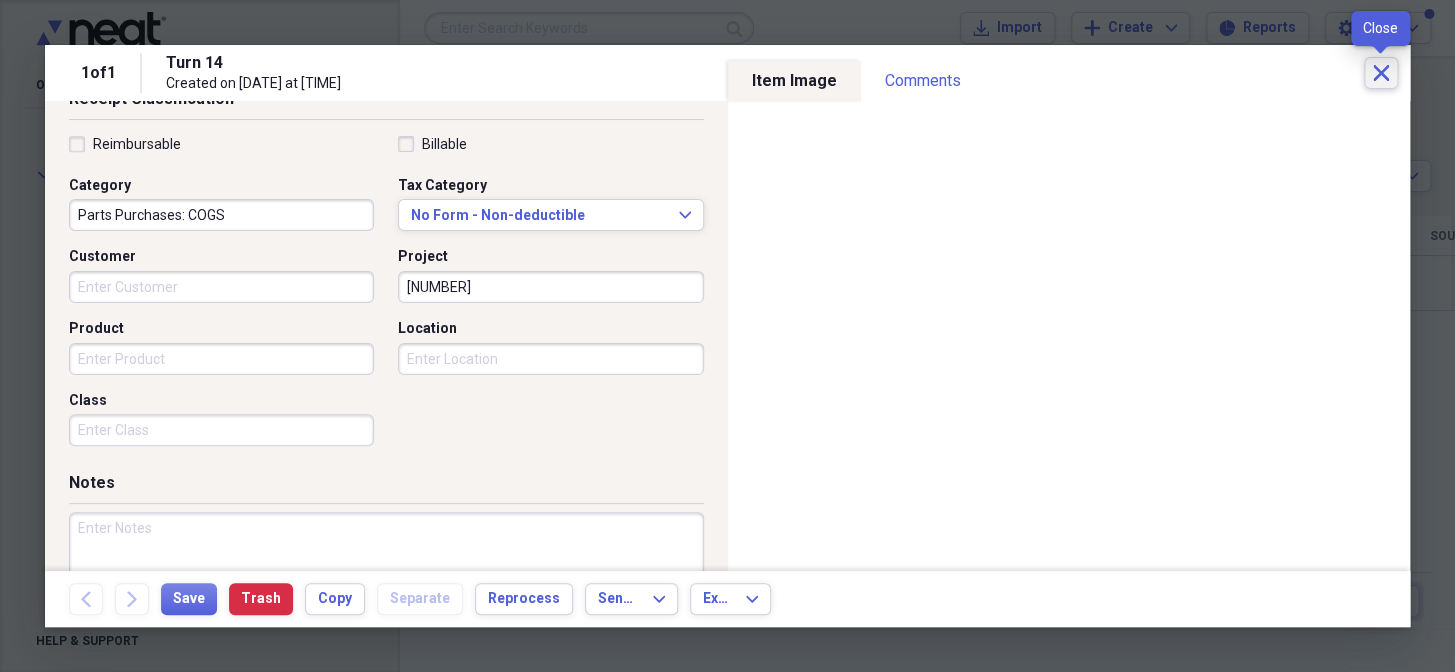 click 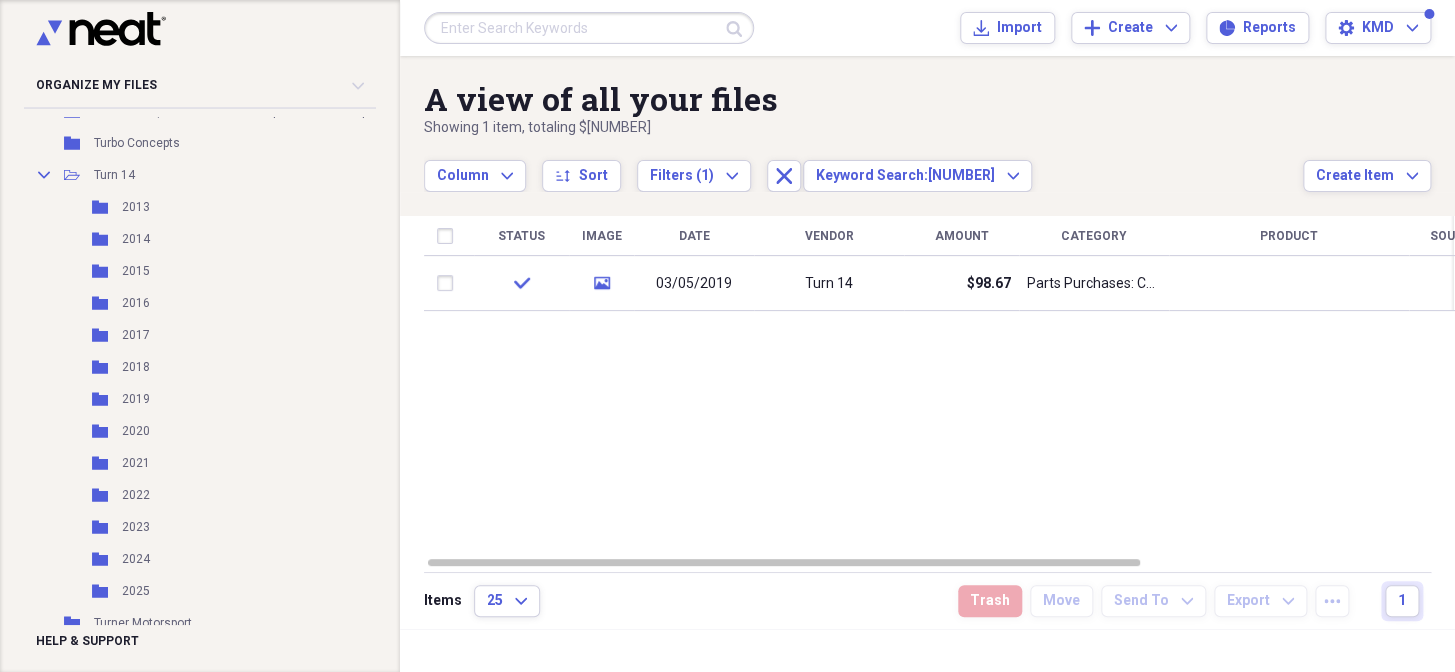 click at bounding box center [589, 28] 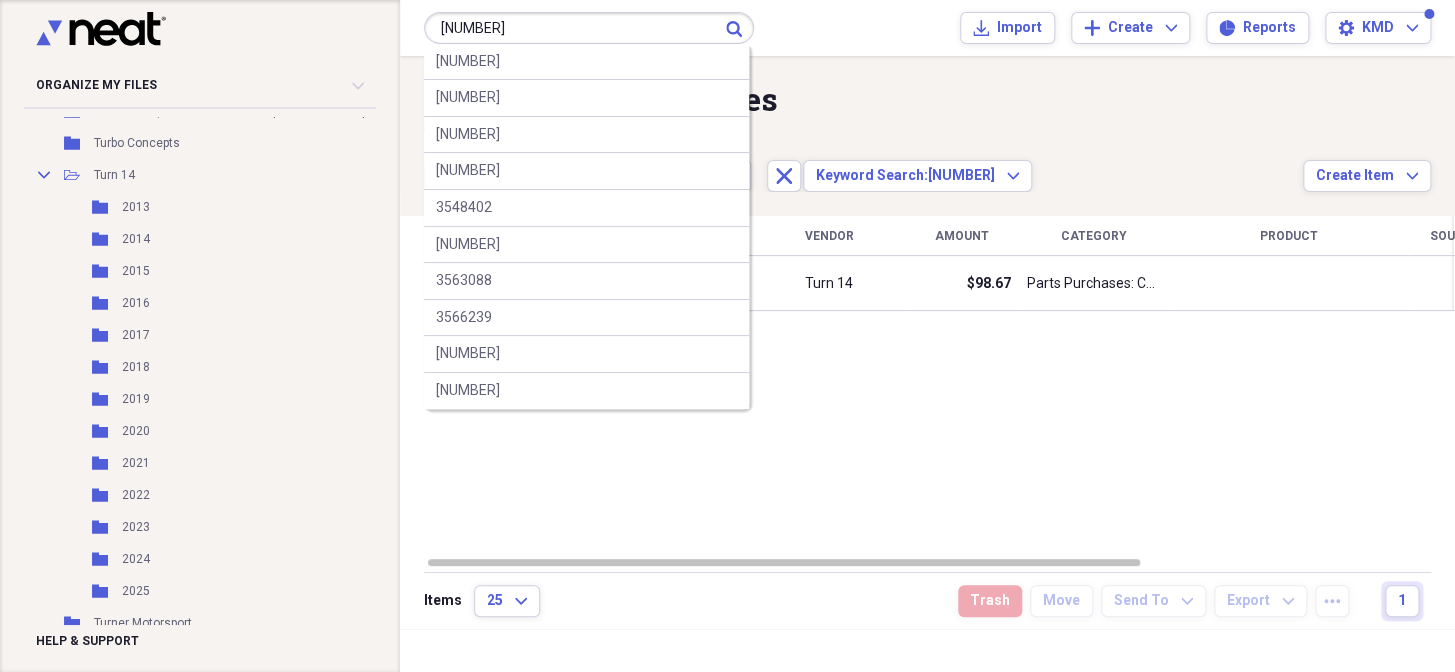 type on "[NUMBER]" 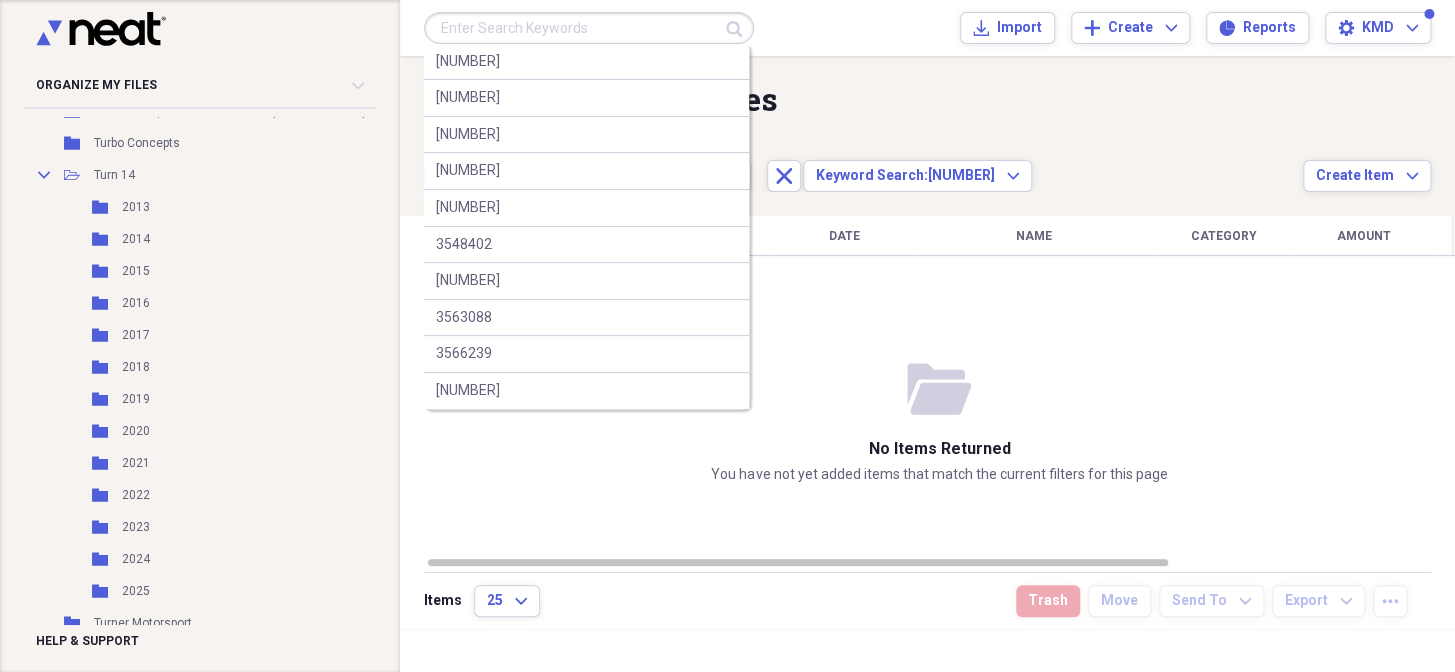 click at bounding box center [589, 28] 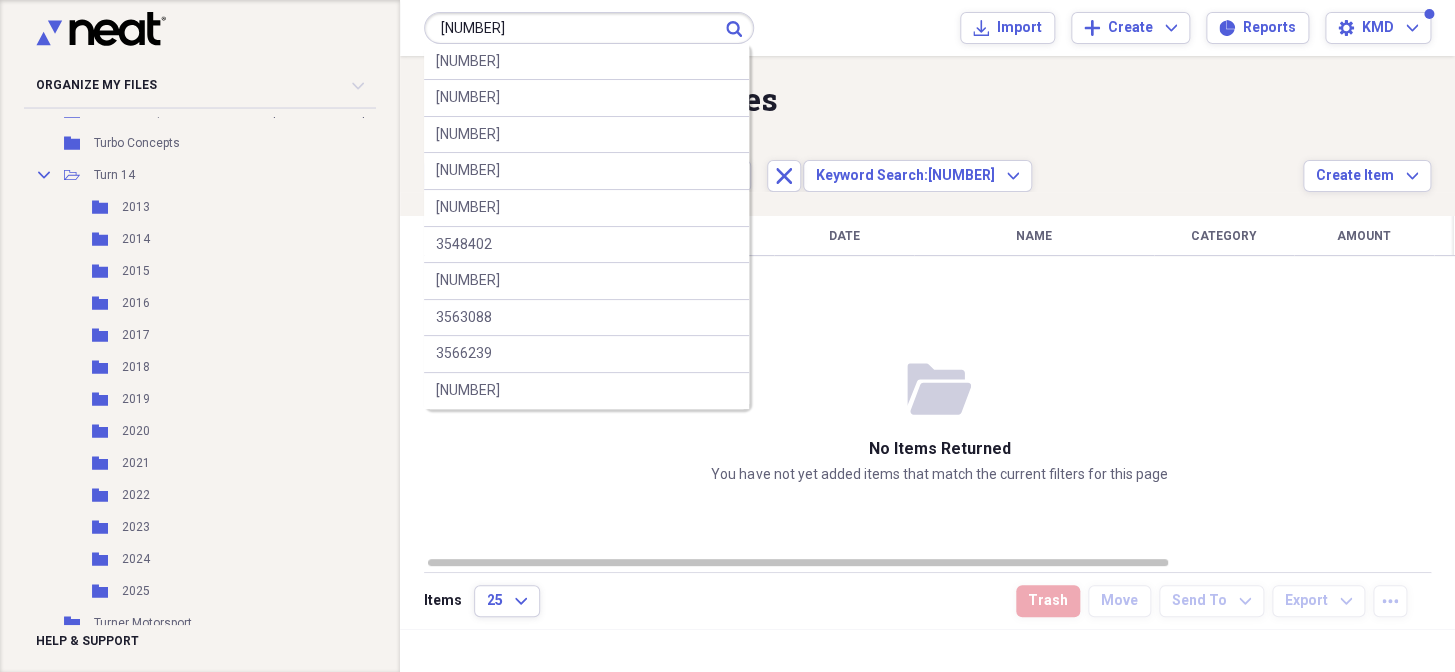 type on "[NUMBER]" 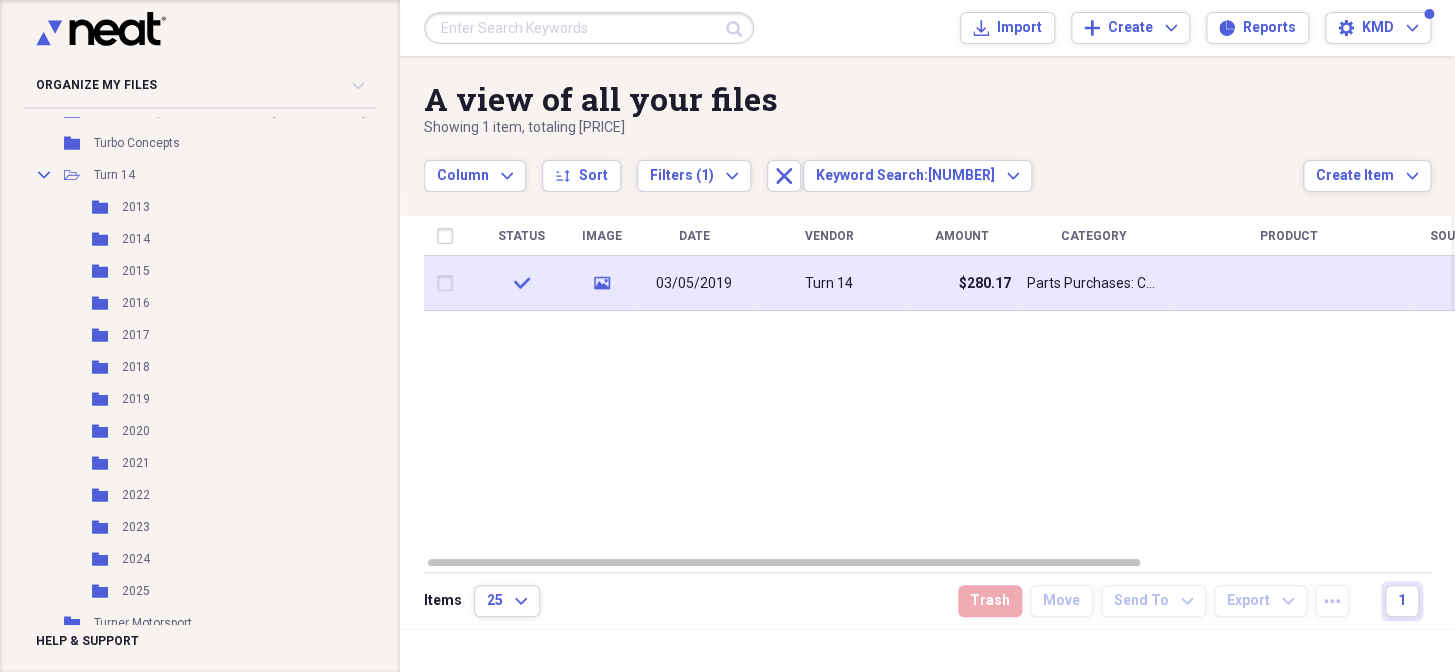 click on "03/05/2019" at bounding box center [694, 284] 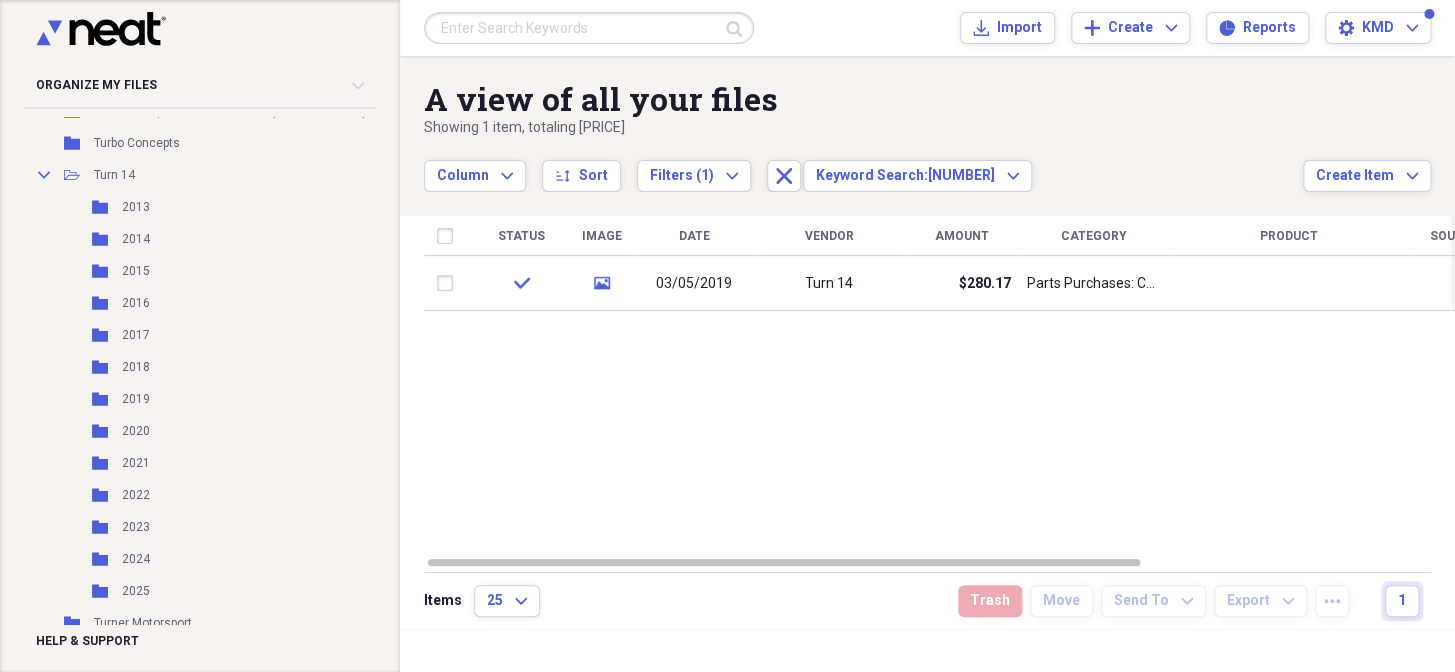 click on "03/05/2019" at bounding box center [694, 284] 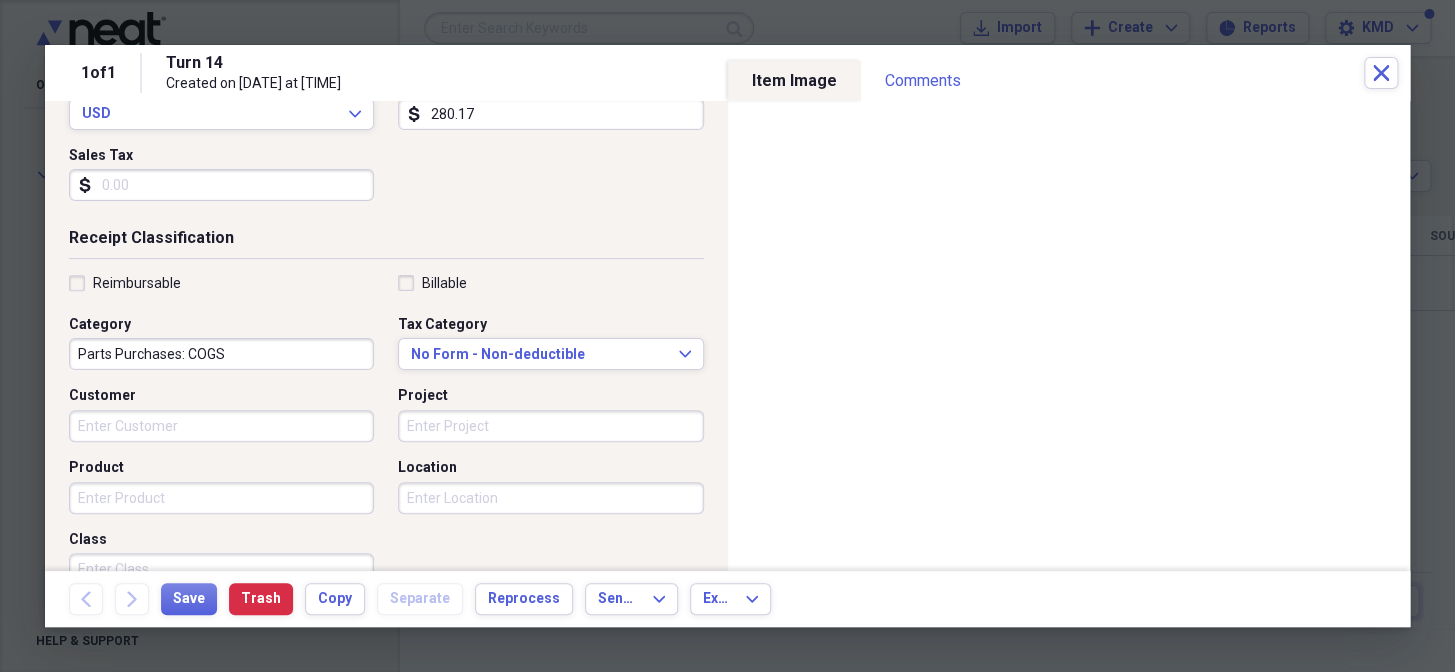 scroll, scrollTop: 550, scrollLeft: 0, axis: vertical 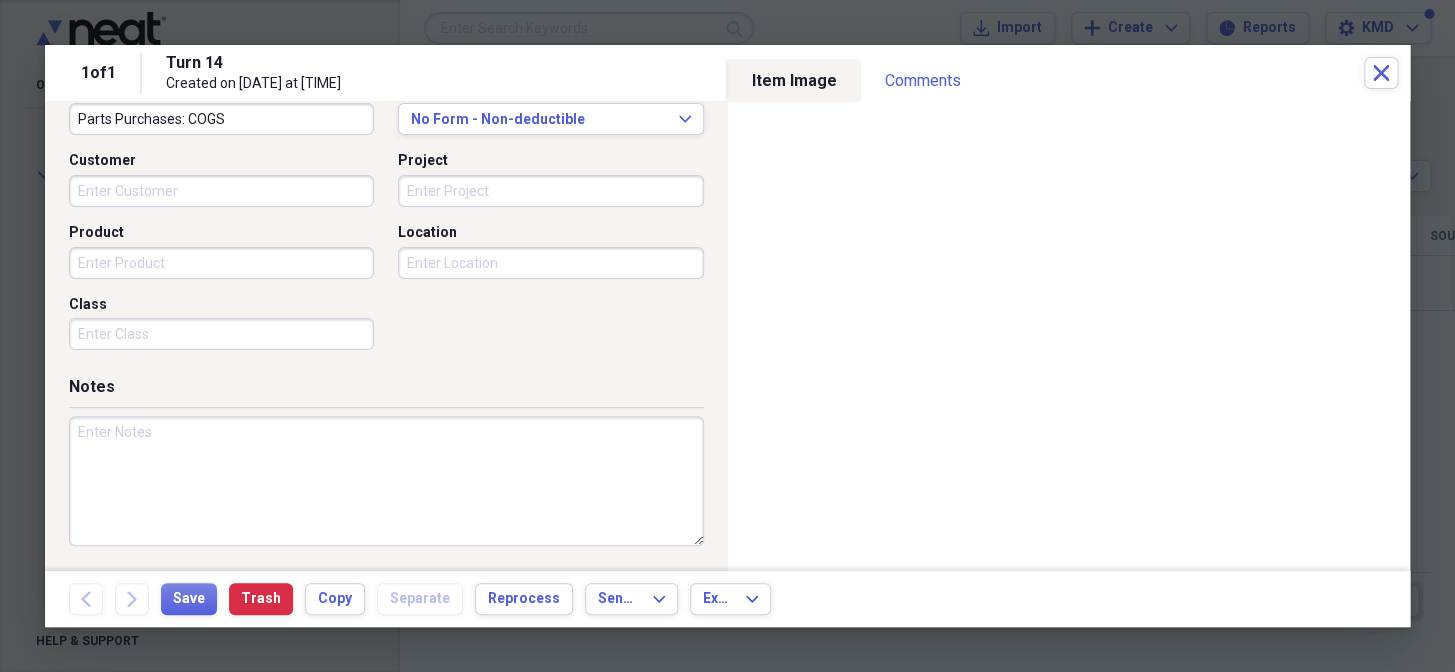 click at bounding box center [386, 481] 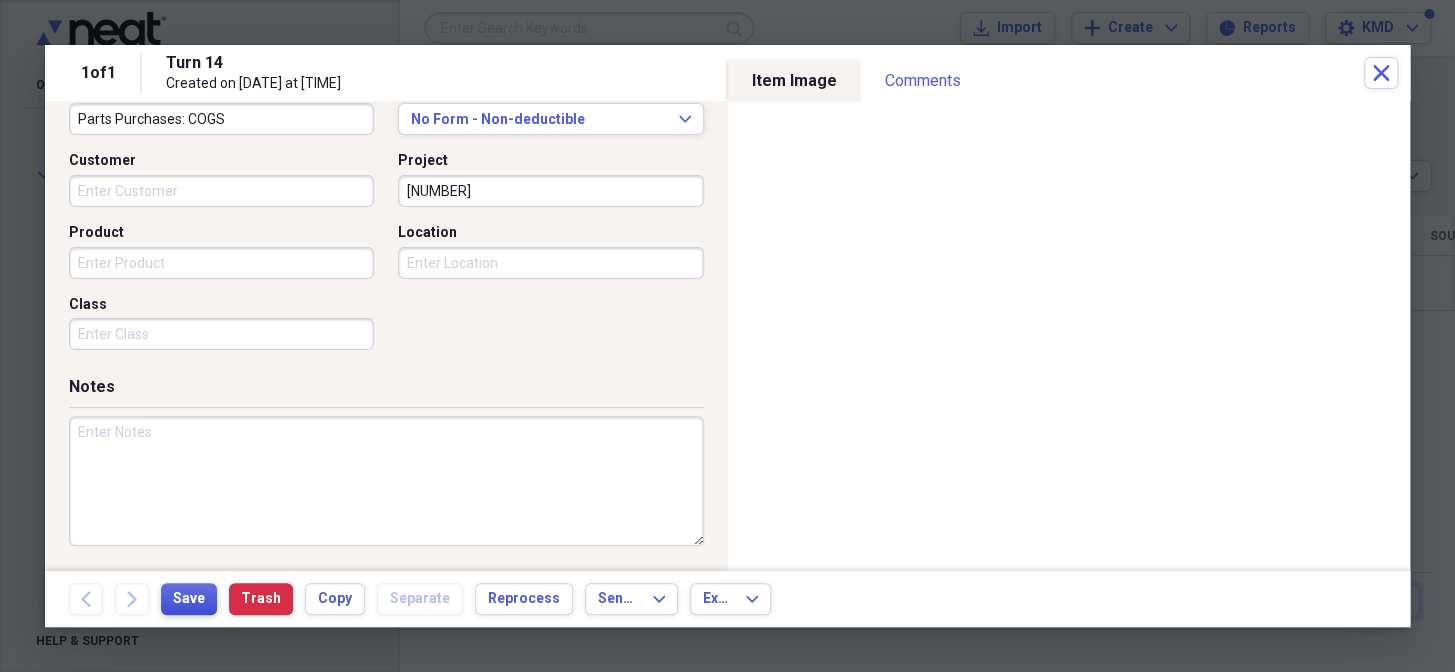 type on "[NUMBER]" 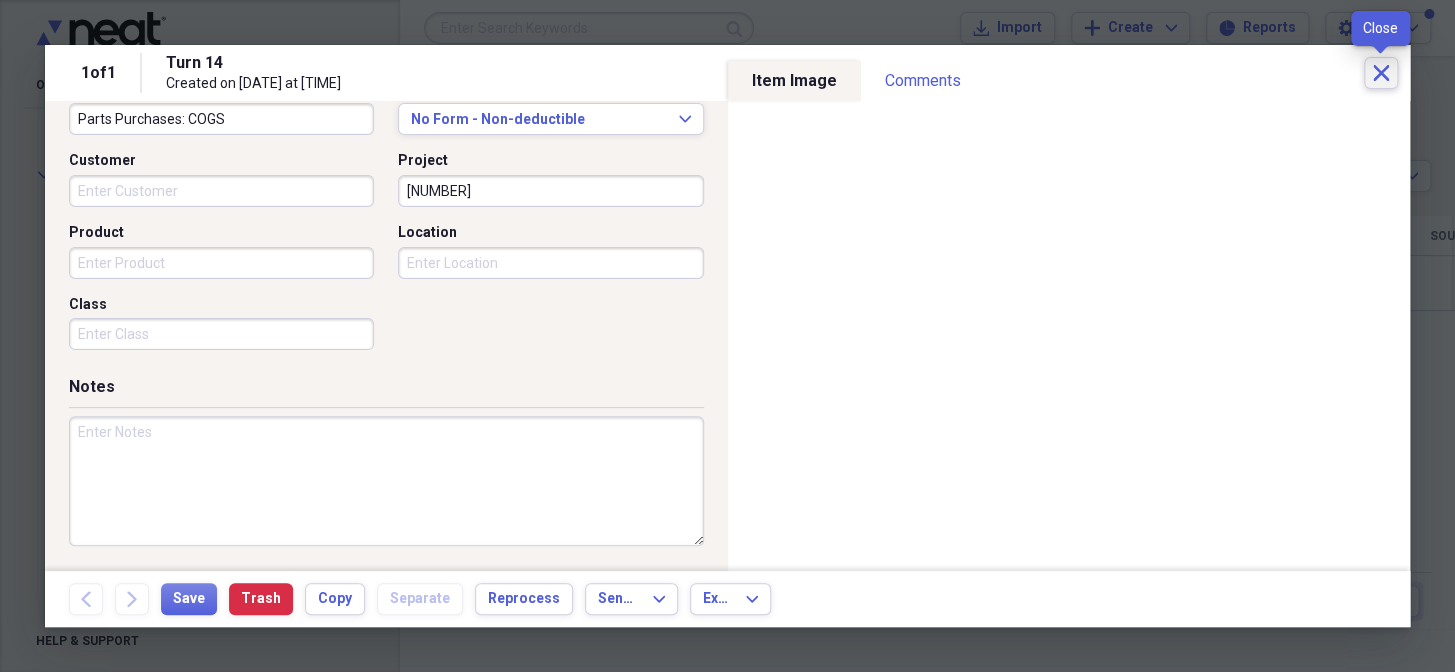 click on "Close" 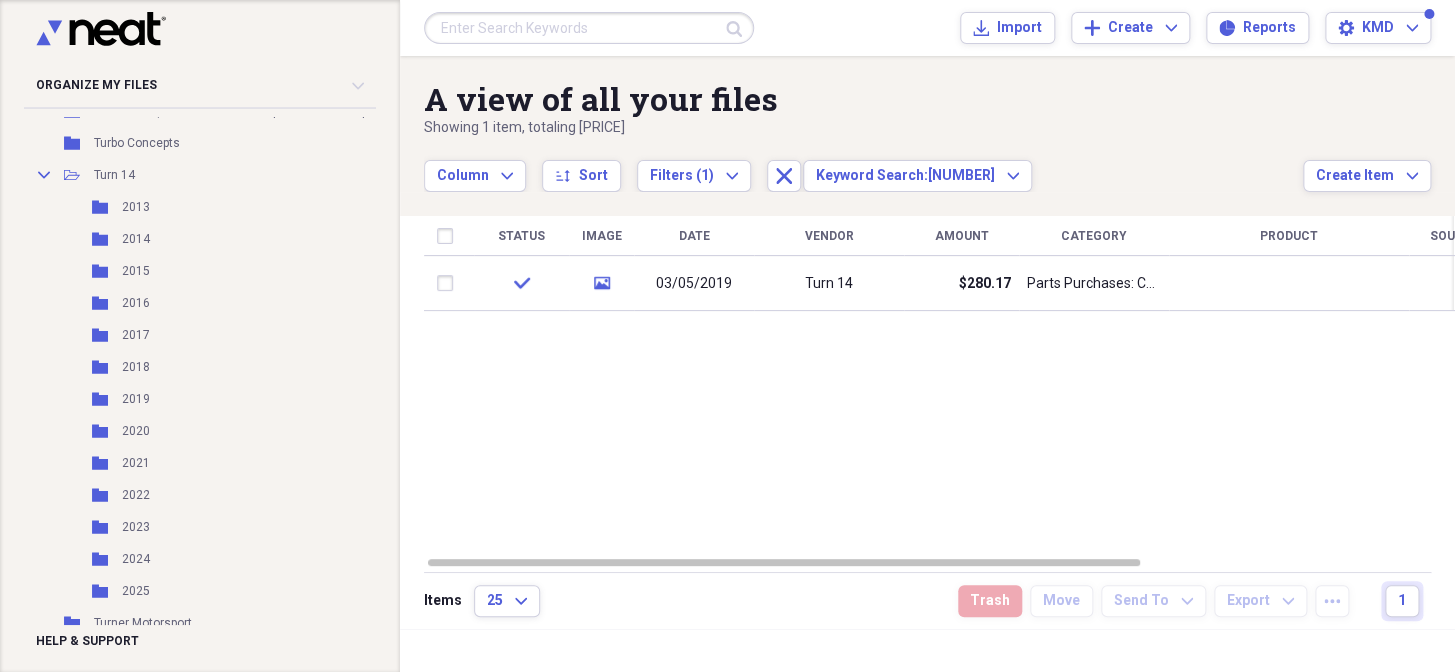 click at bounding box center [589, 28] 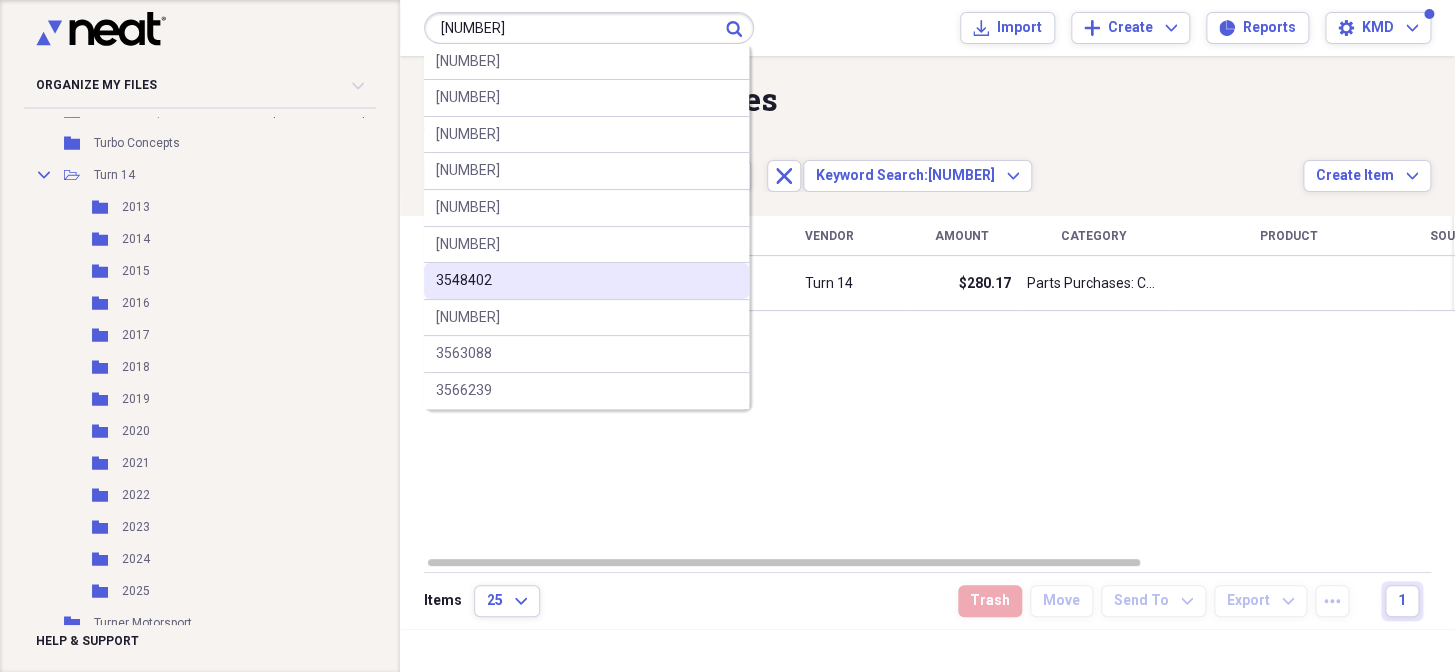 type on "[NUMBER]" 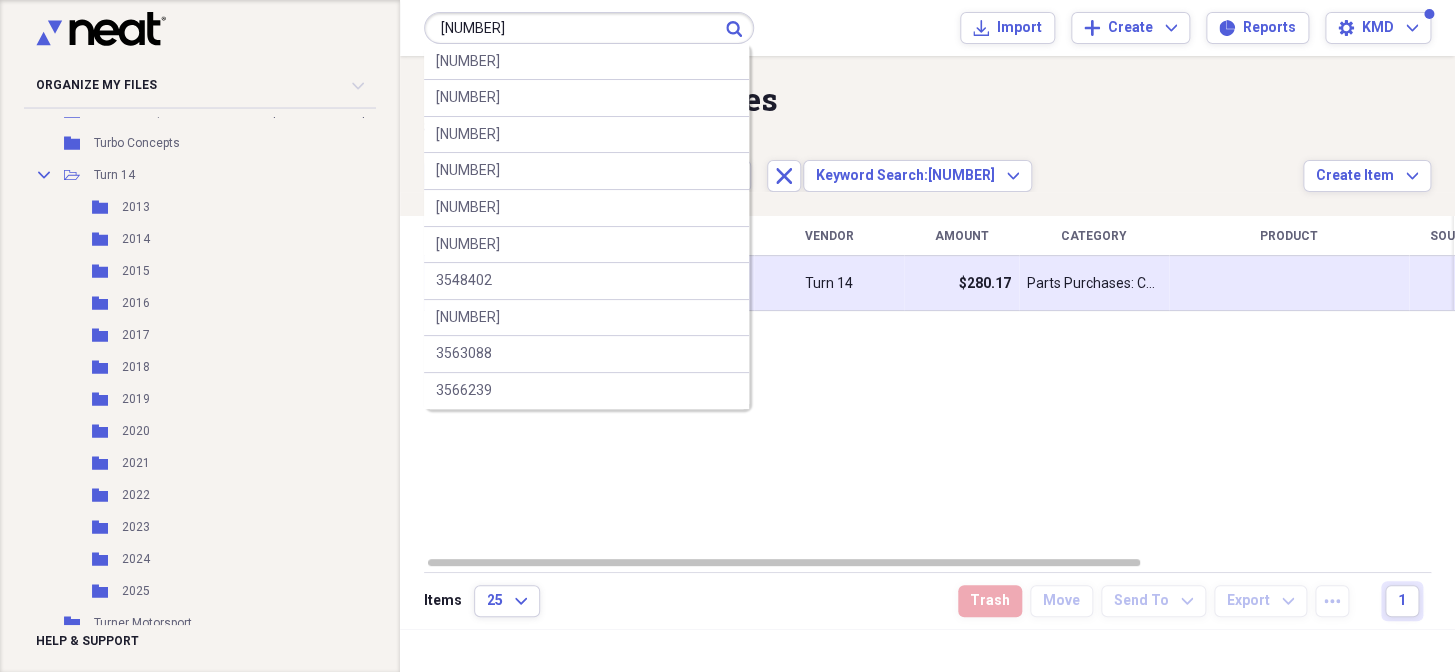 type 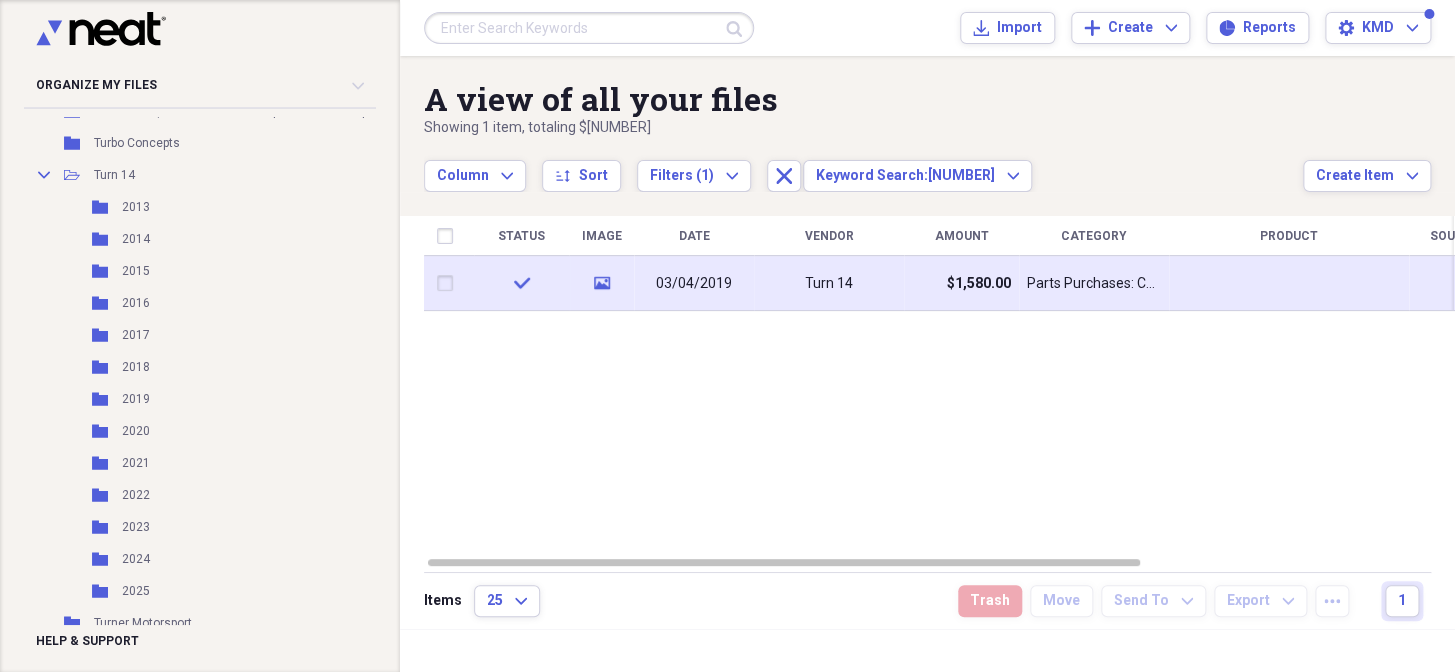 click on "Turn 14" at bounding box center (829, 283) 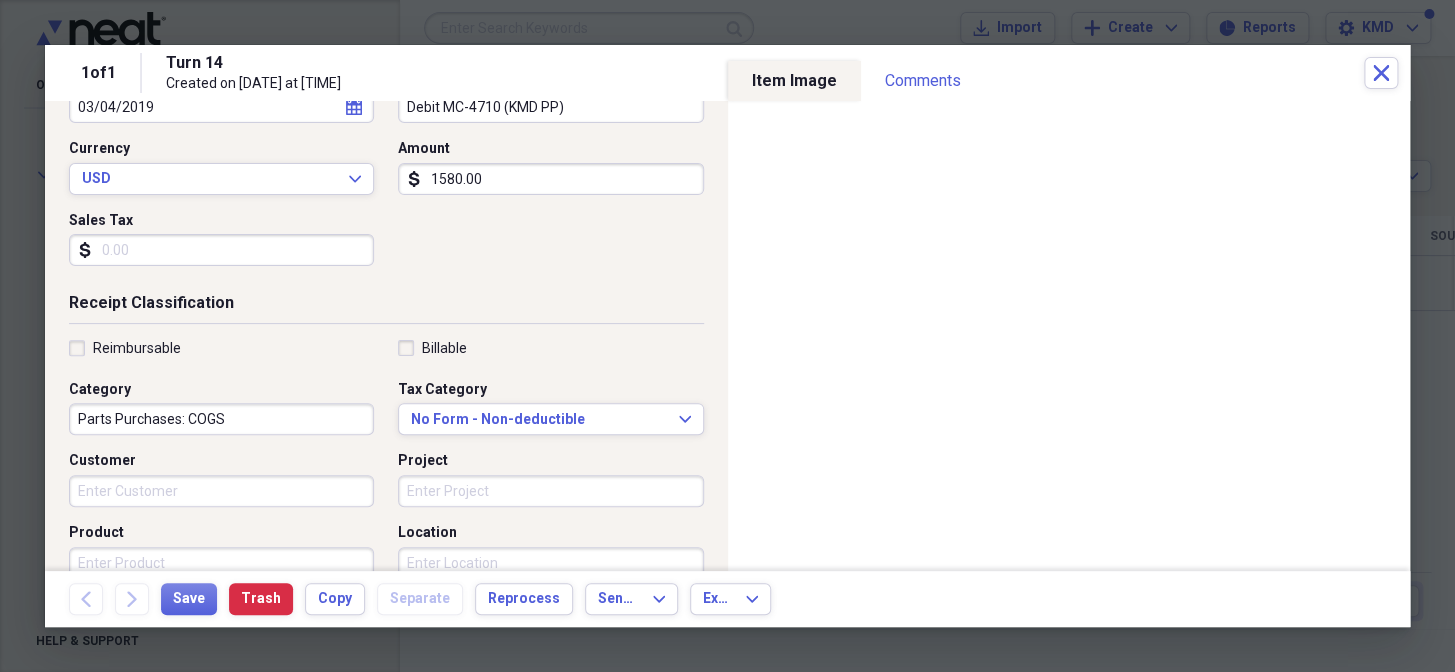 scroll, scrollTop: 272, scrollLeft: 0, axis: vertical 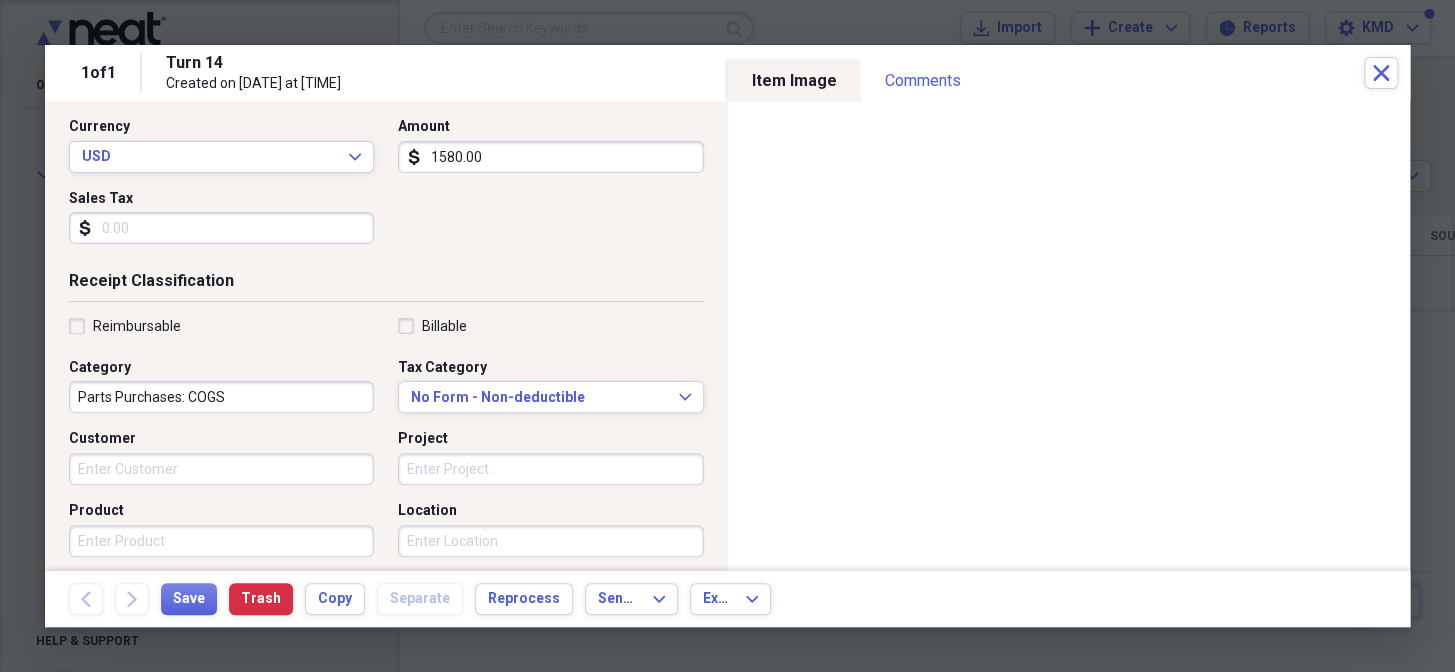 click on "Project" at bounding box center (550, 469) 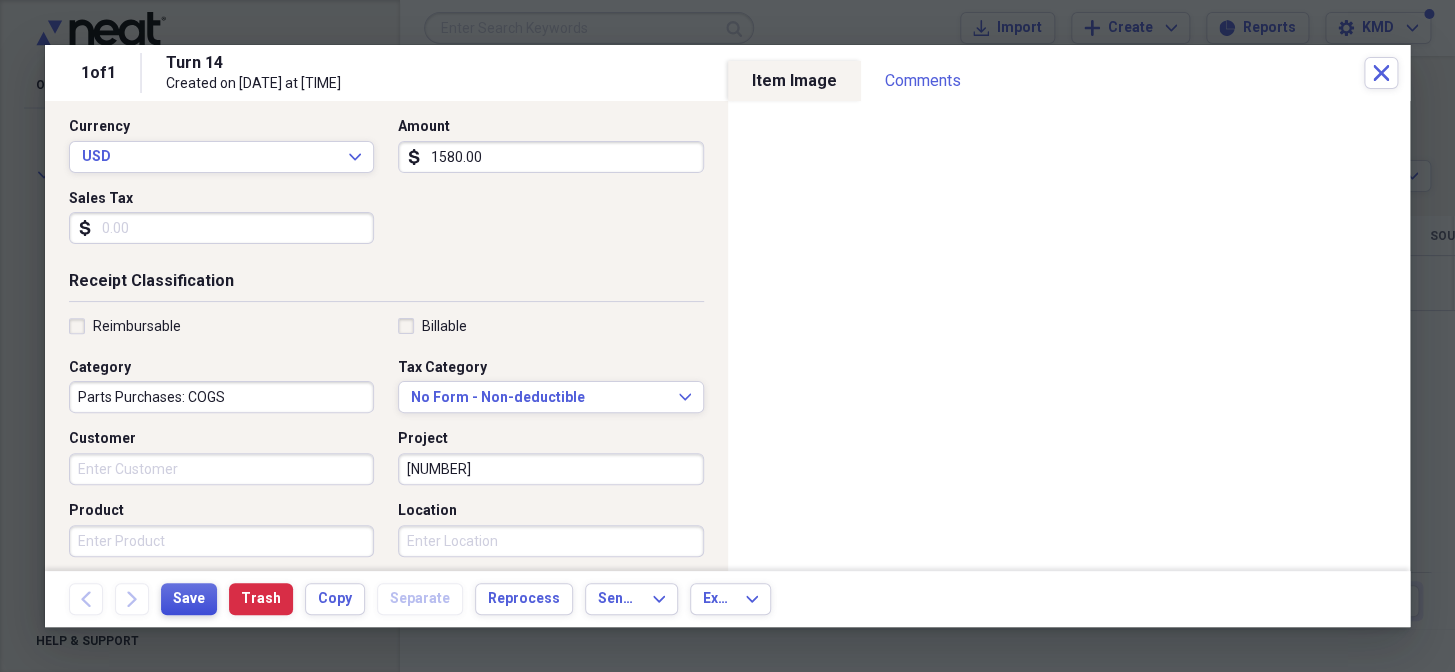 type on "[NUMBER]" 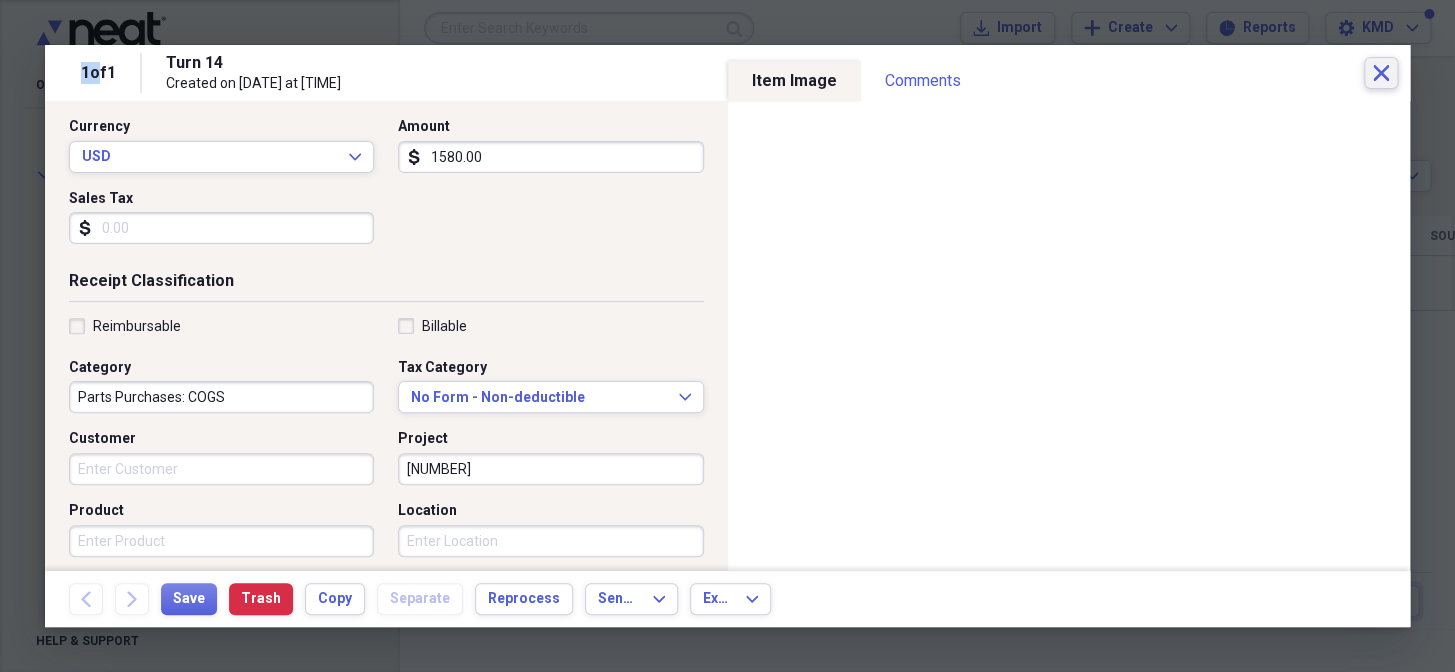 click on "Close" at bounding box center [1381, 73] 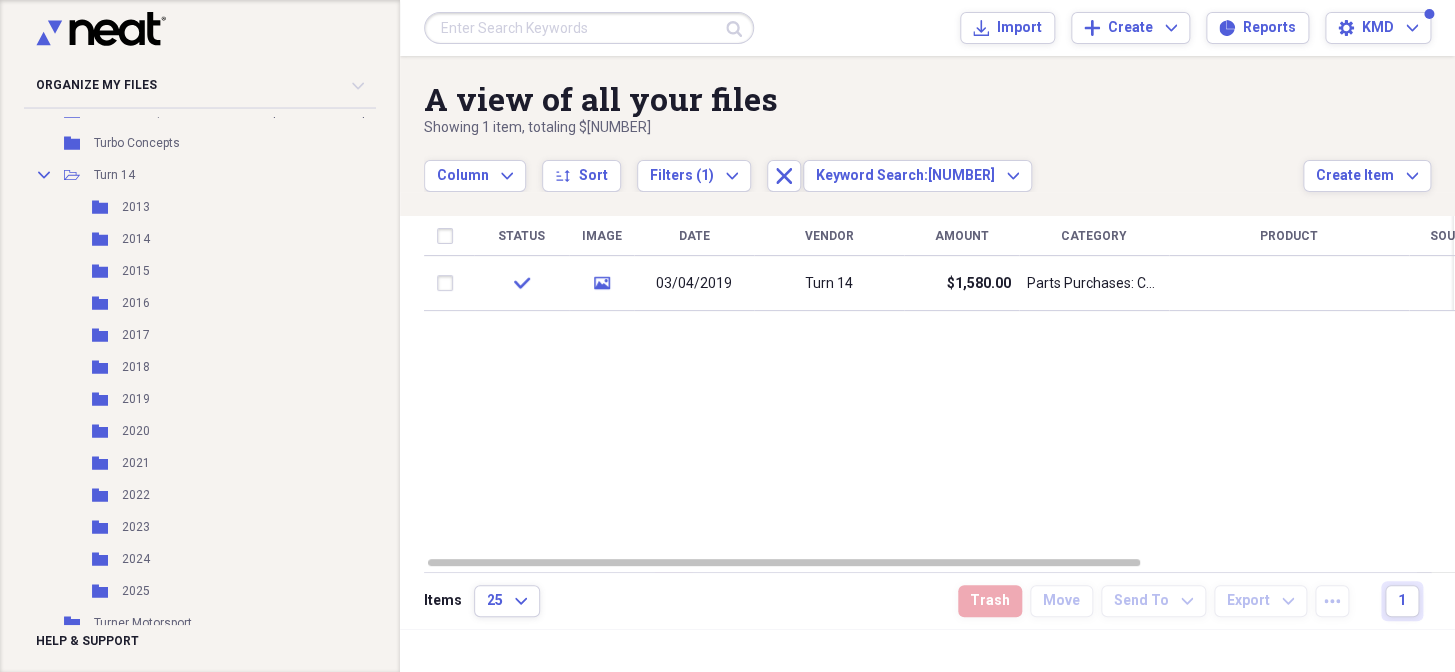 click at bounding box center (589, 28) 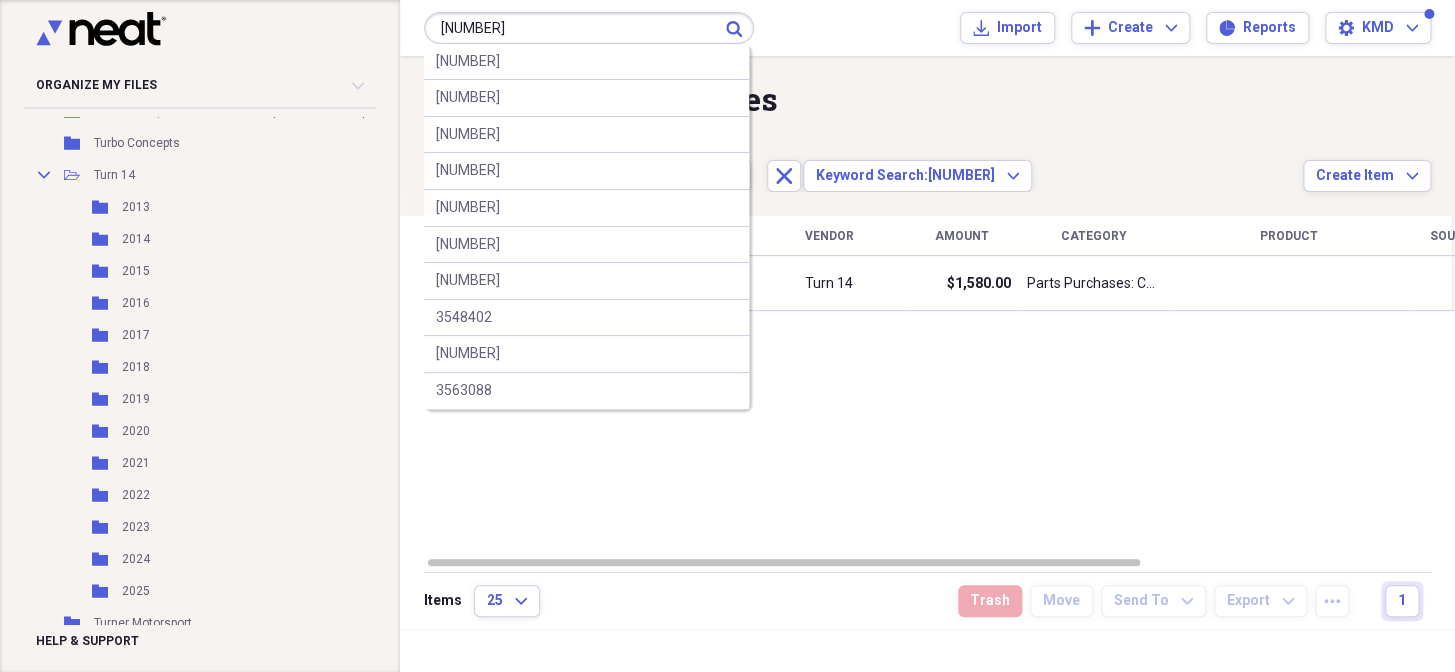 type on "[NUMBER]" 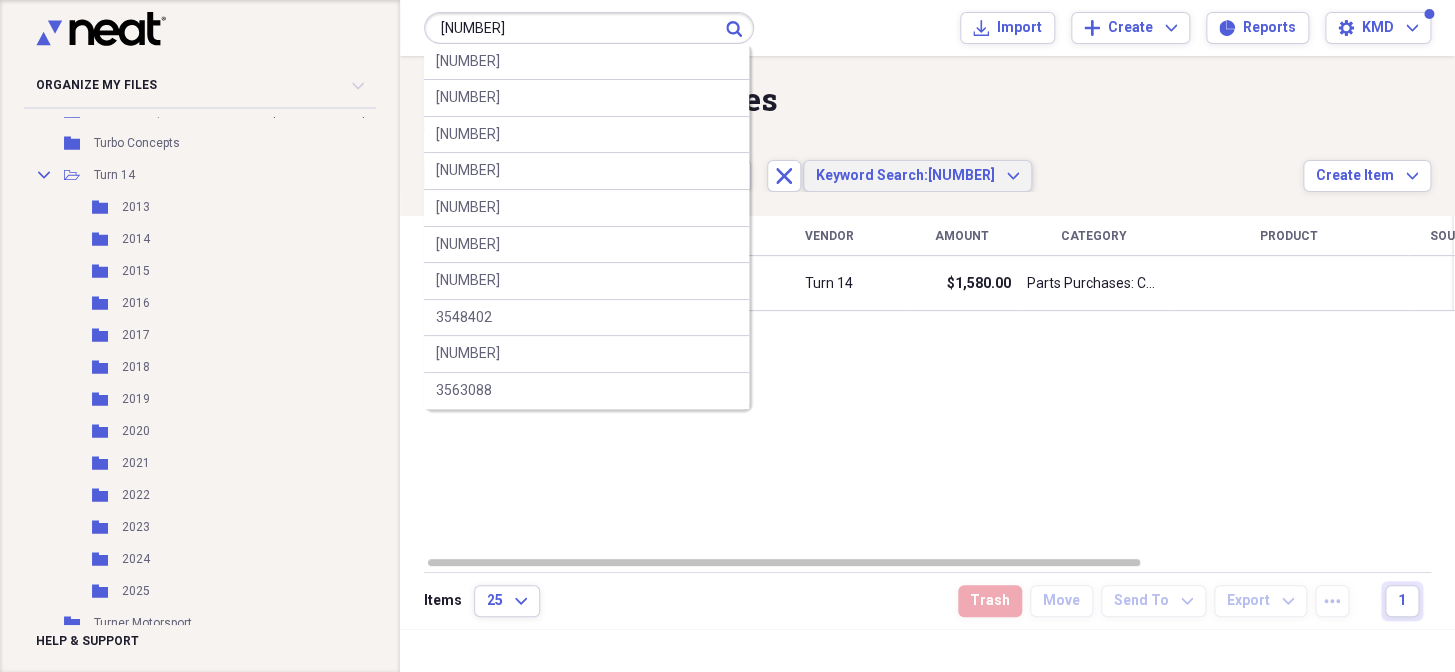 type 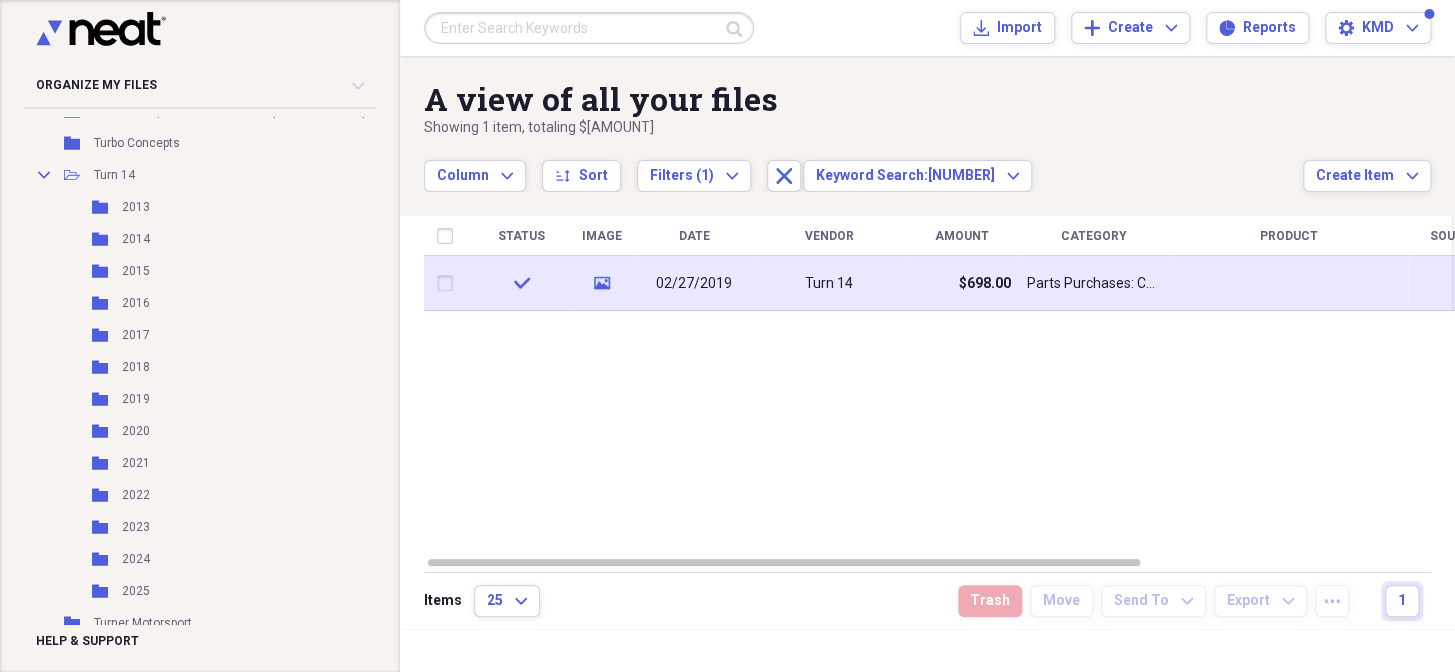 click on "$[PRICE]" at bounding box center [961, 283] 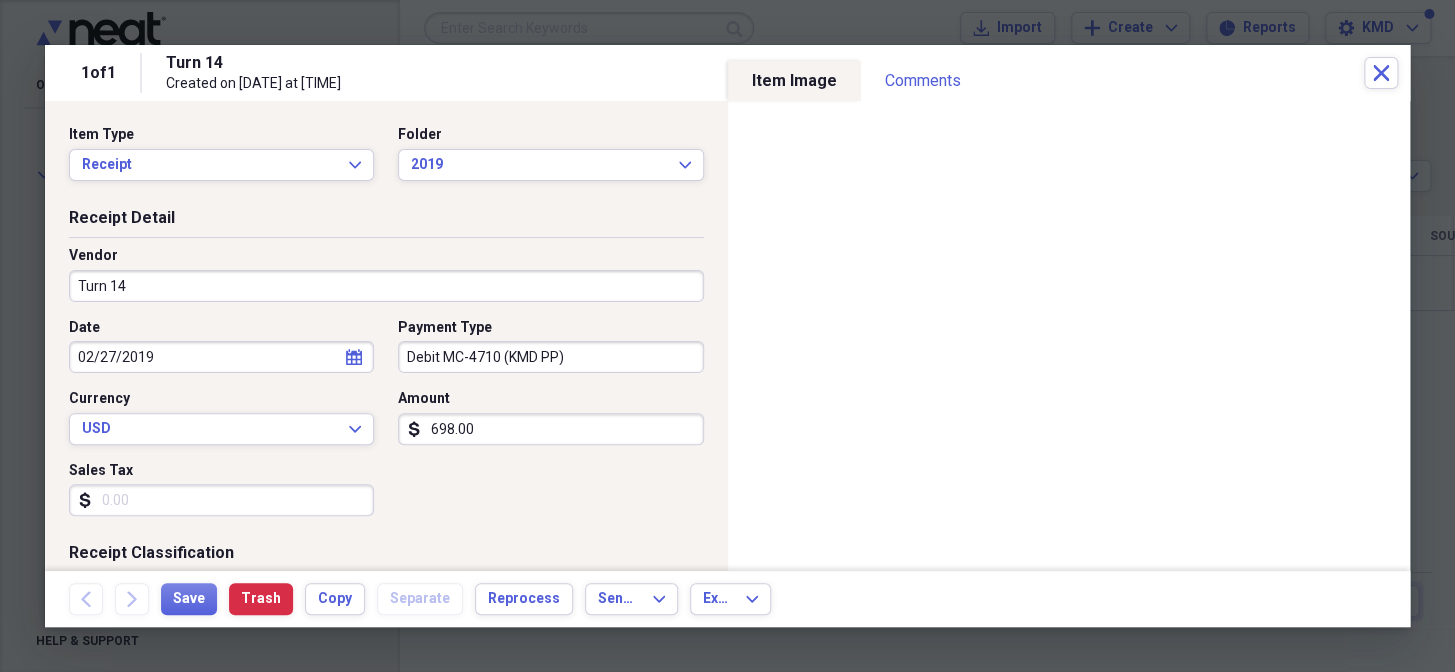 scroll, scrollTop: 454, scrollLeft: 0, axis: vertical 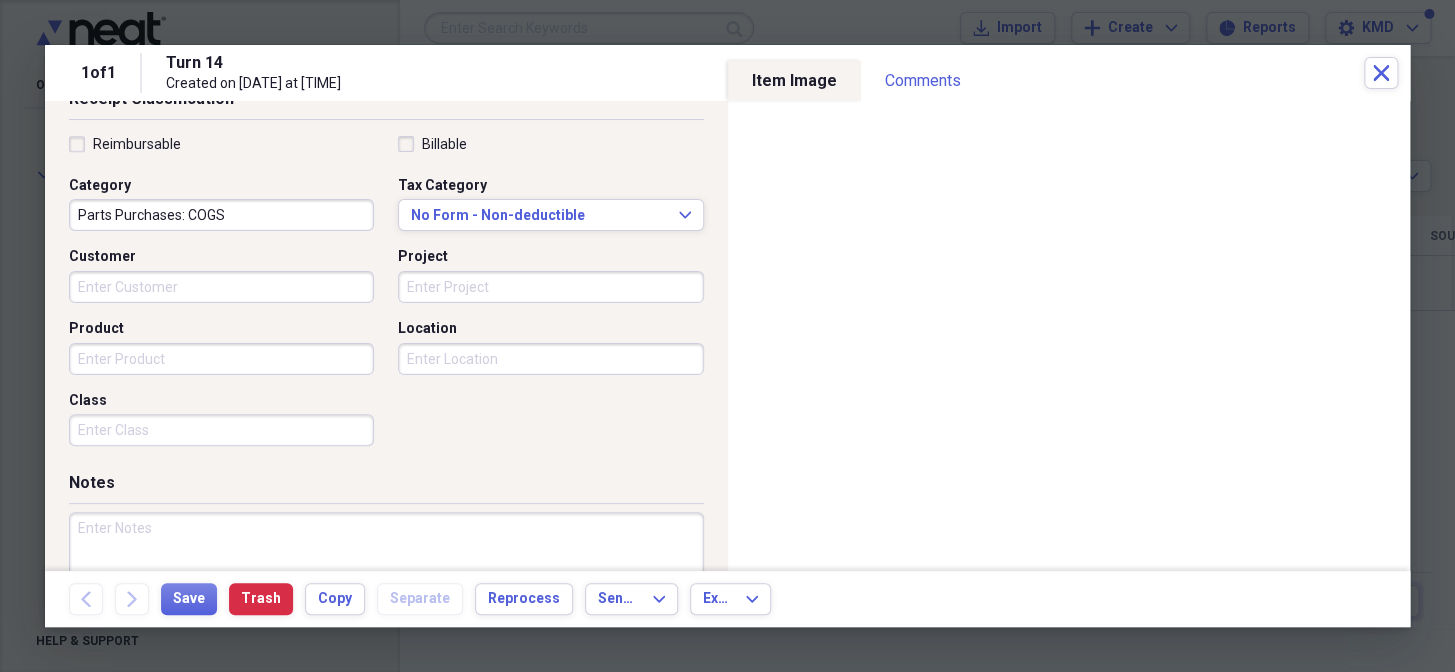 click on "Project" at bounding box center [550, 287] 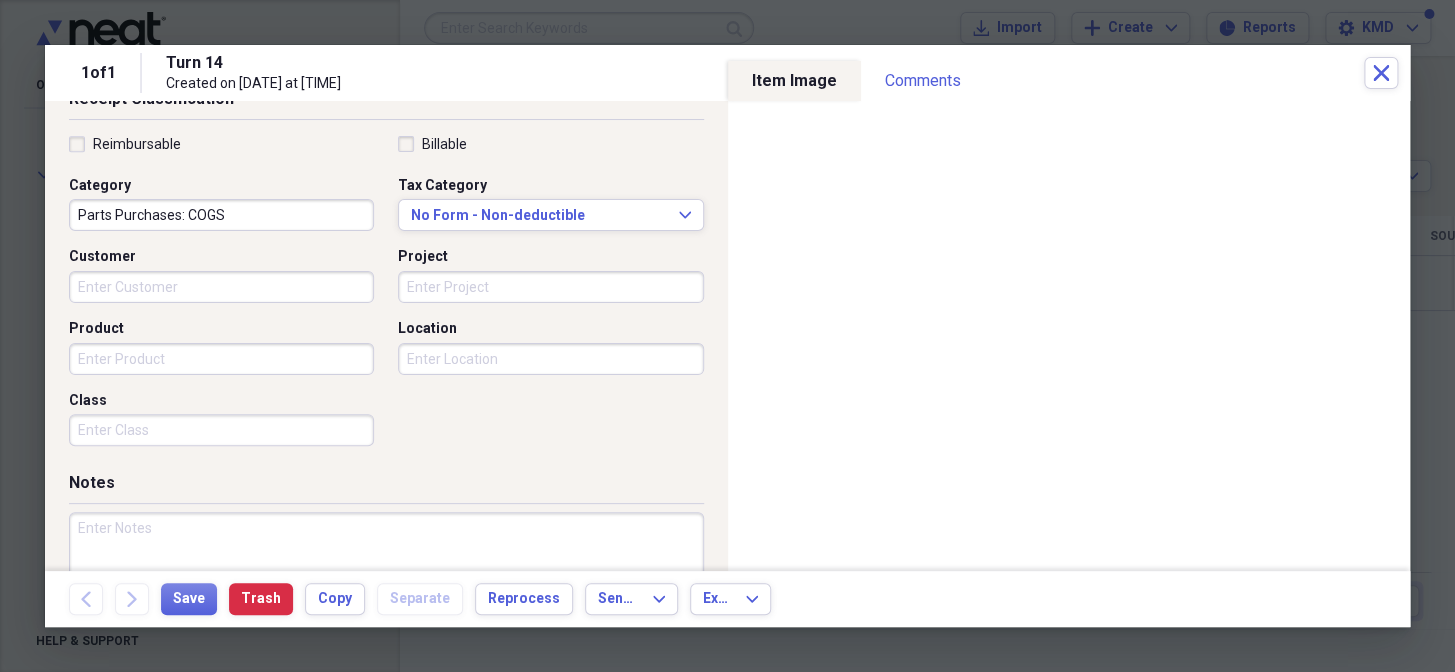 click on "Project" at bounding box center (550, 287) 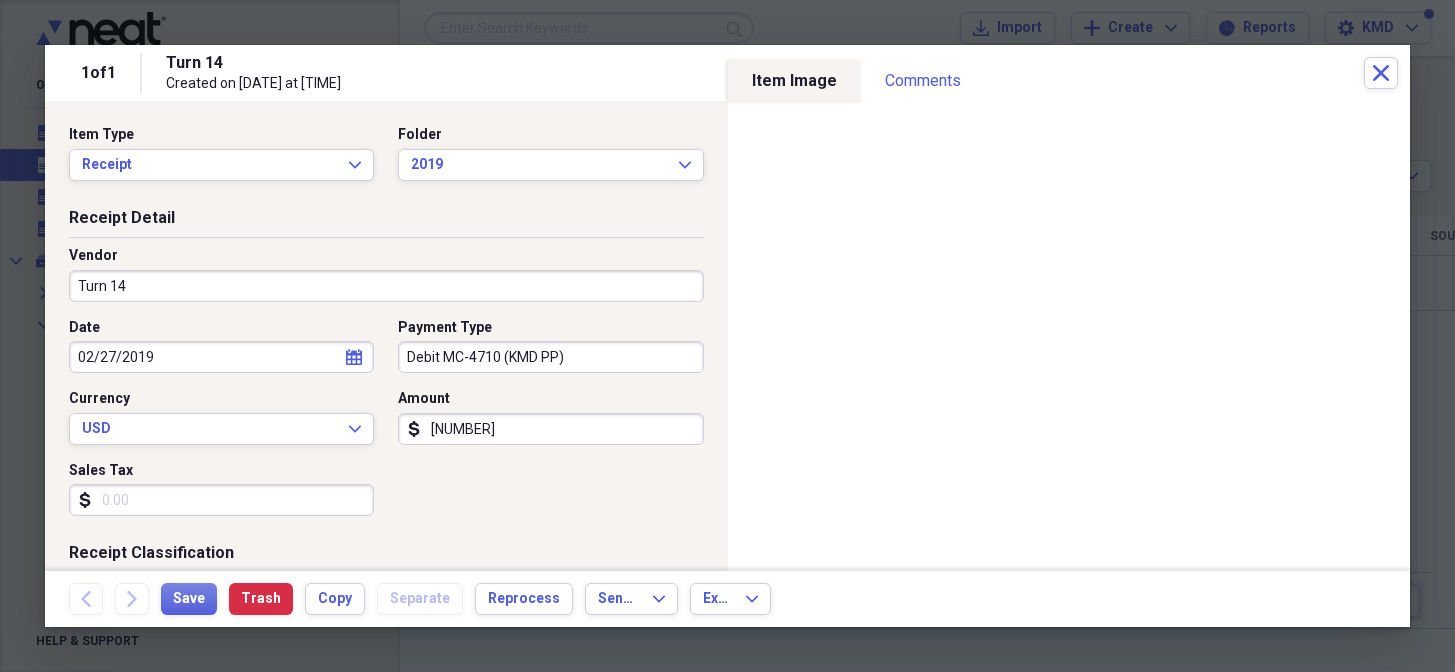 scroll, scrollTop: 0, scrollLeft: 0, axis: both 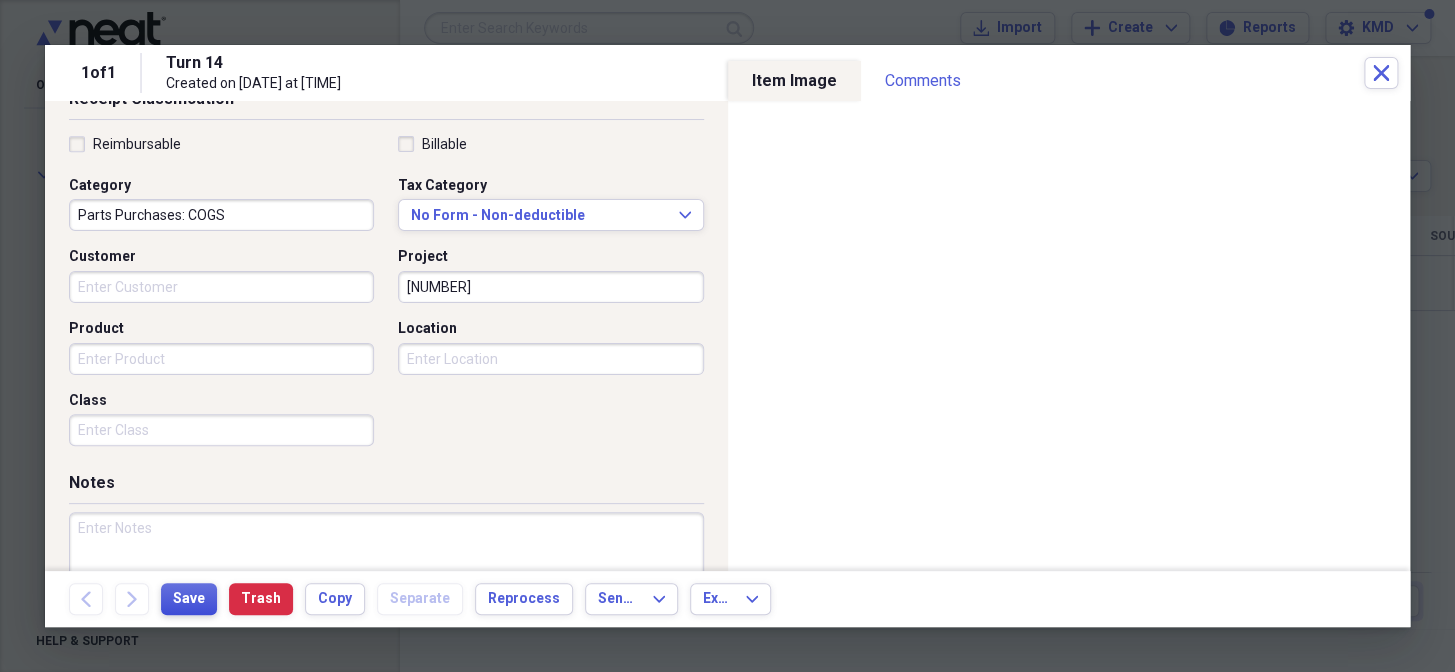 type on "[NUMBER]" 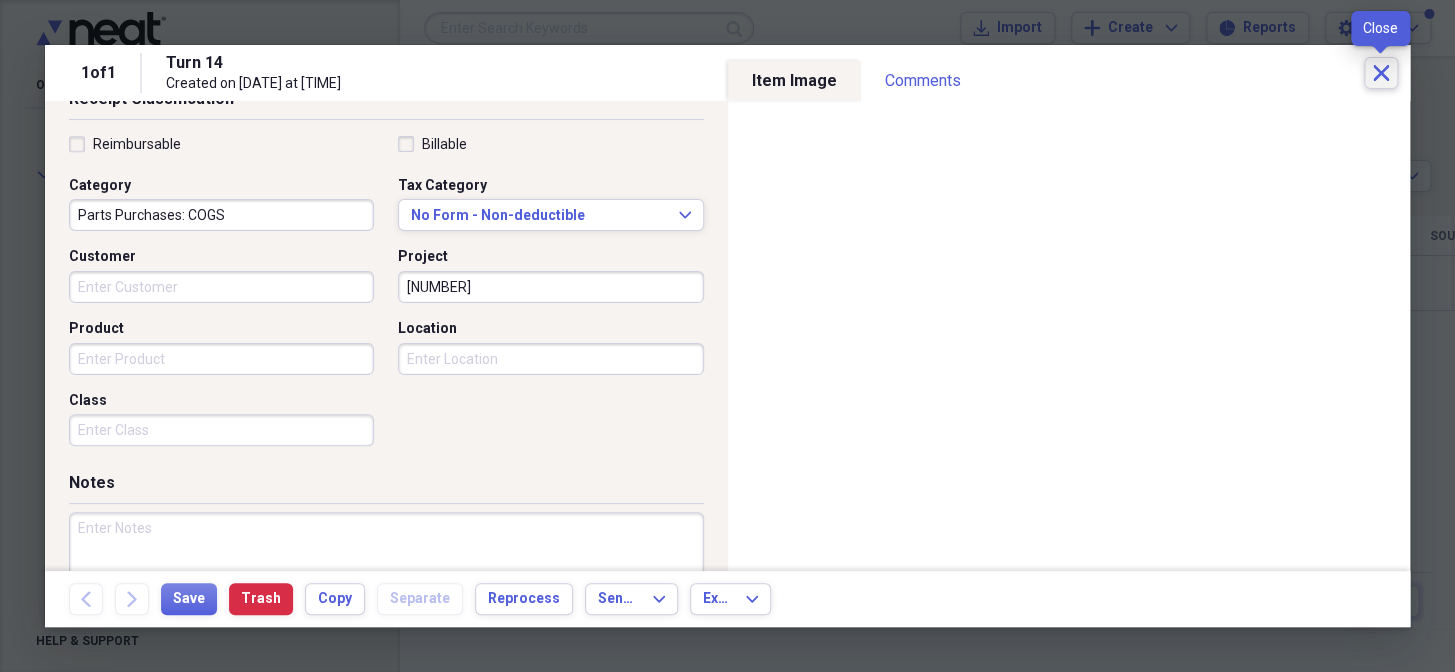 click 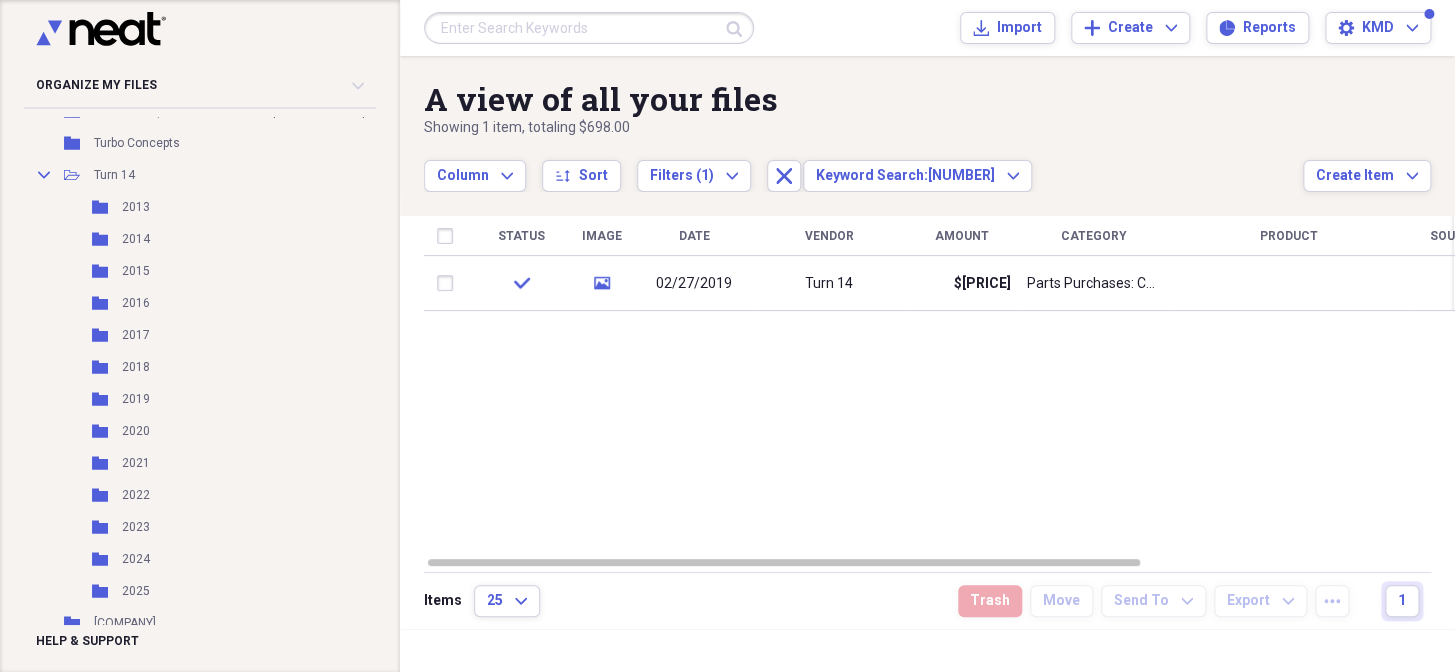 click at bounding box center (589, 28) 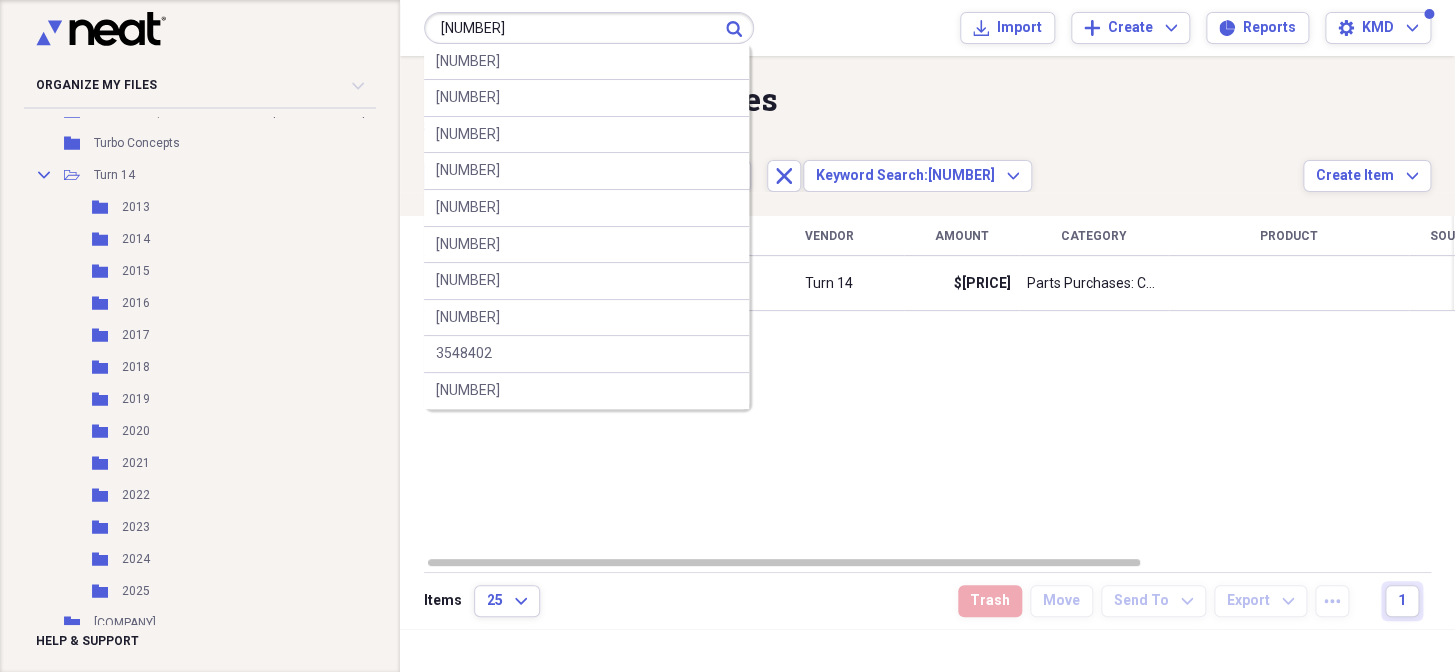 type on "[NUMBER]" 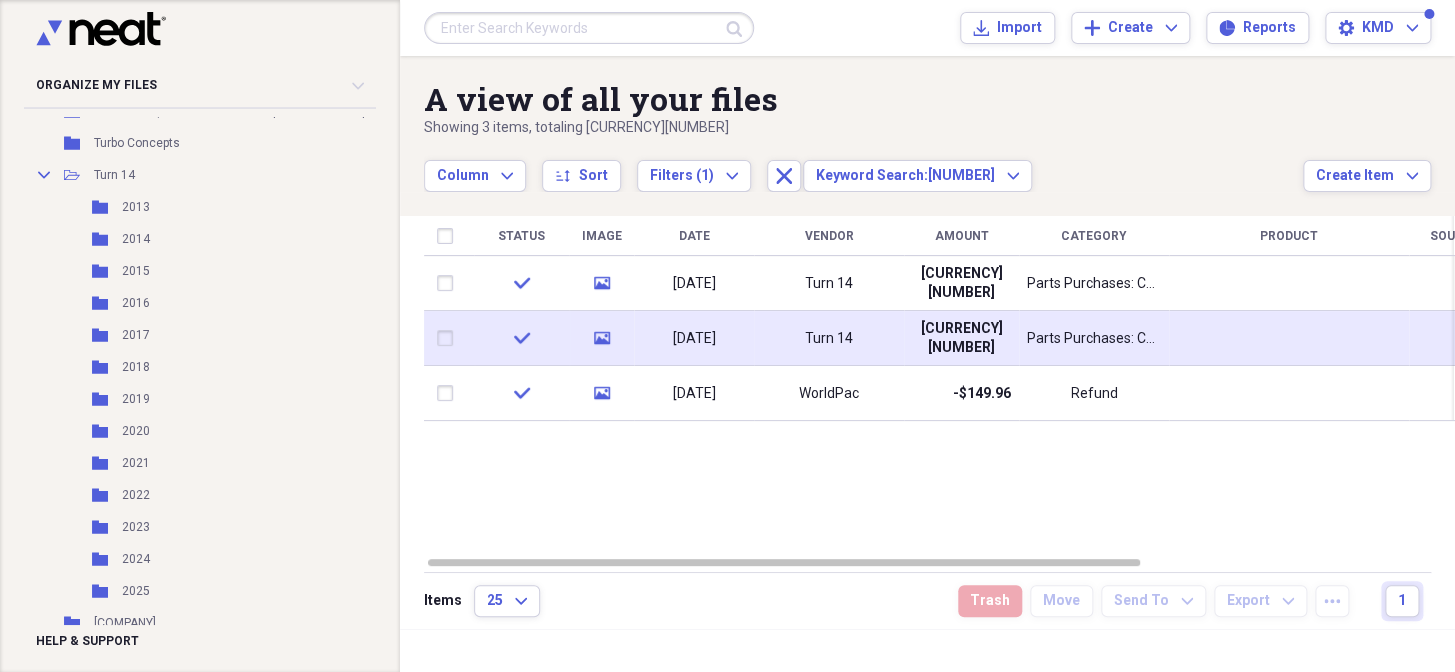 click on "[CURRENCY][NUMBER]" at bounding box center (961, 338) 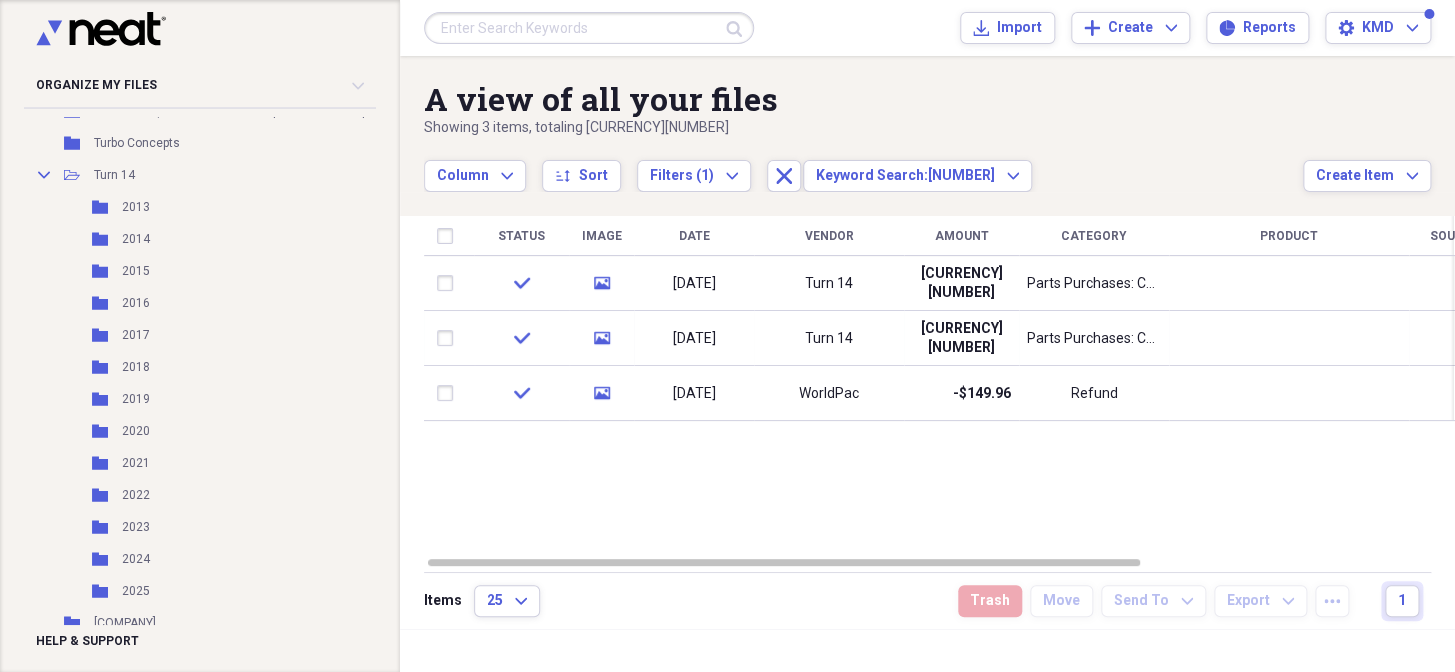 click on "[CURRENCY][NUMBER]" at bounding box center [961, 338] 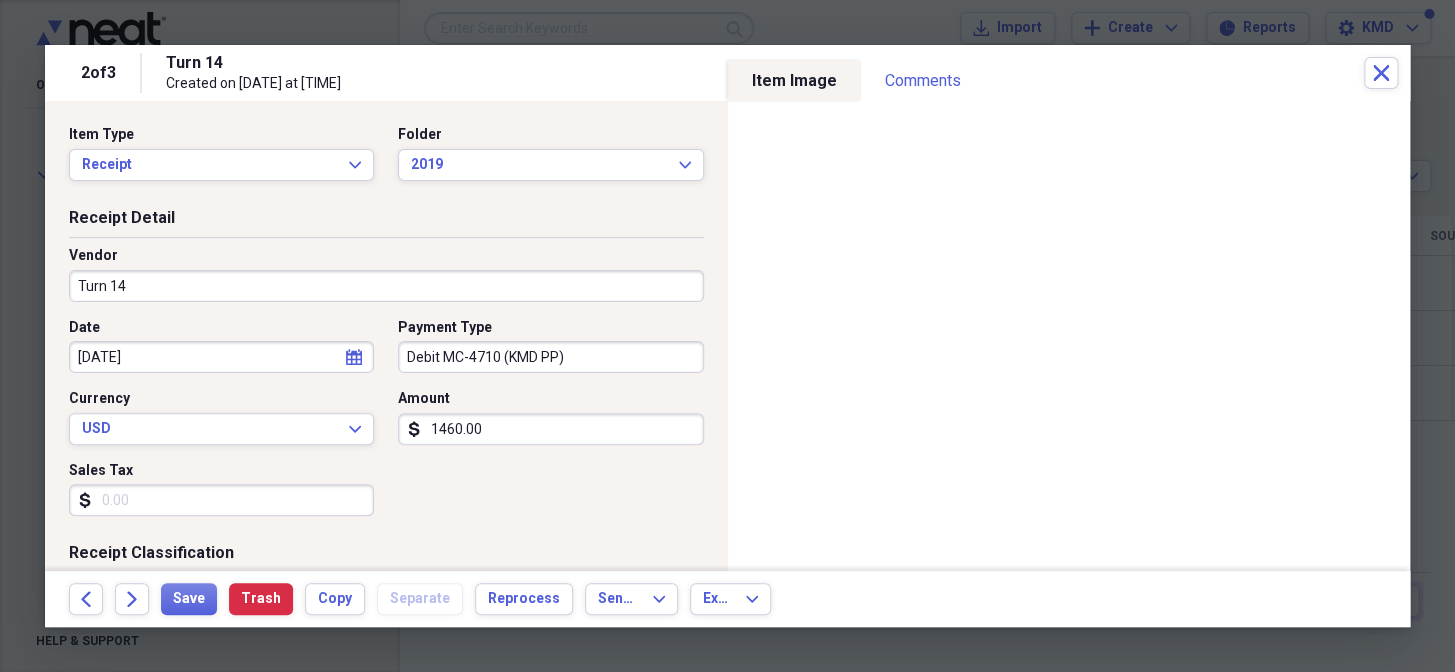 scroll, scrollTop: 550, scrollLeft: 0, axis: vertical 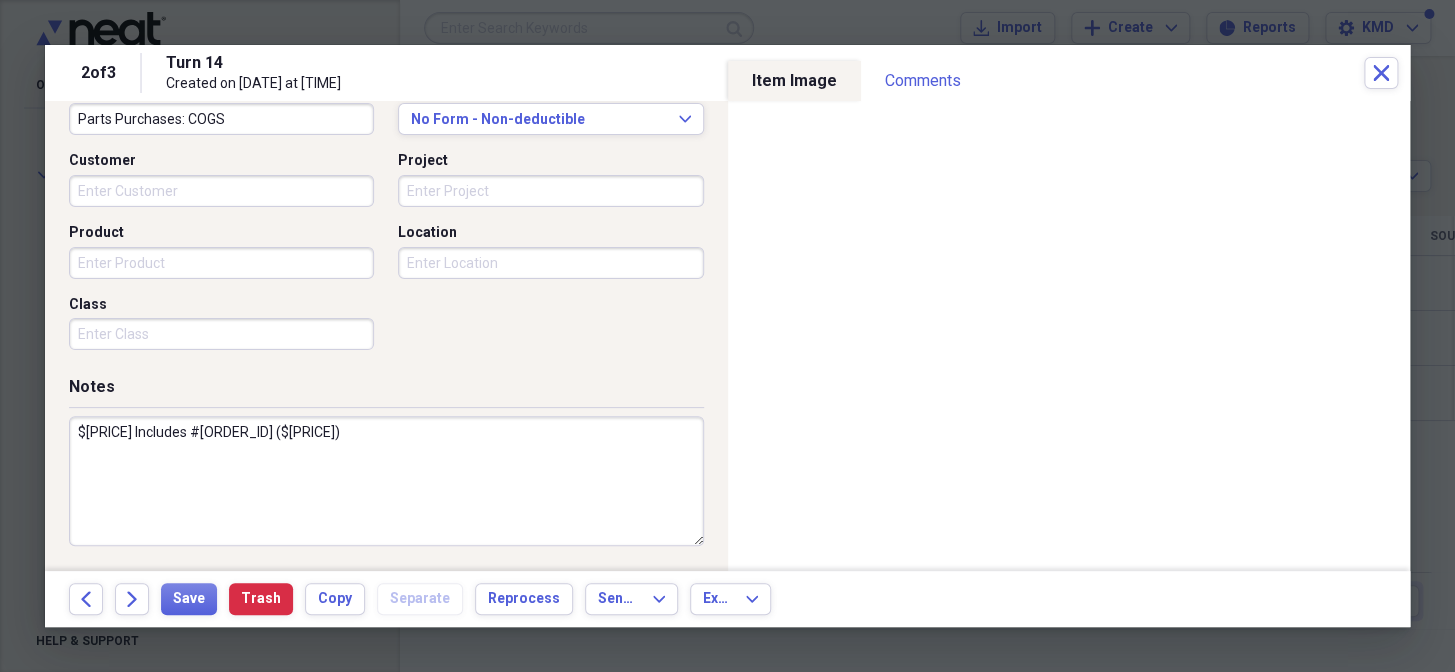 click on "Project" at bounding box center [550, 191] 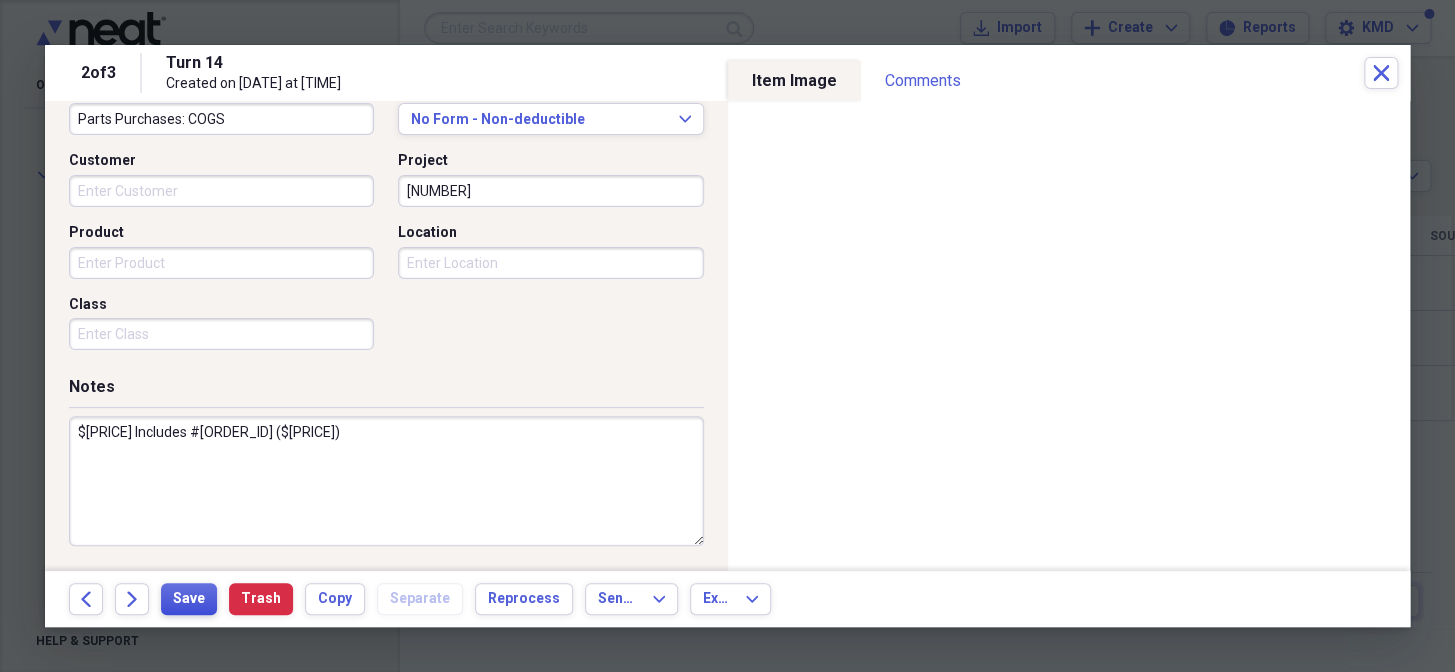 type on "[NUMBER]" 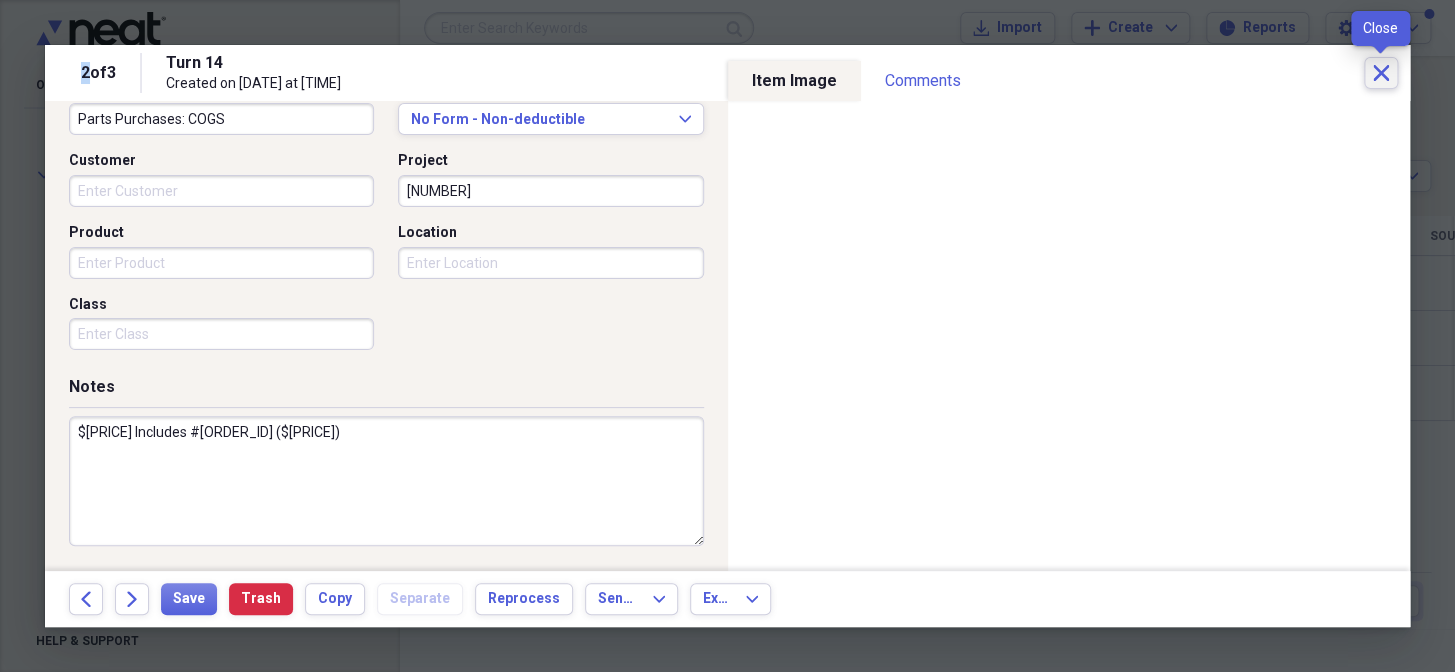 click on "Close" at bounding box center (1381, 73) 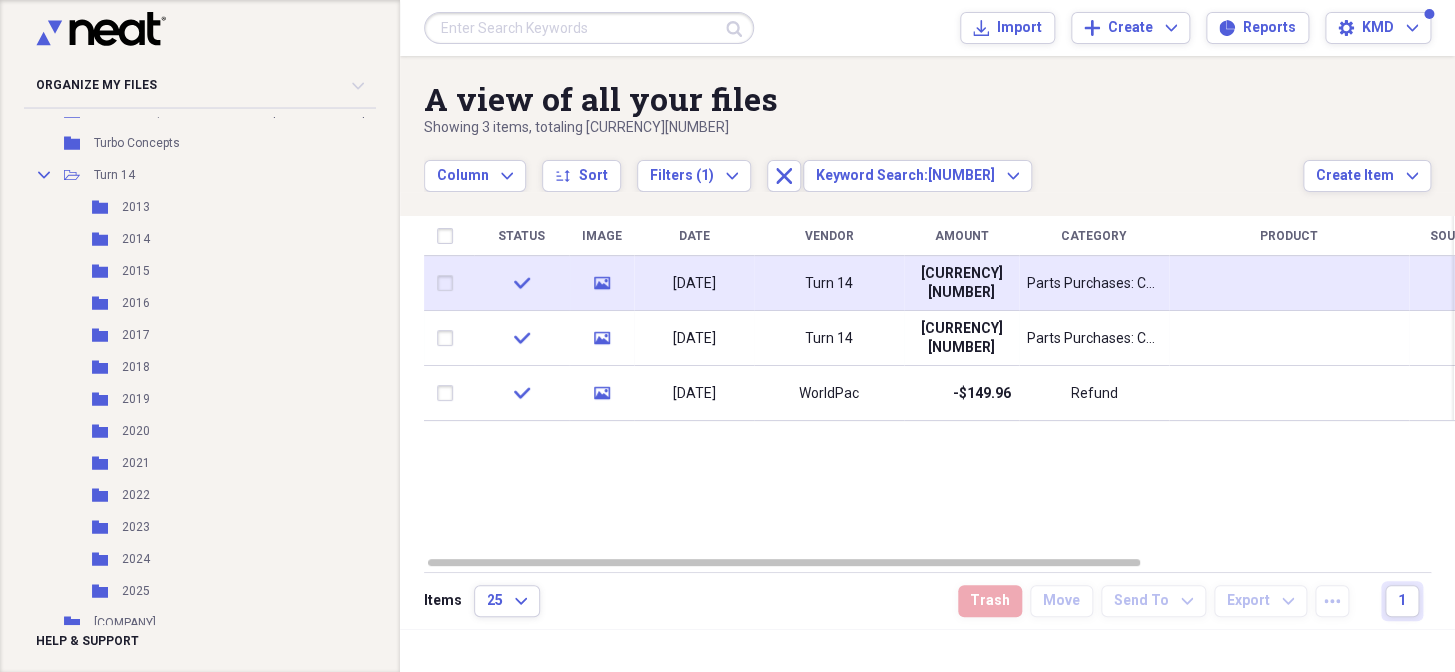 click on "Turn 14" at bounding box center (829, 283) 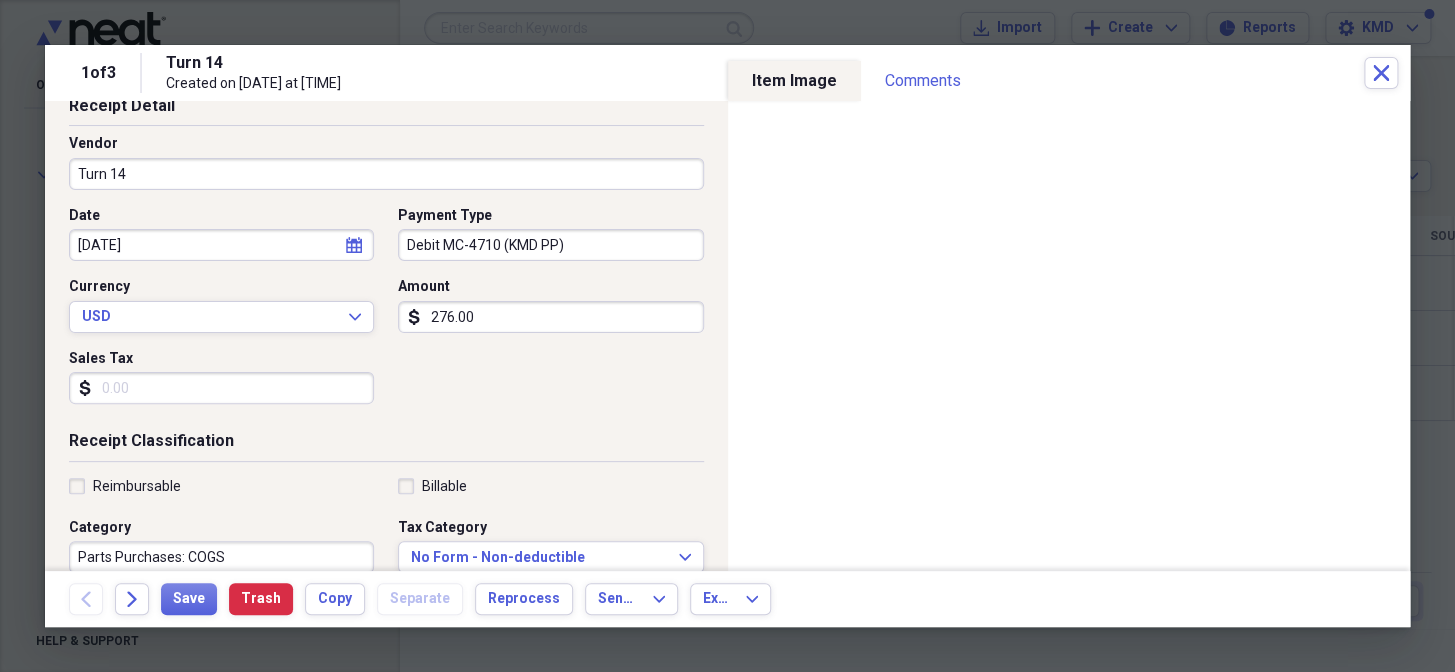 scroll, scrollTop: 363, scrollLeft: 0, axis: vertical 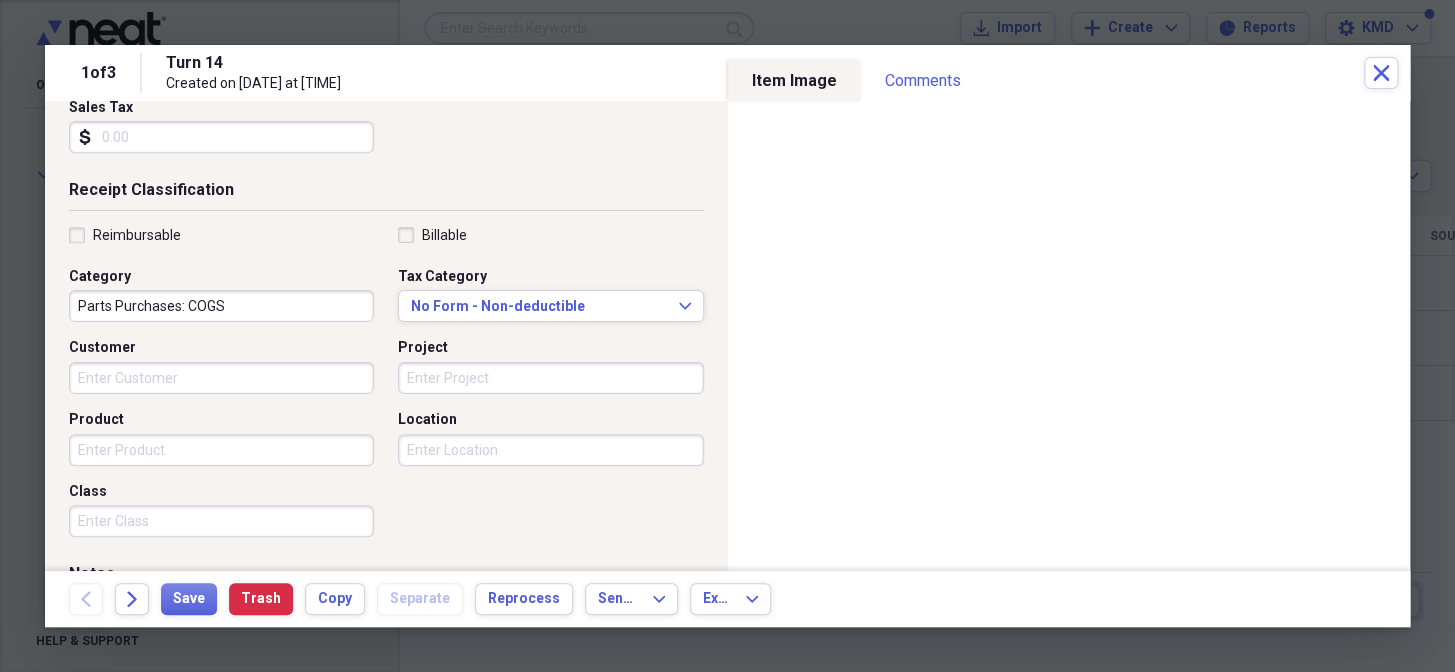 click on "Project" at bounding box center (550, 378) 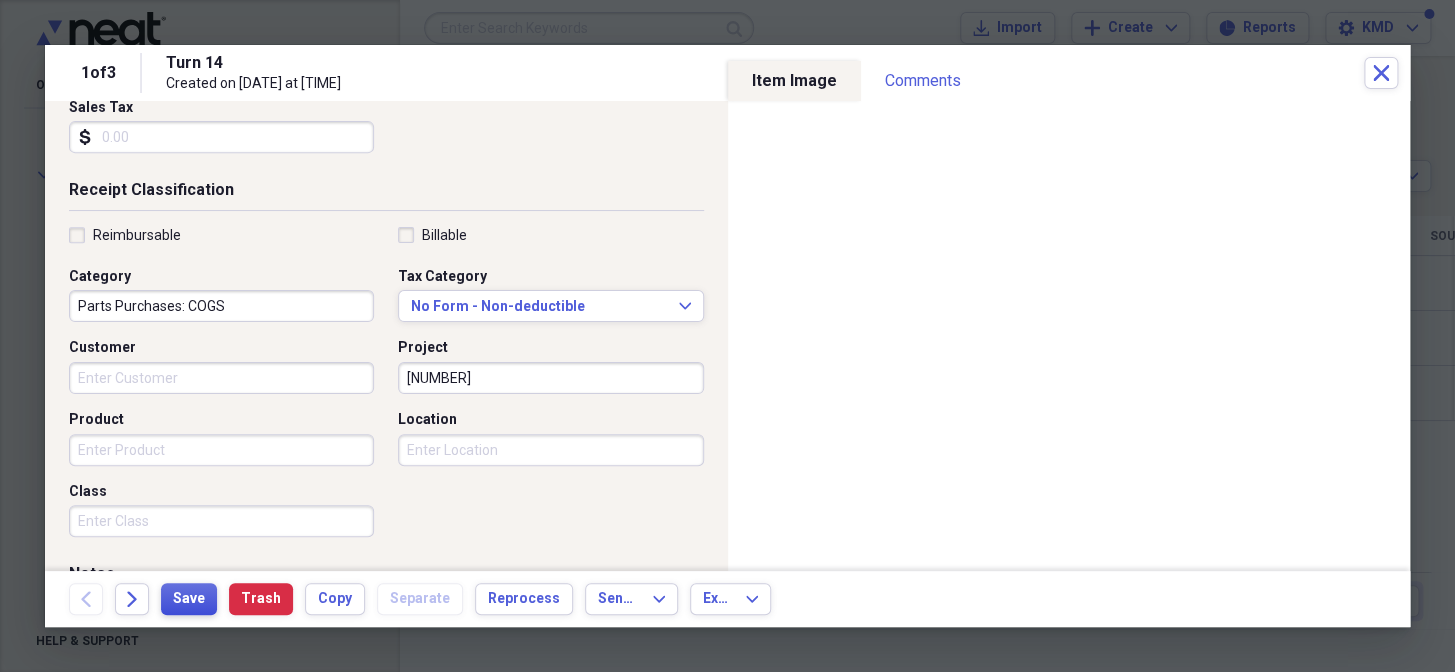 type on "[NUMBER]" 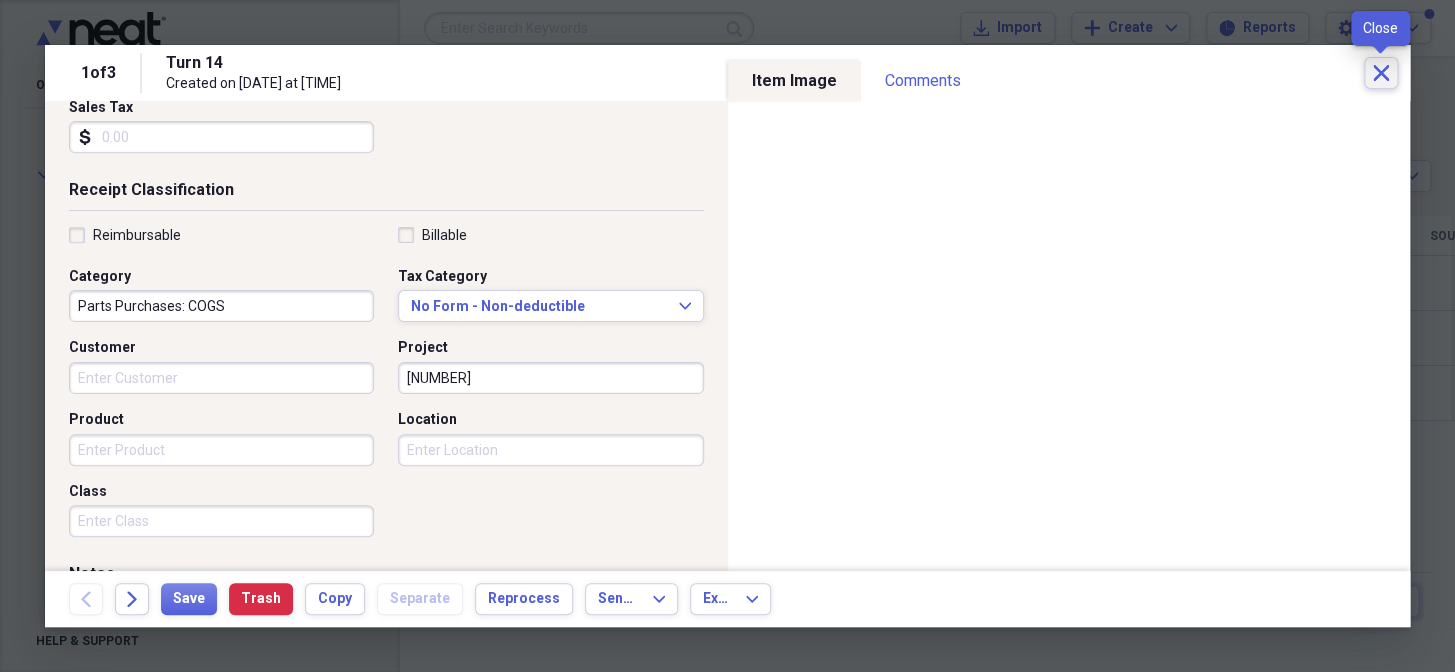 drag, startPoint x: 1387, startPoint y: 67, endPoint x: 1380, endPoint y: 59, distance: 10.630146 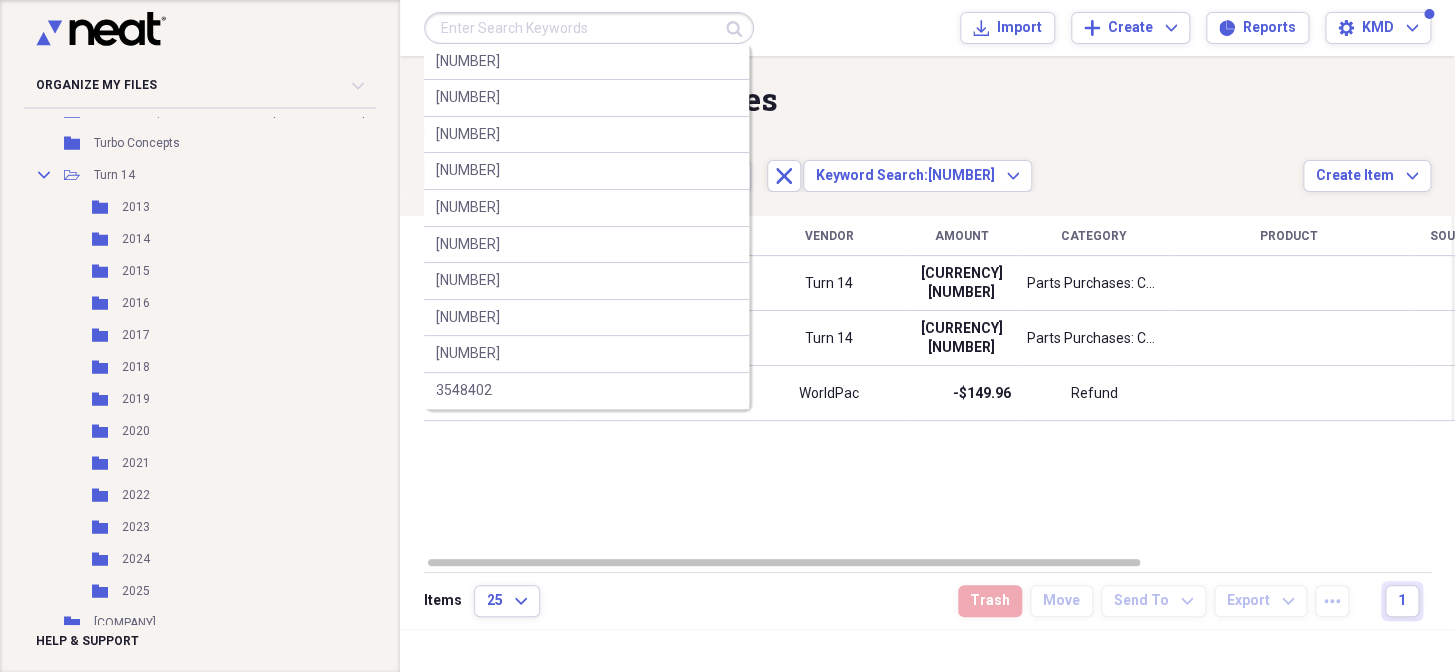 click at bounding box center [589, 28] 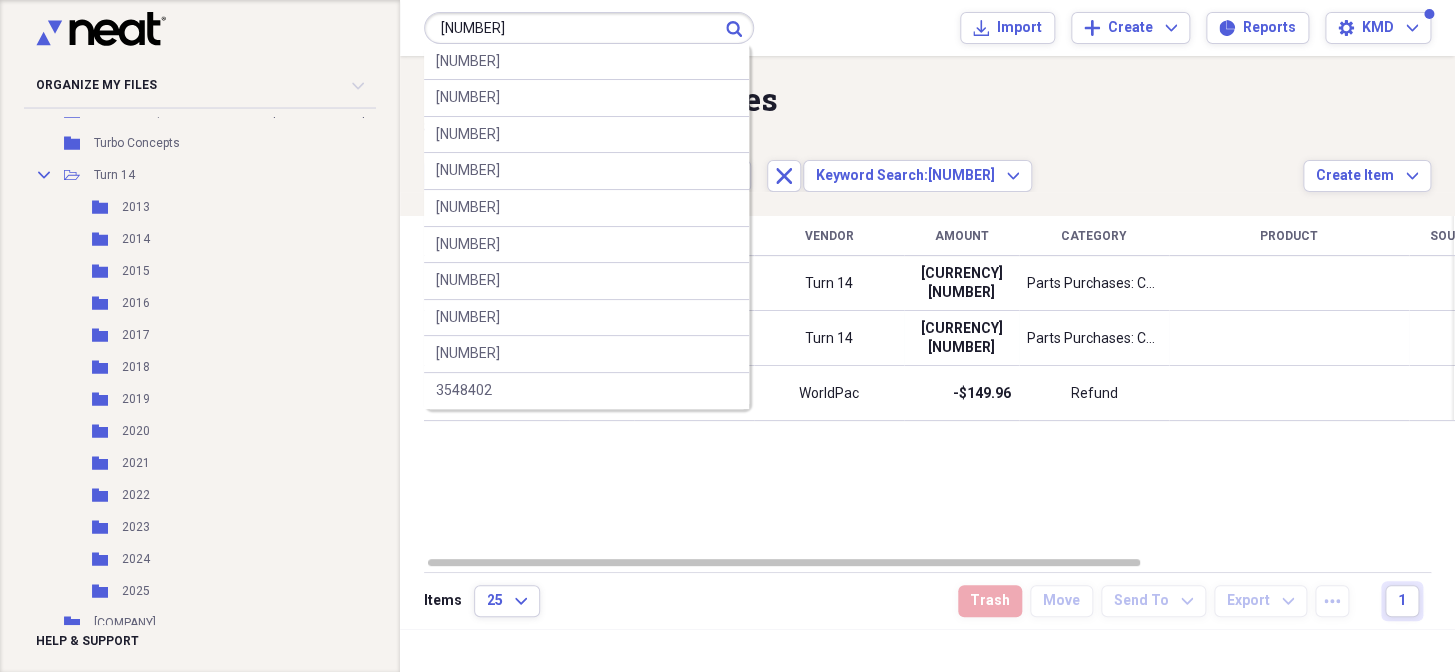 type on "[NUMBER]" 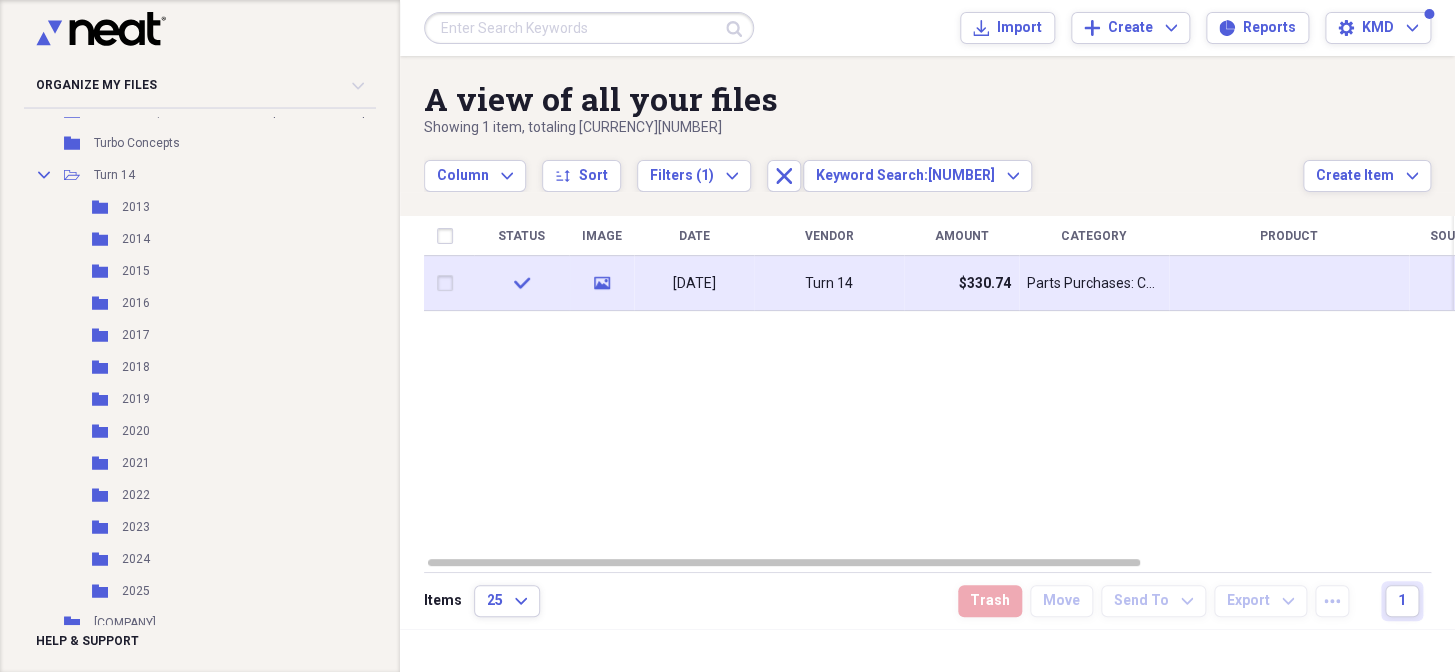 click on "Turn 14" at bounding box center [829, 284] 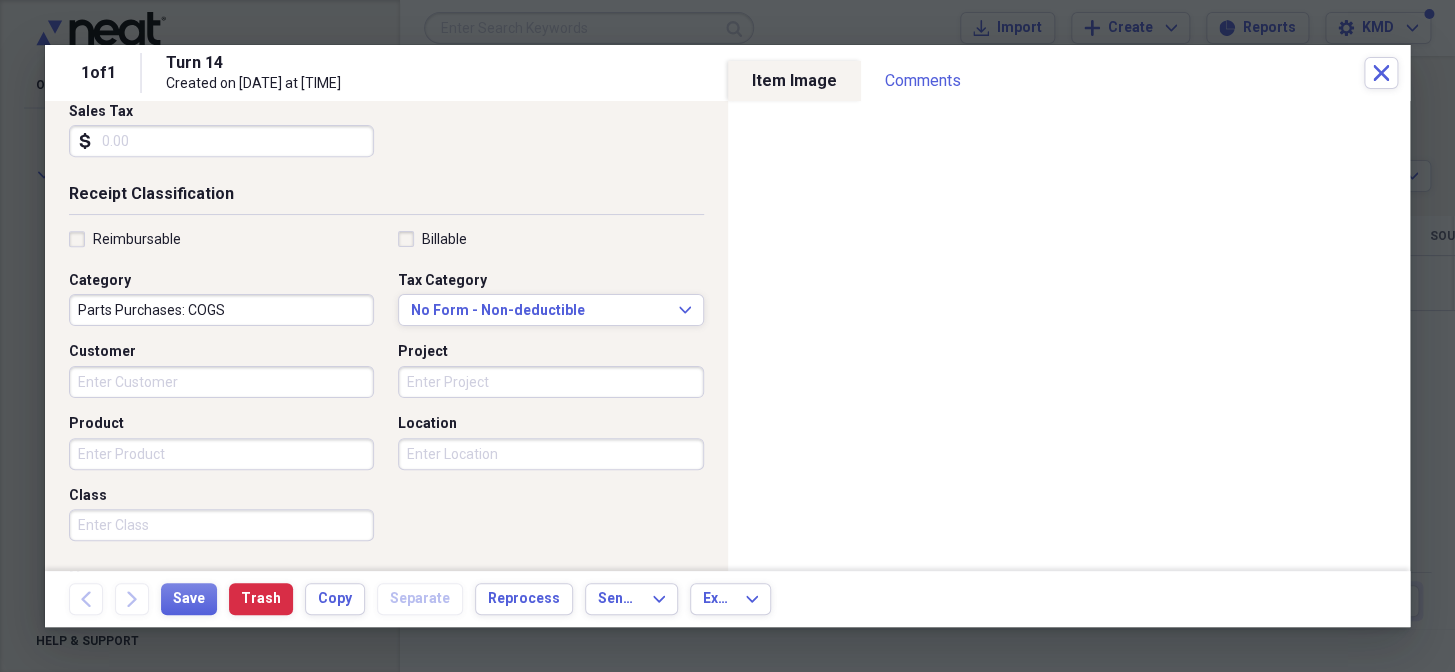 scroll, scrollTop: 454, scrollLeft: 0, axis: vertical 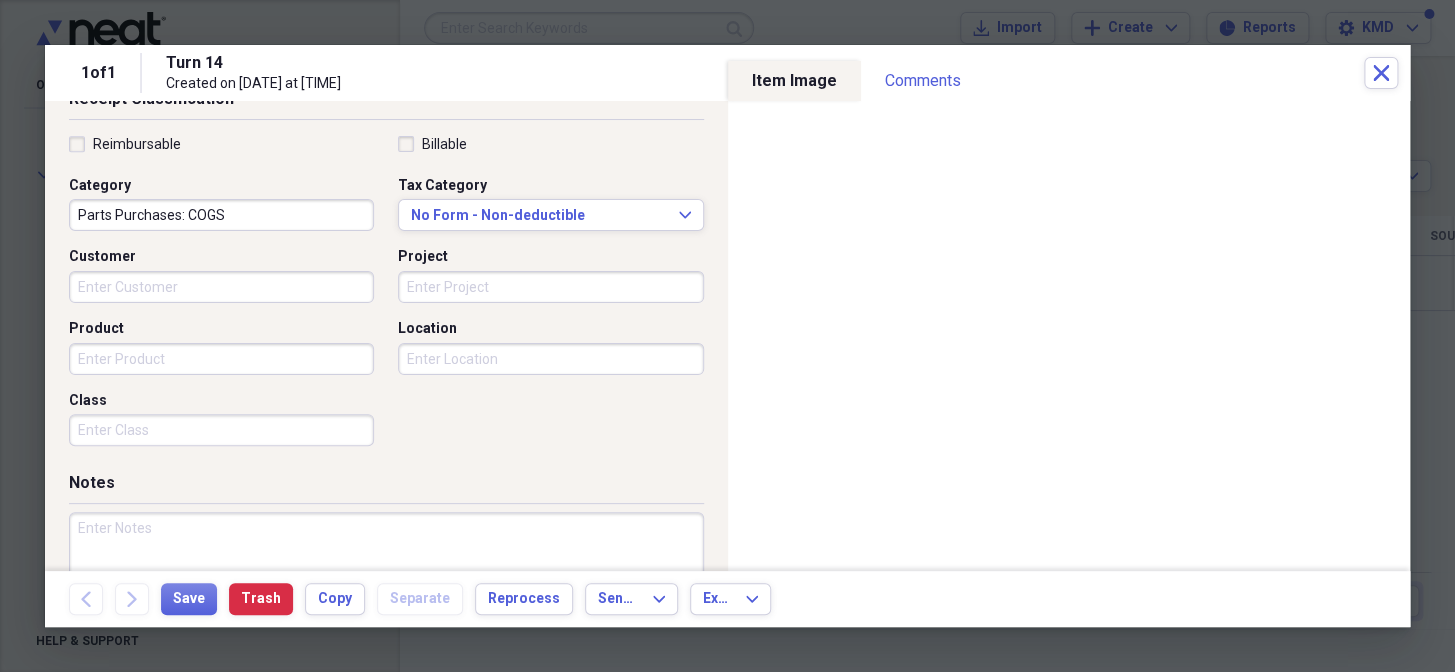 click on "Project" at bounding box center [550, 287] 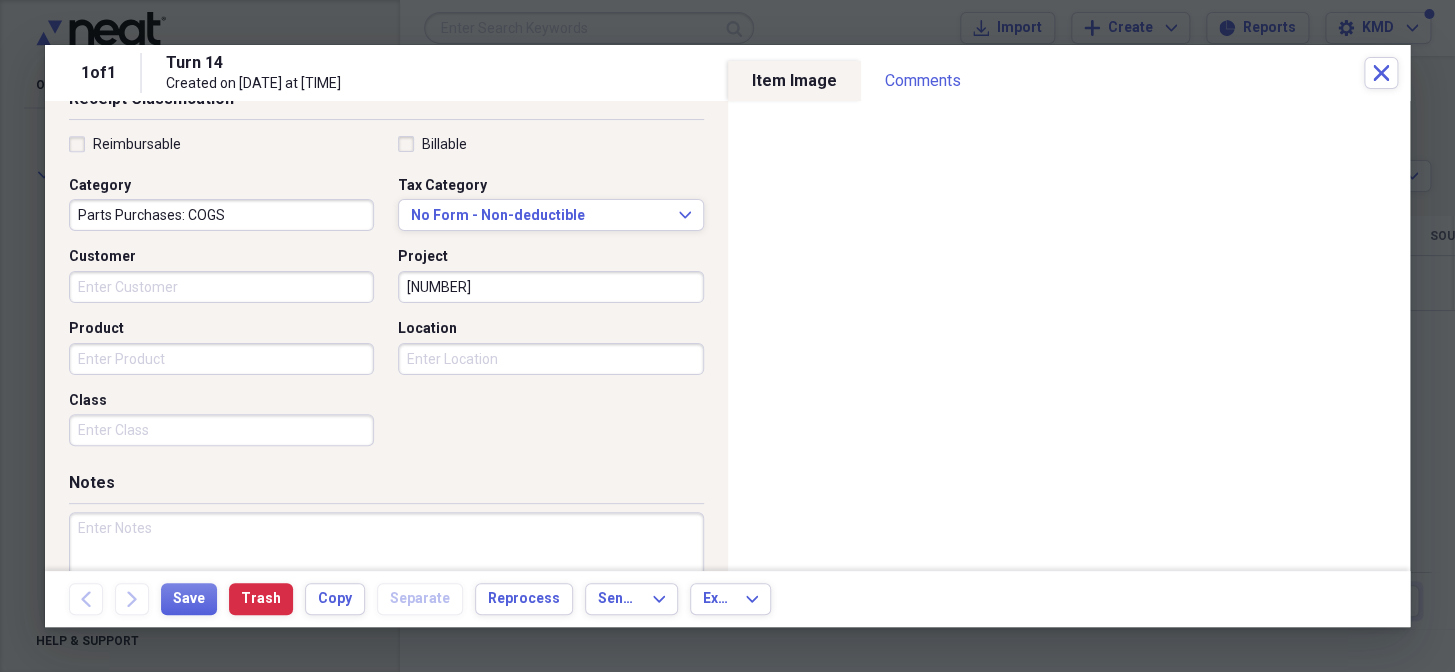 type on "[NUMBER]" 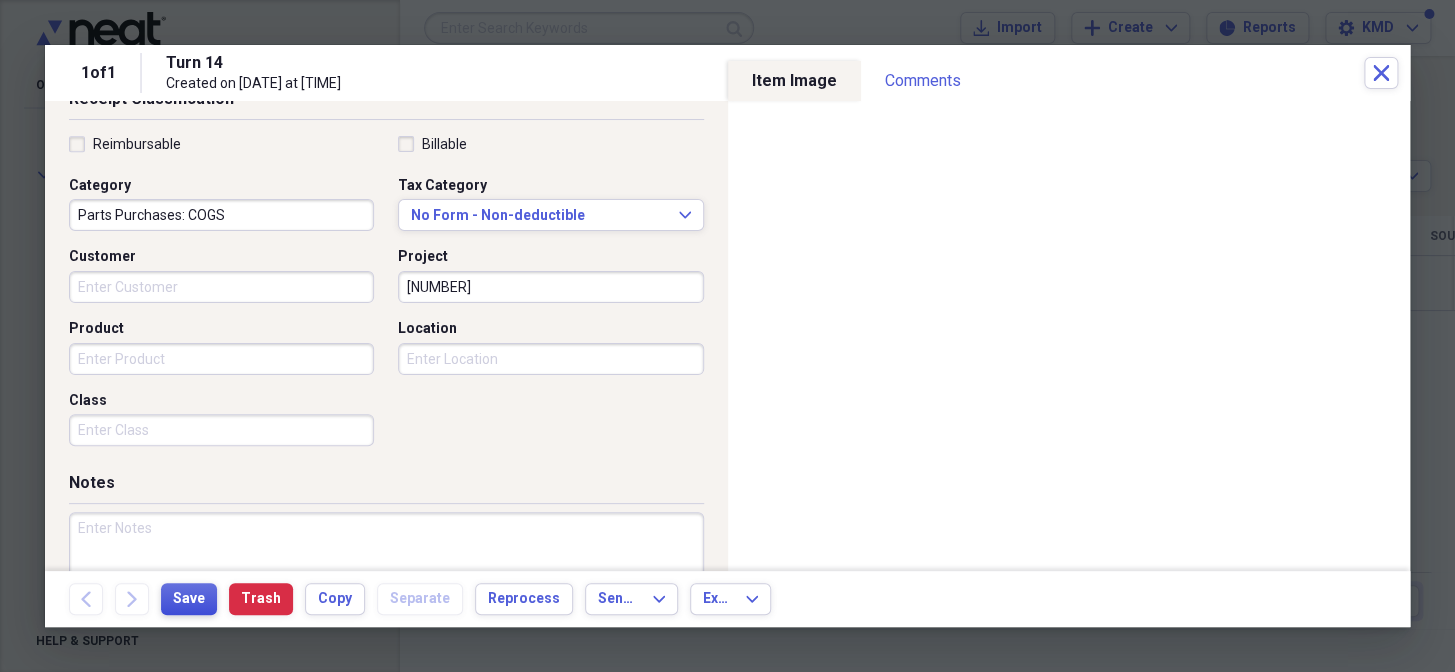 click on "Save" at bounding box center [189, 599] 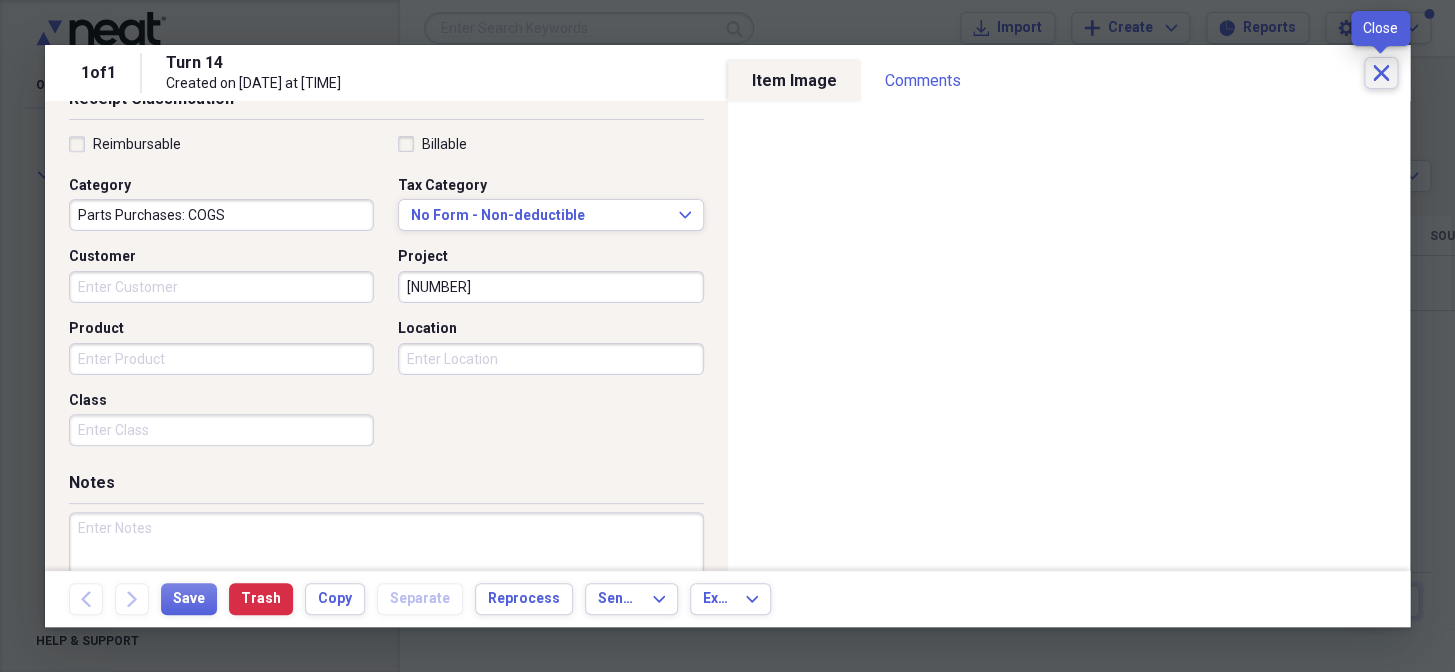 click on "Close" 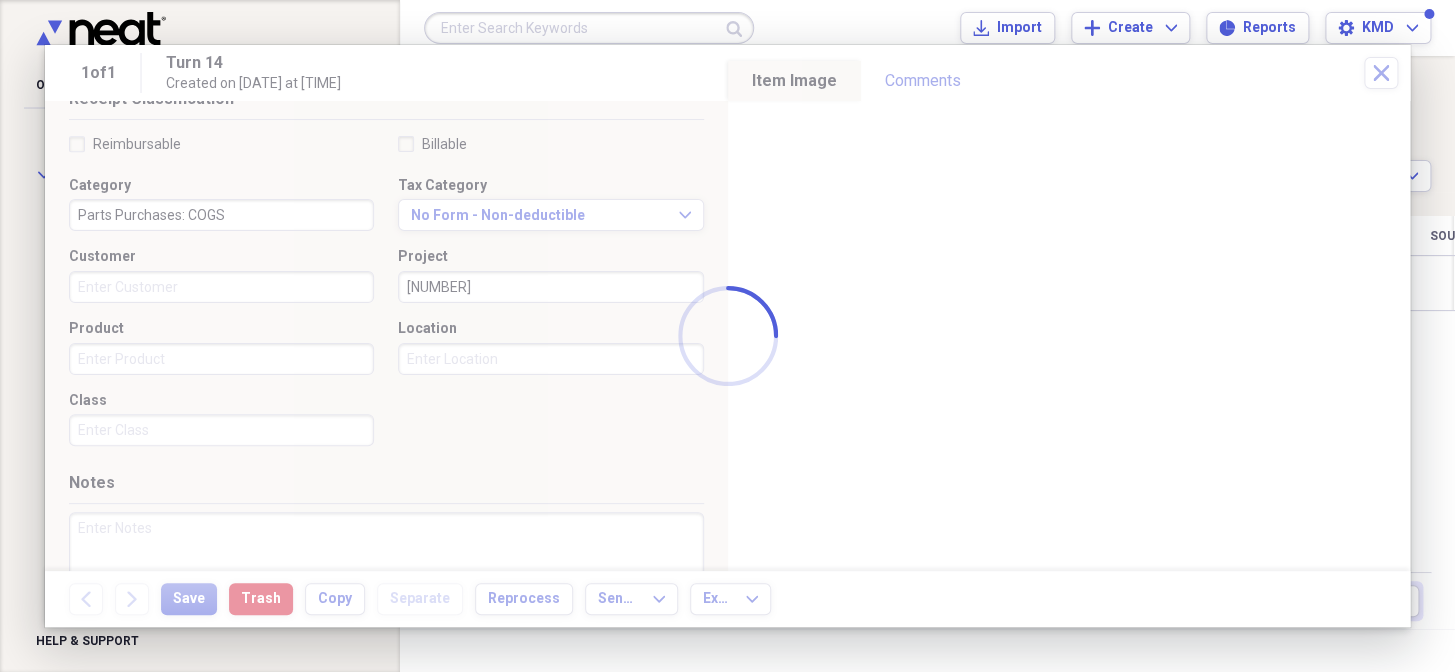 click at bounding box center (589, 28) 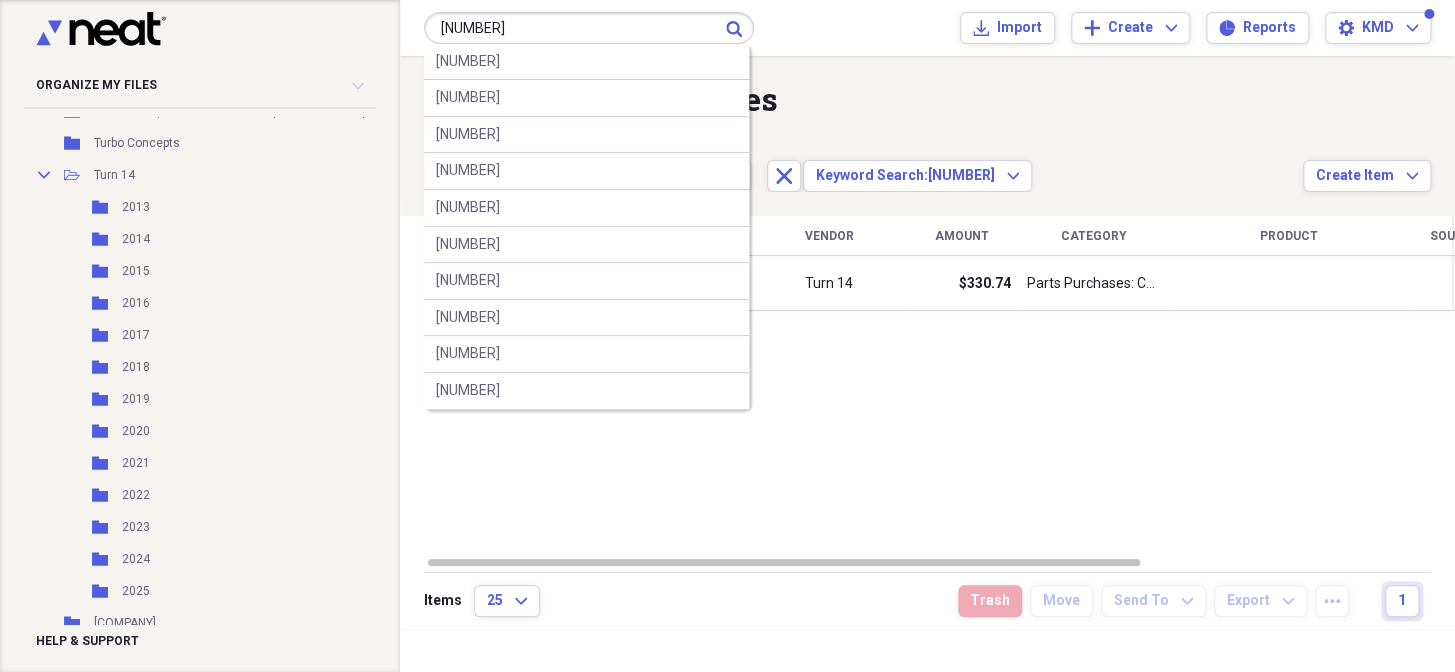 type on "[NUMBER]" 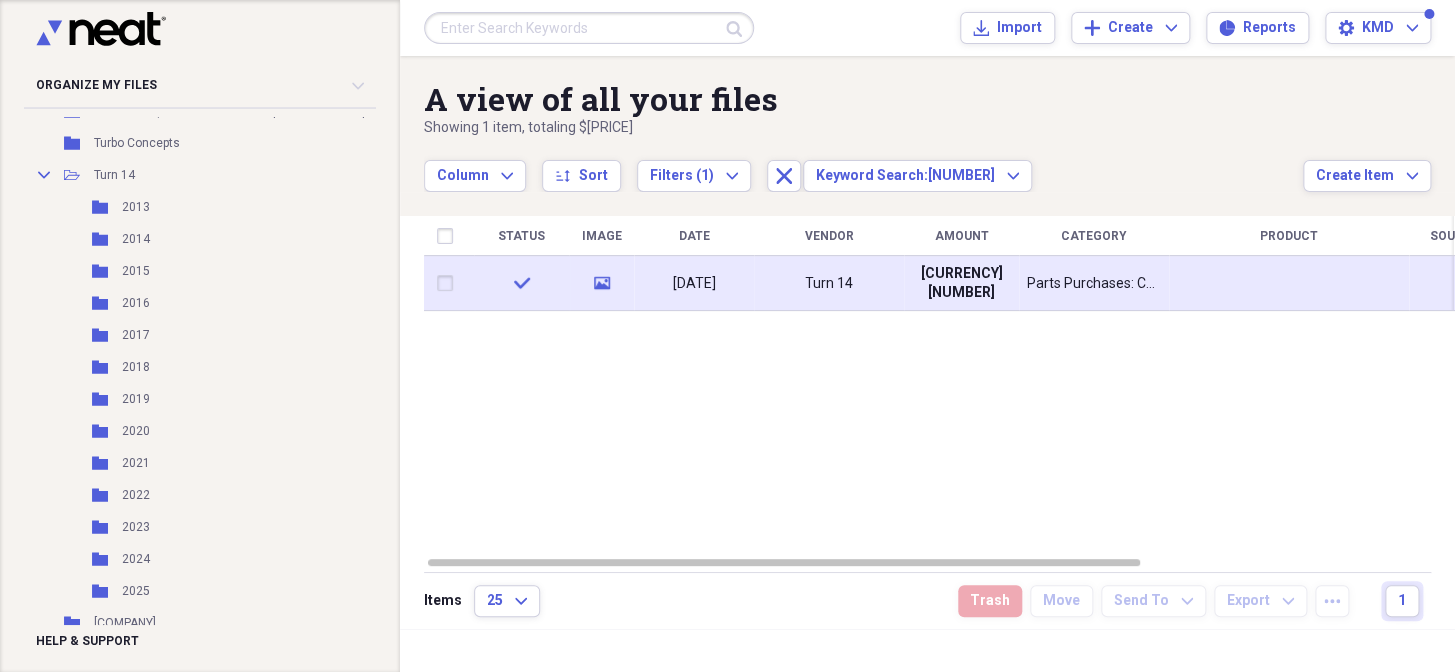 click on "Turn 14" at bounding box center [829, 284] 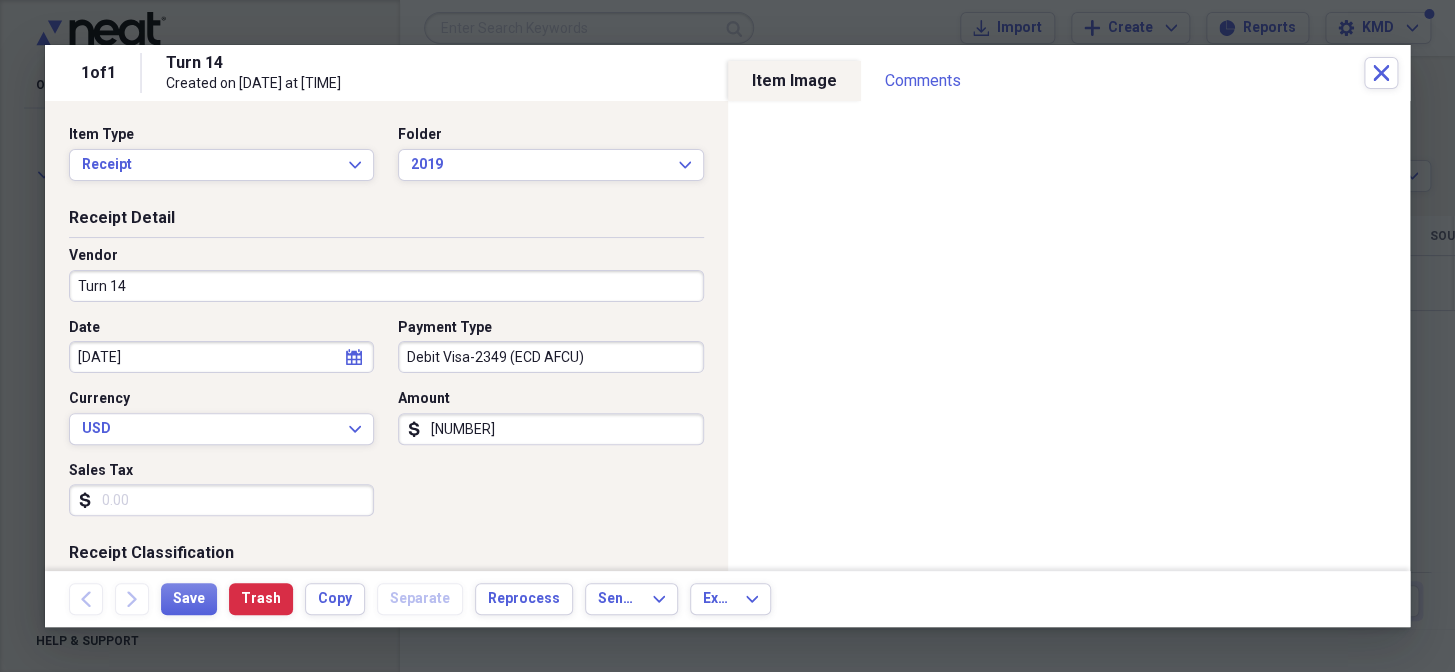 scroll, scrollTop: 454, scrollLeft: 0, axis: vertical 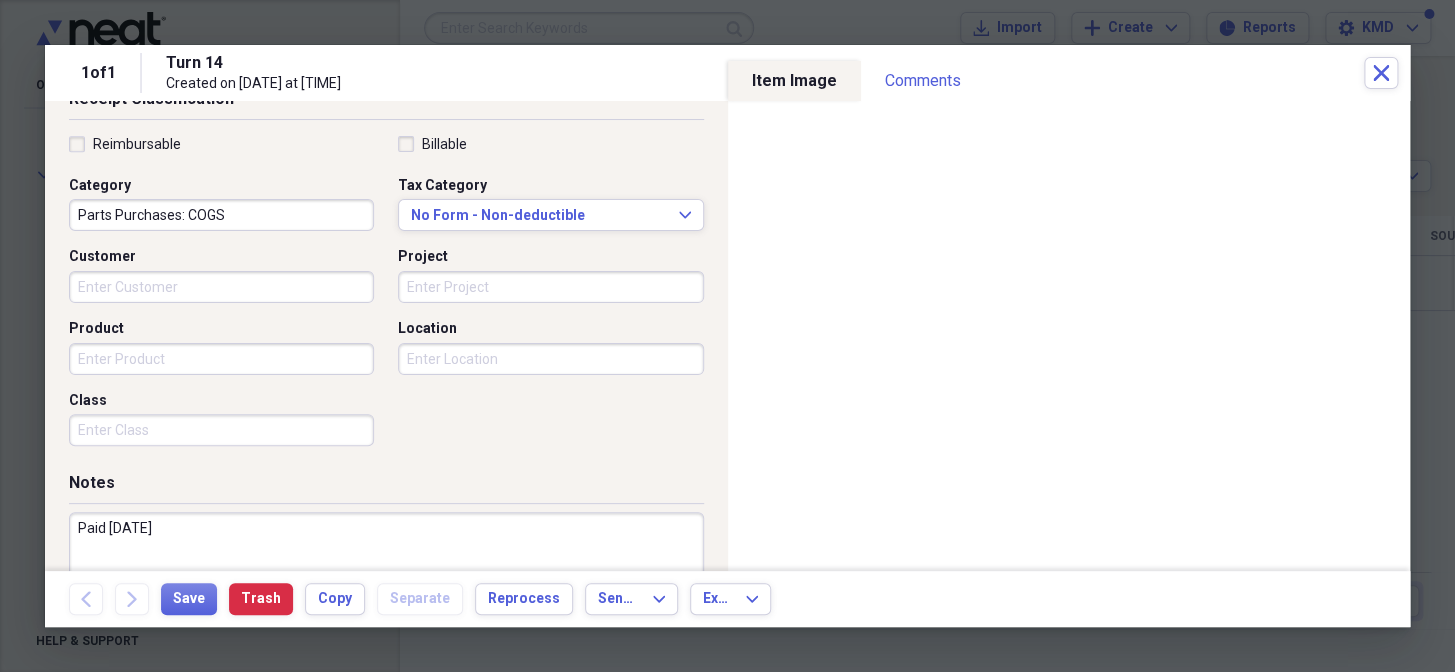 click on "Project" at bounding box center (550, 287) 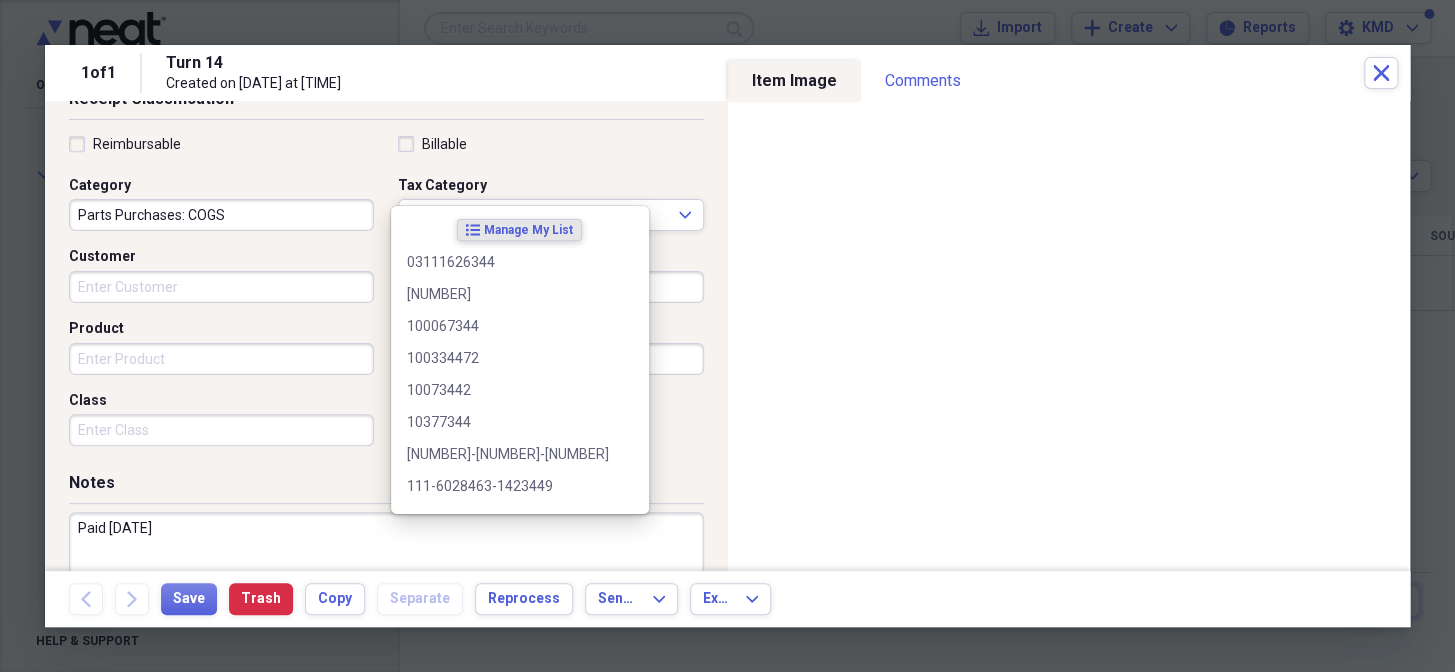 scroll, scrollTop: 550, scrollLeft: 0, axis: vertical 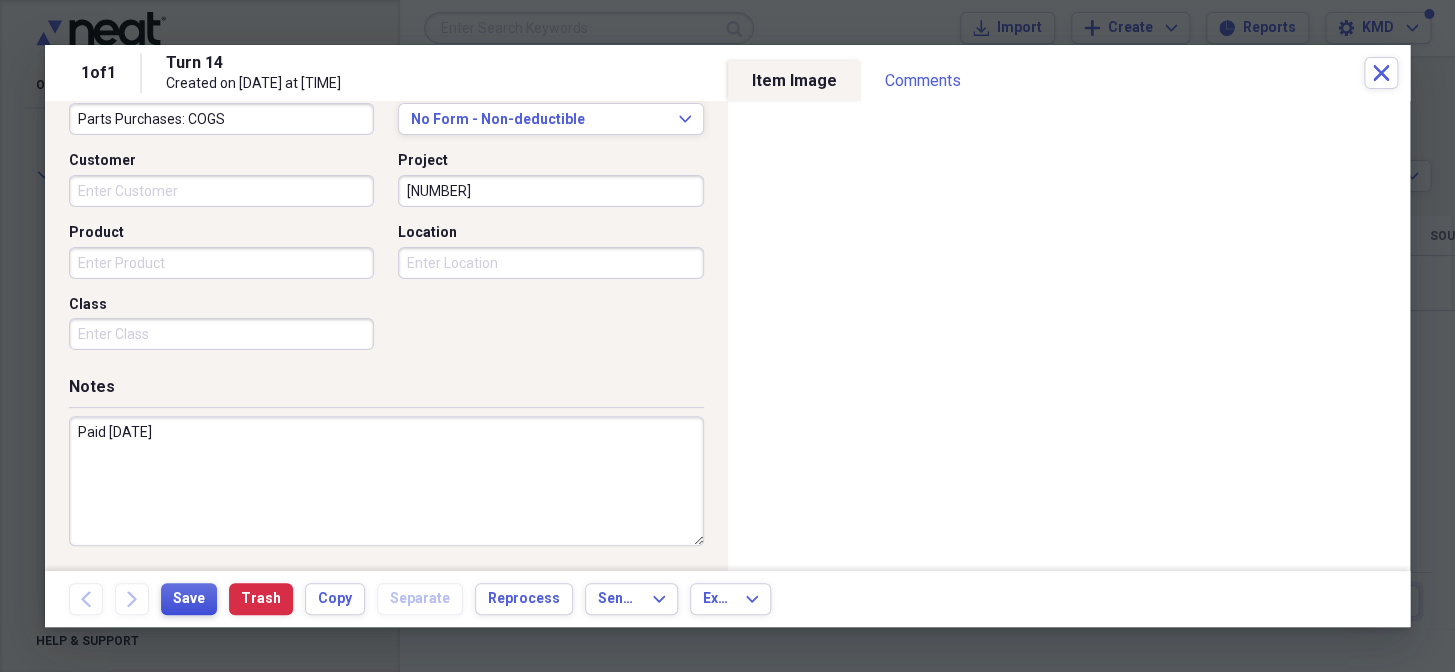 type on "[NUMBER]" 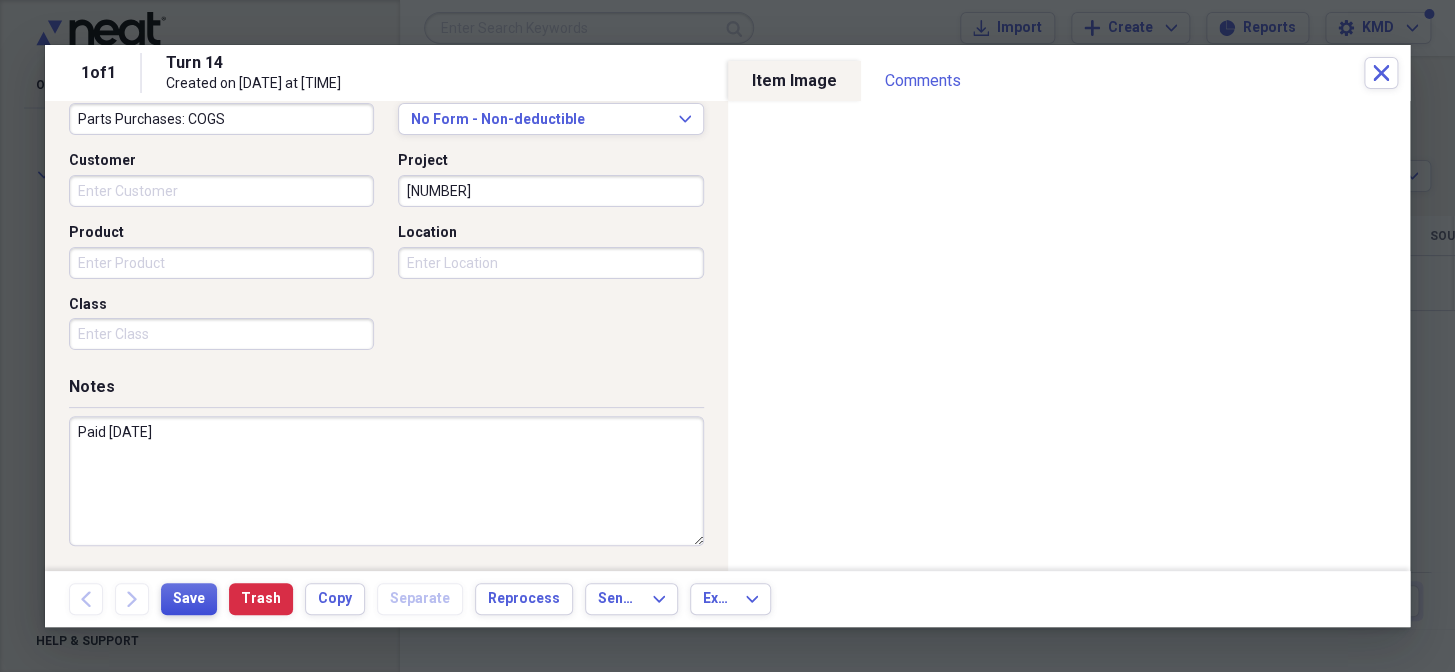click on "Save" at bounding box center (189, 599) 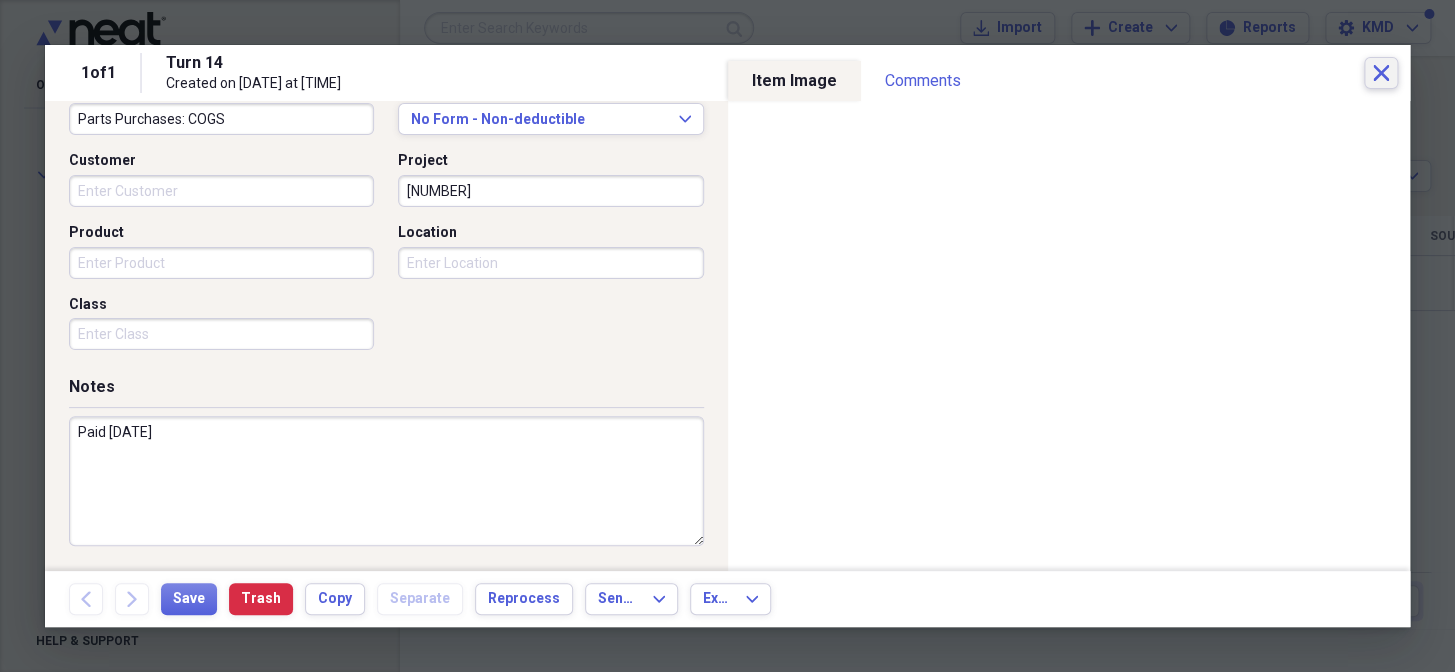 click on "Close" 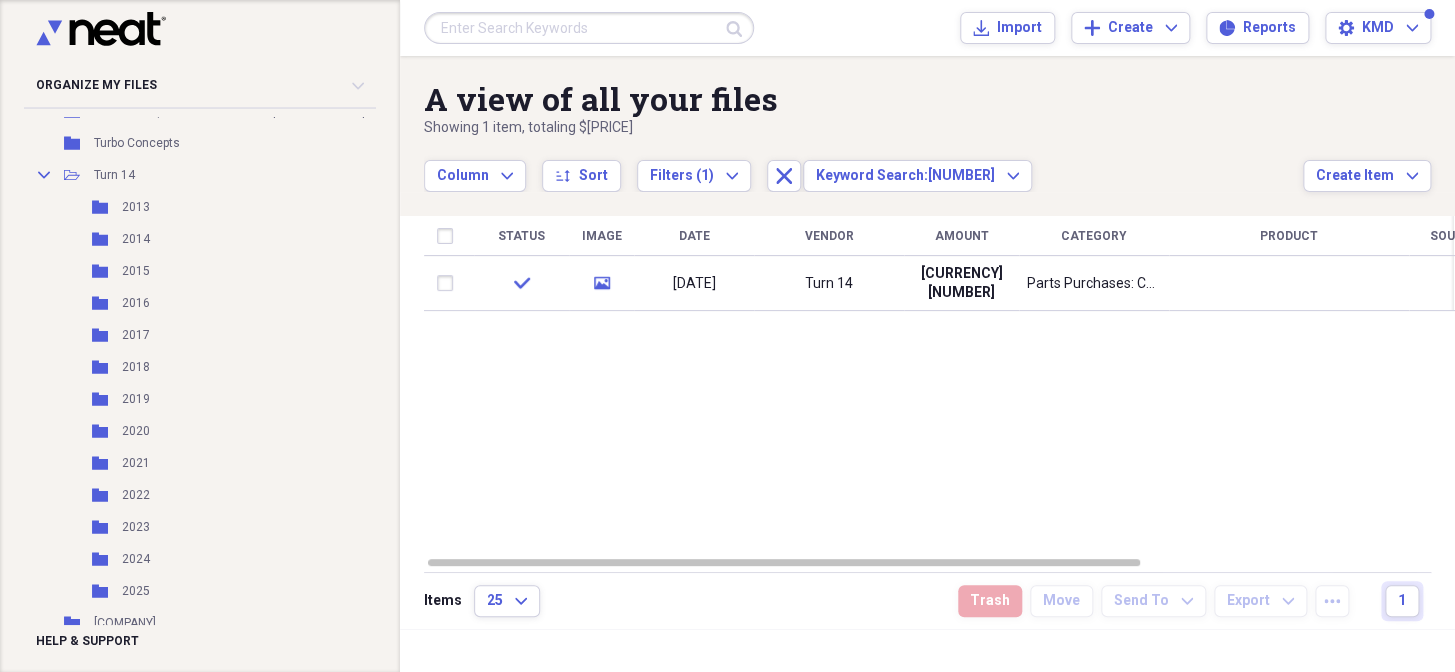 click at bounding box center (589, 28) 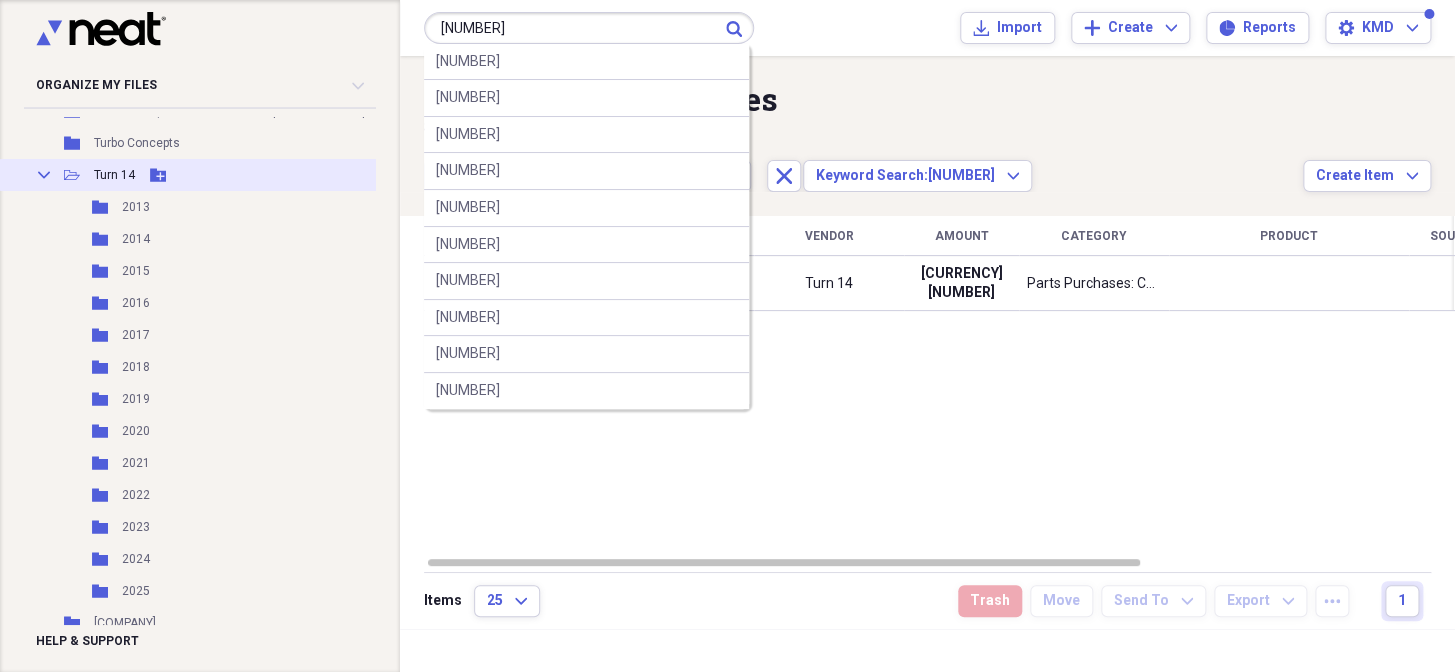 type on "[NUMBER]" 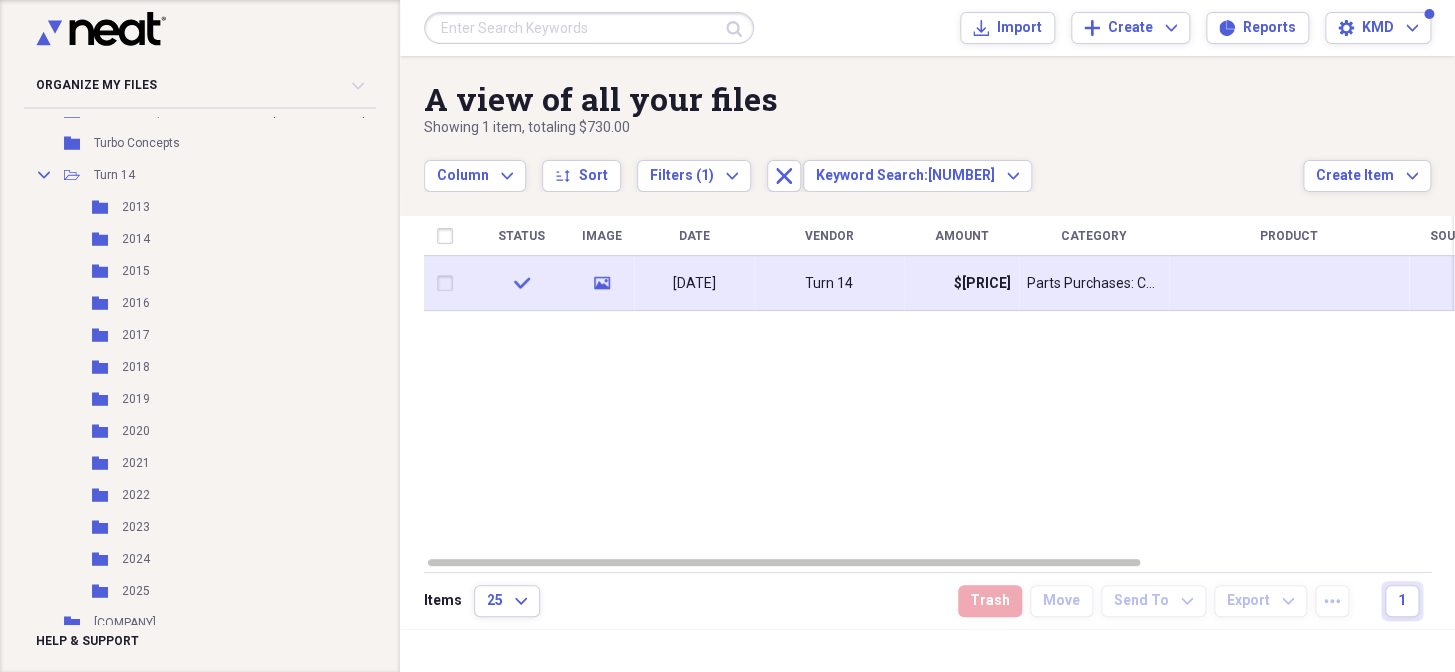 click on "Turn 14" at bounding box center [829, 284] 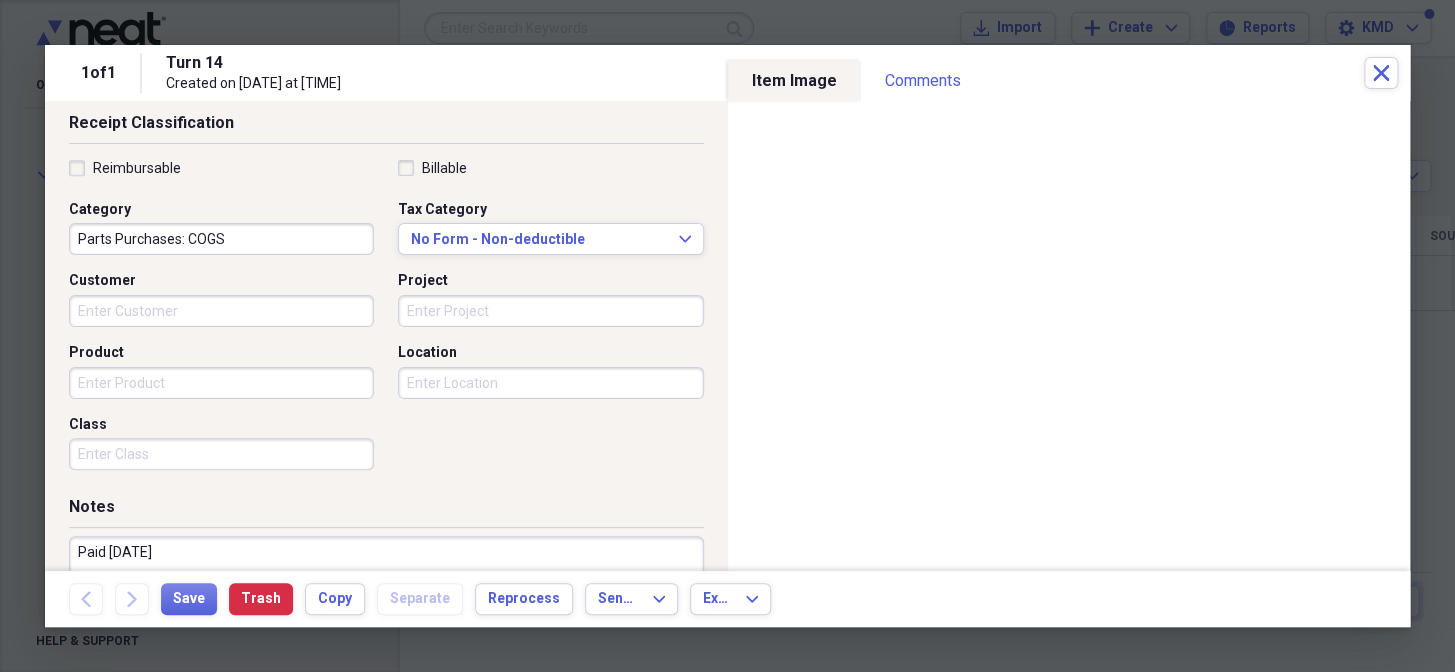 scroll, scrollTop: 454, scrollLeft: 0, axis: vertical 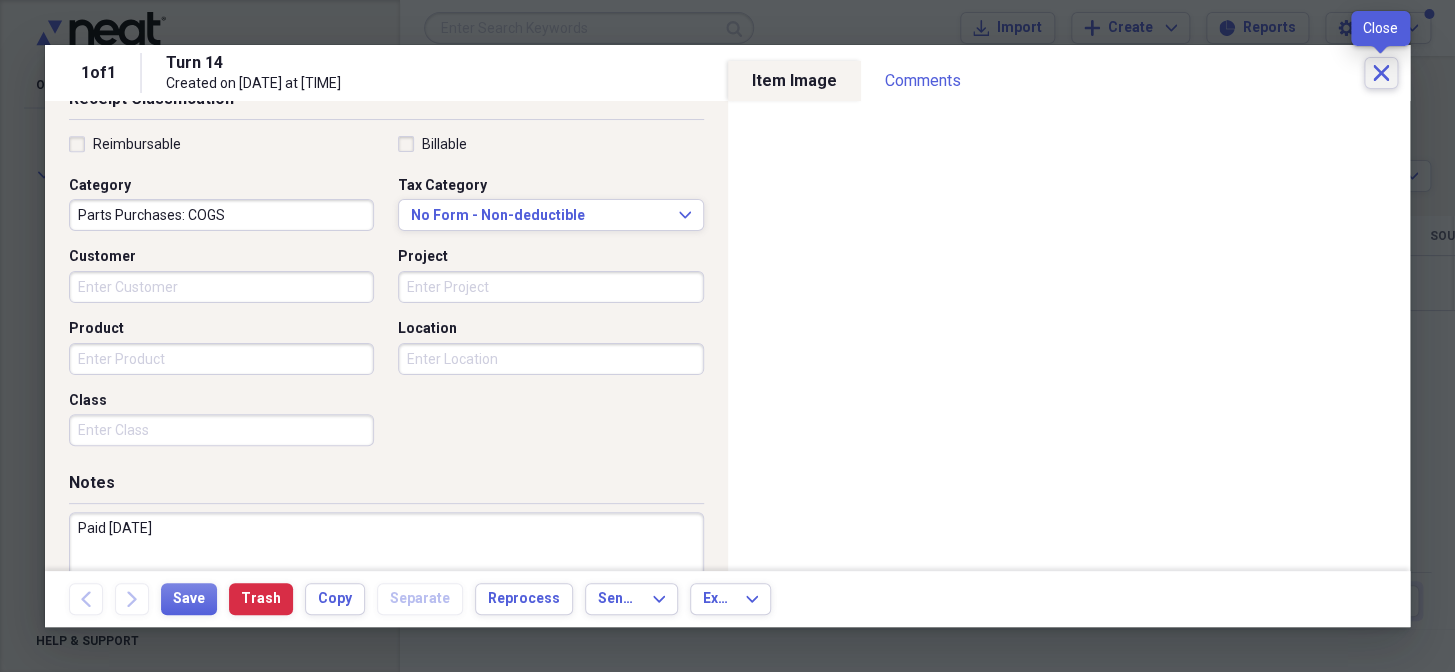 drag, startPoint x: 1370, startPoint y: 77, endPoint x: 685, endPoint y: 670, distance: 906.021 